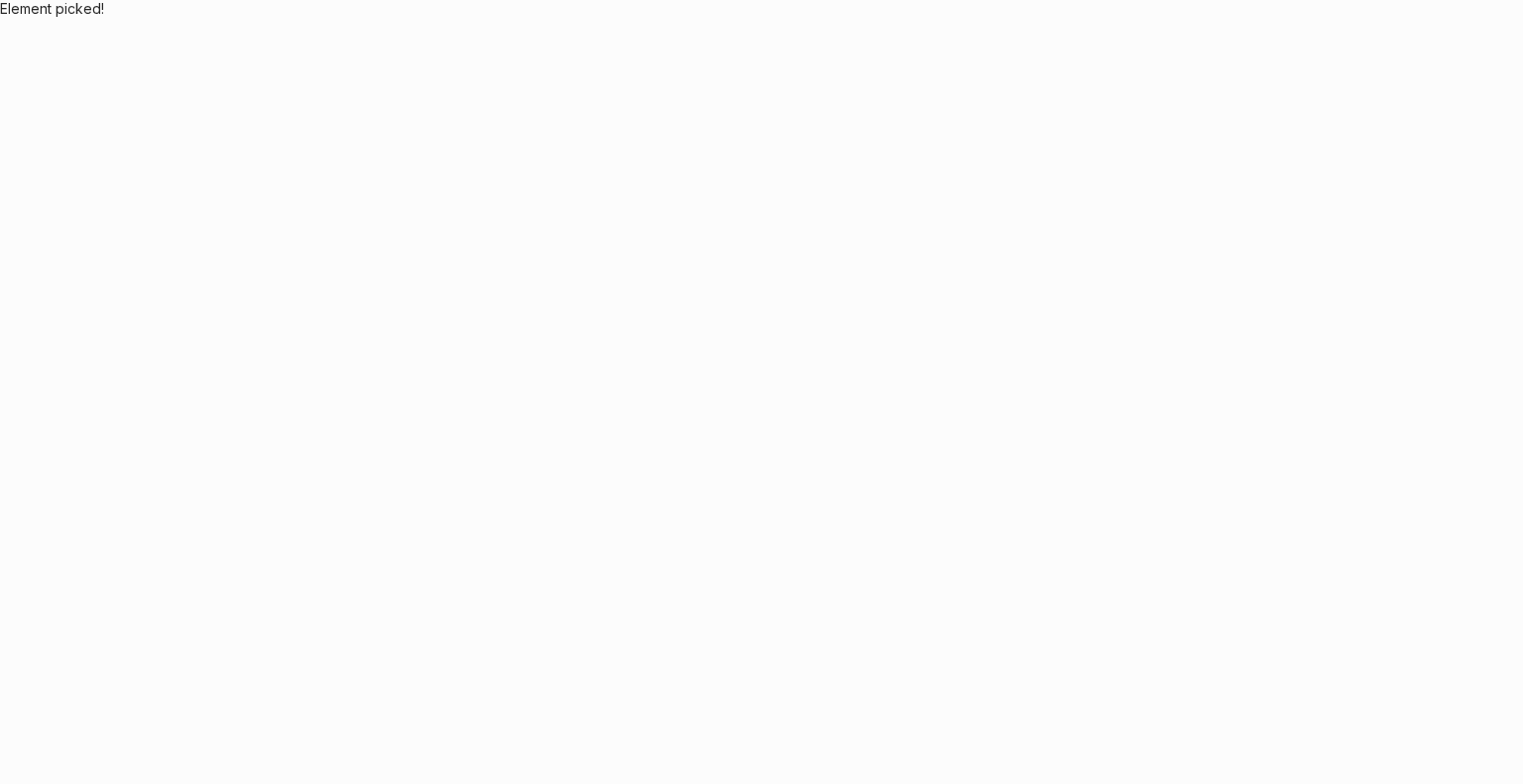 scroll, scrollTop: 0, scrollLeft: 0, axis: both 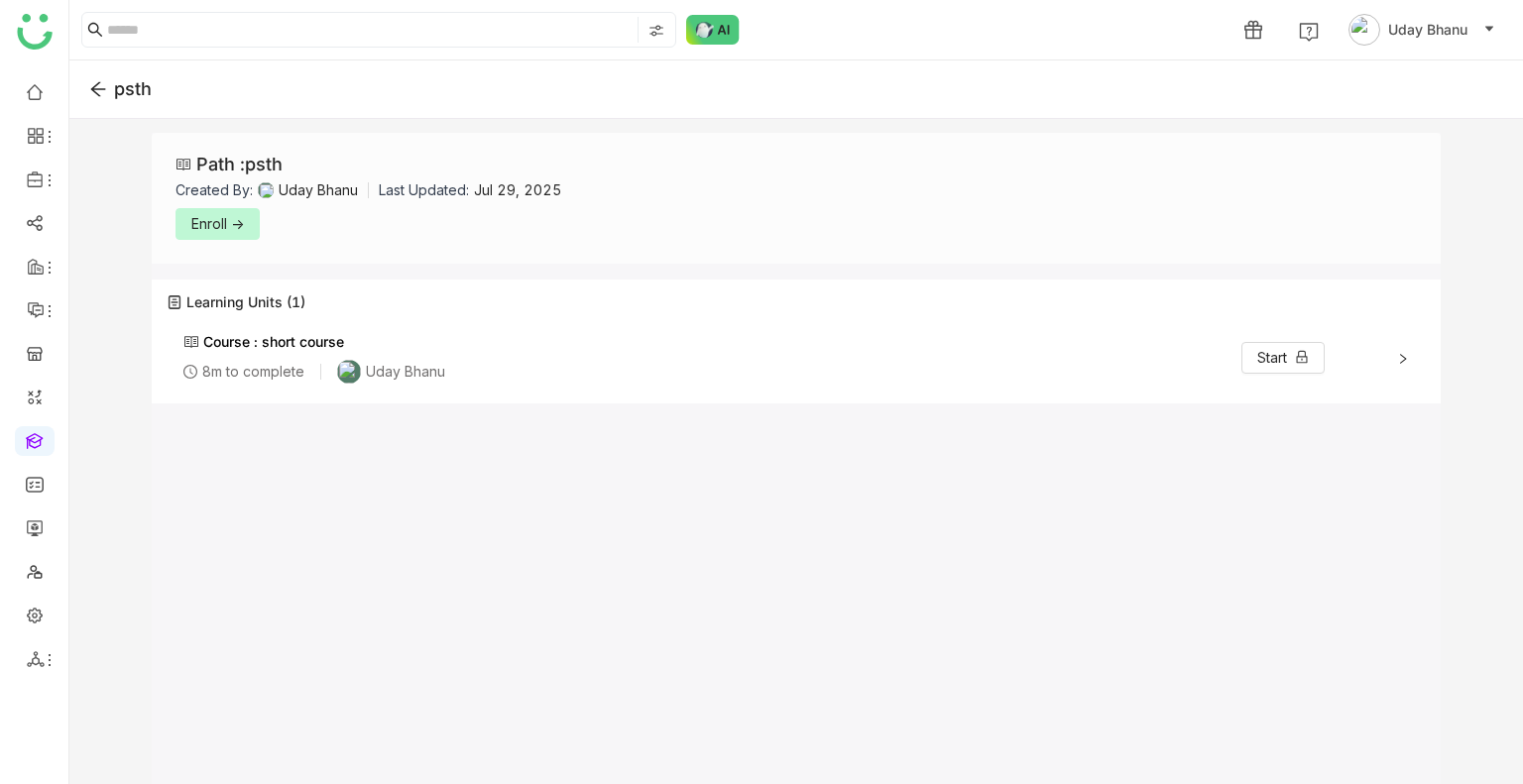 click on "Enroll ->" 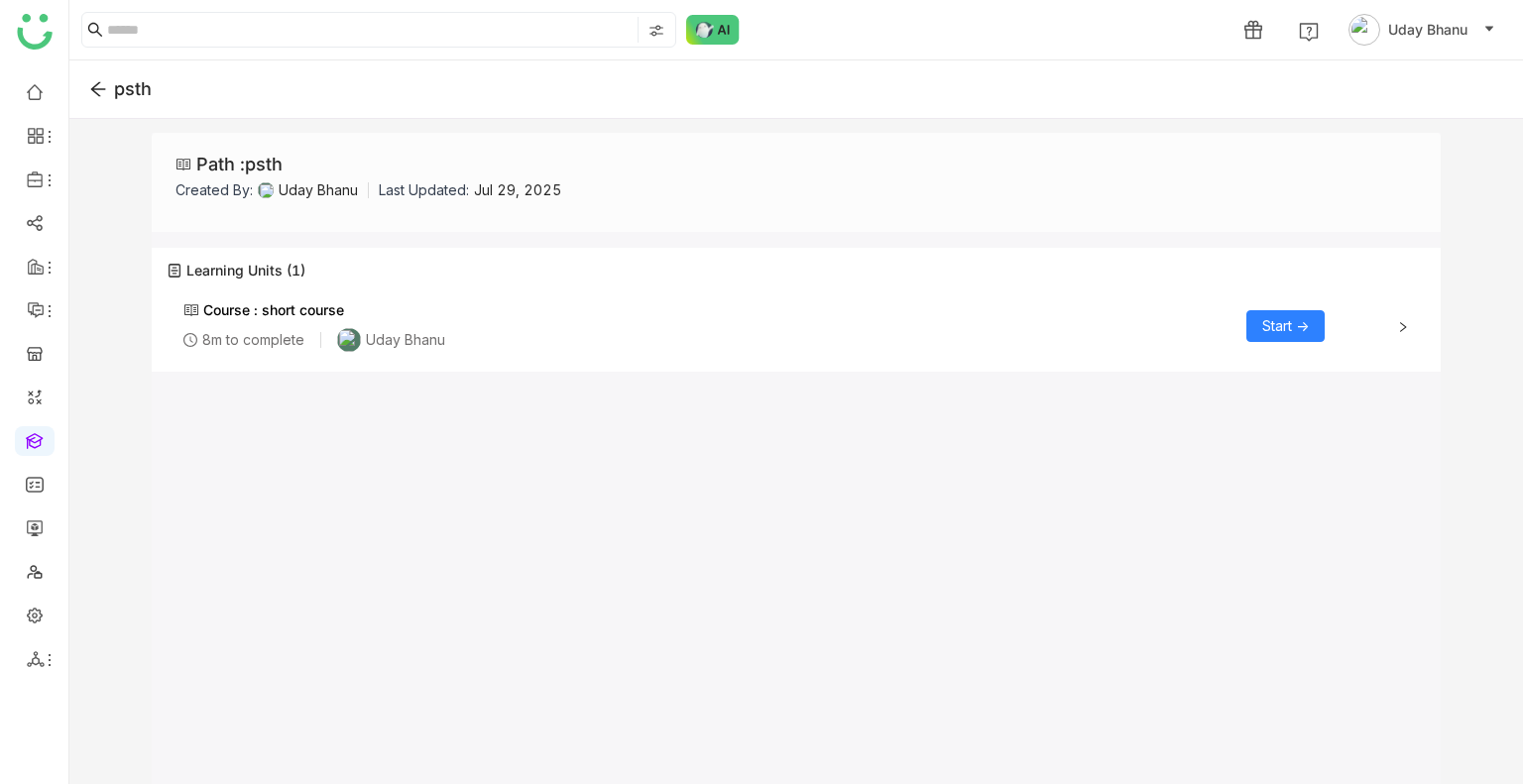 click on "Start ->" 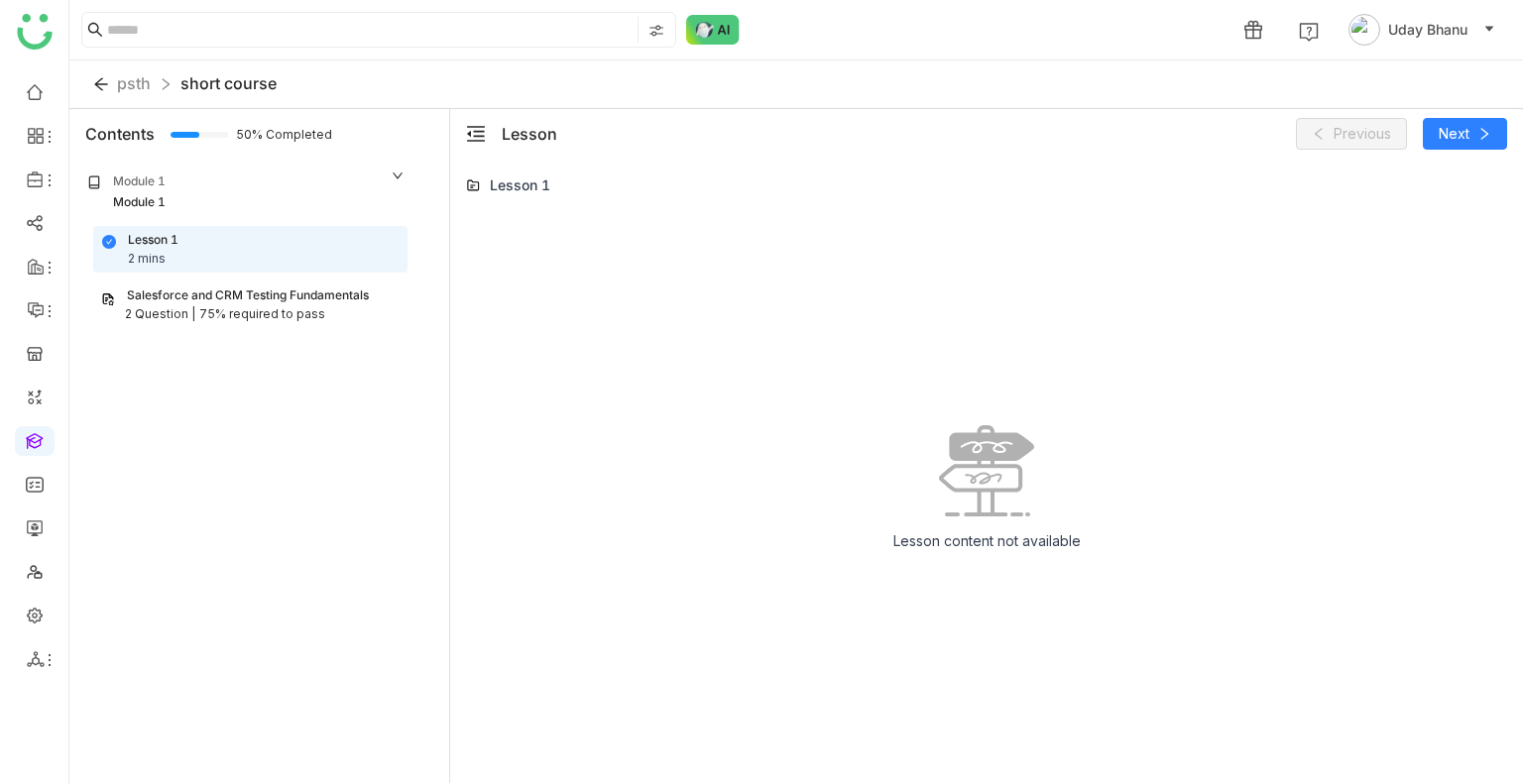 click on "Salesforce and CRM Testing Fundamentals" at bounding box center (248, 295) 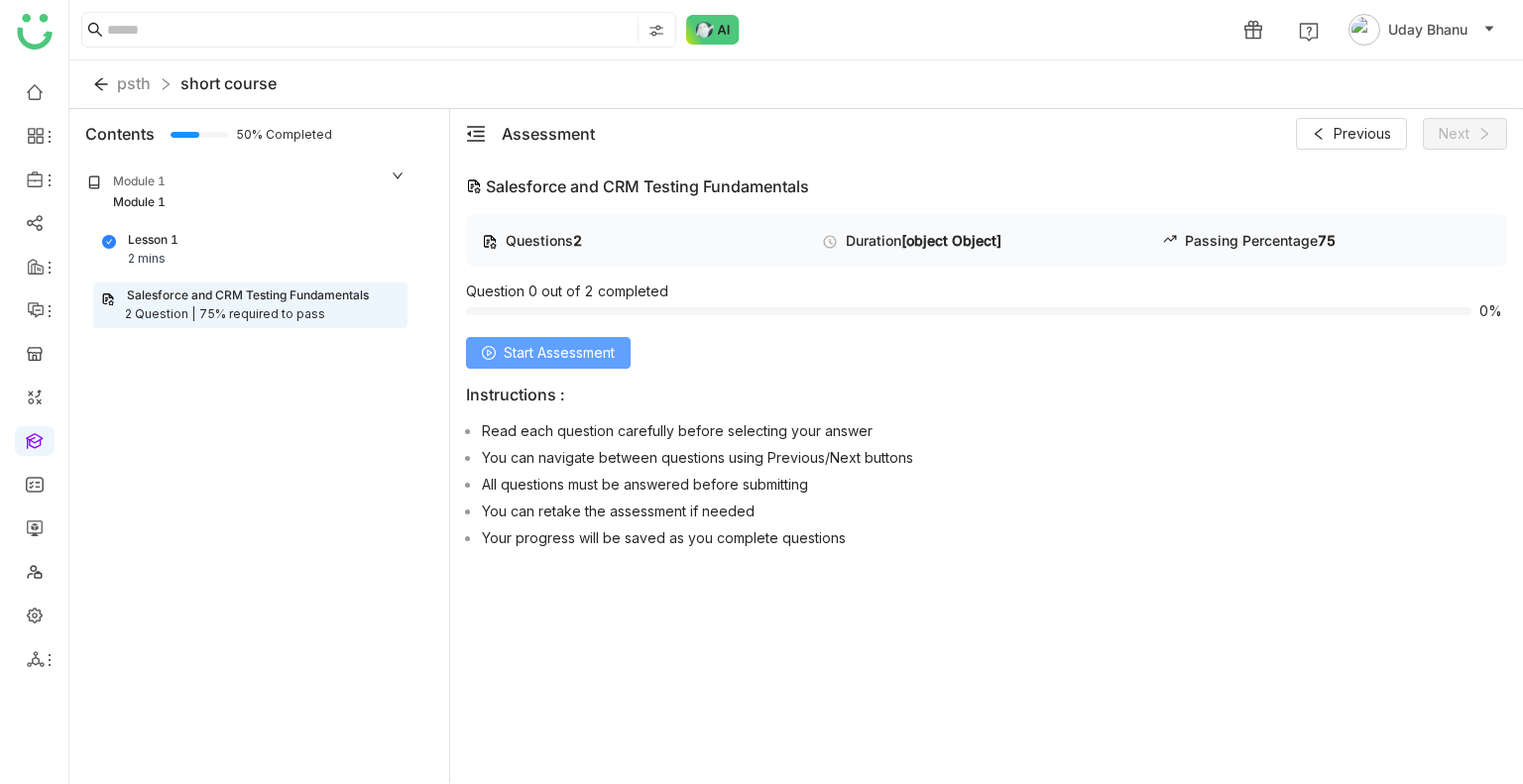 click on "Start Assessment" 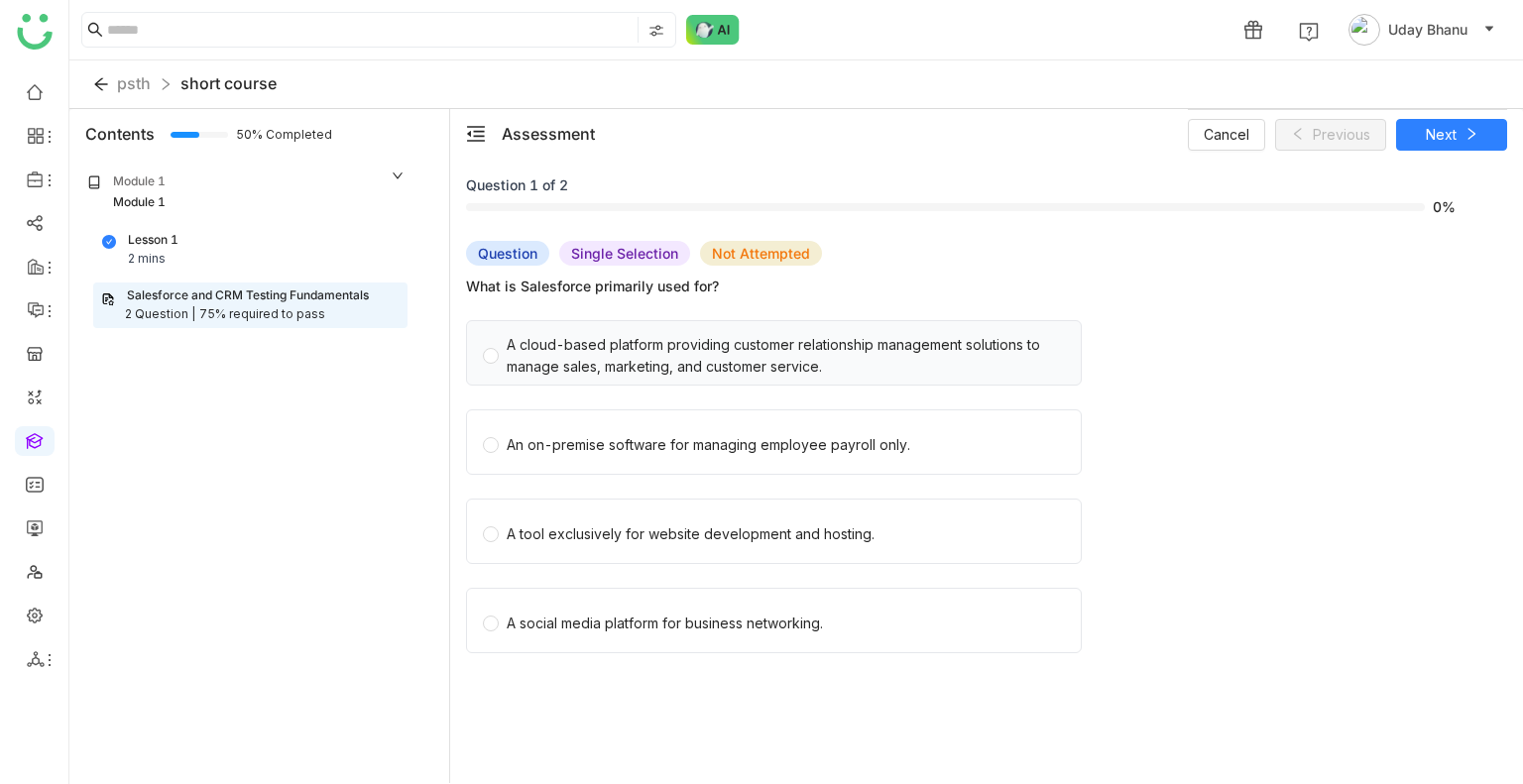 click on "A cloud-based platform providing customer relationship management solutions to manage sales, marketing, and customer service." 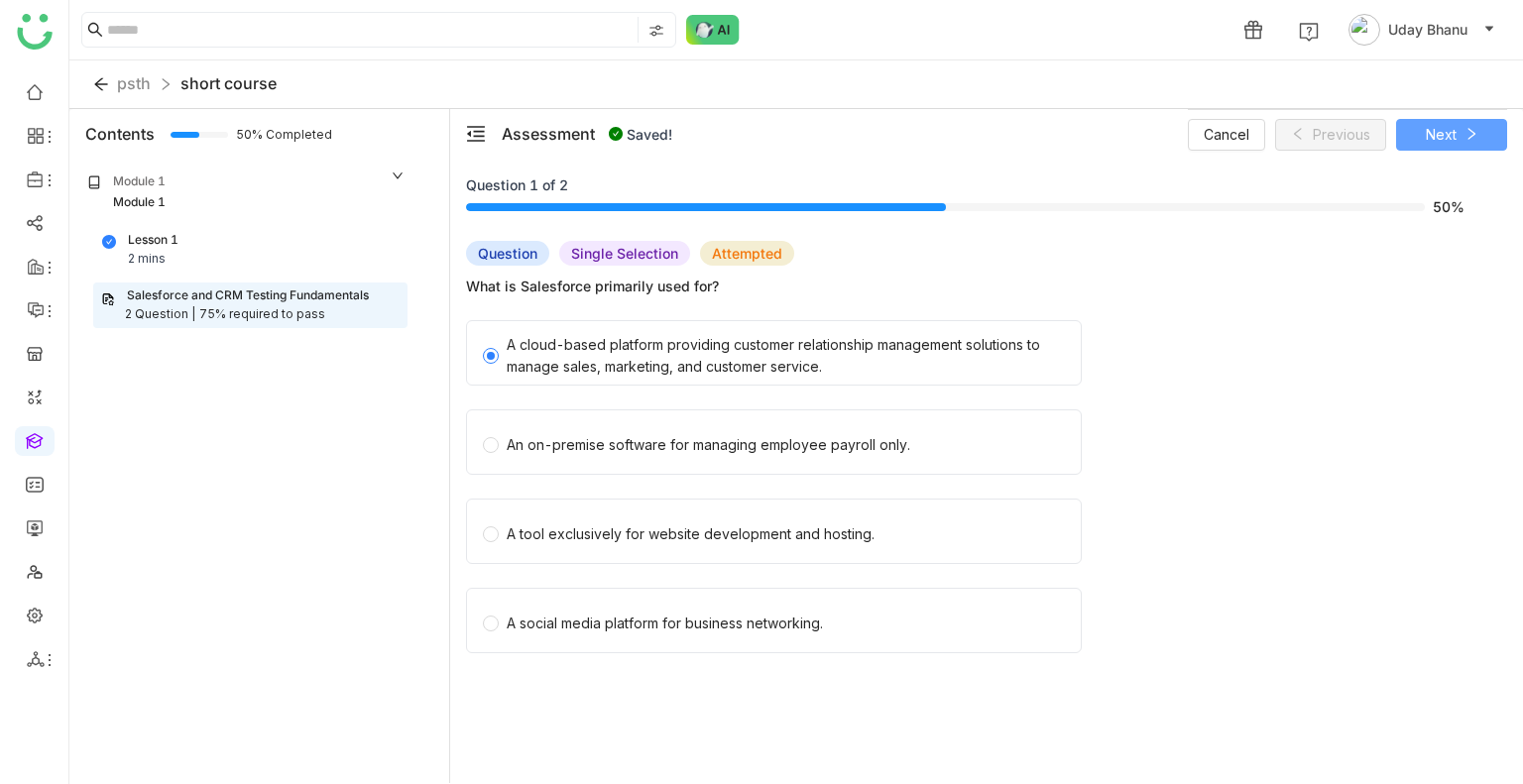 click on "Next" at bounding box center [1452, 135] 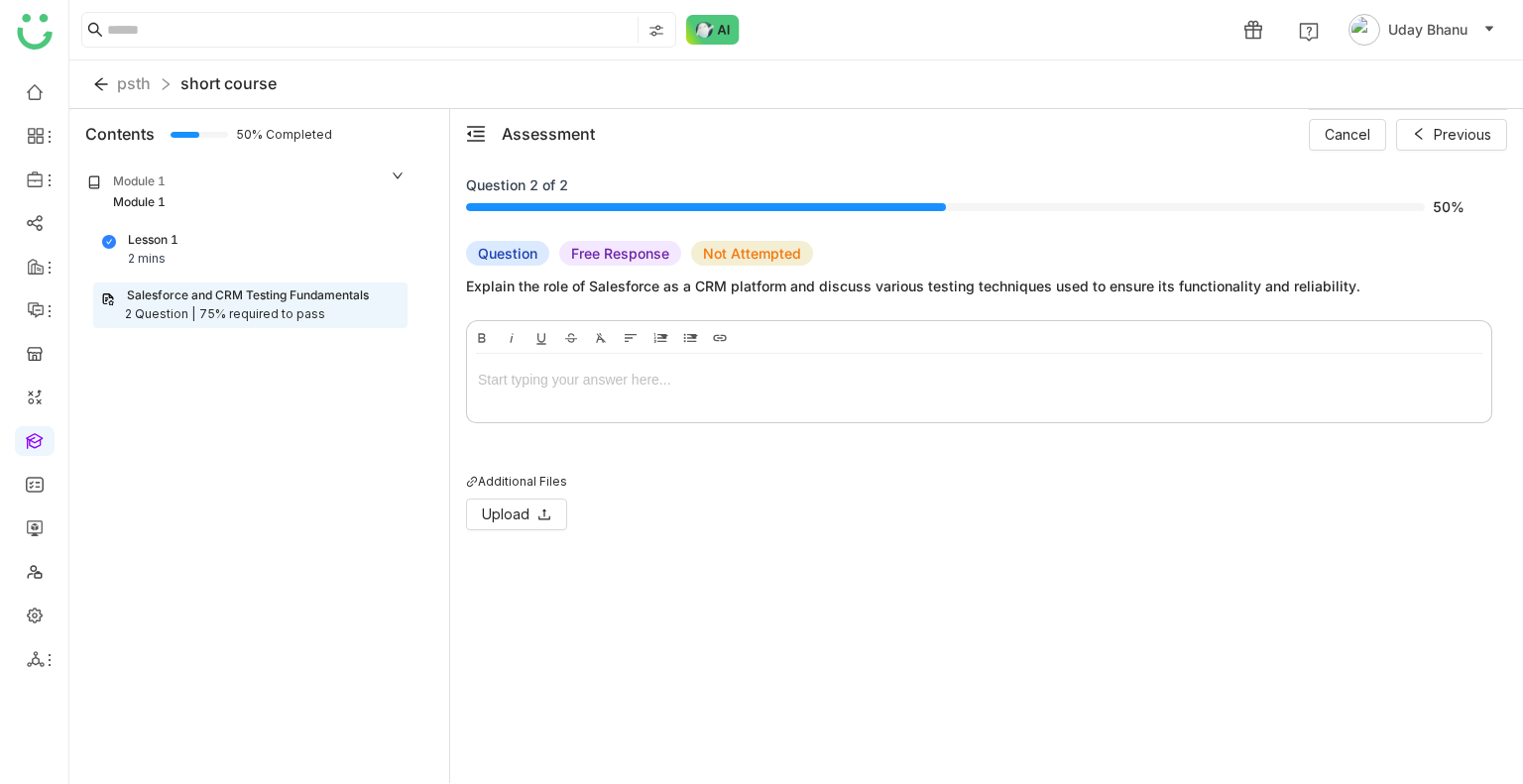 click at bounding box center [979, 384] 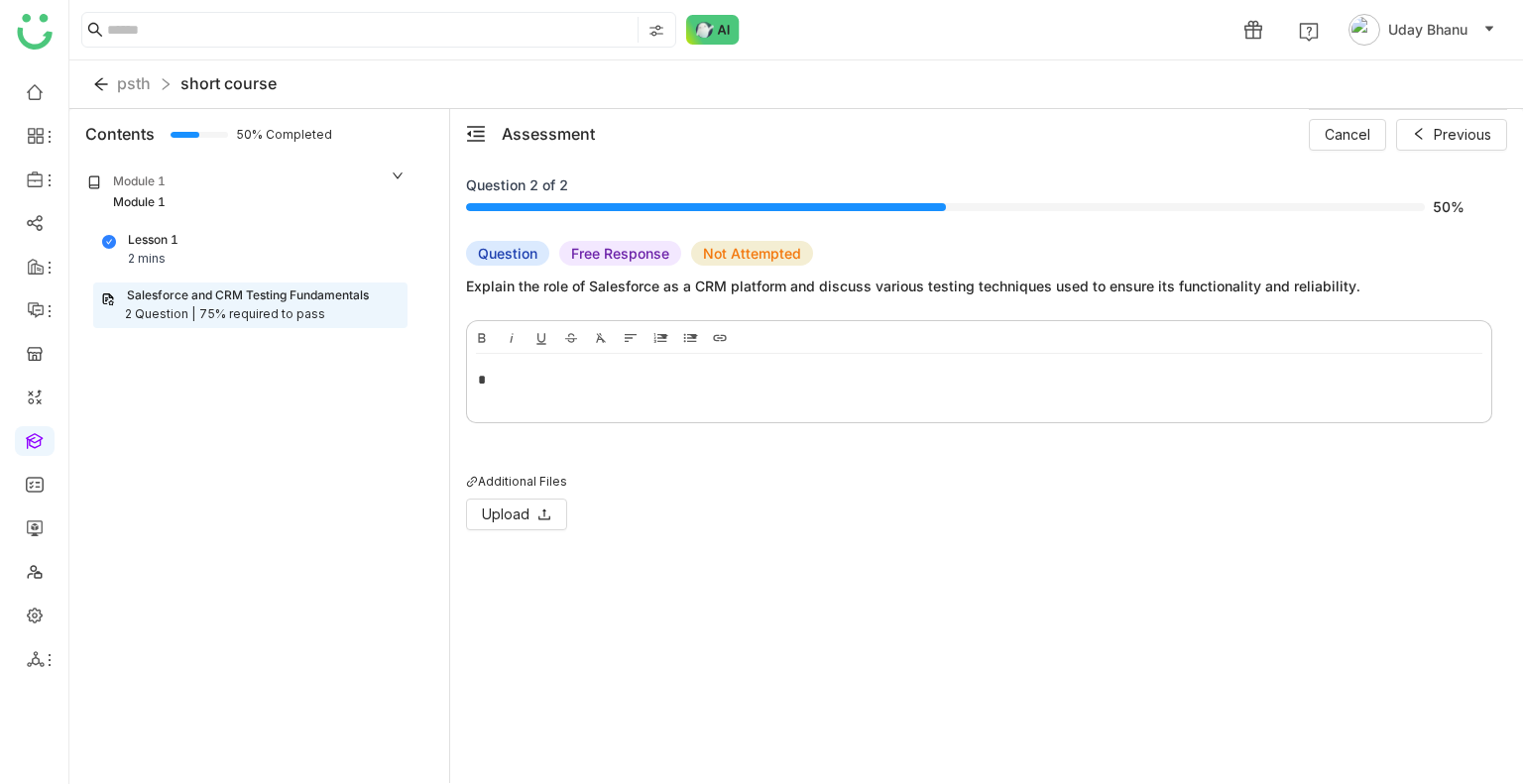 type 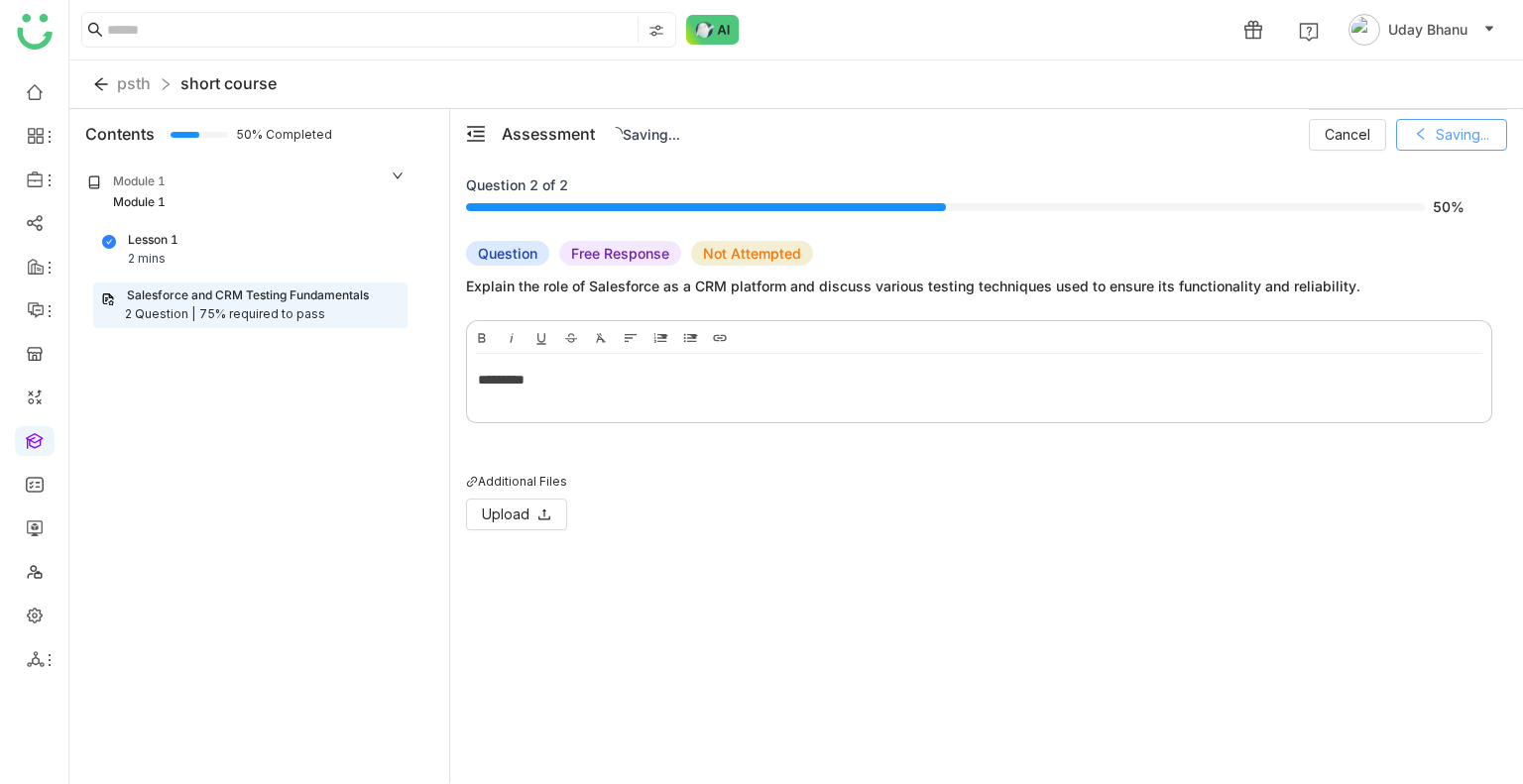 click on "Cancel   Saving..." at bounding box center [1408, 134] 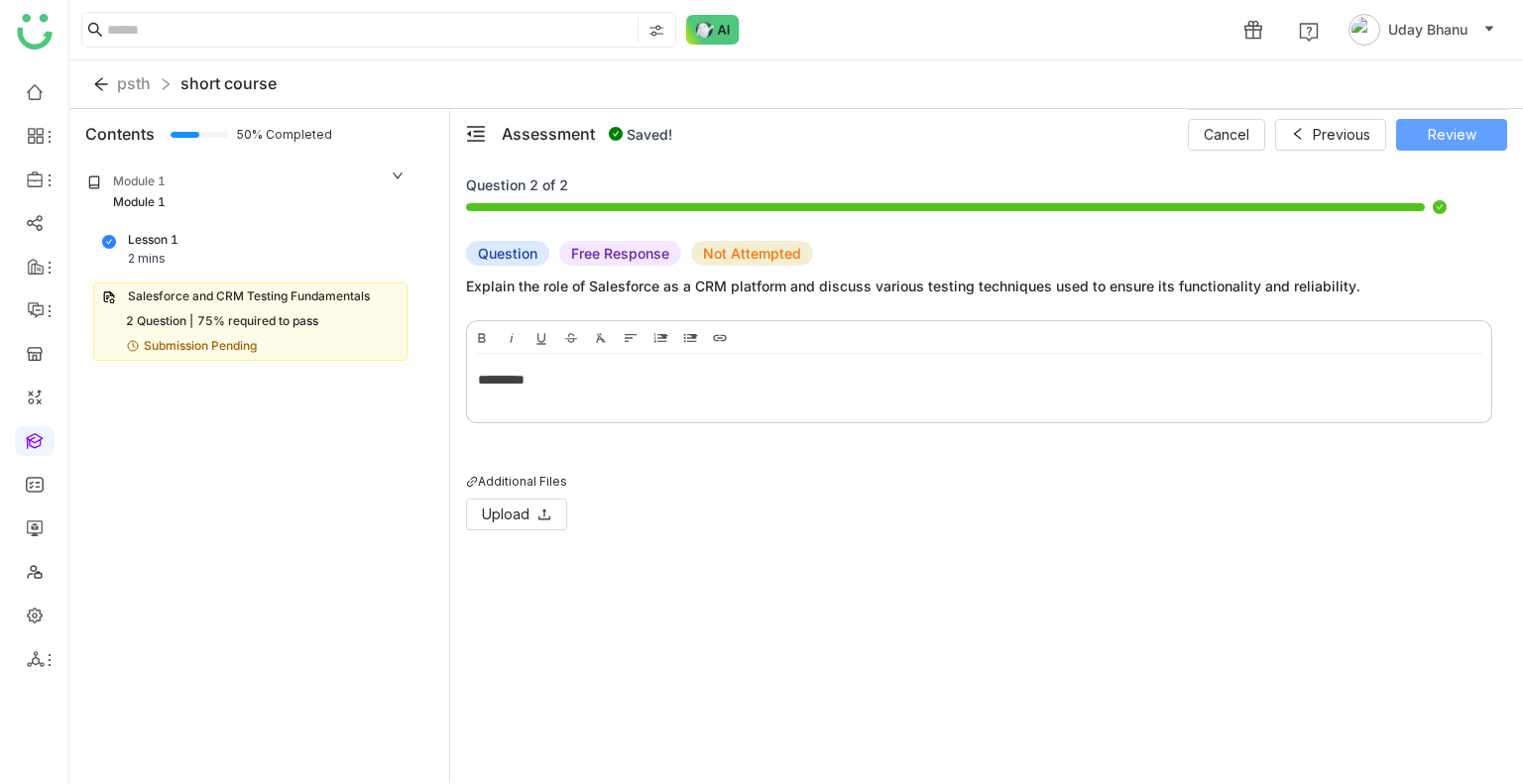 click on "Review" at bounding box center (1452, 135) 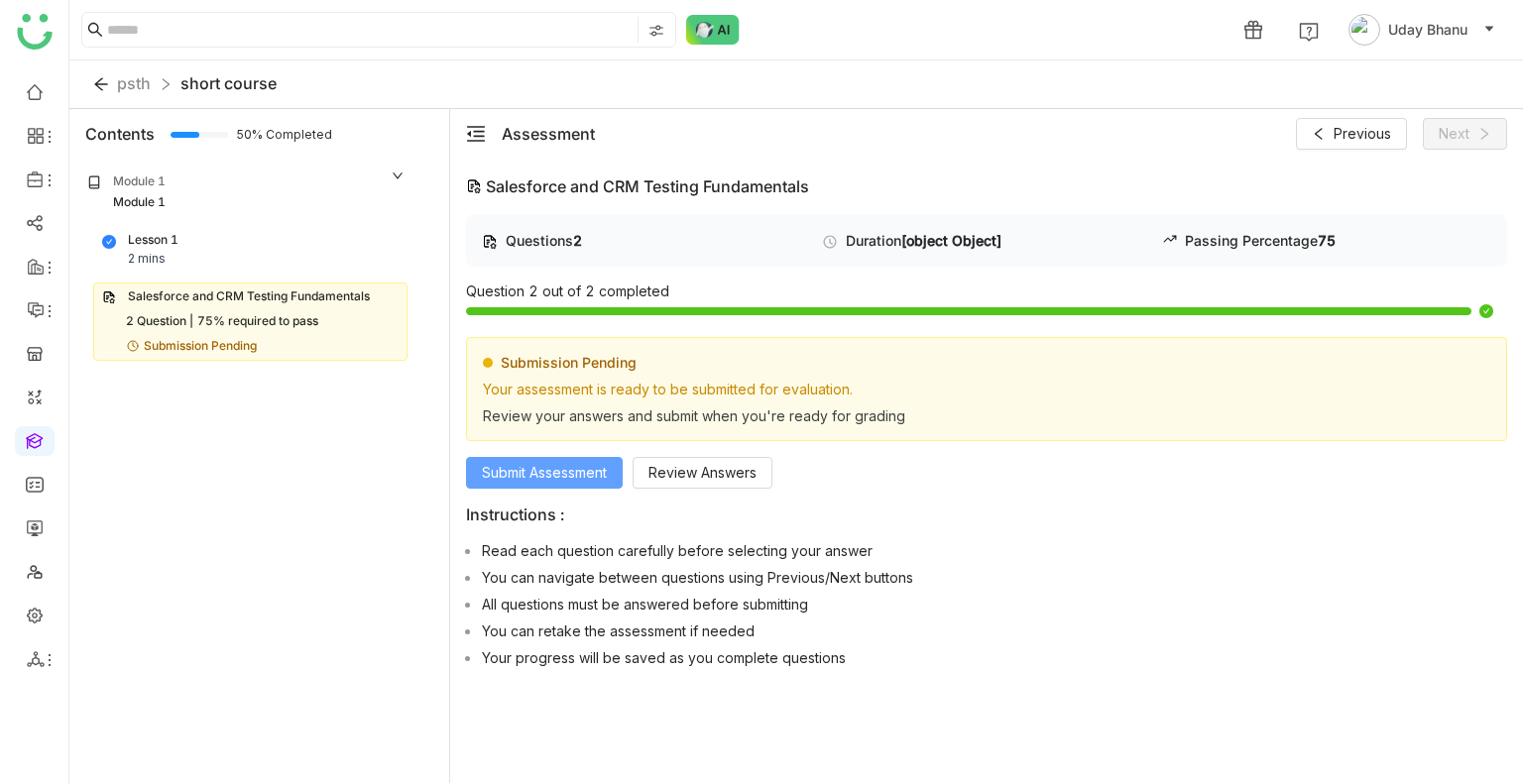 click on "Submit Assessment" 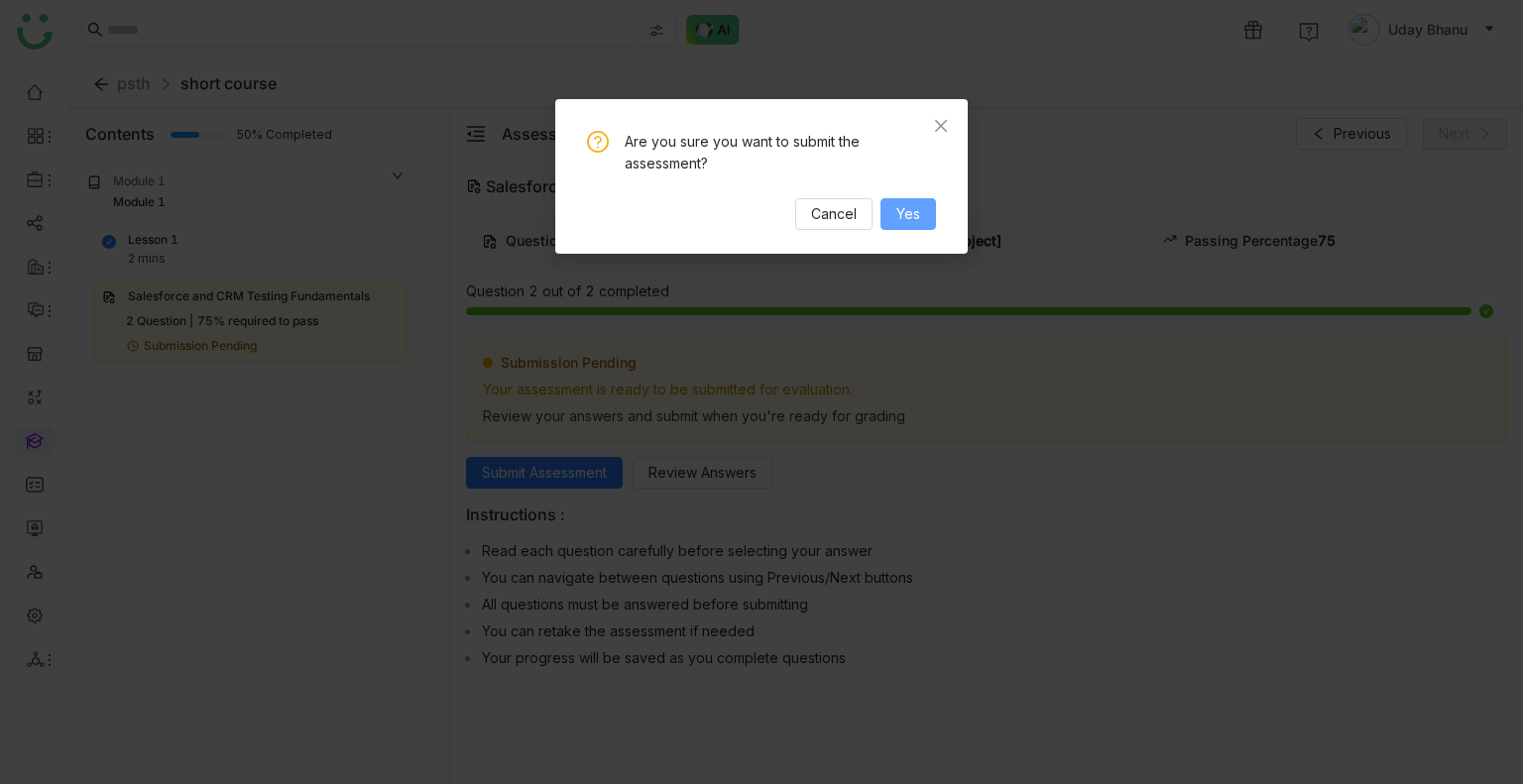 click on "Yes" at bounding box center (908, 214) 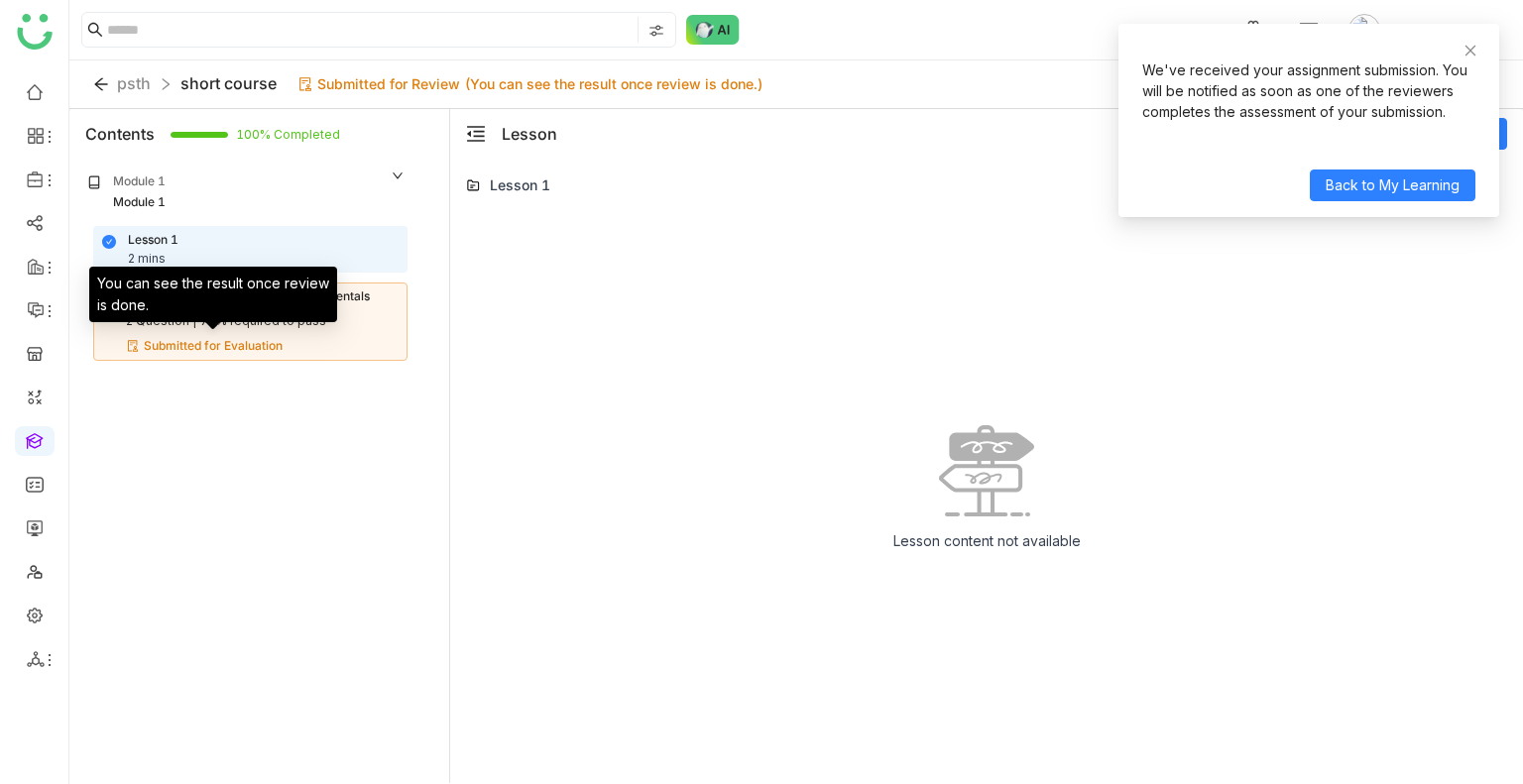 click on "Submitted for Evaluation" at bounding box center (213, 346) 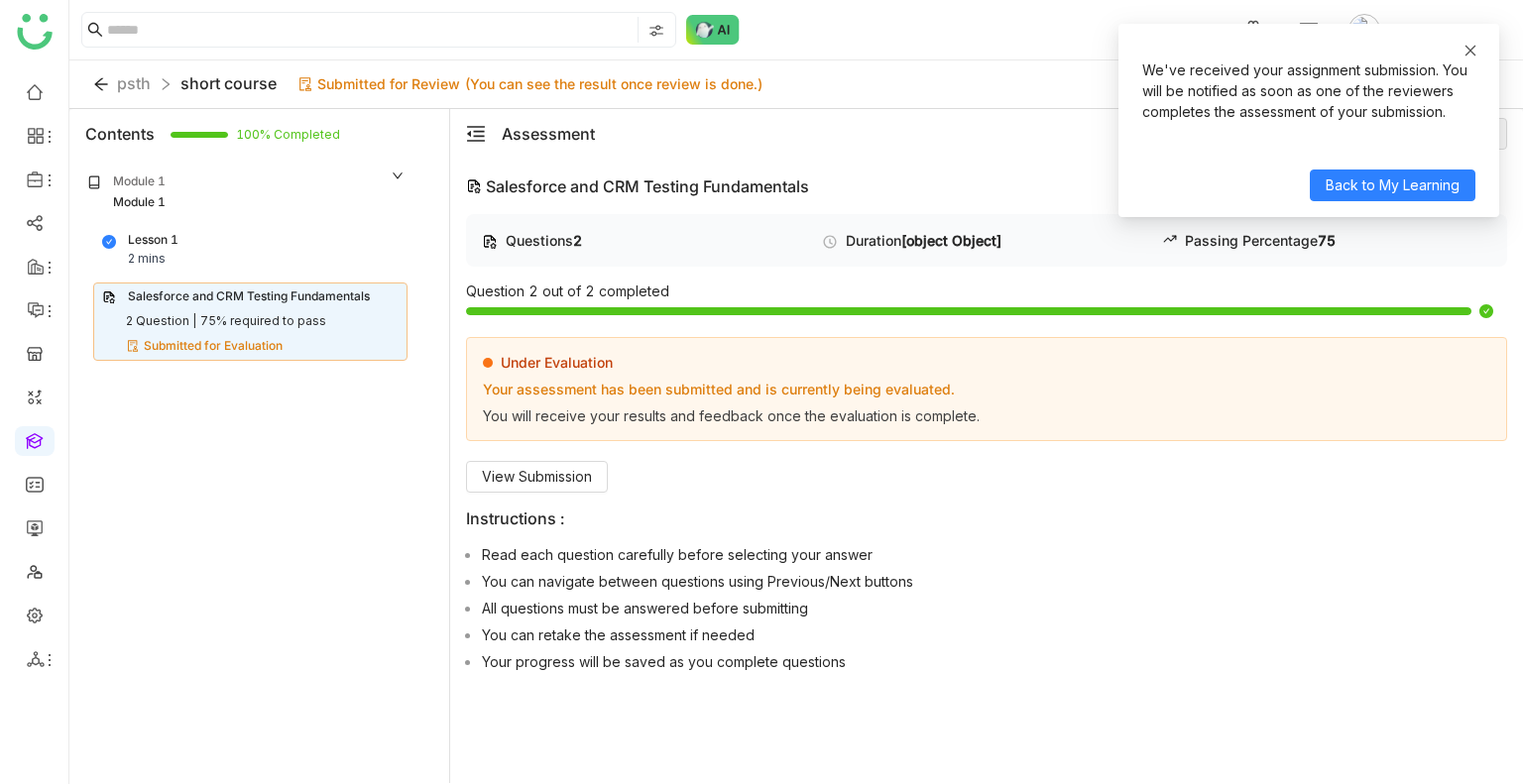 click 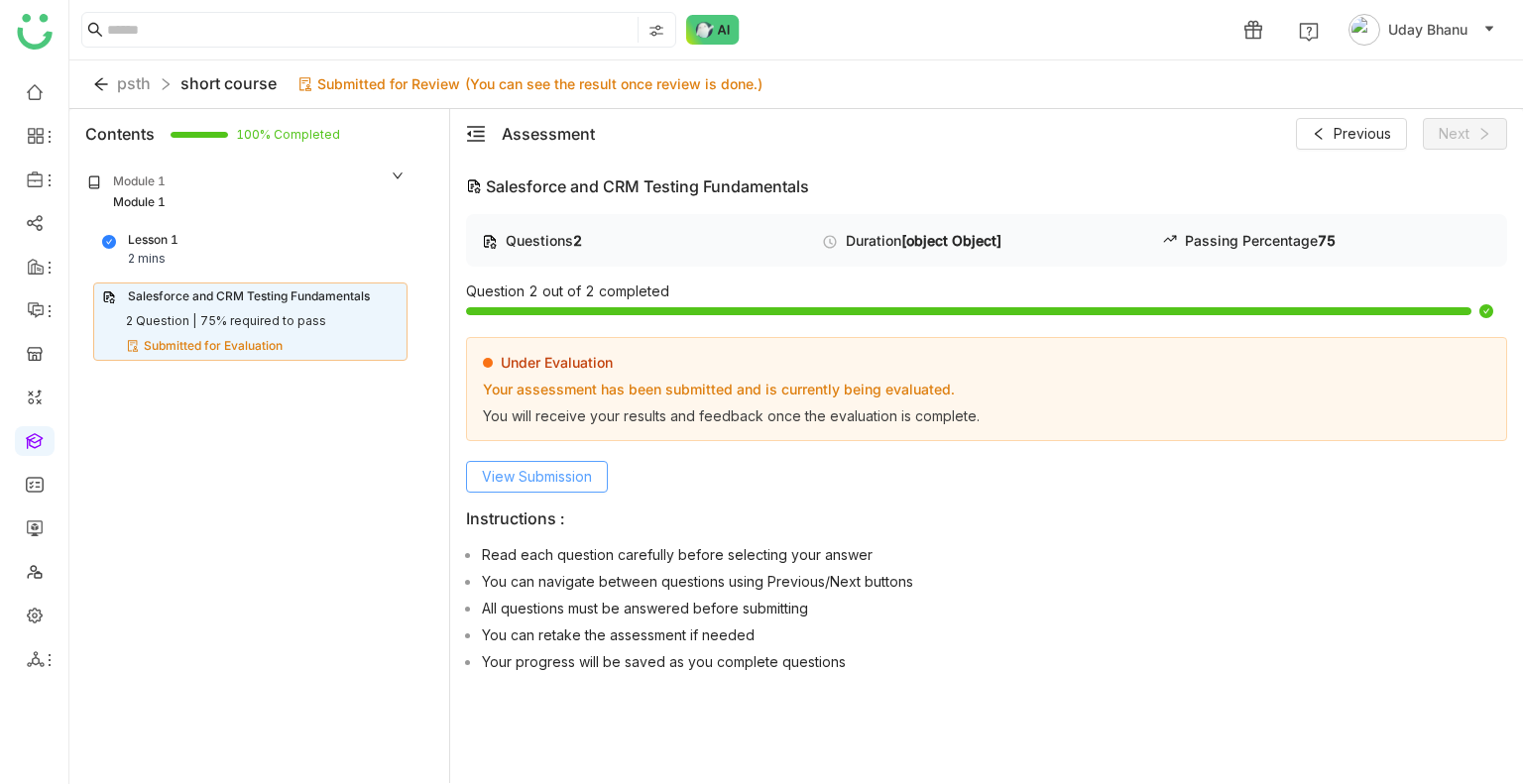 click on "View Submission" 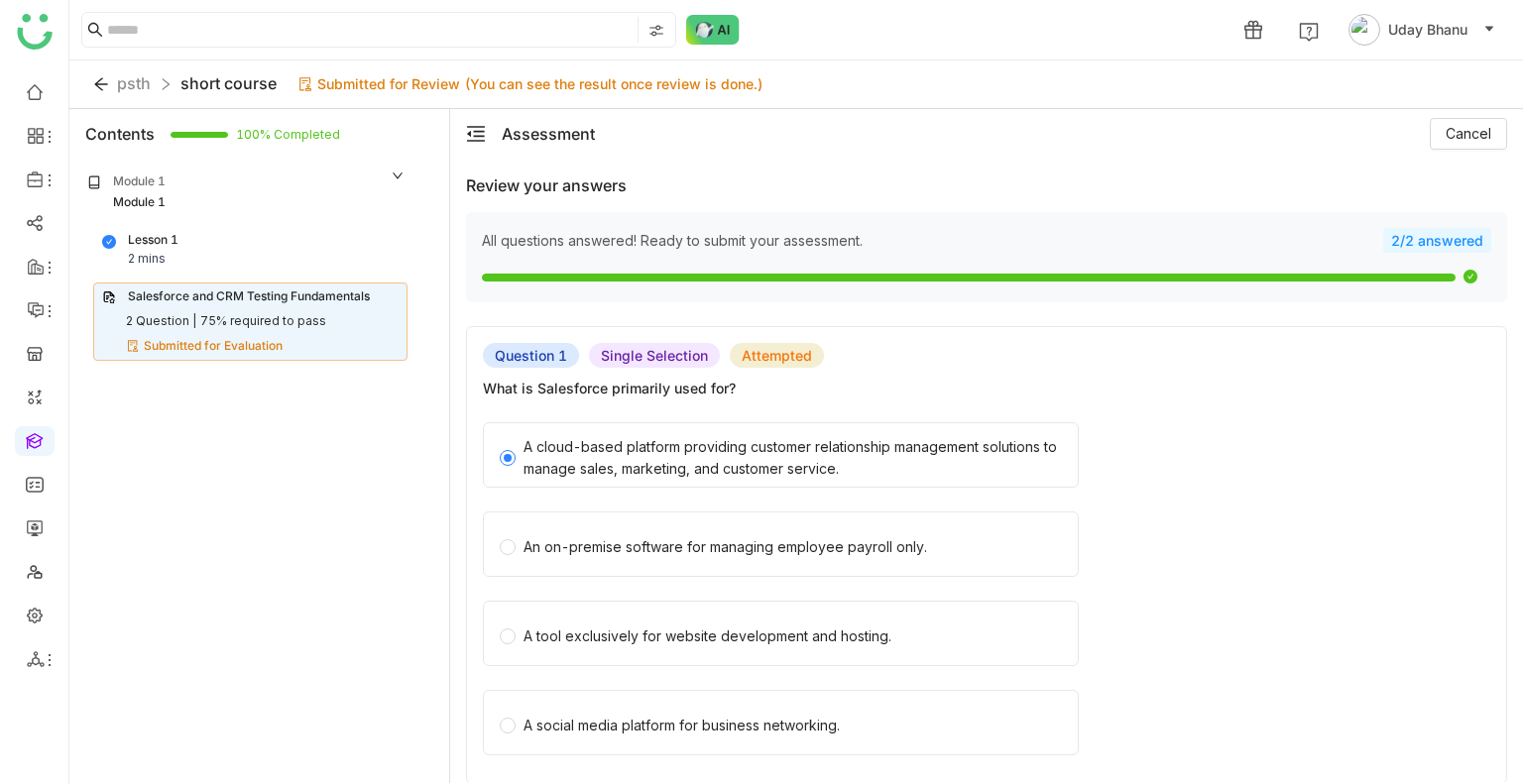 click on "Submitted for Review" 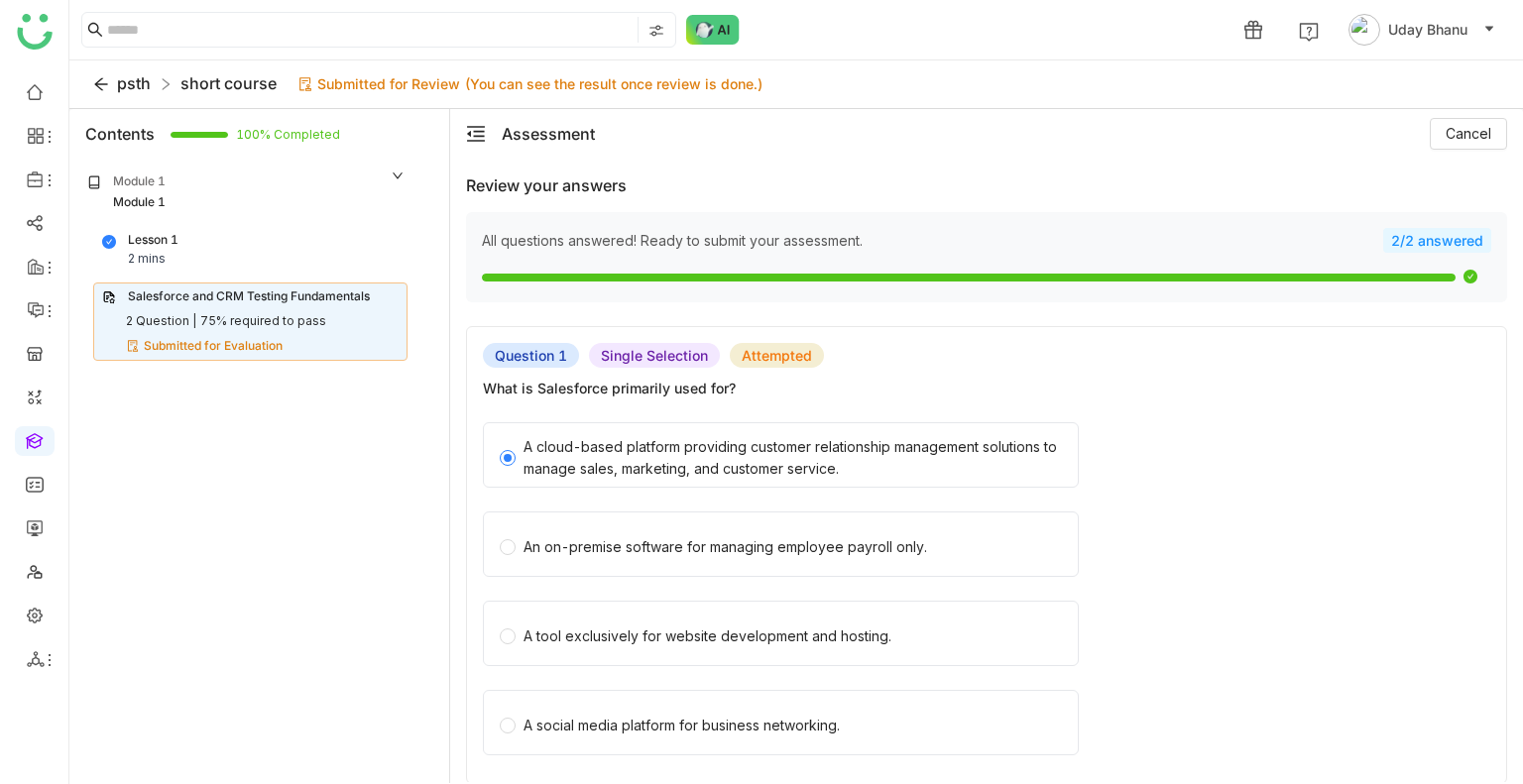 click on "psth" 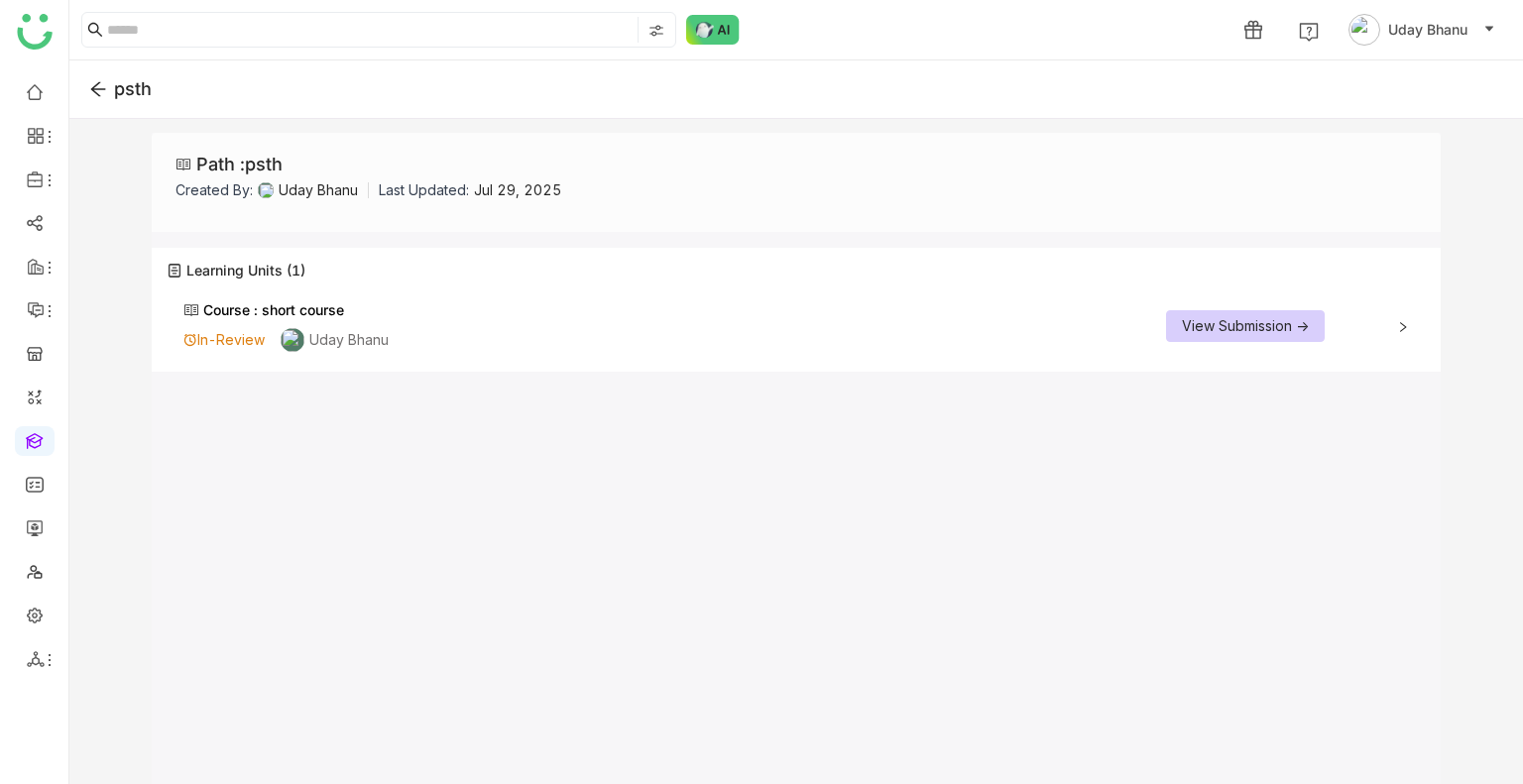 click on "View Submission ->" 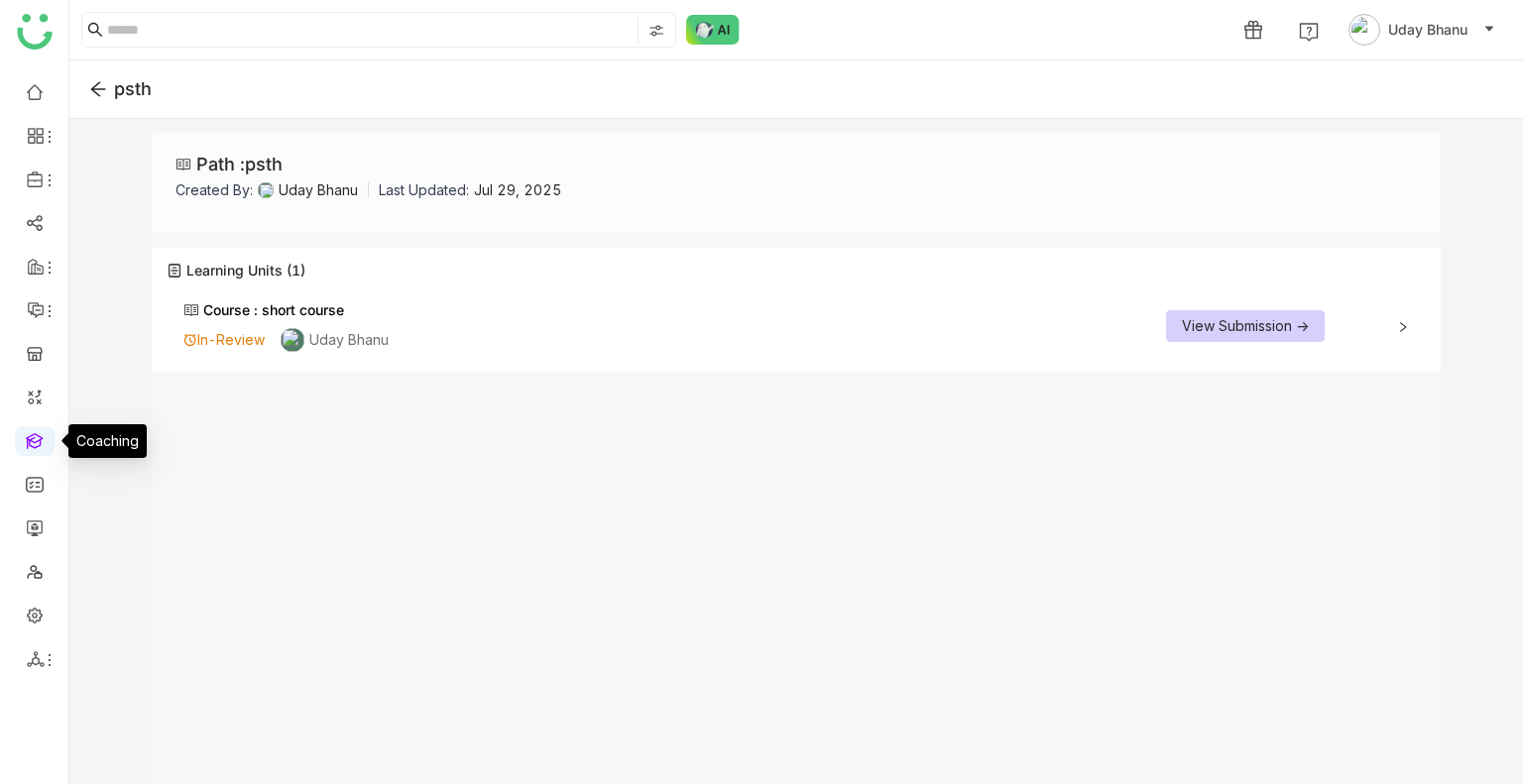 click at bounding box center (35, 439) 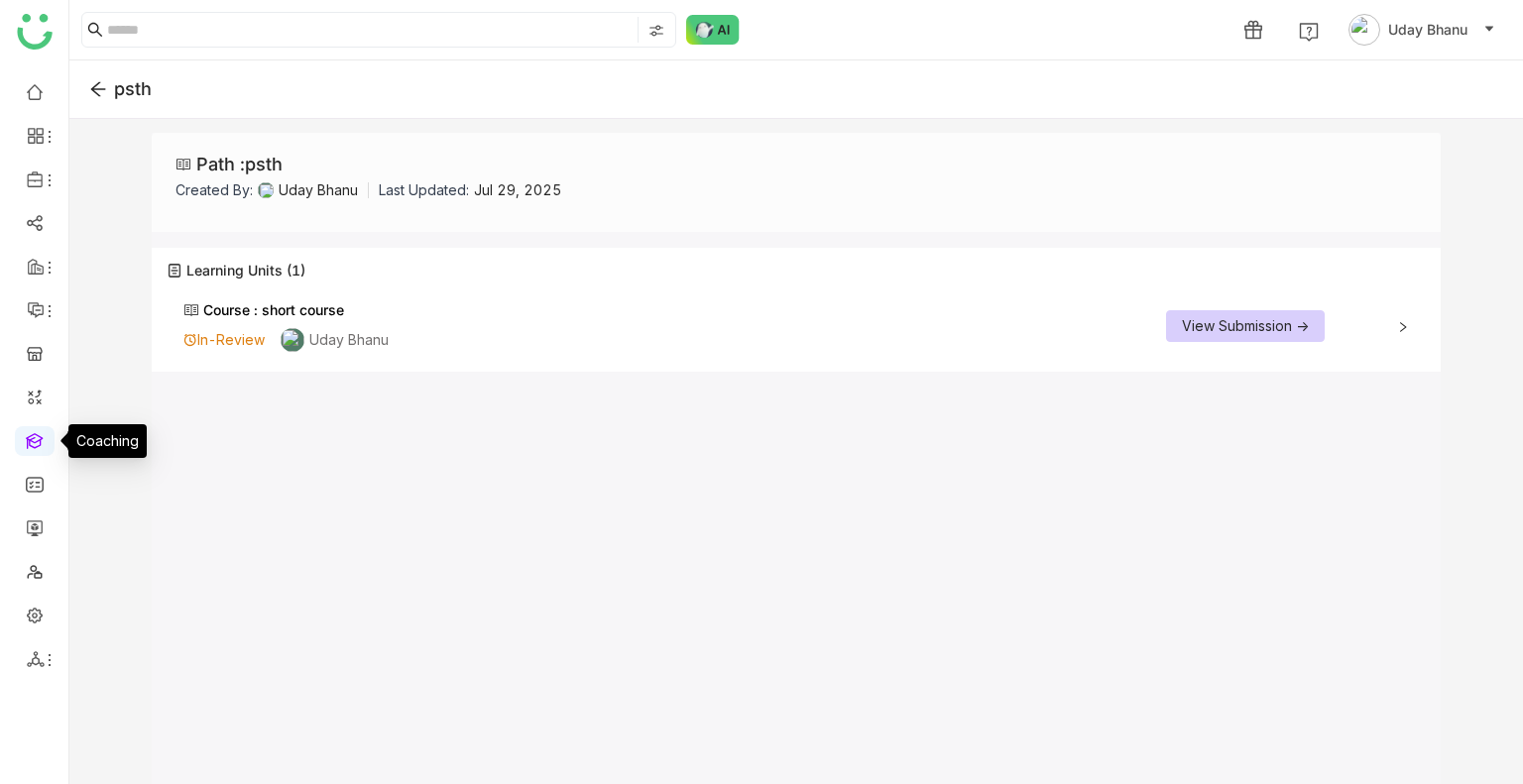 click at bounding box center [35, 439] 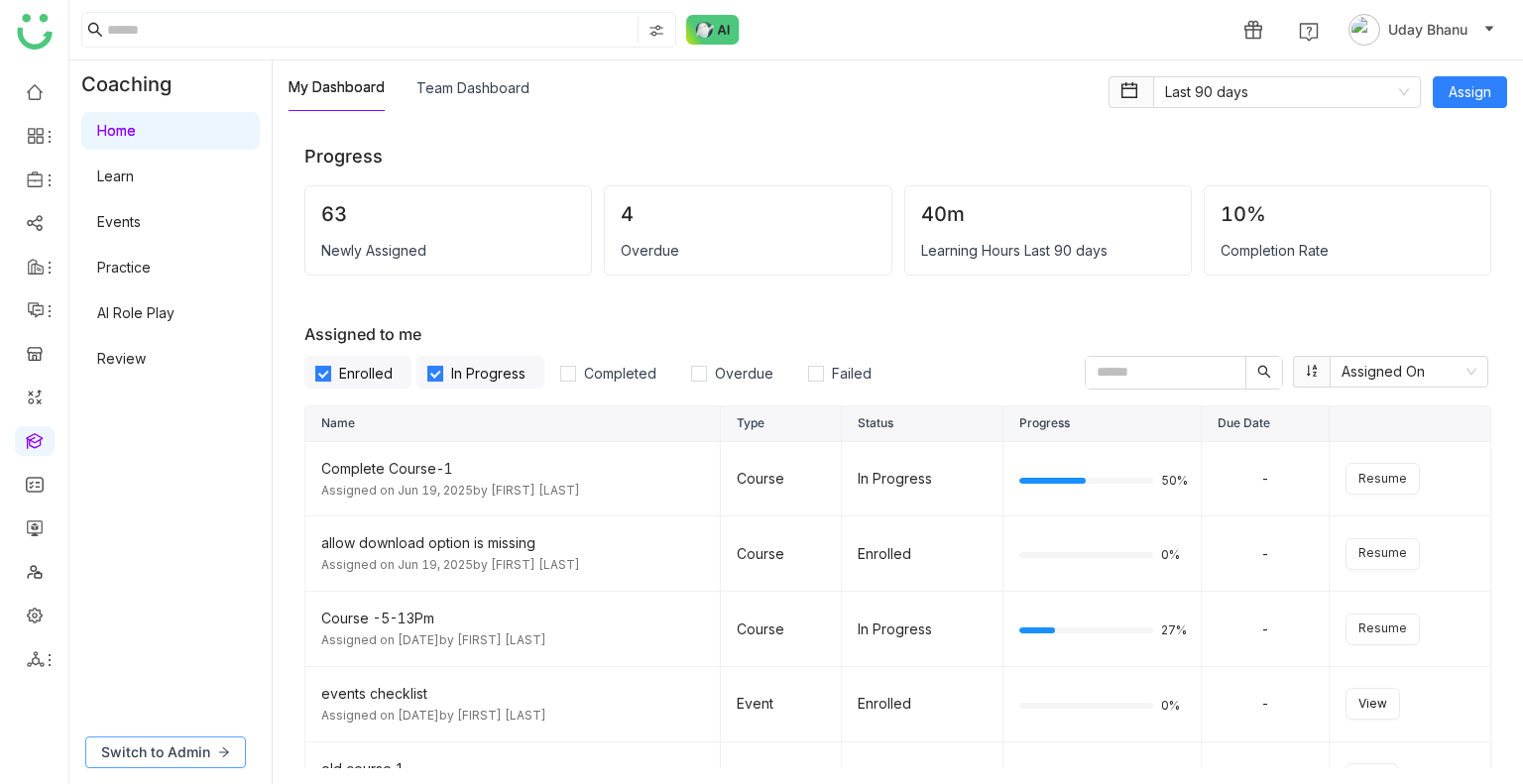 click on "Switch to Admin" 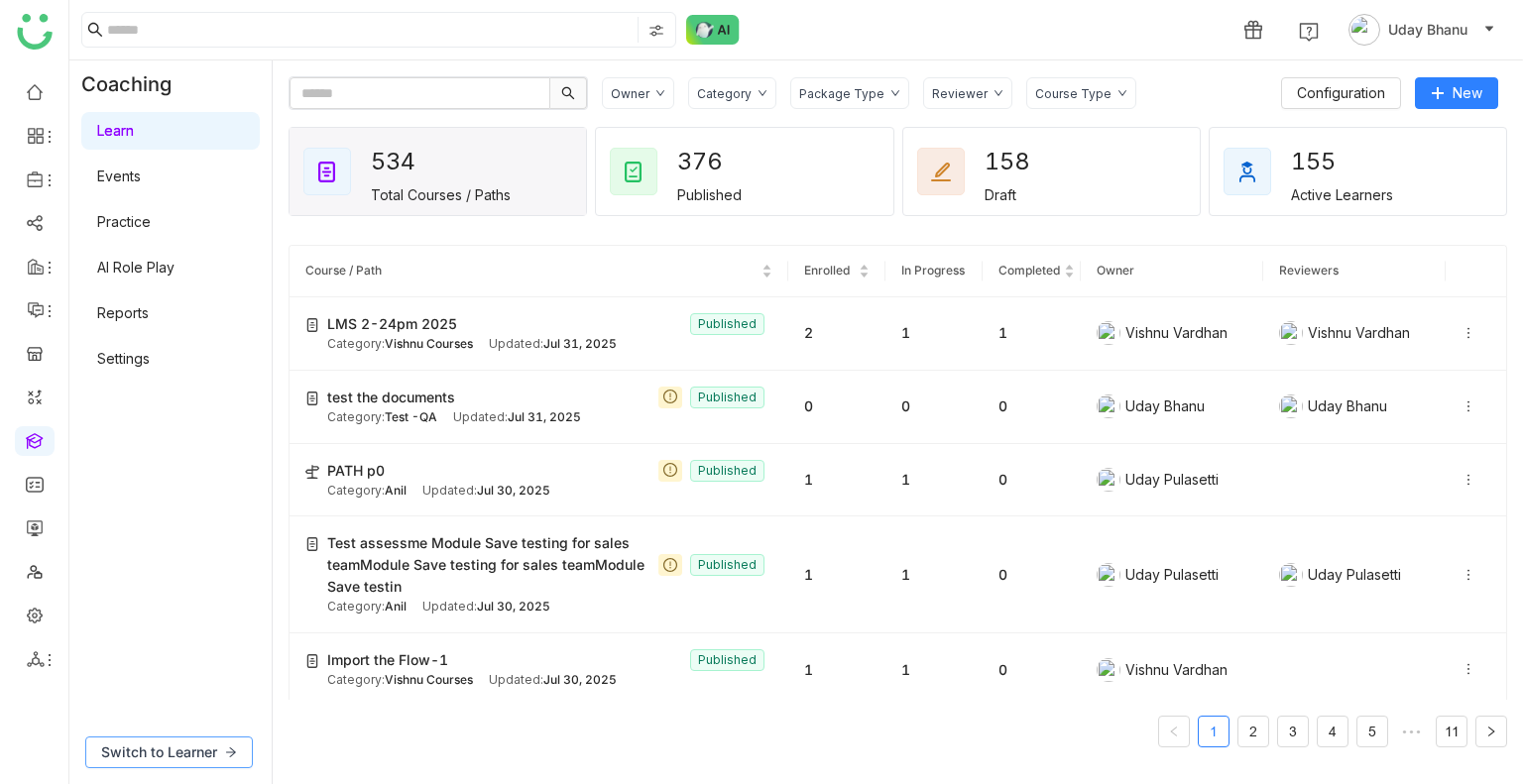 click on "Switch to Learner" 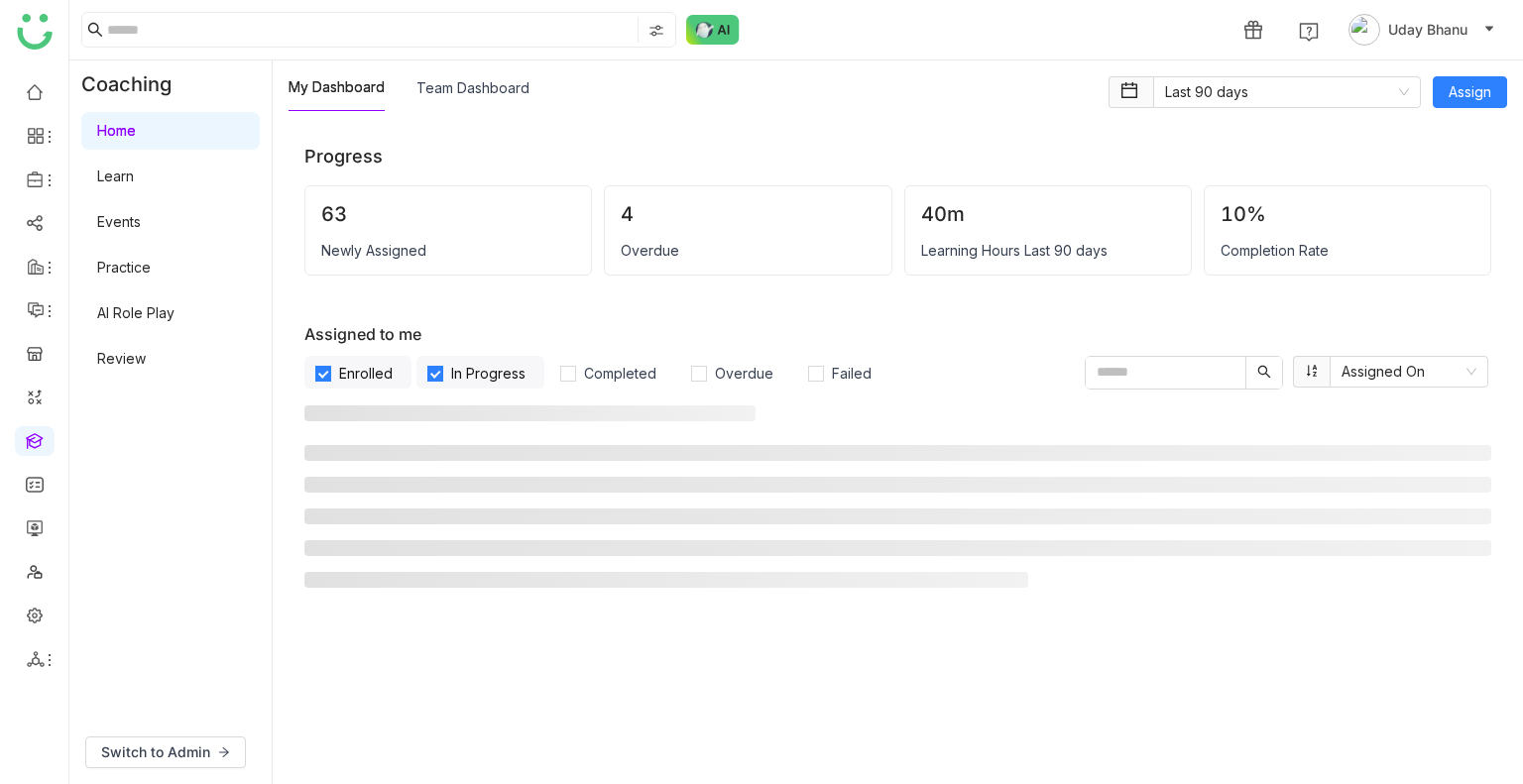 click on "Review" at bounding box center (121, 358) 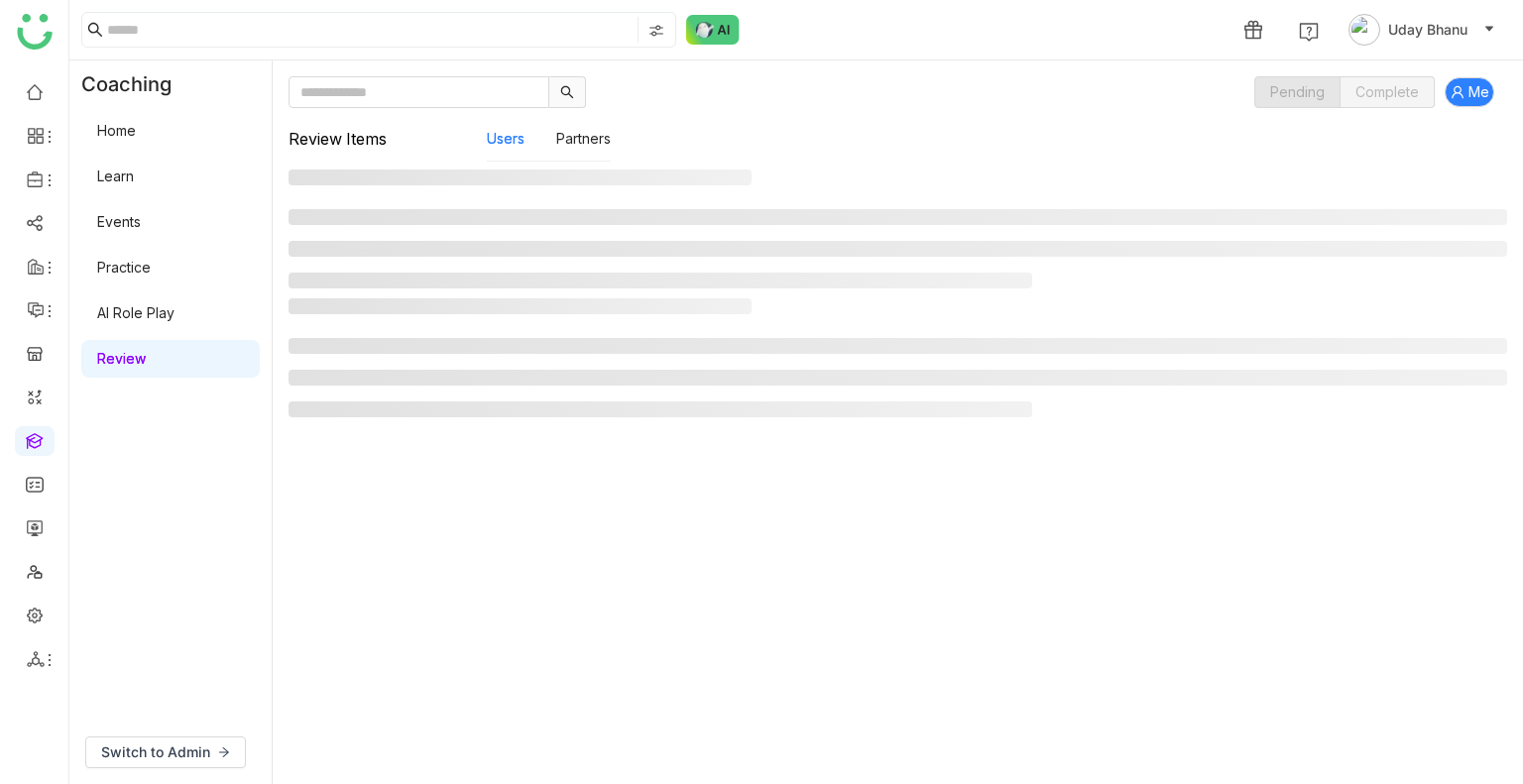 click on "Review" at bounding box center [121, 358] 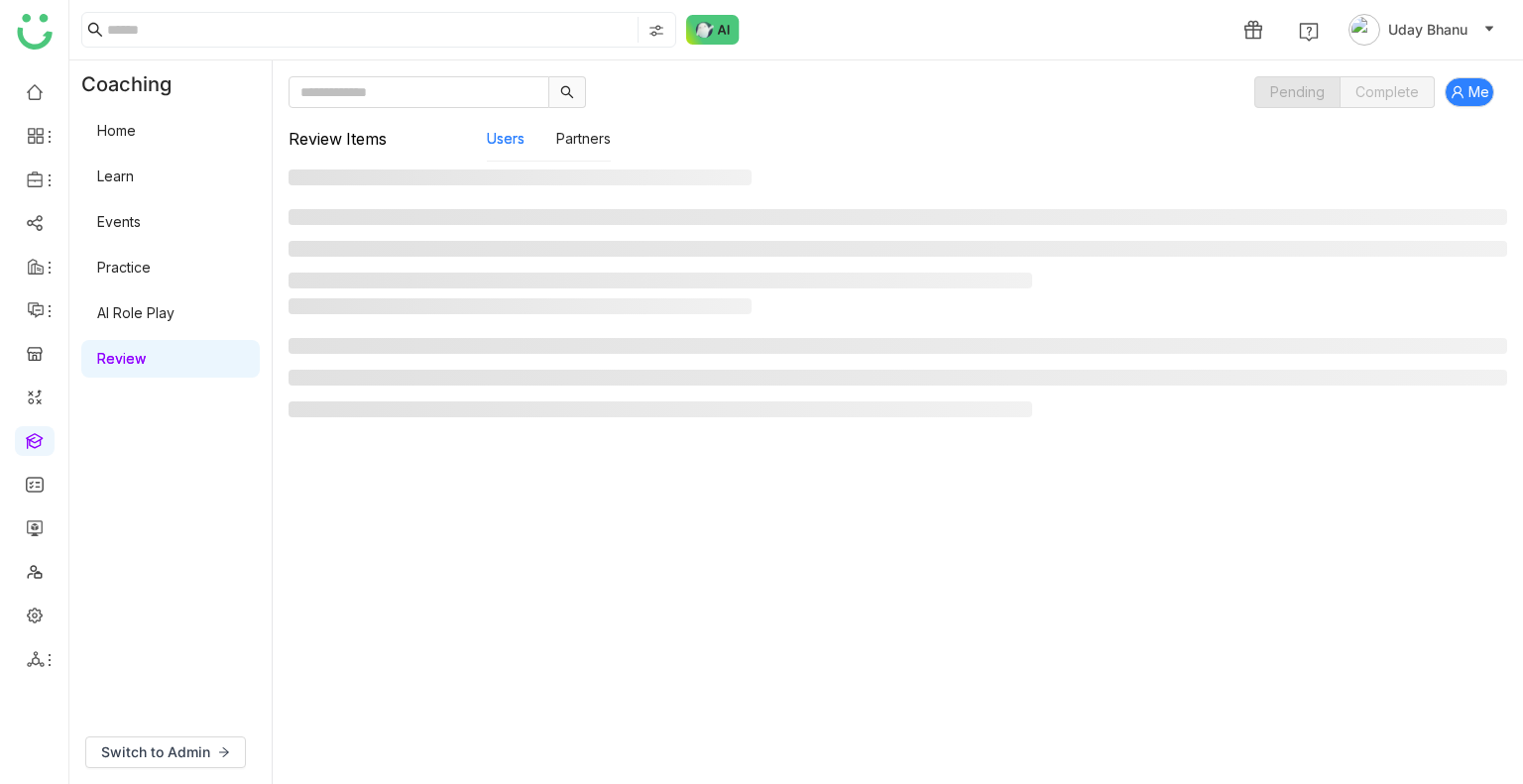 click on "Review" at bounding box center [121, 358] 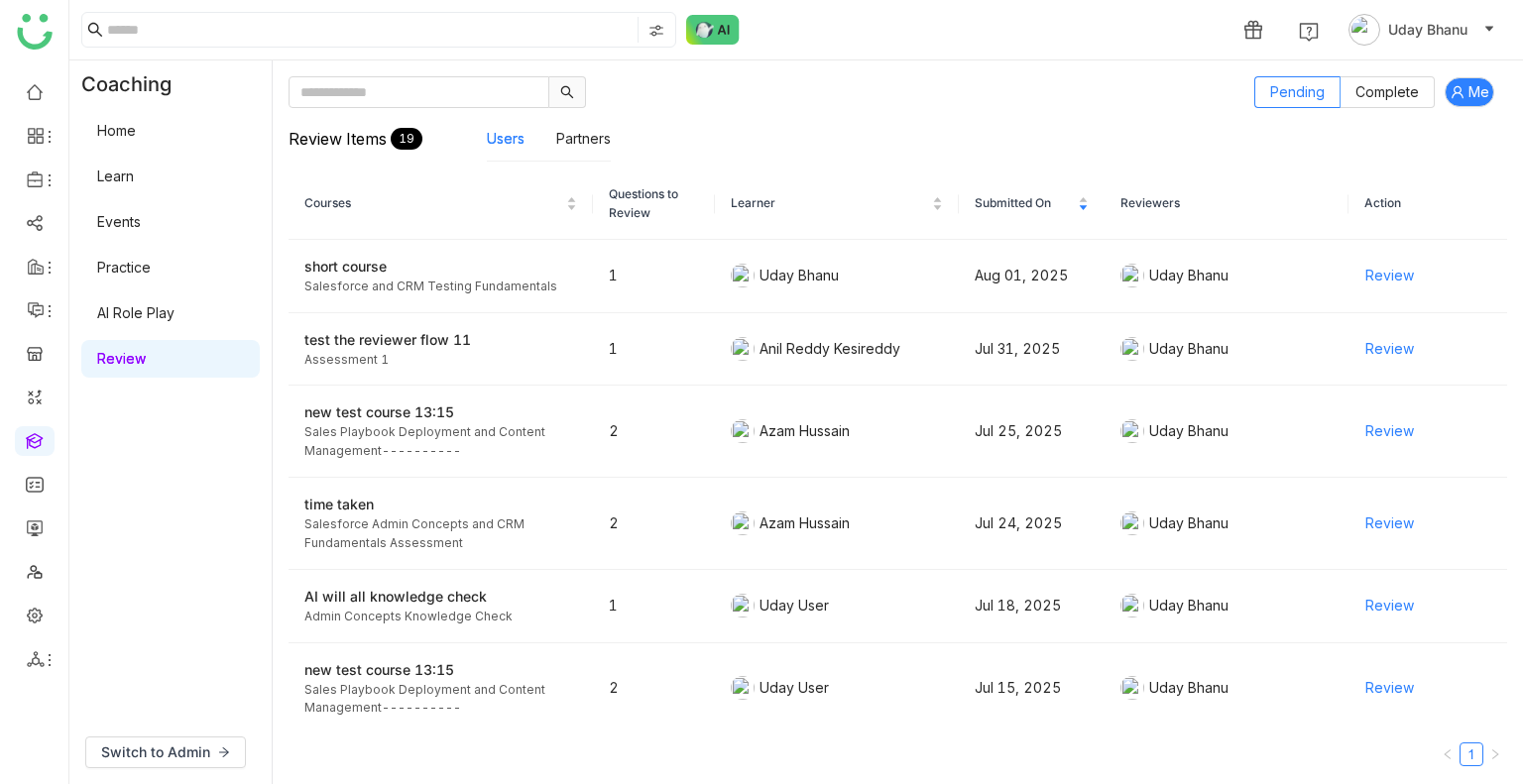 click on "Review" at bounding box center [121, 358] 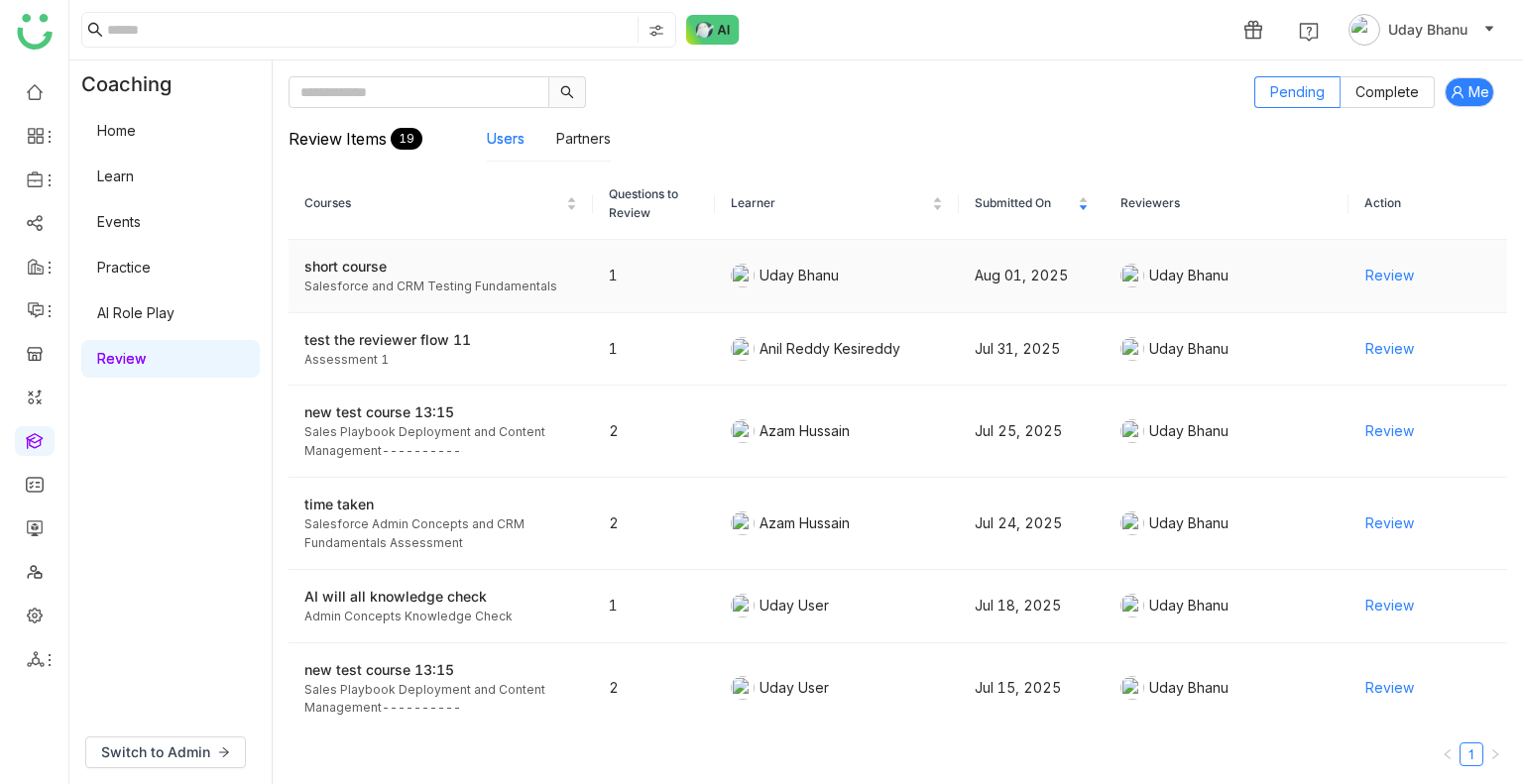 click on "Review" 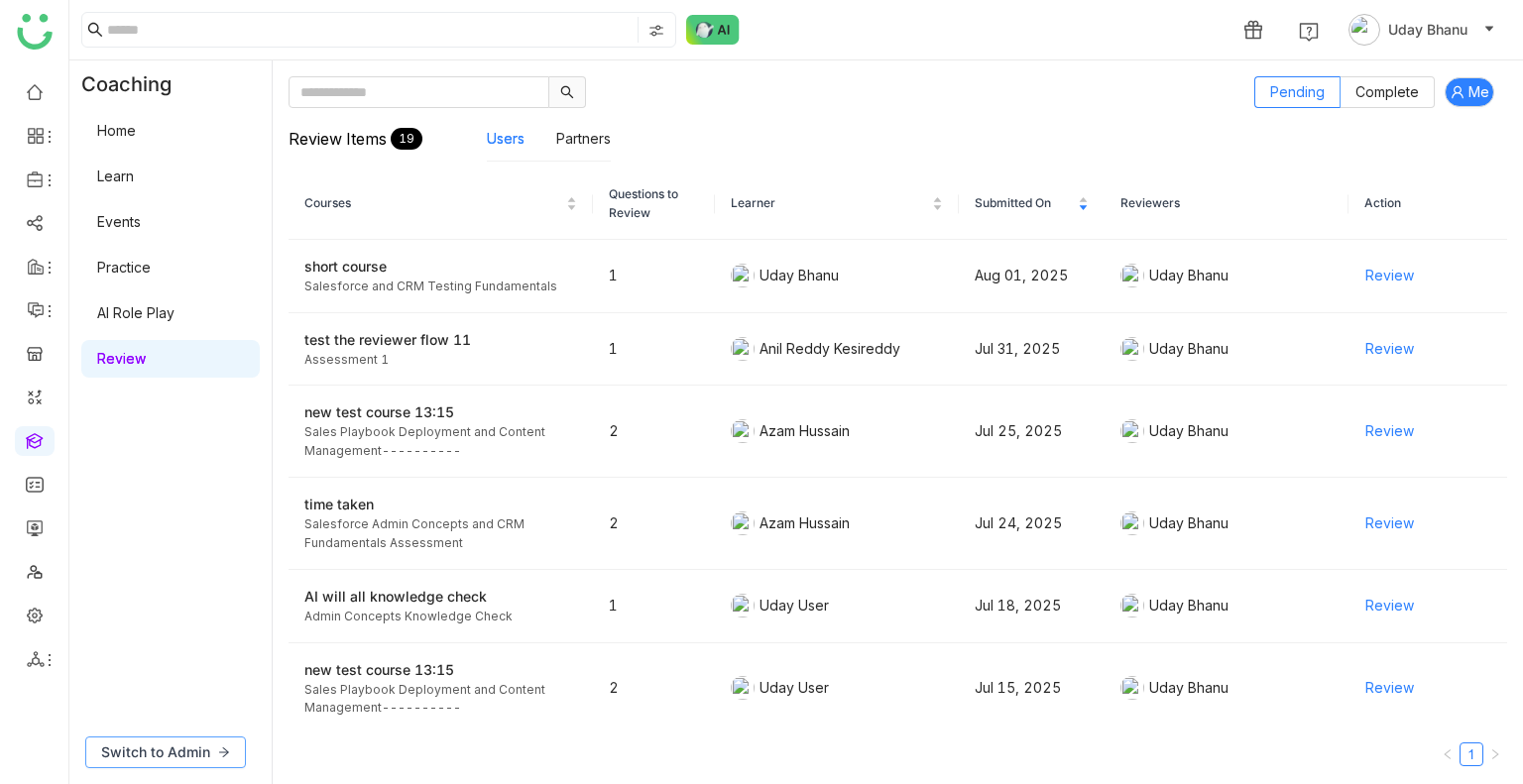 click on "Switch to Admin" 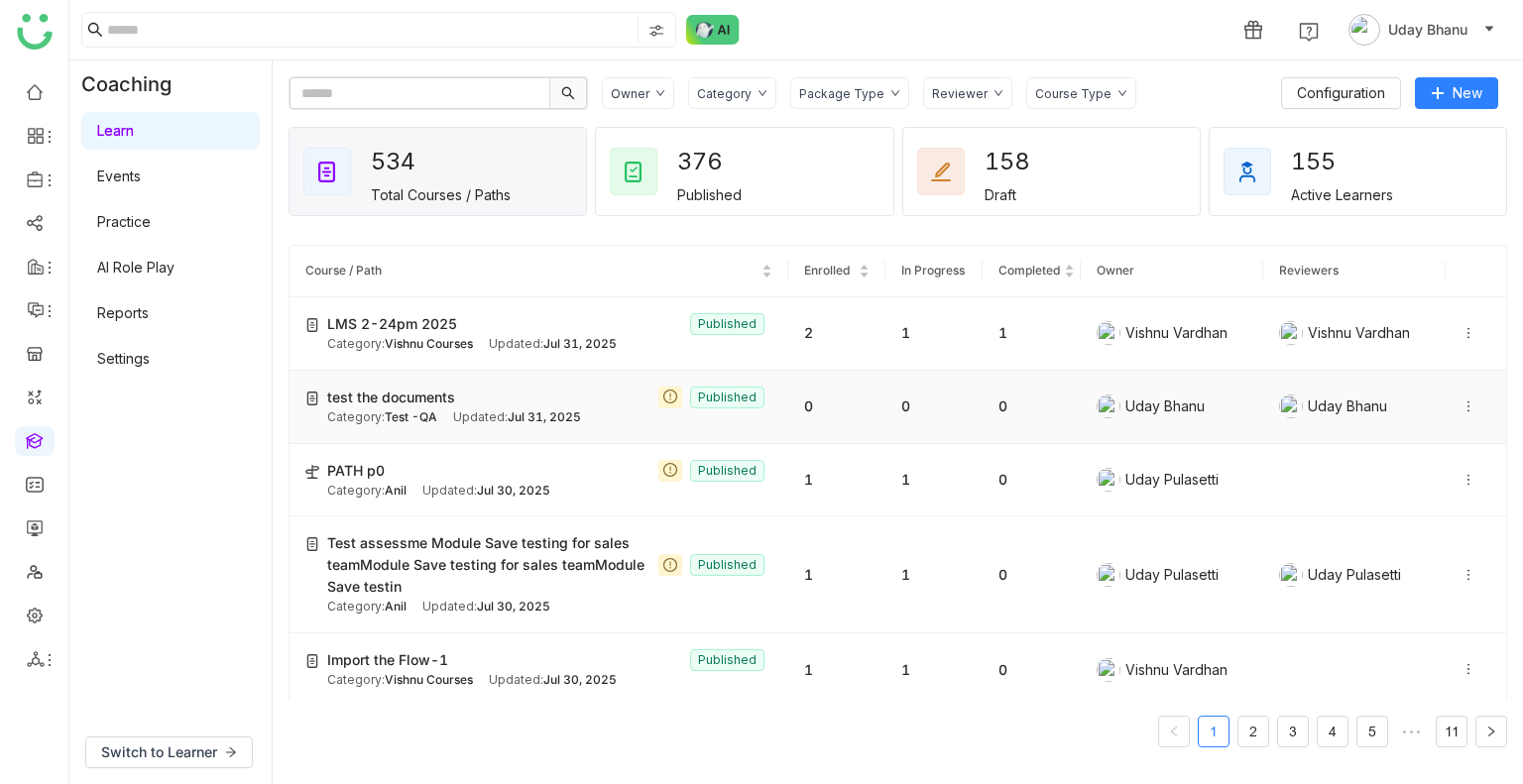 click on "test the documents  Published" 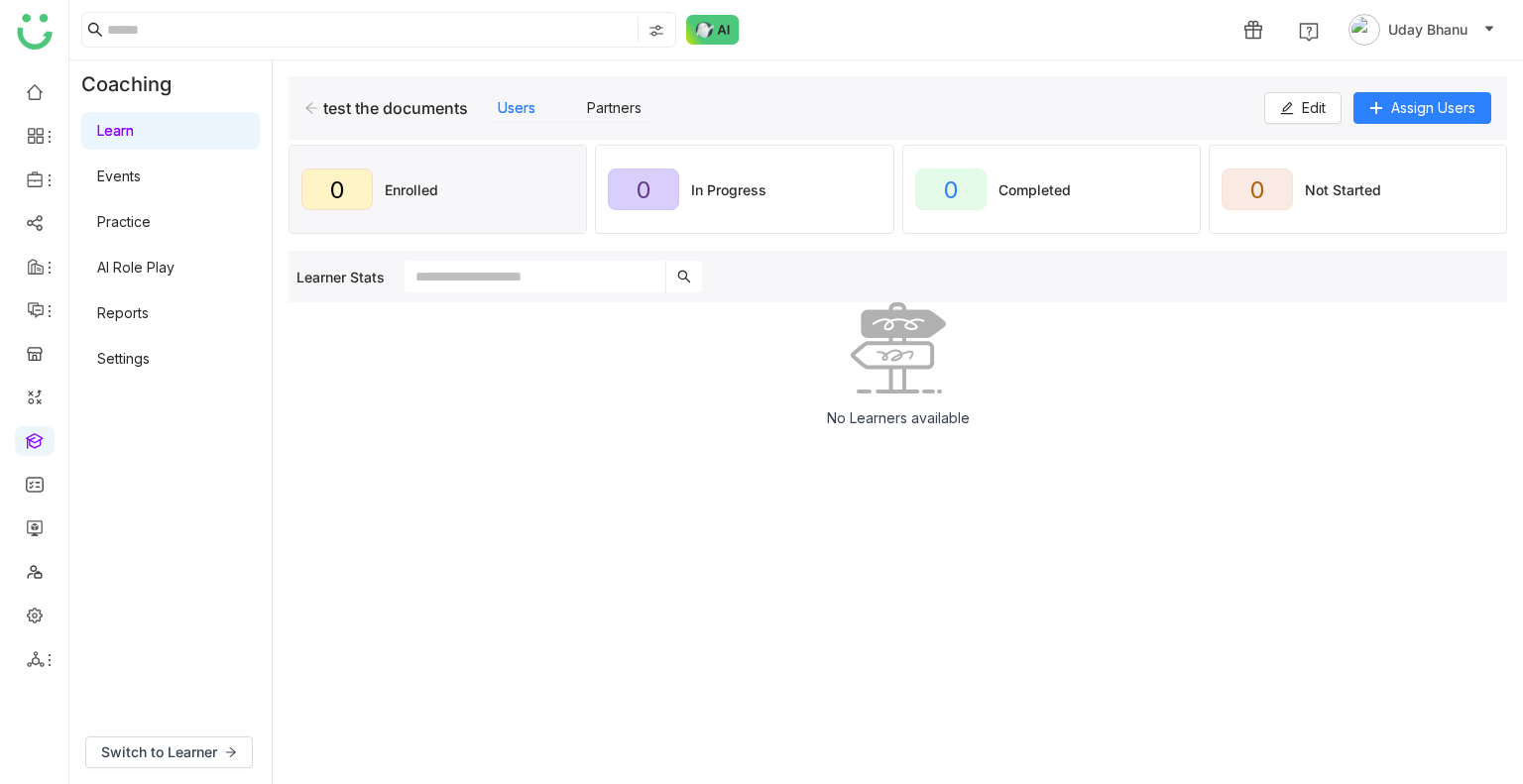 click 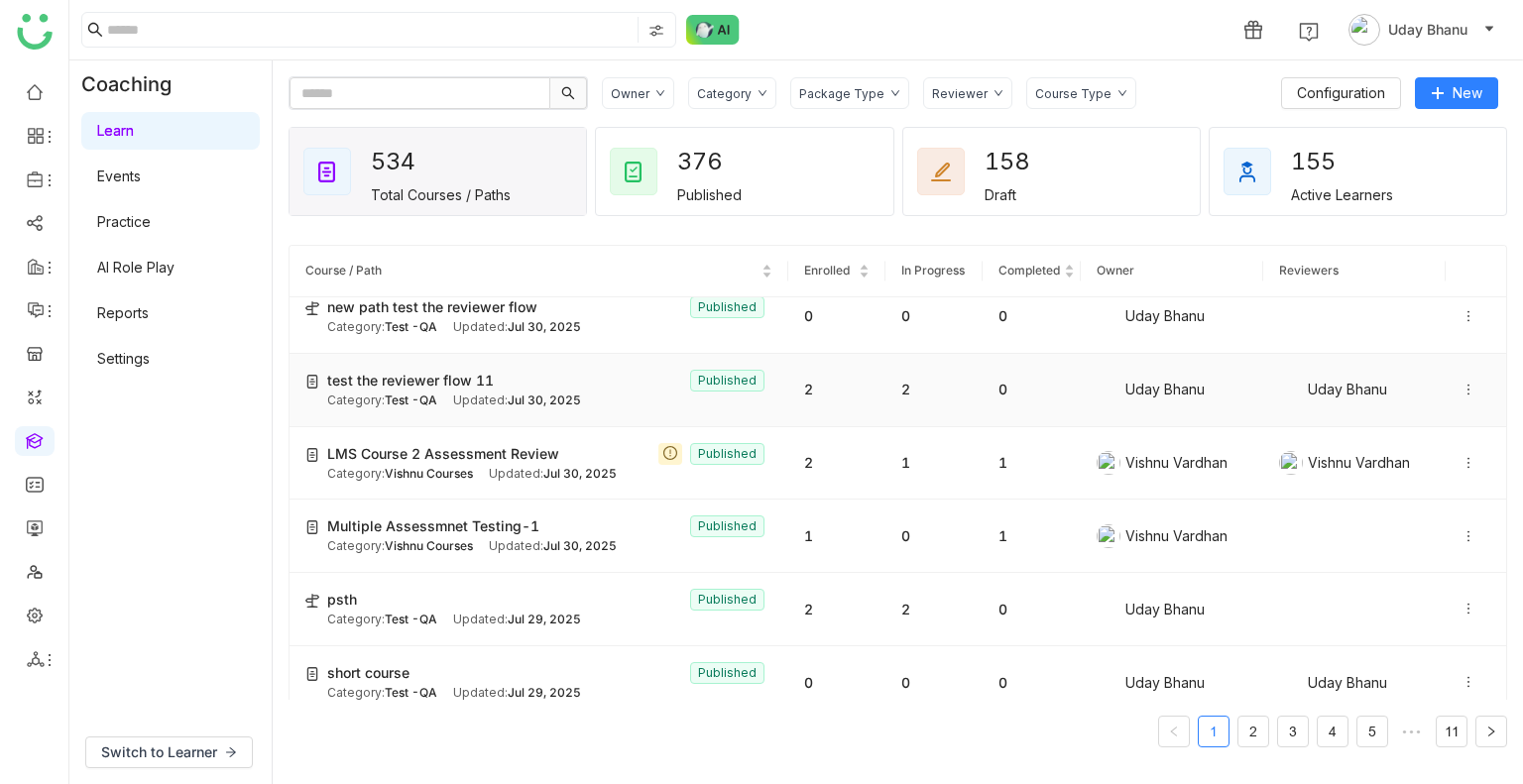 scroll, scrollTop: 0, scrollLeft: 0, axis: both 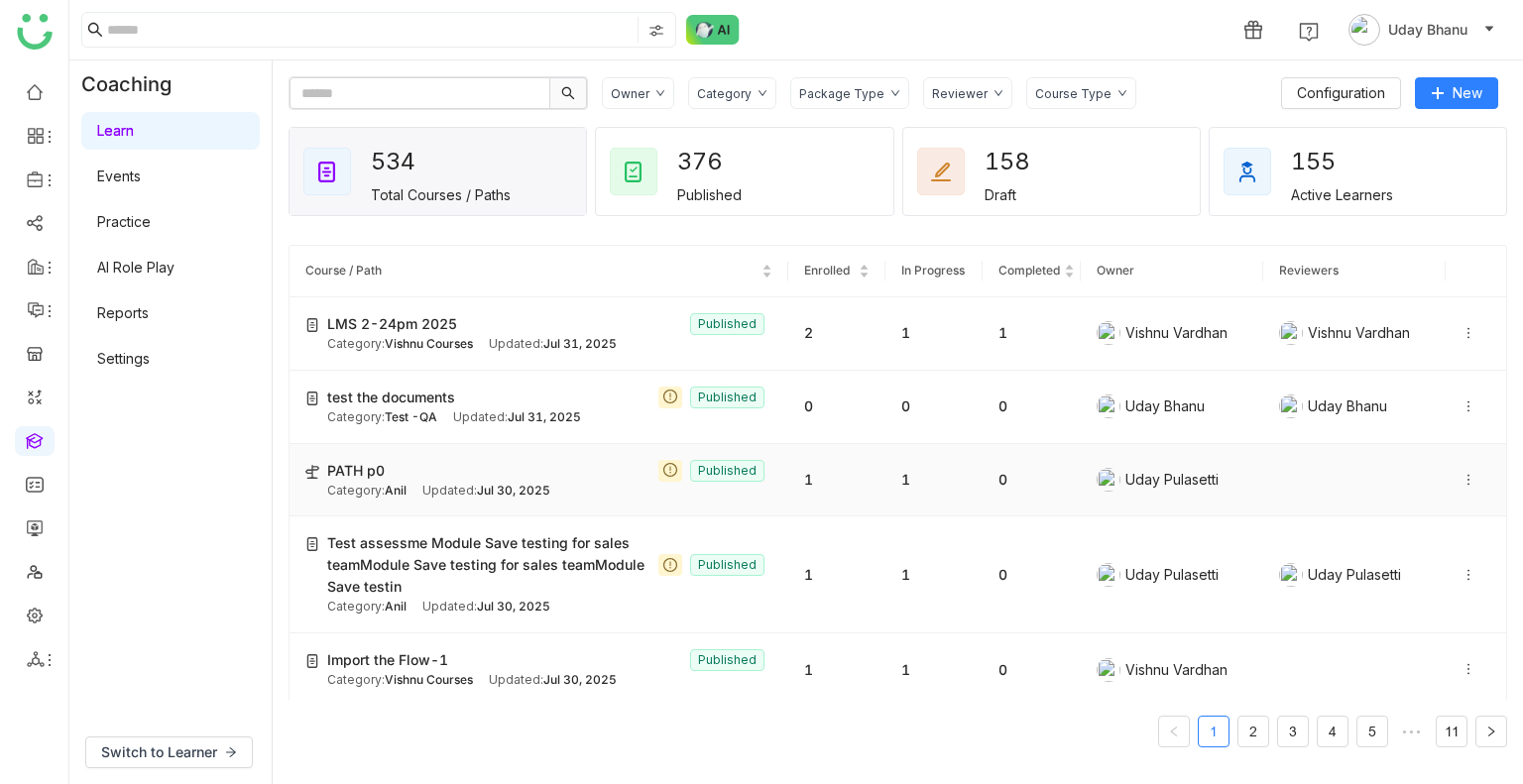 click on "PATH p0  Published" 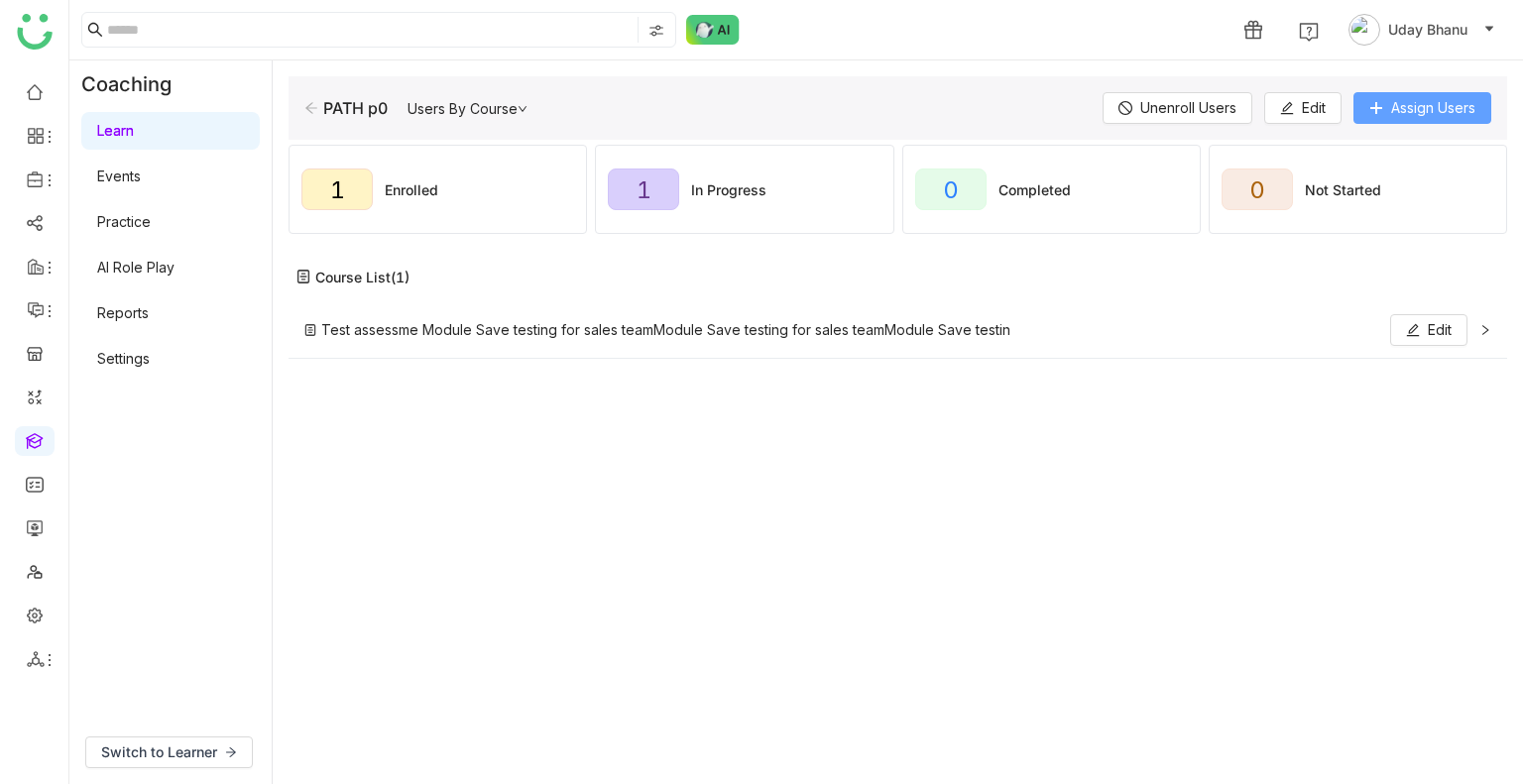 click on "Assign Users" 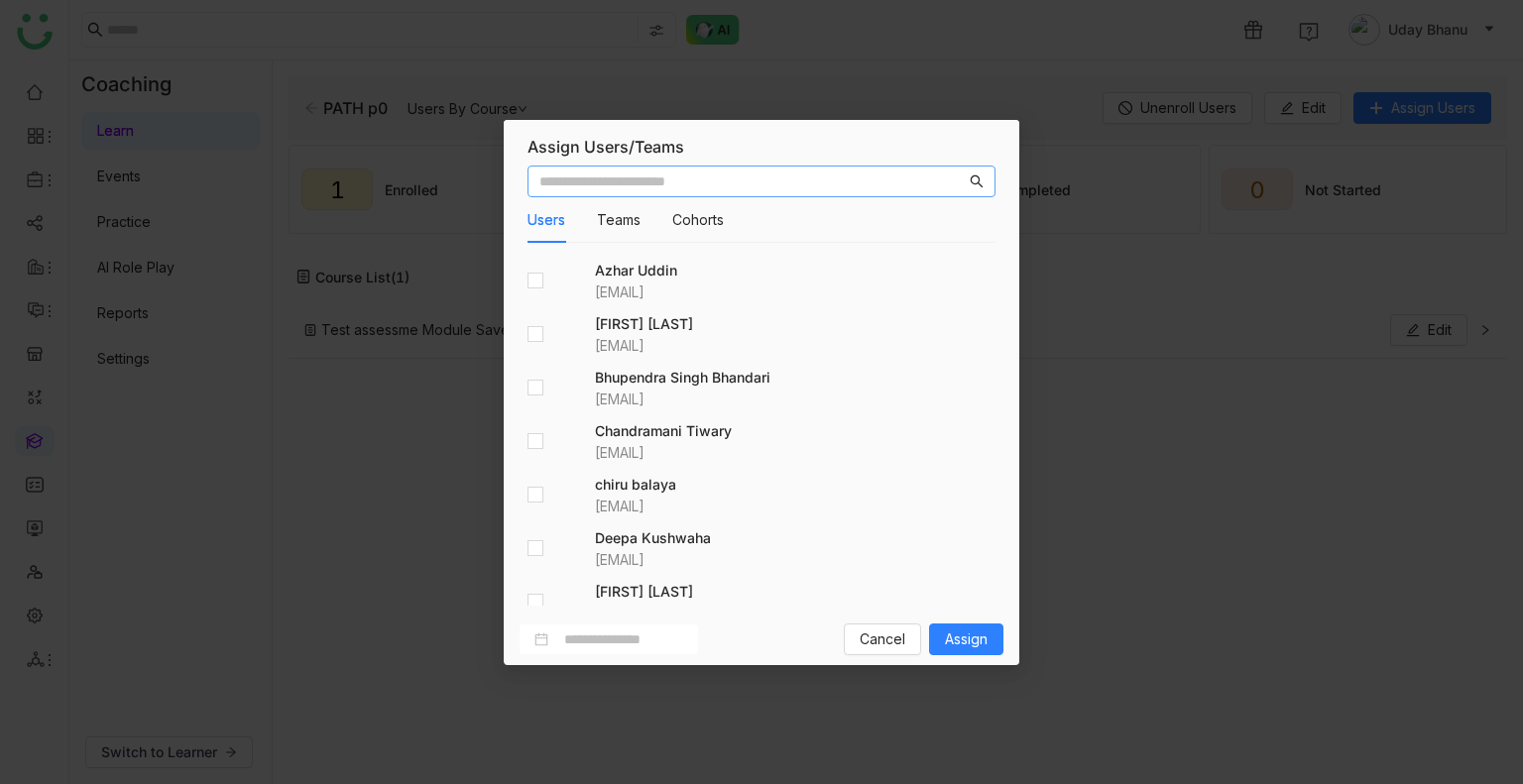 scroll, scrollTop: 0, scrollLeft: 0, axis: both 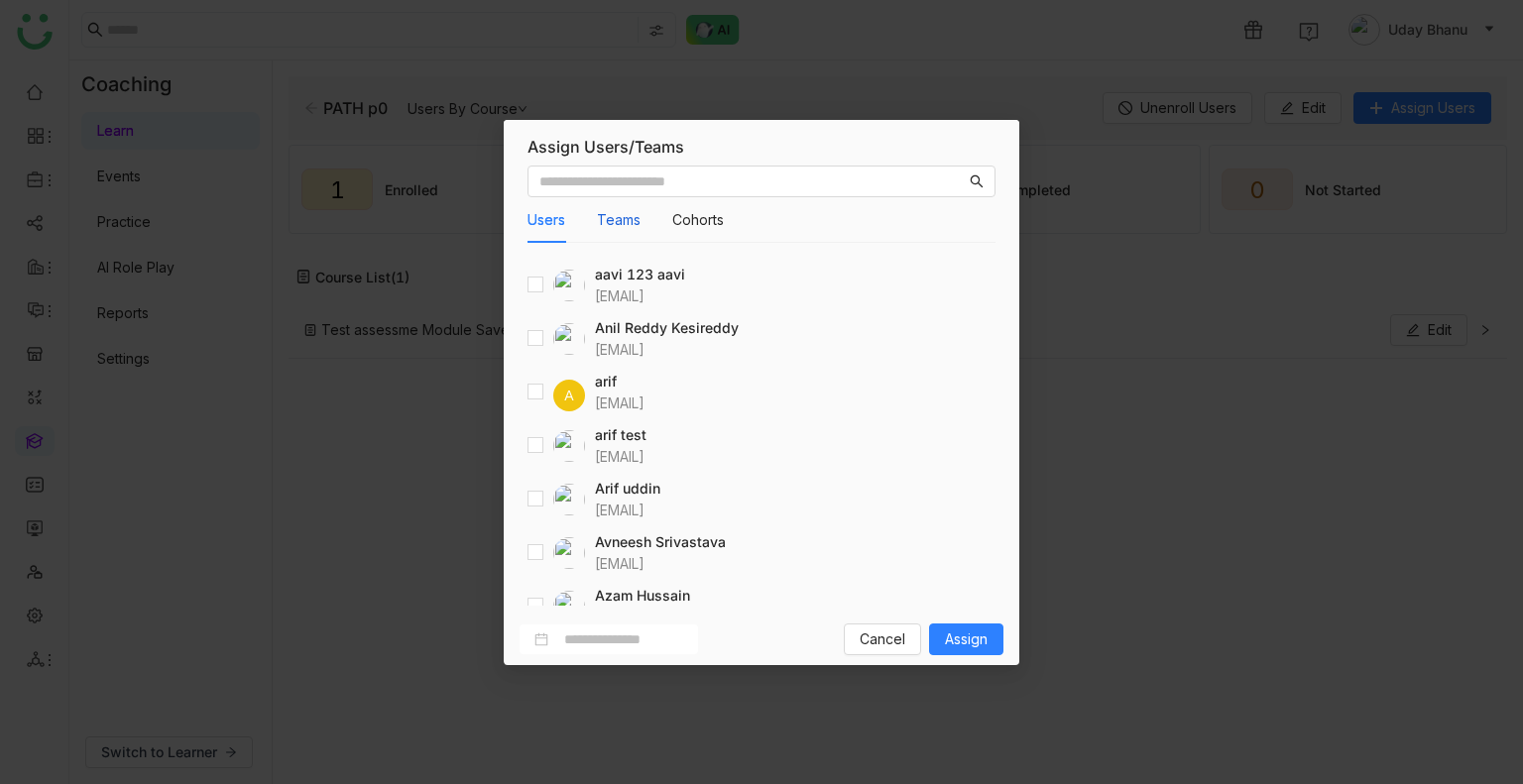 click on "Teams" at bounding box center (619, 220) 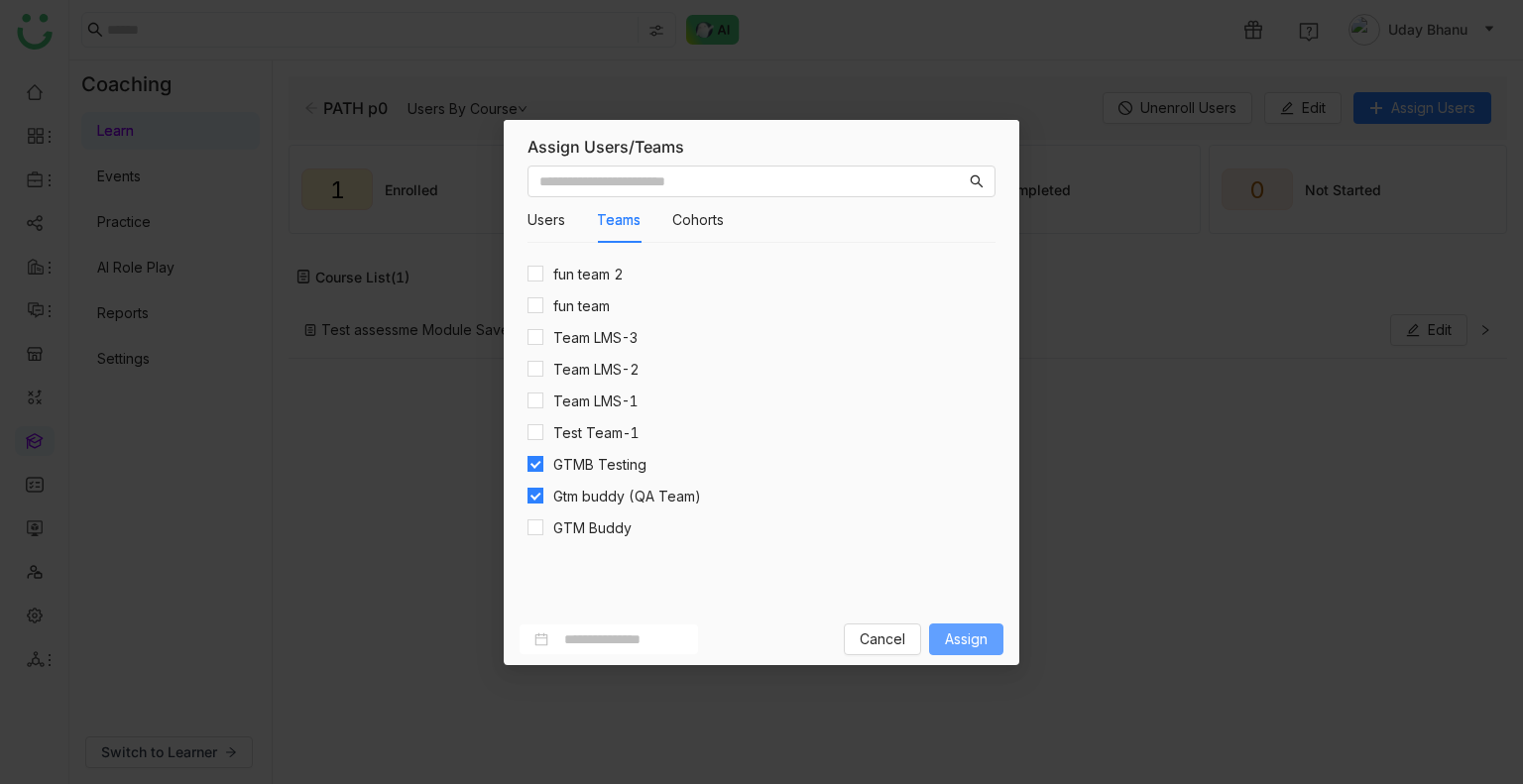 click on "Assign" at bounding box center [966, 639] 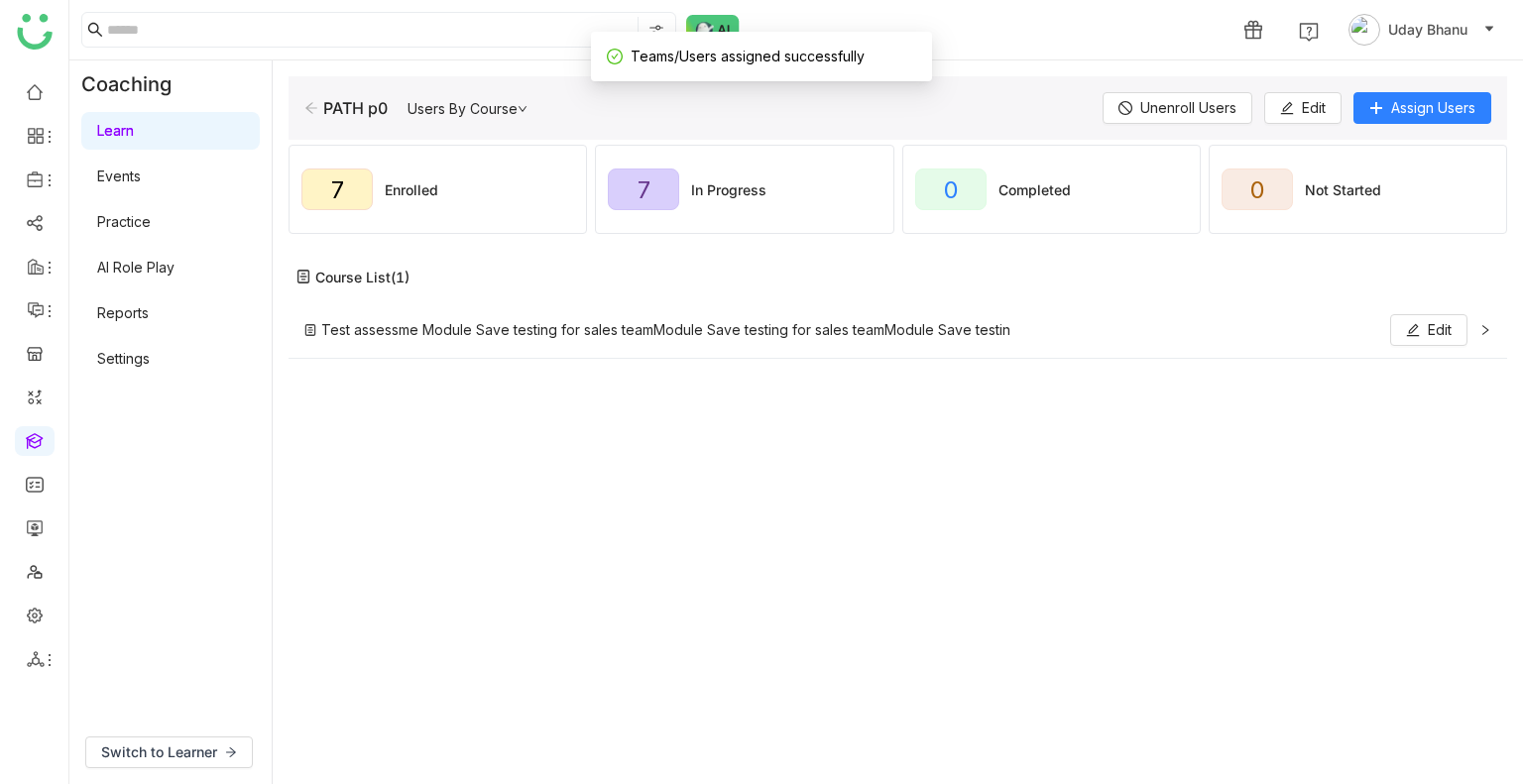 click on "PATH p0   Users By Course" 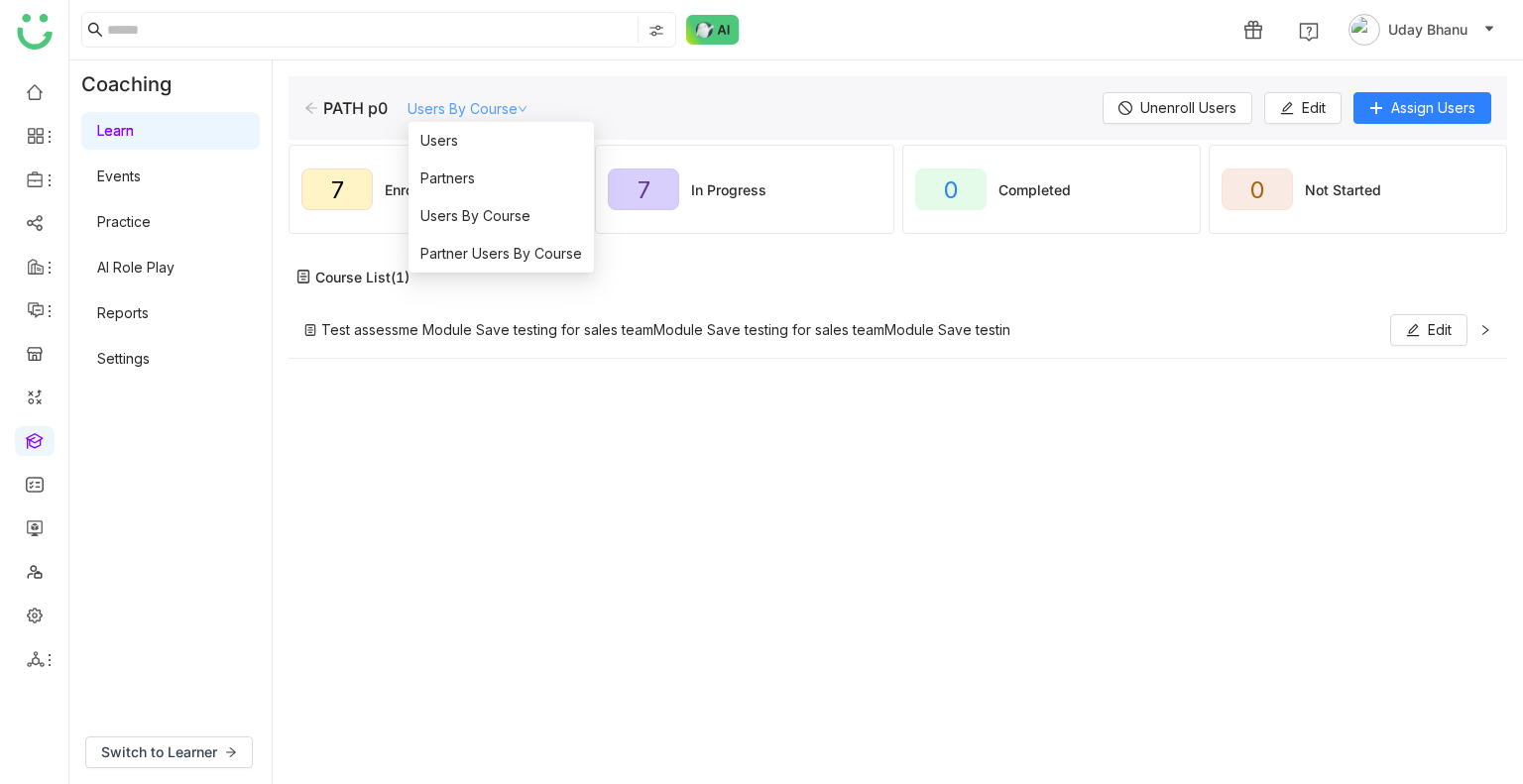 click on "Users By Course" 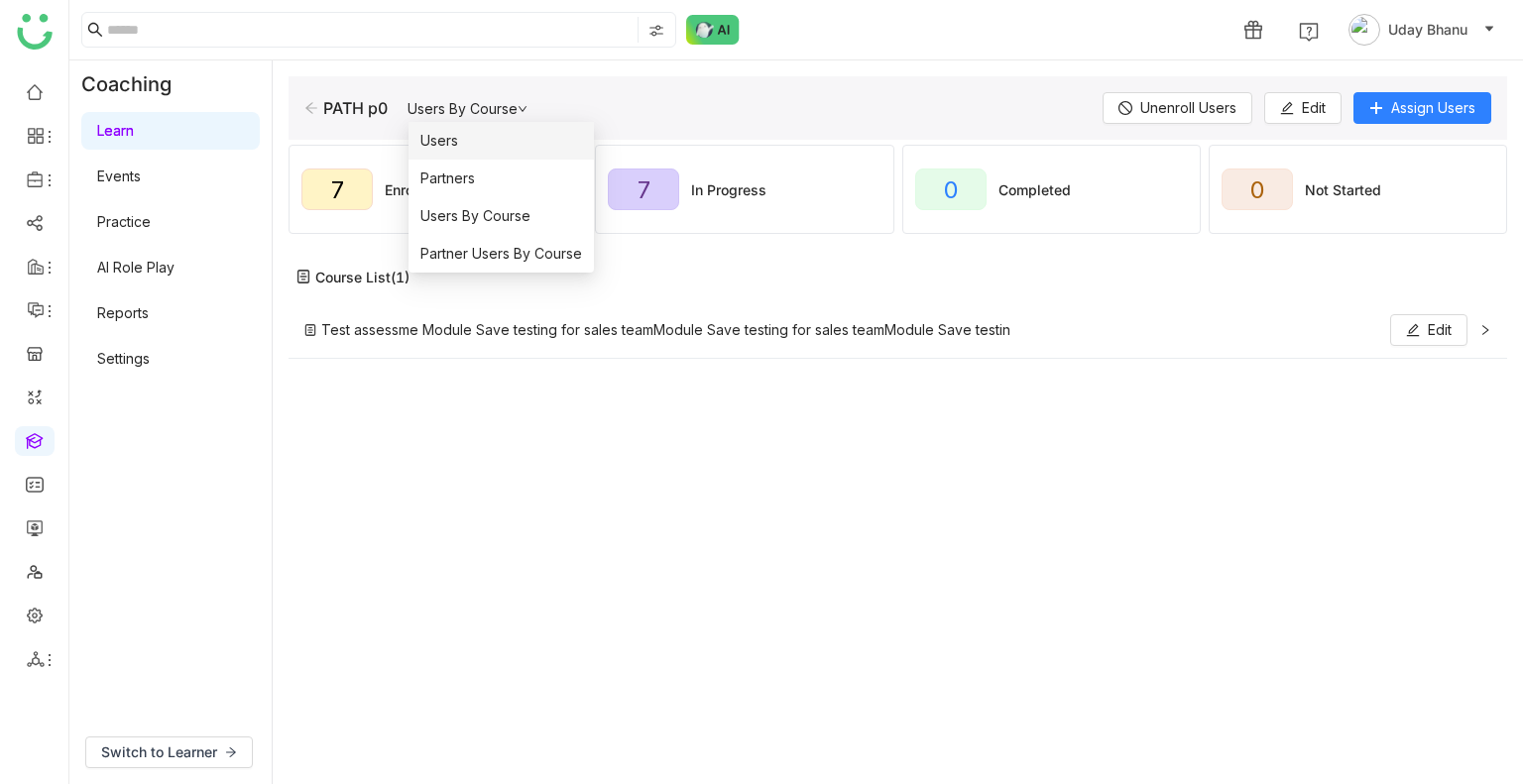 click on "Users" at bounding box center [501, 141] 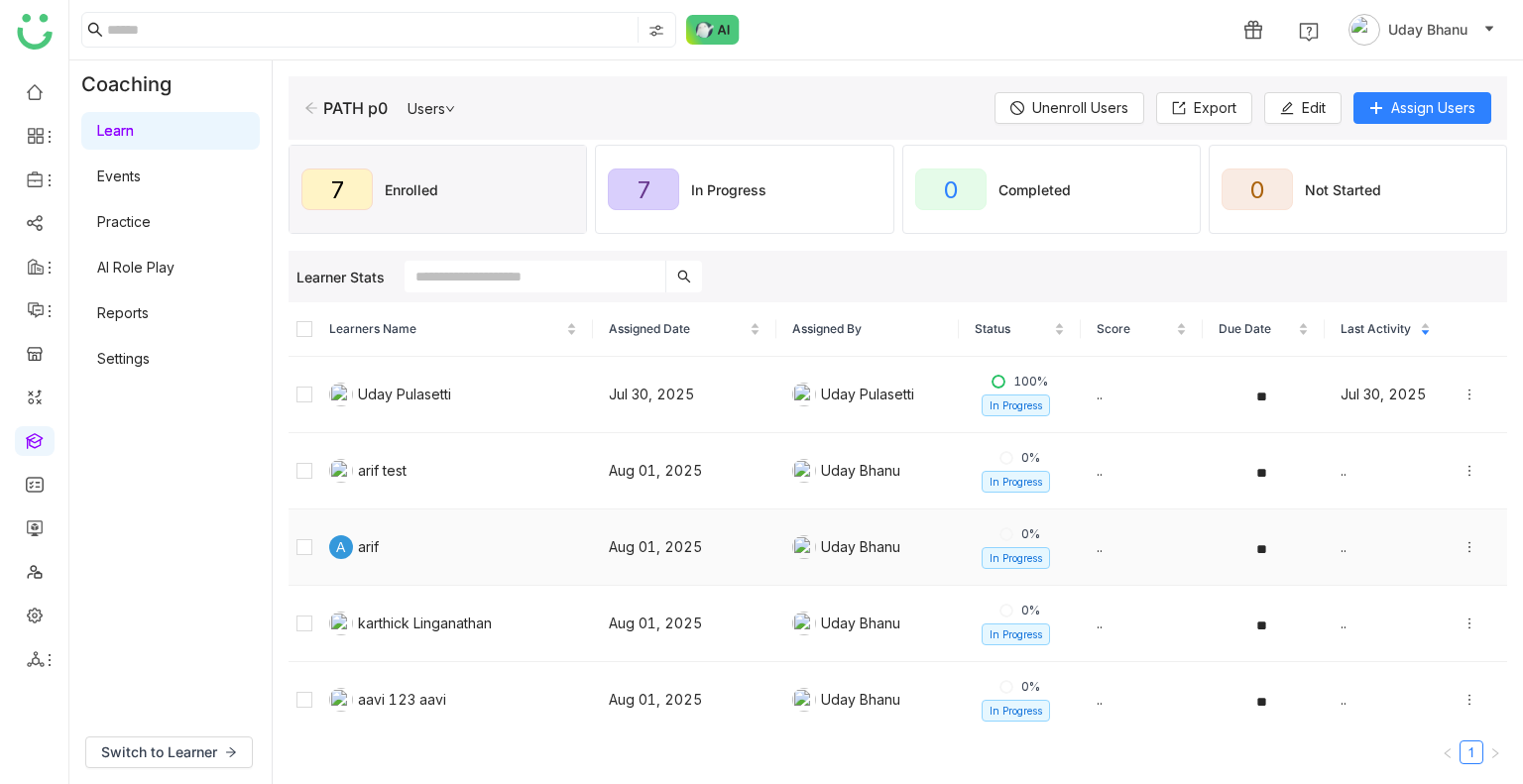 scroll, scrollTop: 162, scrollLeft: 0, axis: vertical 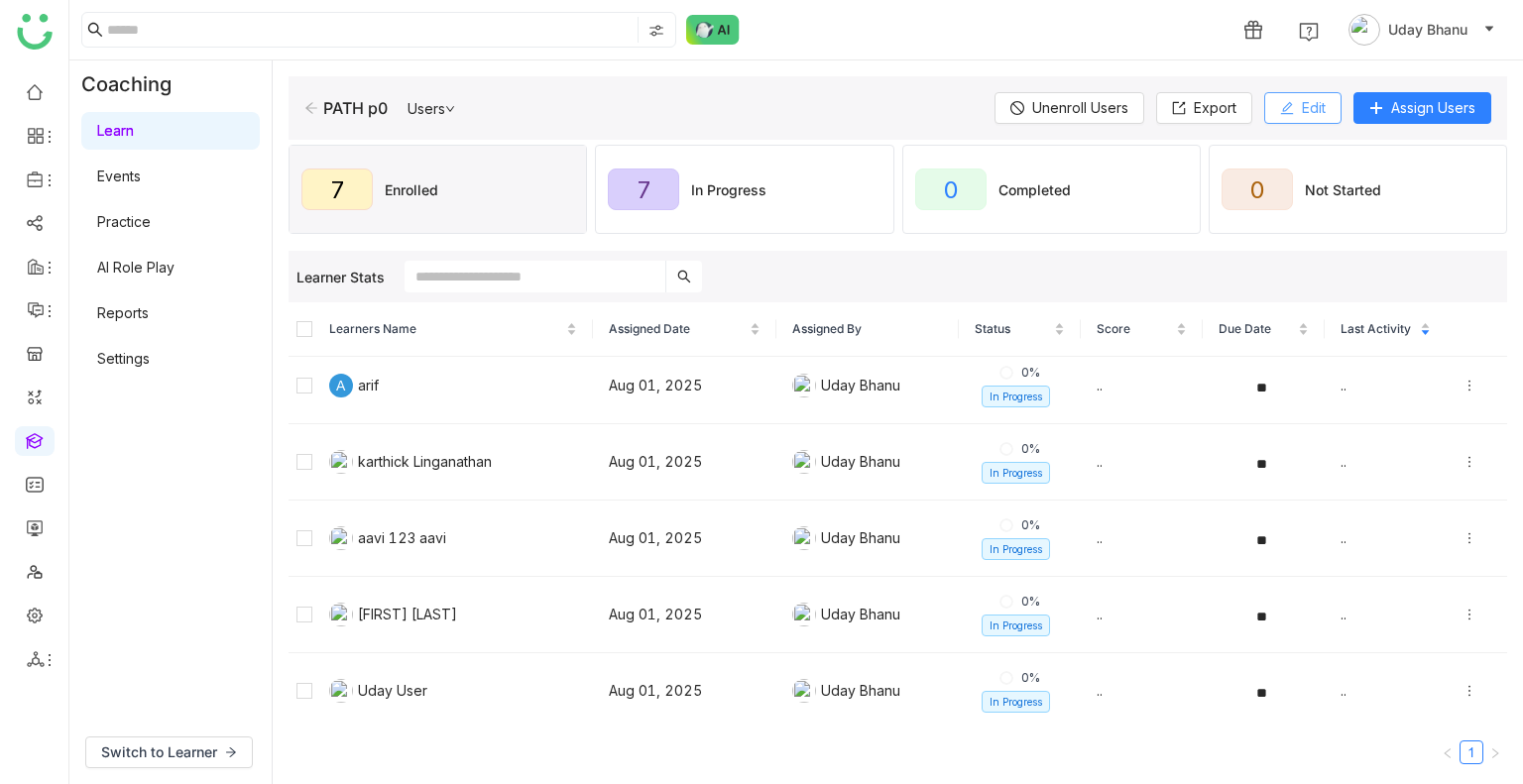 click on "Edit" 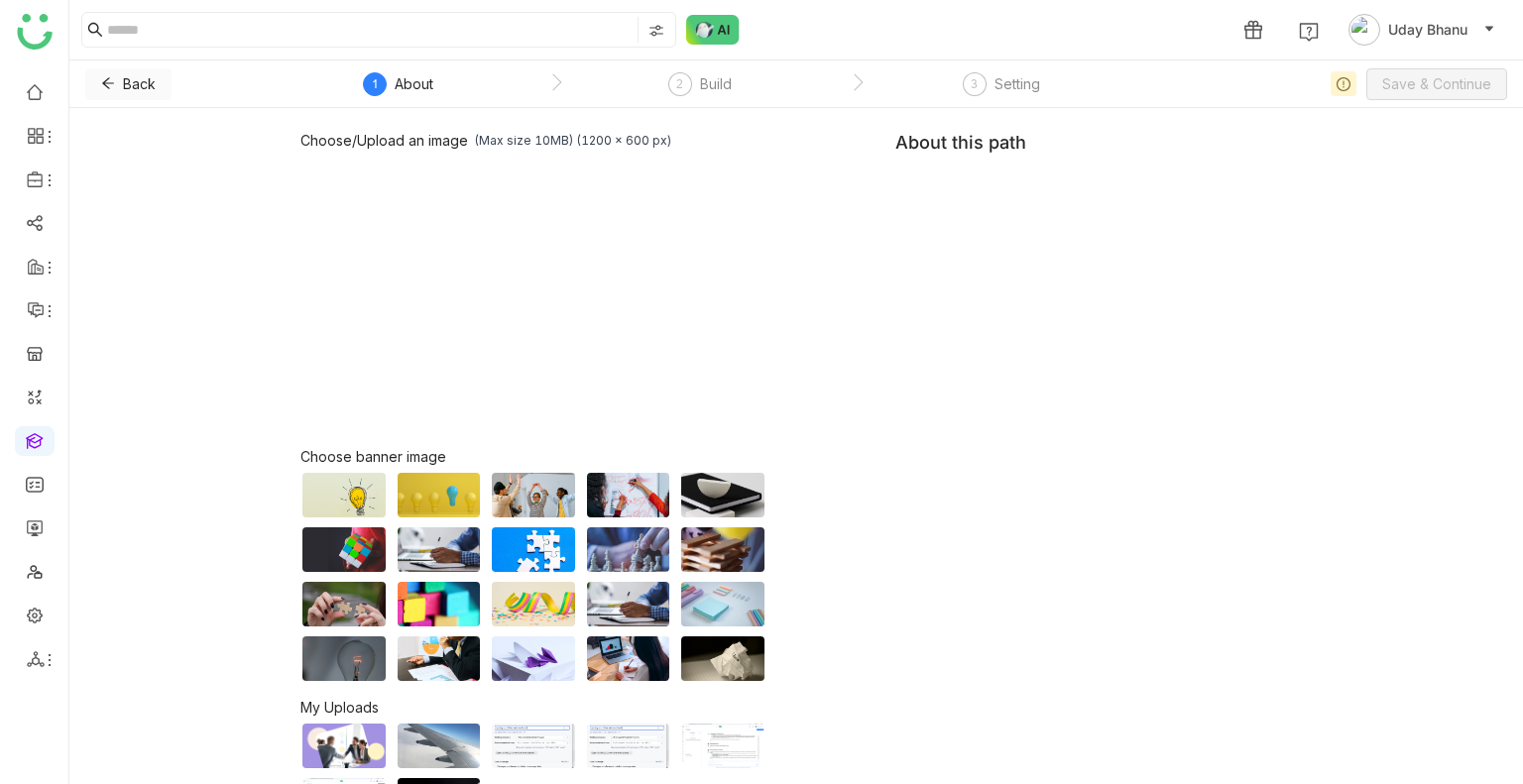 click 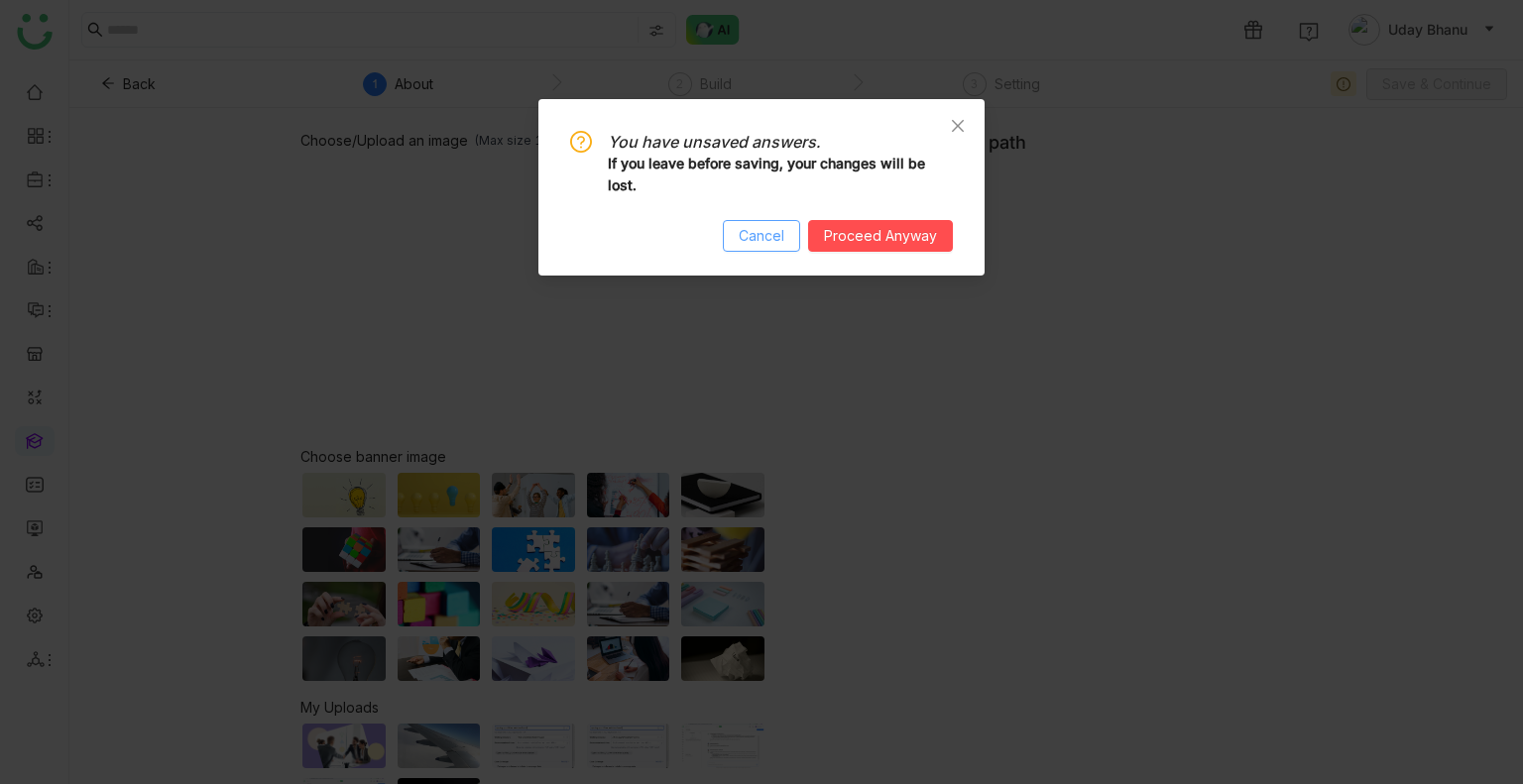 click on "Cancel" at bounding box center [762, 236] 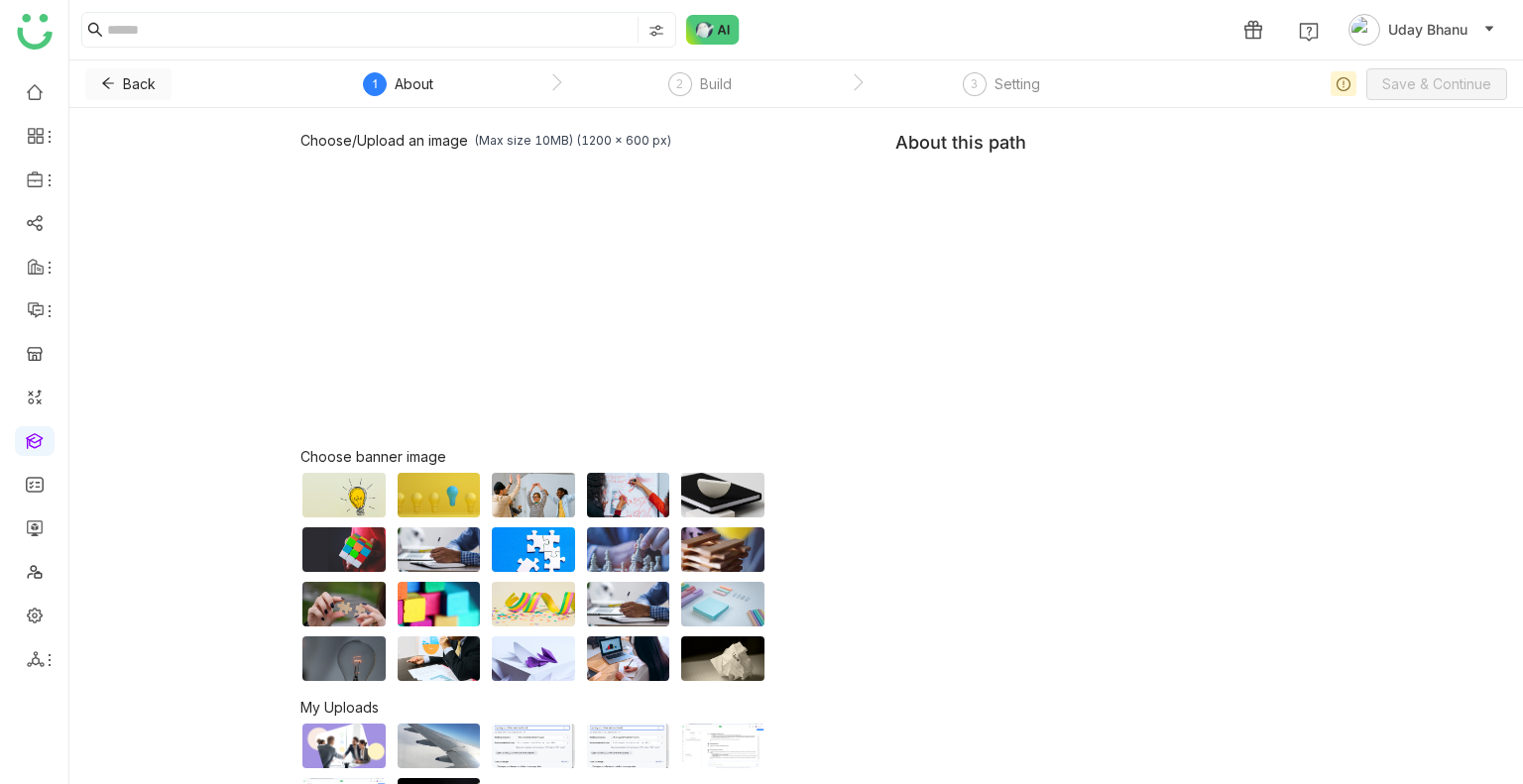 click on "Back" 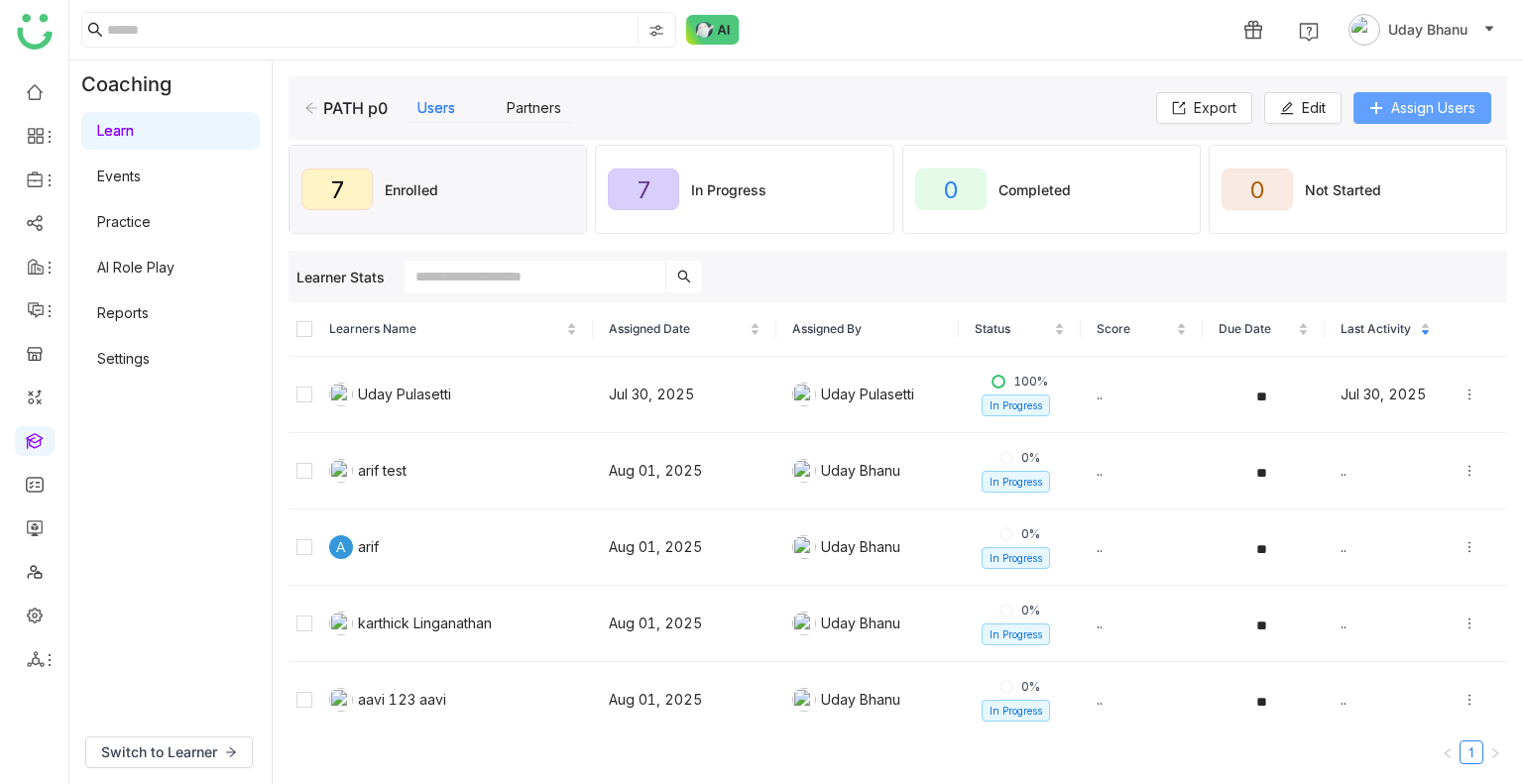 click on "Assign Users" 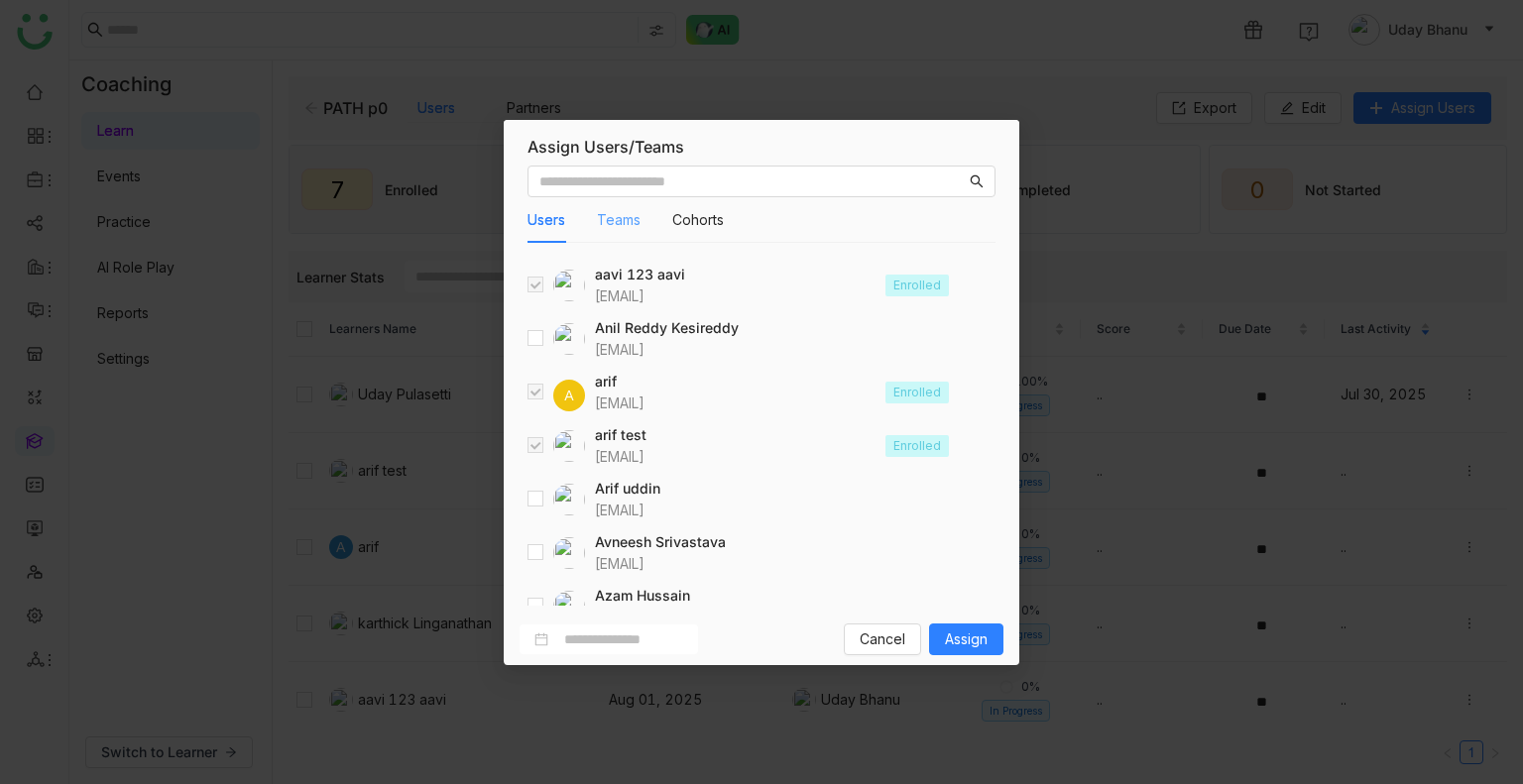 click on "Teams" at bounding box center [619, 220] 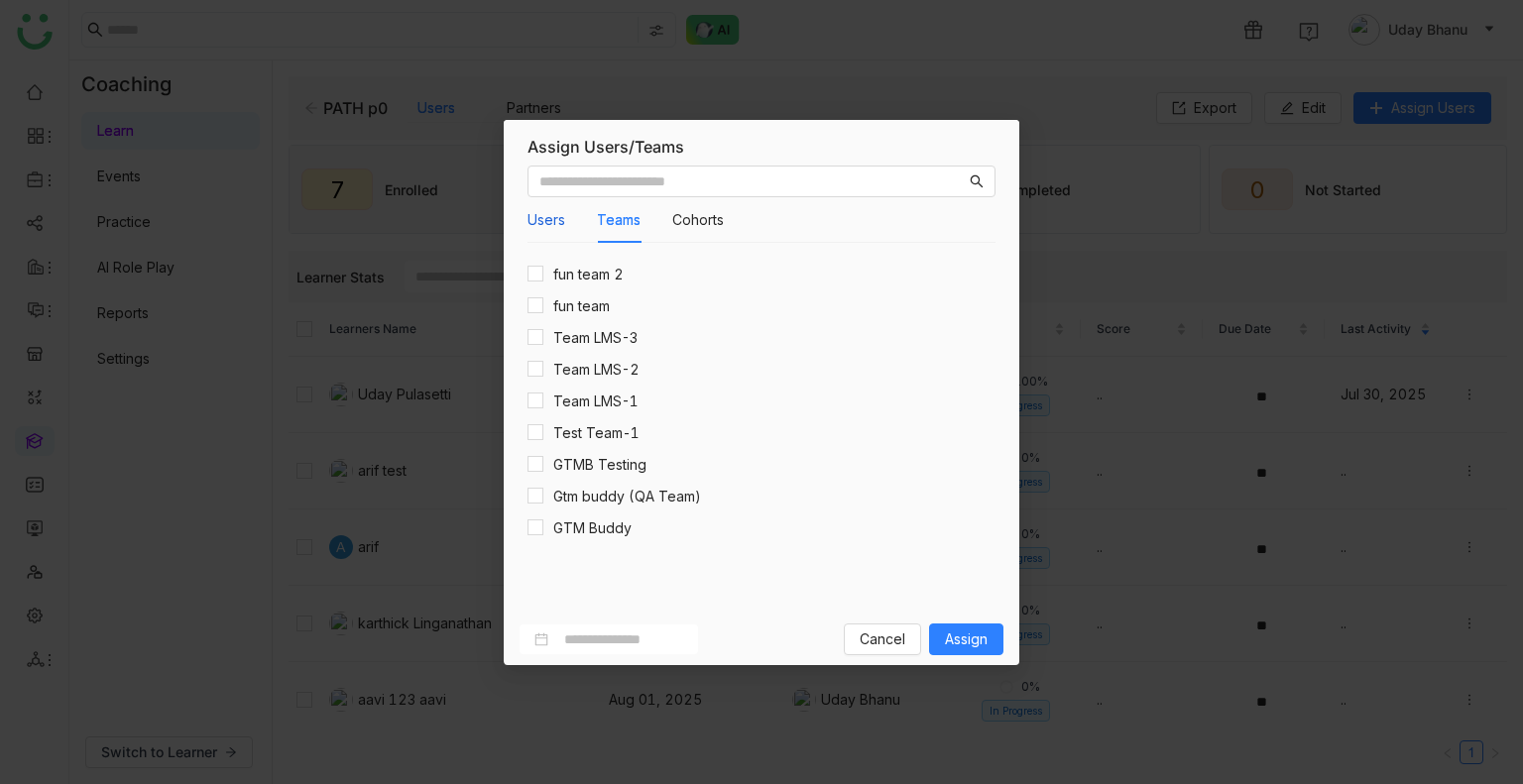 click on "Users" at bounding box center [546, 220] 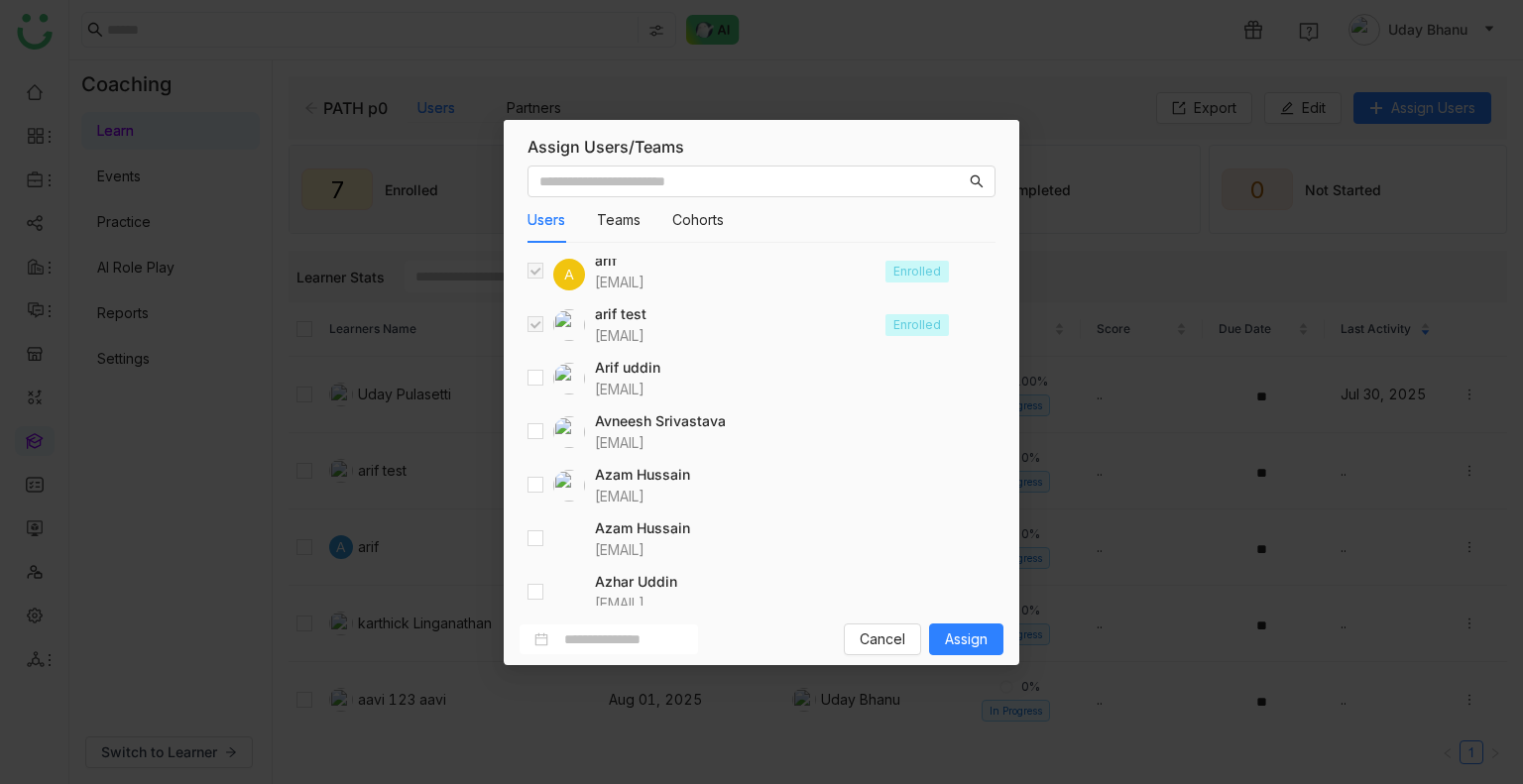 scroll, scrollTop: 122, scrollLeft: 0, axis: vertical 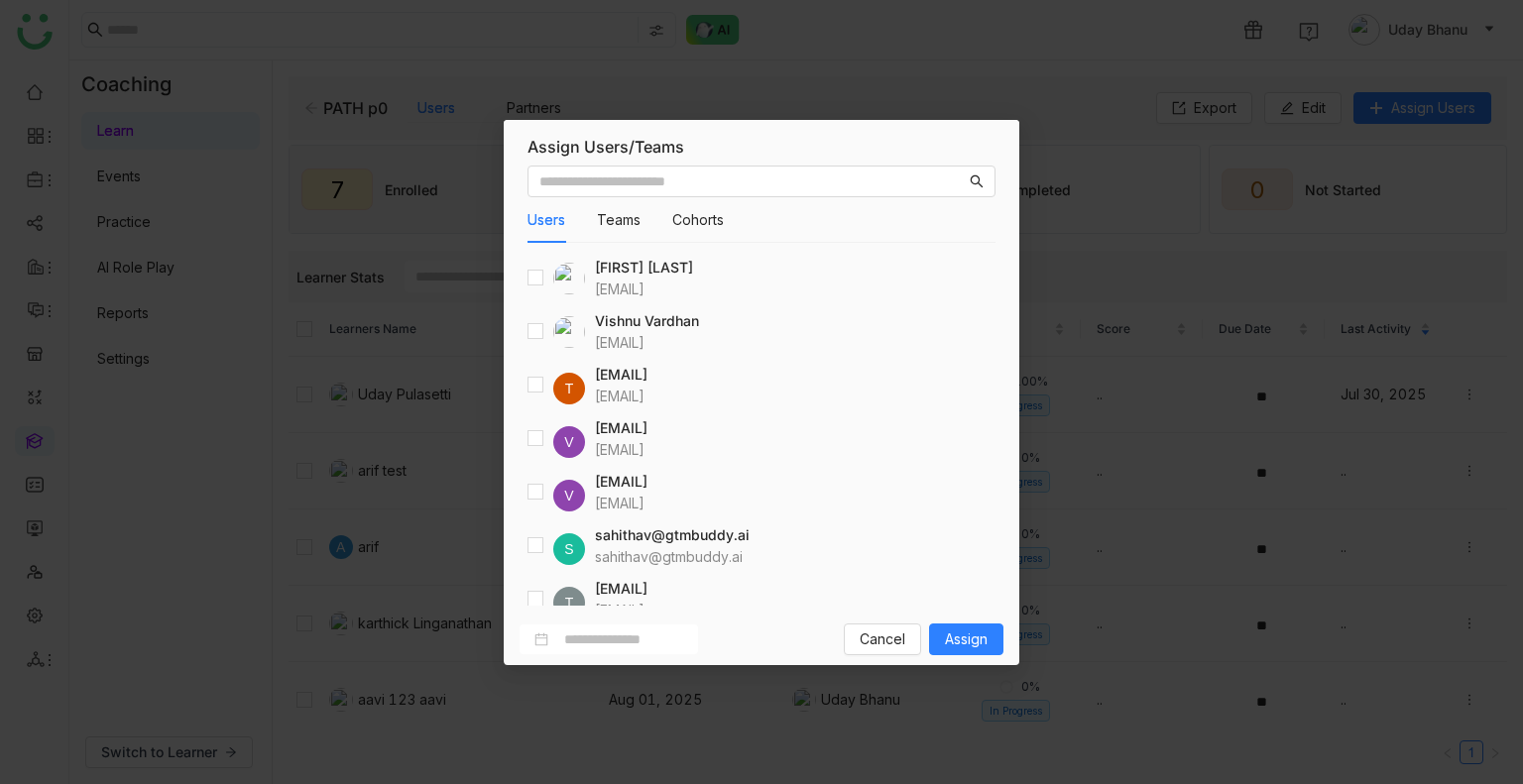 click on "Users   Teams   Cohorts   Arif uddin   arifu@gtmbuddy.ai   Azam Hussain   azamh@gtmbuddy.ai   Azam Hussain   azamhussain9247@gmail.com   chiru balaya   chirubalaya216@gmail.com   Prashanth Chinta   prashanthch@gtmbuddy.ai   aavi 123 aavi   aavi@gtmcloud.net   Enrolled   Anil Reddy Kesireddy   anilk@gtmbuddy.ai   A   arif   ariuddinkhan24@gmail.com   Enrolled   arif test   bugtest1mail@gmail.com   Enrolled   Avneesh Srivastava   avneeshs@gtmbuddy.ai   Azhar Uddin   azharuddin@gtmbuddy.ai   Bhanu Parihar   bhanup@gtmbuddy.ai   Bhupendra Singh Bhandari   bhupendra@gtmbuddy.ai   Chandramani Tiwary   mani@gtmbuddy.ai   Deepa Kushwaha   deepa@gtmbuddy.ai   Devdutta (Diya) Sen   devduttas@gtmbuddy.ai   Hemalatha Balaji   hemalathab@gtmbuddy.ai   Jagadeesh Siripurapu   jsiripurapu@gtmbuddy.ai   jaya gdemo   jayagdemo@gmail.com   Jayasree Lekkalapudi   jayasreel@gtmbuddy.ai   karthick Linganathan   karthick@gtmbuddy.ai   Enrolled   Keerthana Pudota   keerthanap@gtmbuddy.ai   Kiran Tanwar   kirant@gtmbuddy.ai   P V" at bounding box center [762, 386] 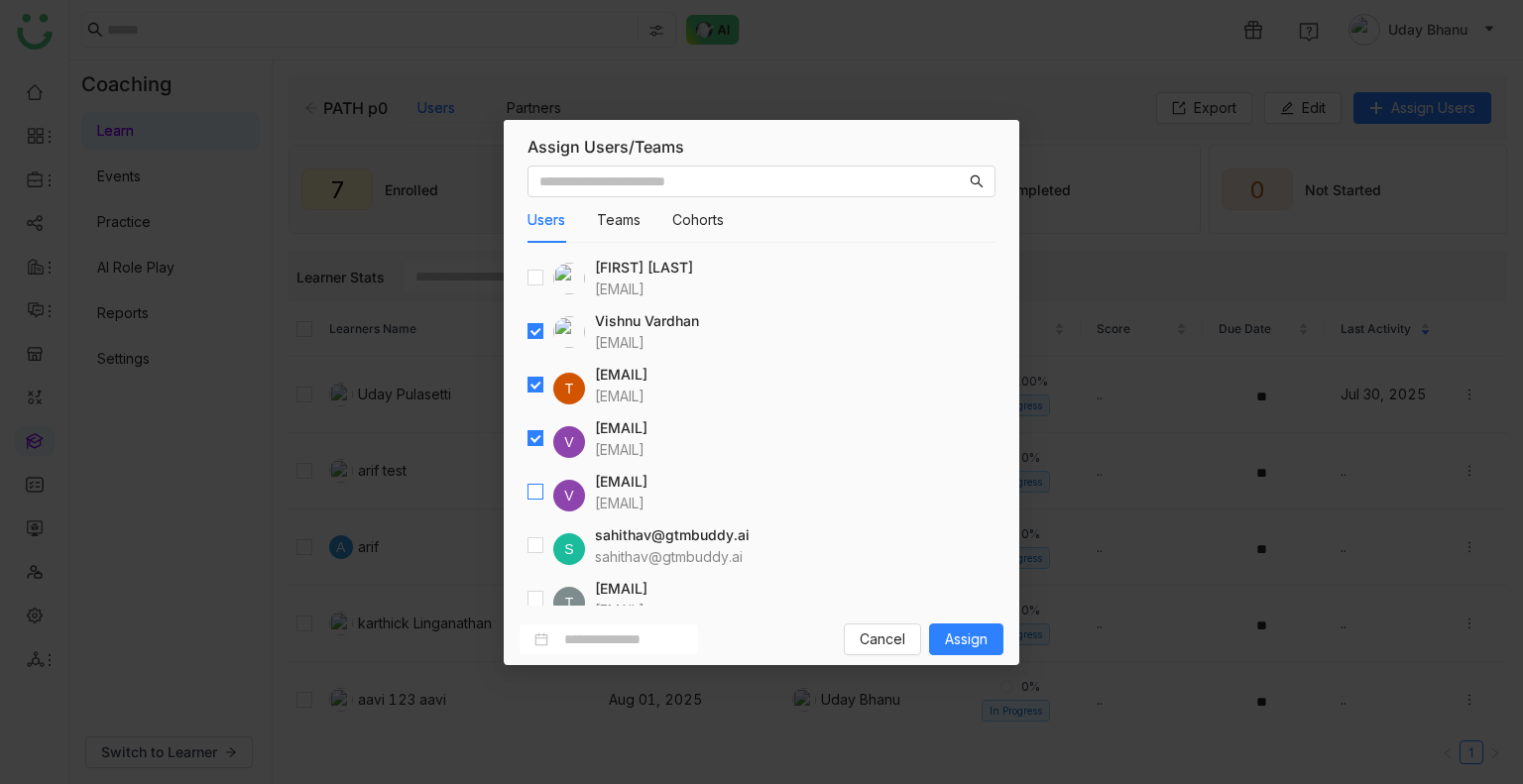 scroll, scrollTop: 2169, scrollLeft: 0, axis: vertical 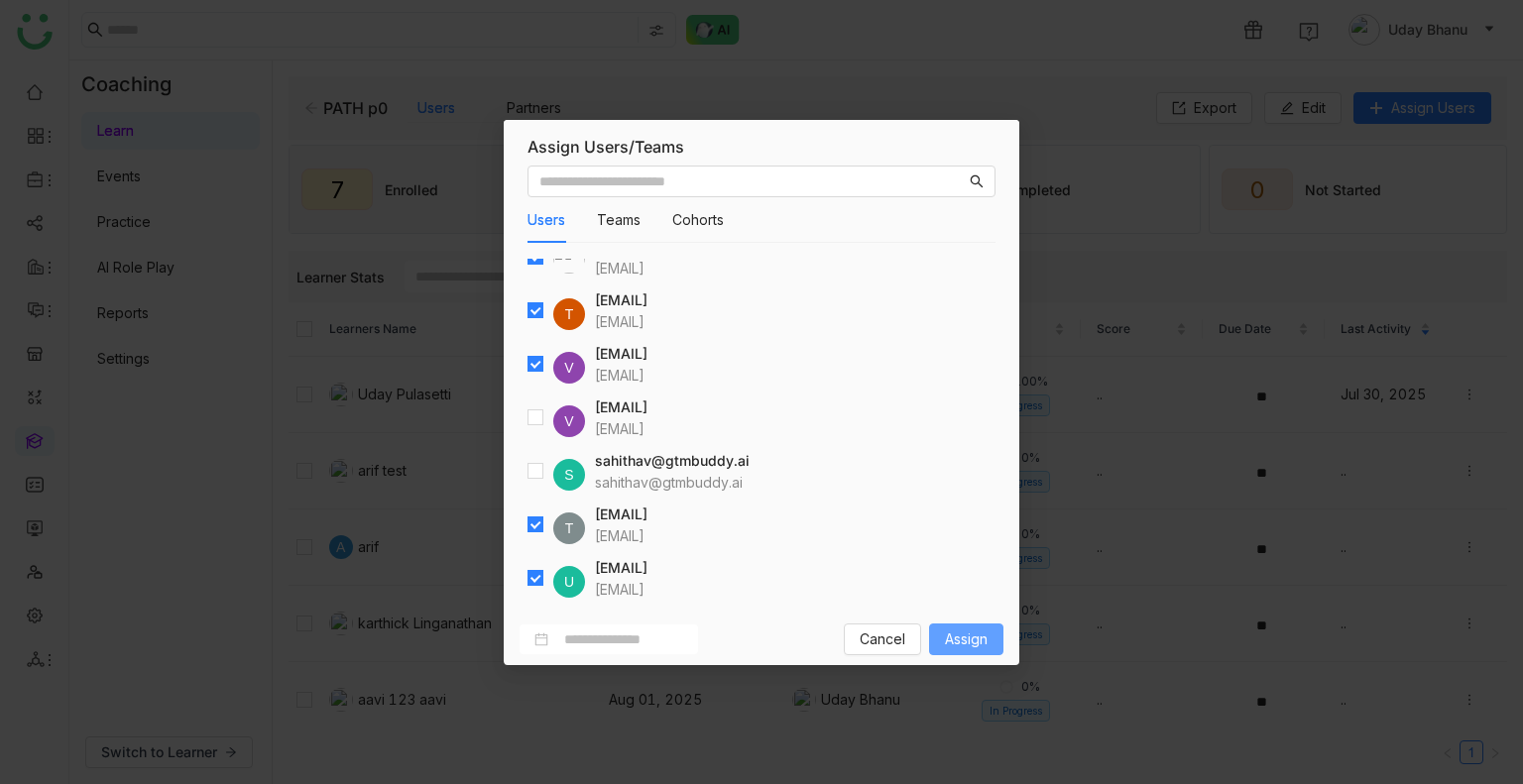 click on "Assign" at bounding box center [966, 639] 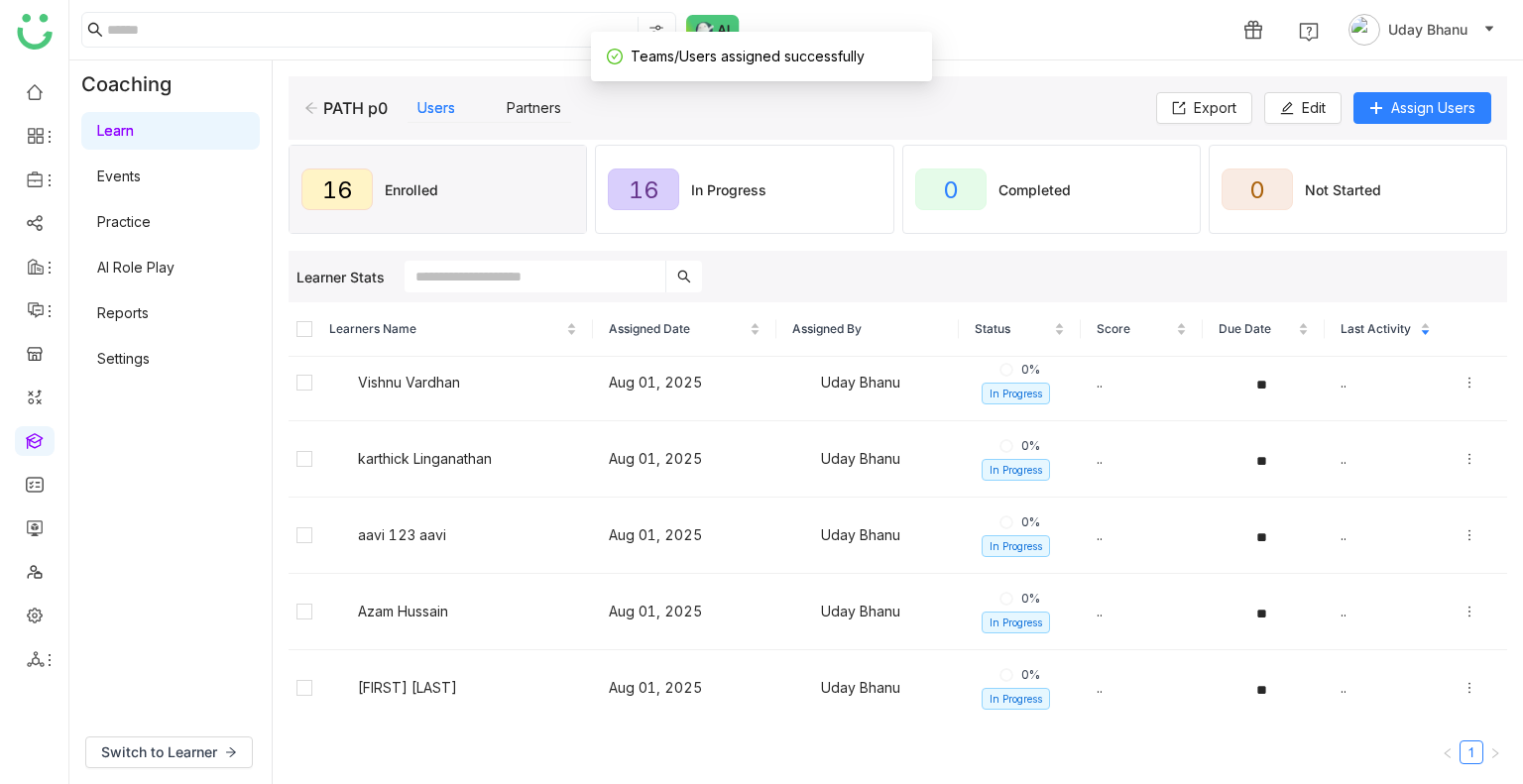 scroll, scrollTop: 843, scrollLeft: 0, axis: vertical 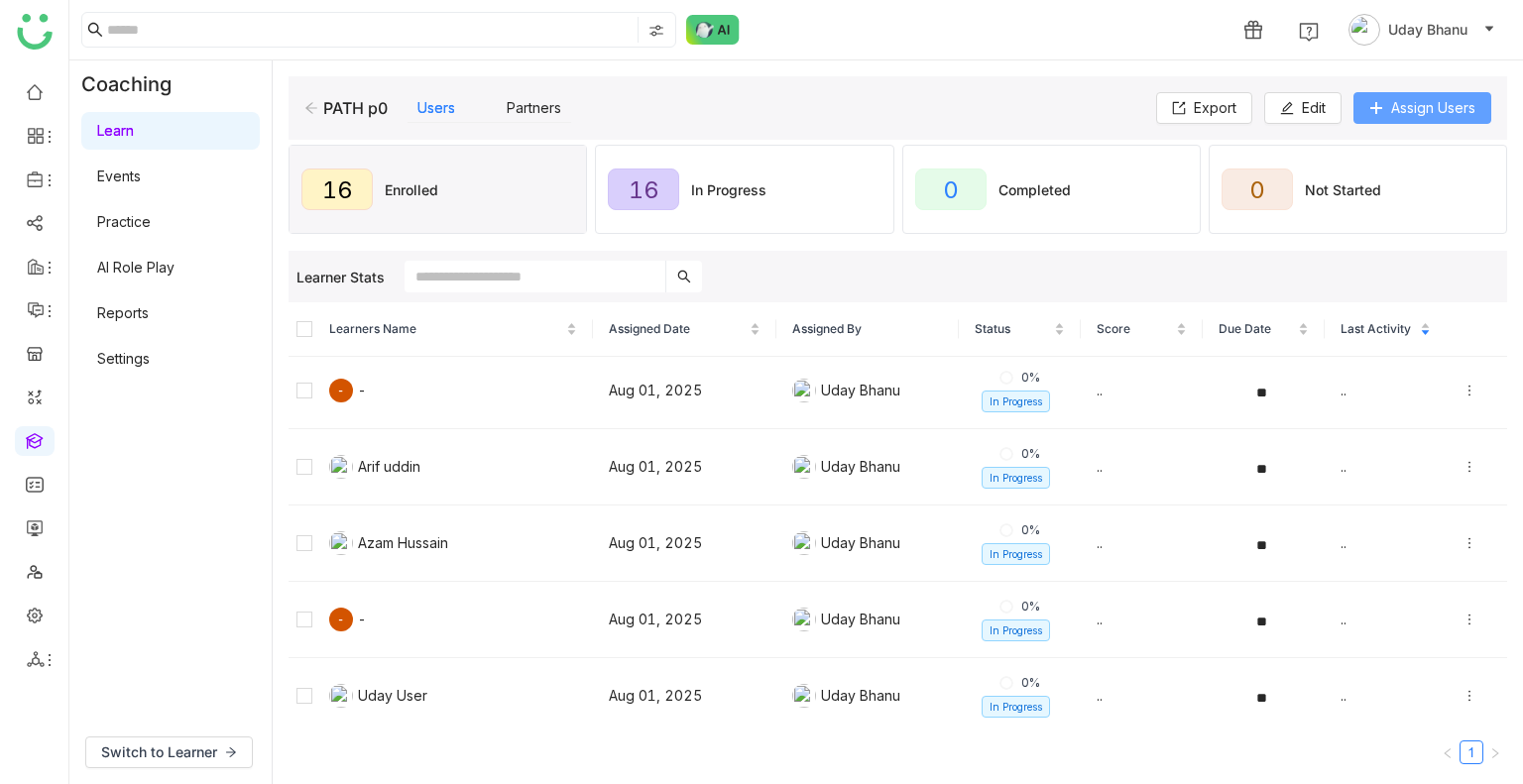 click on "Assign Users" 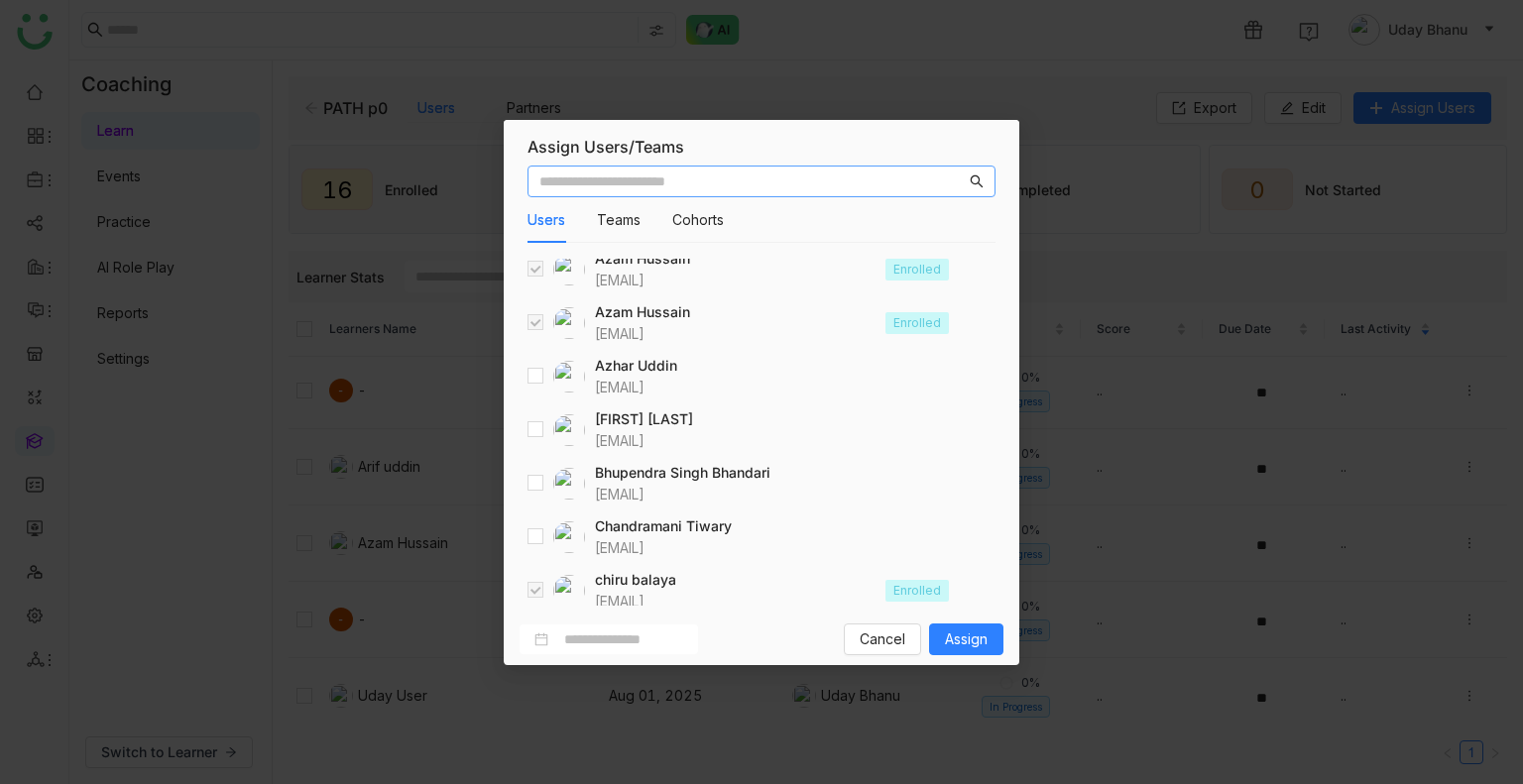 scroll, scrollTop: 0, scrollLeft: 0, axis: both 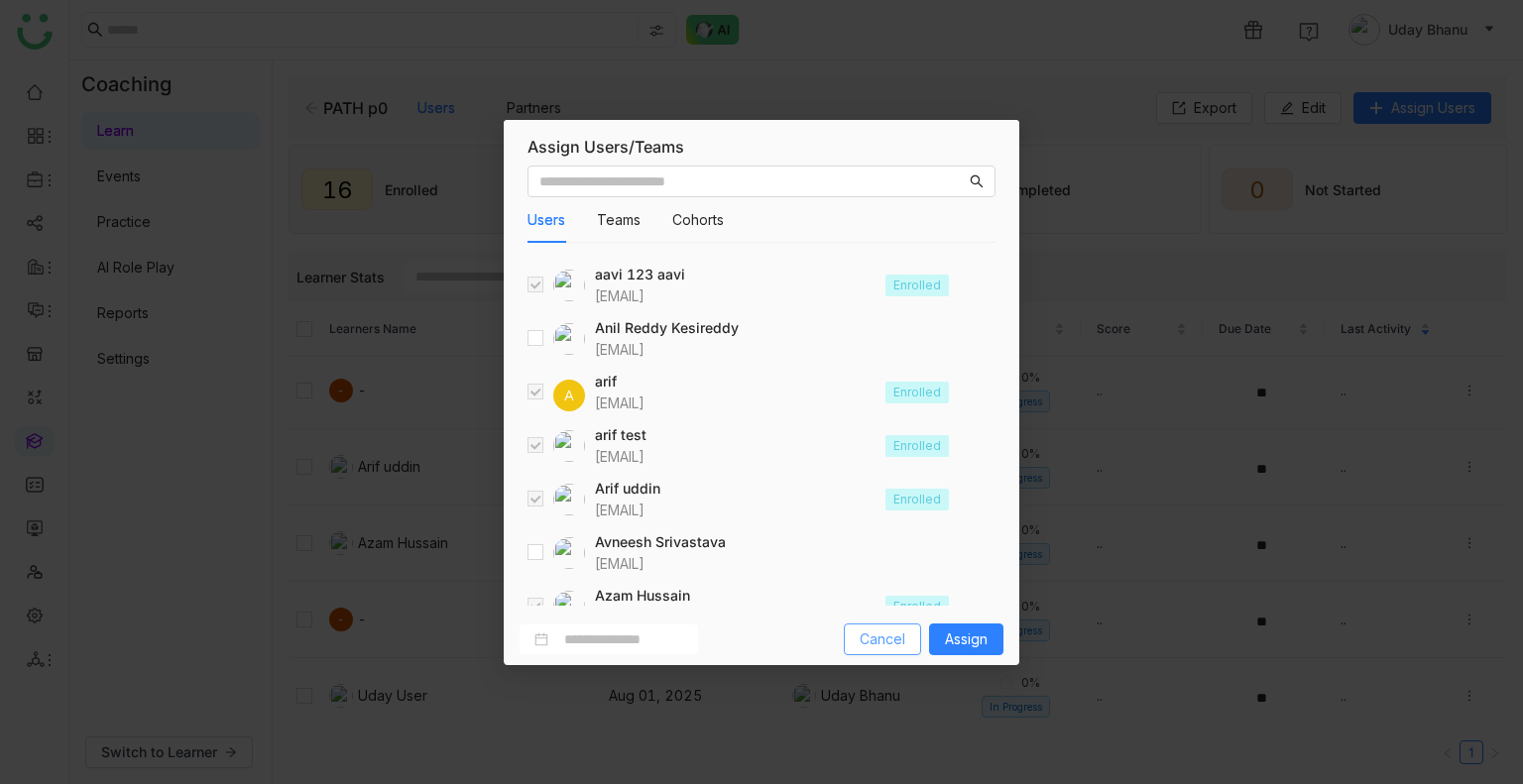 click on "Cancel" at bounding box center [882, 639] 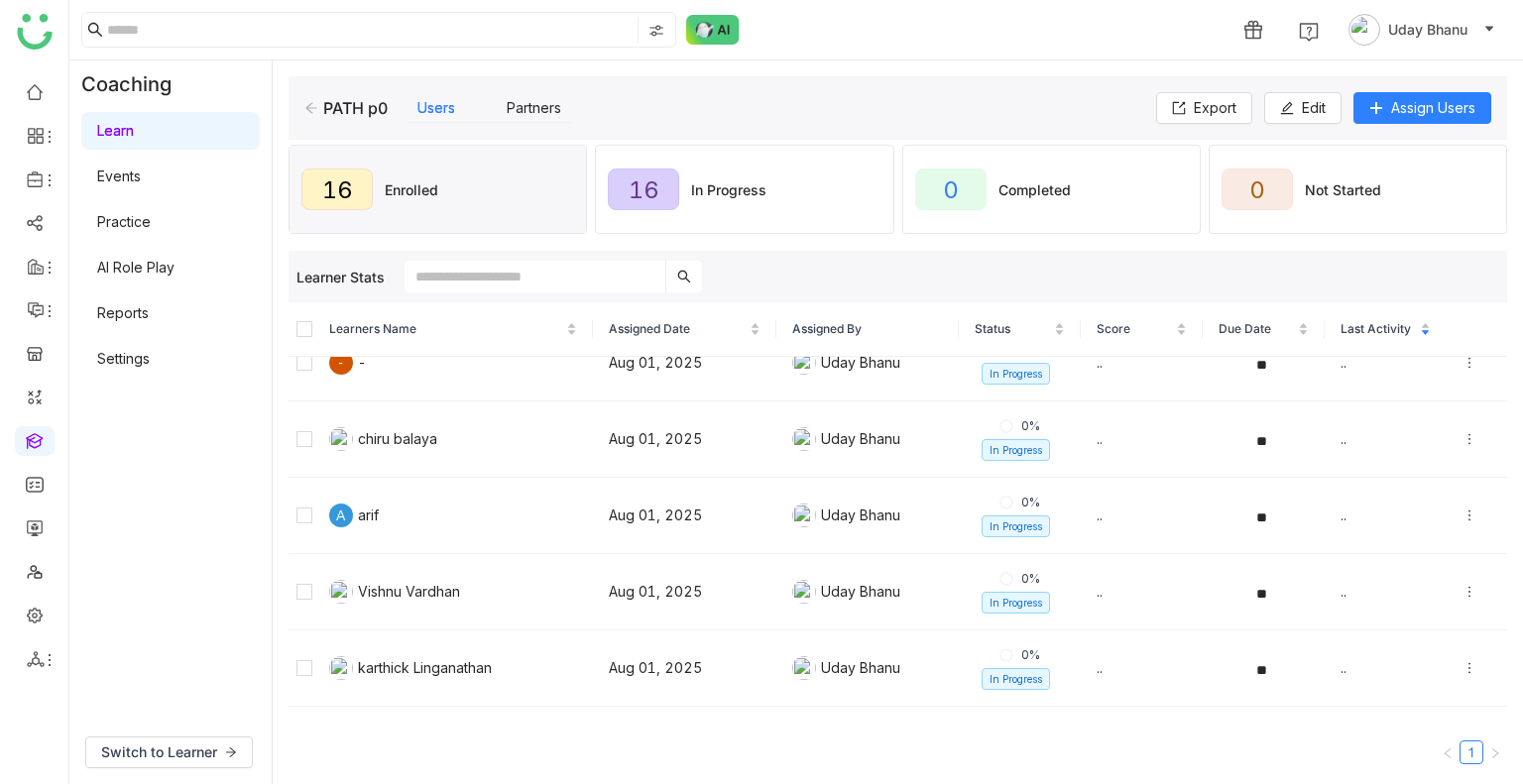 scroll, scrollTop: 0, scrollLeft: 0, axis: both 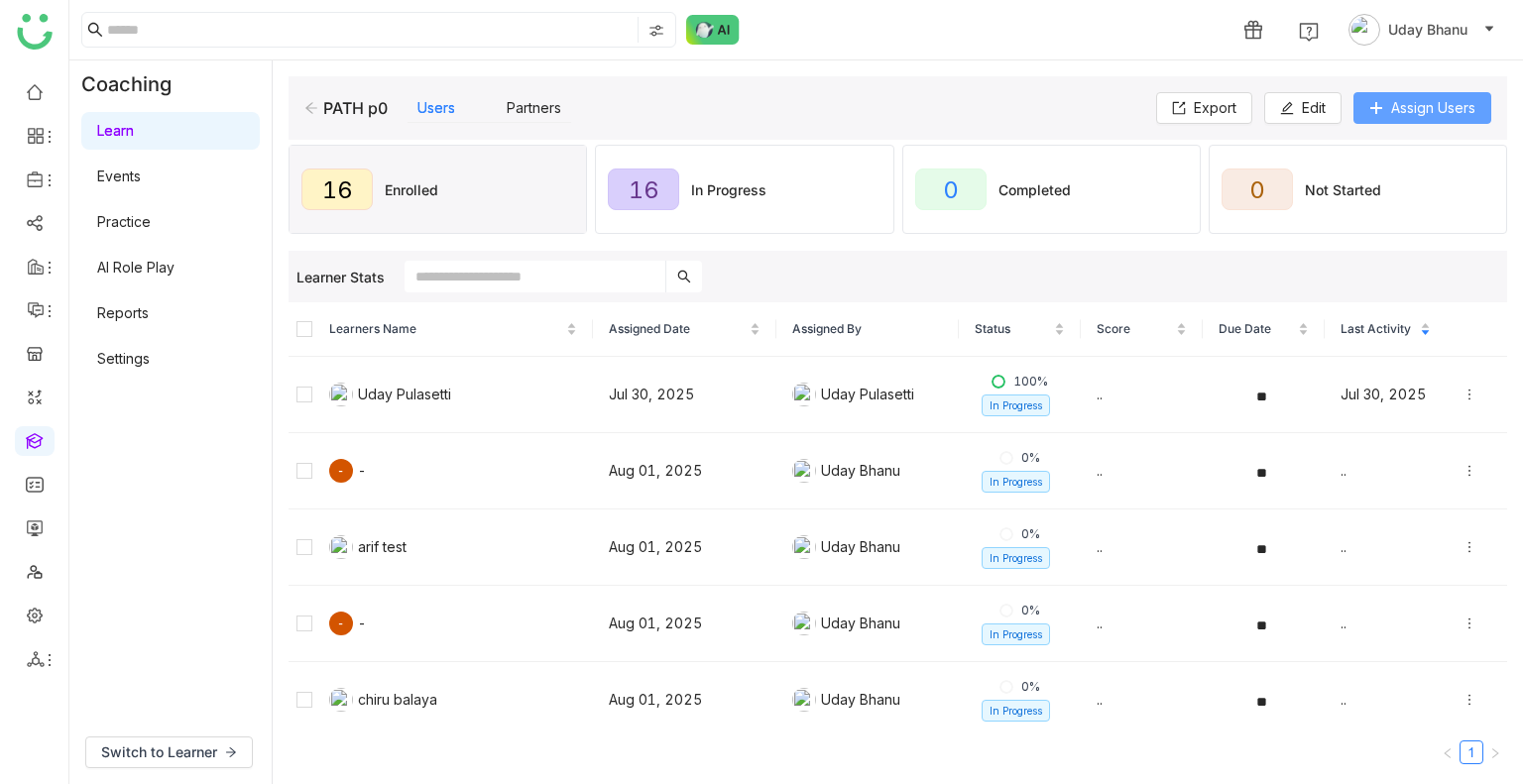 click on "Assign Users" 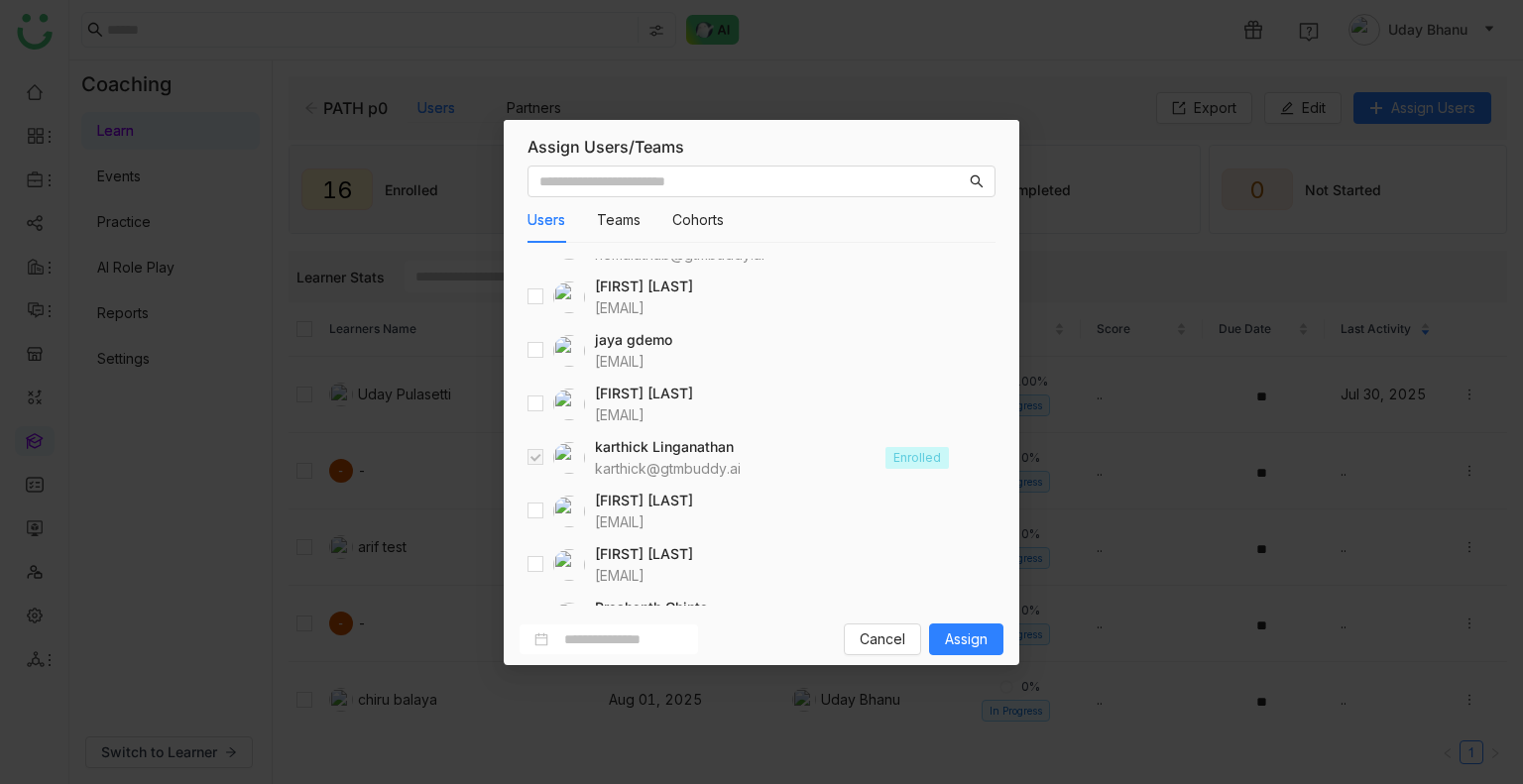 scroll, scrollTop: 855, scrollLeft: 0, axis: vertical 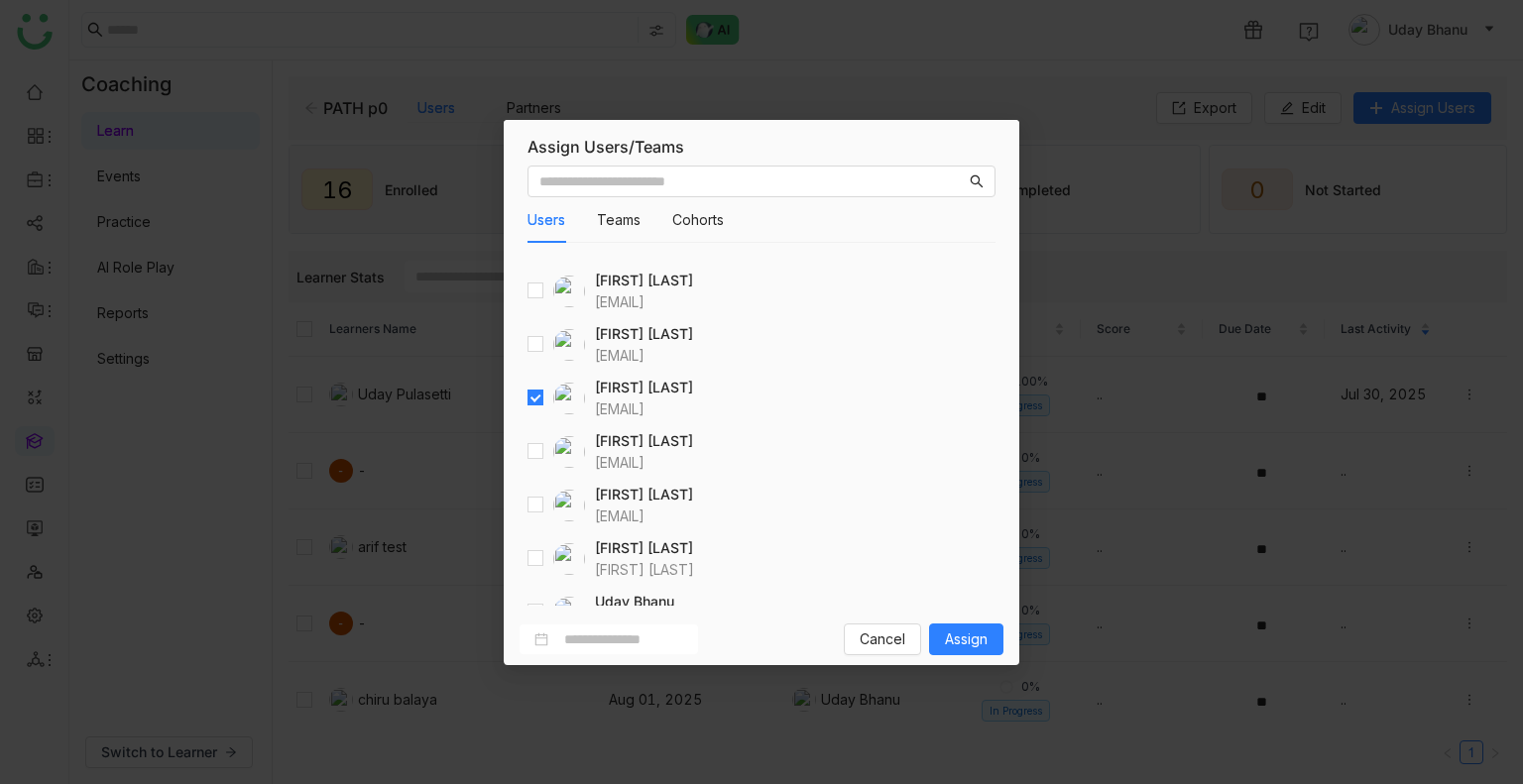click at bounding box center [556, 452] 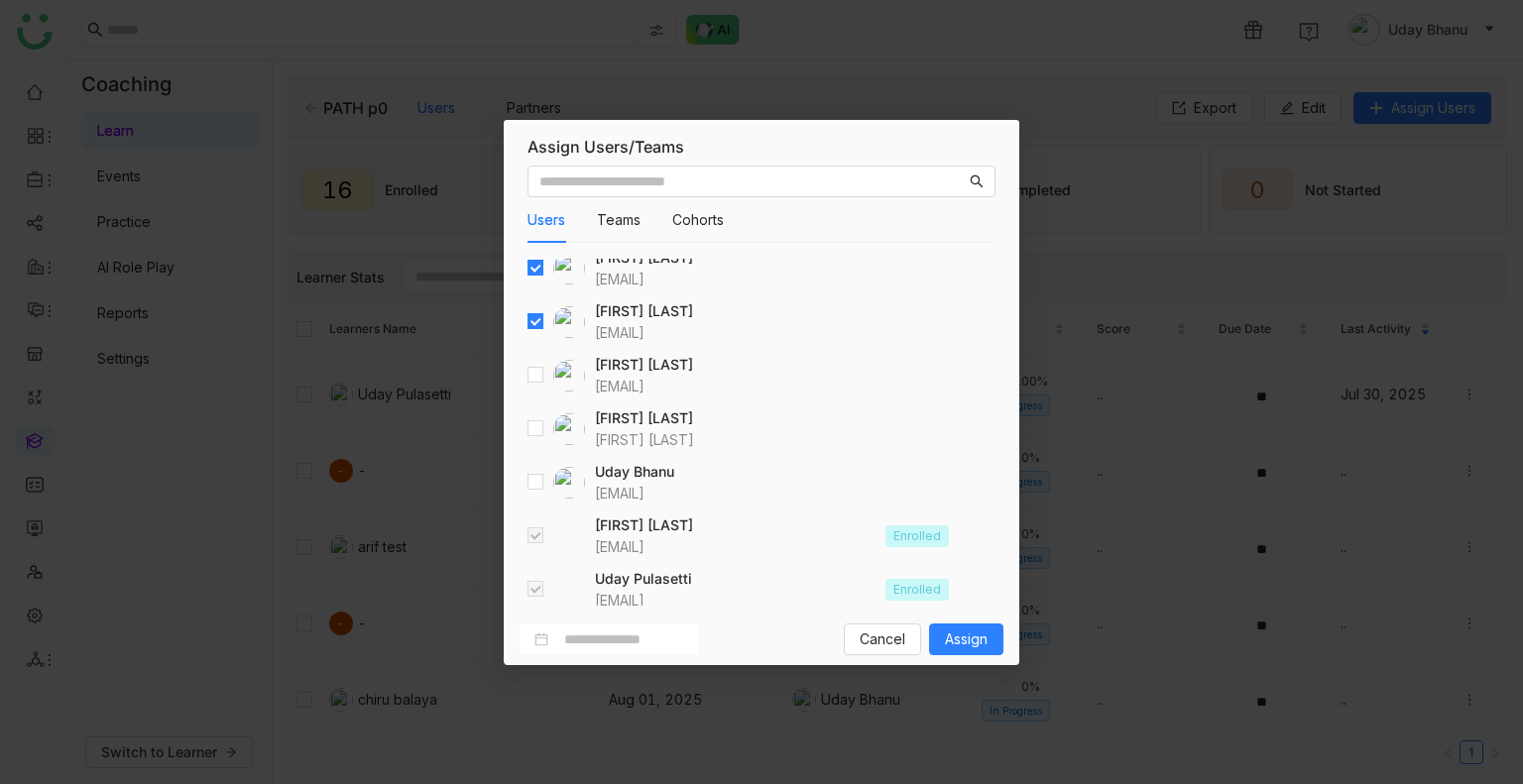 scroll, scrollTop: 1591, scrollLeft: 0, axis: vertical 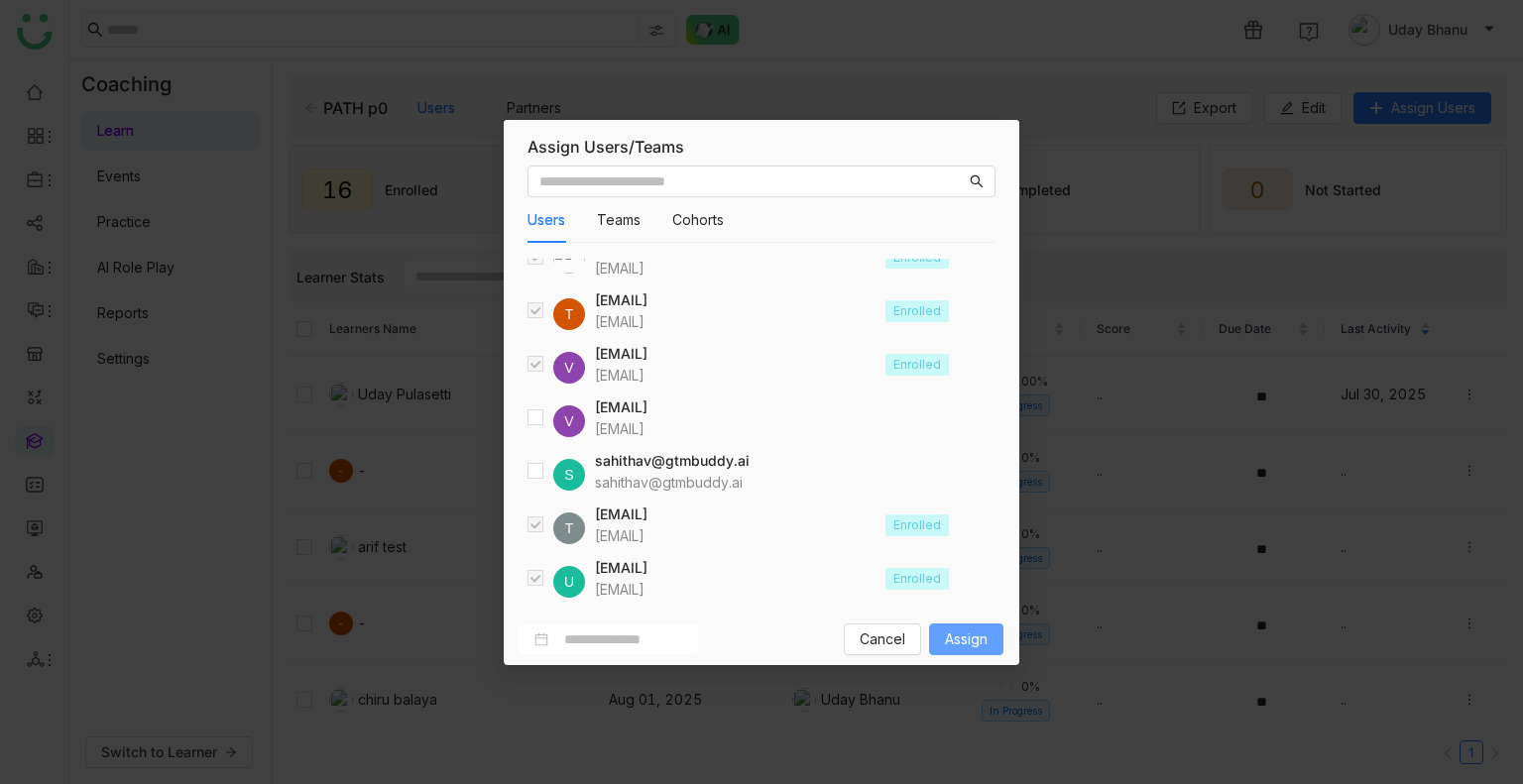 click on "Assign" at bounding box center [966, 639] 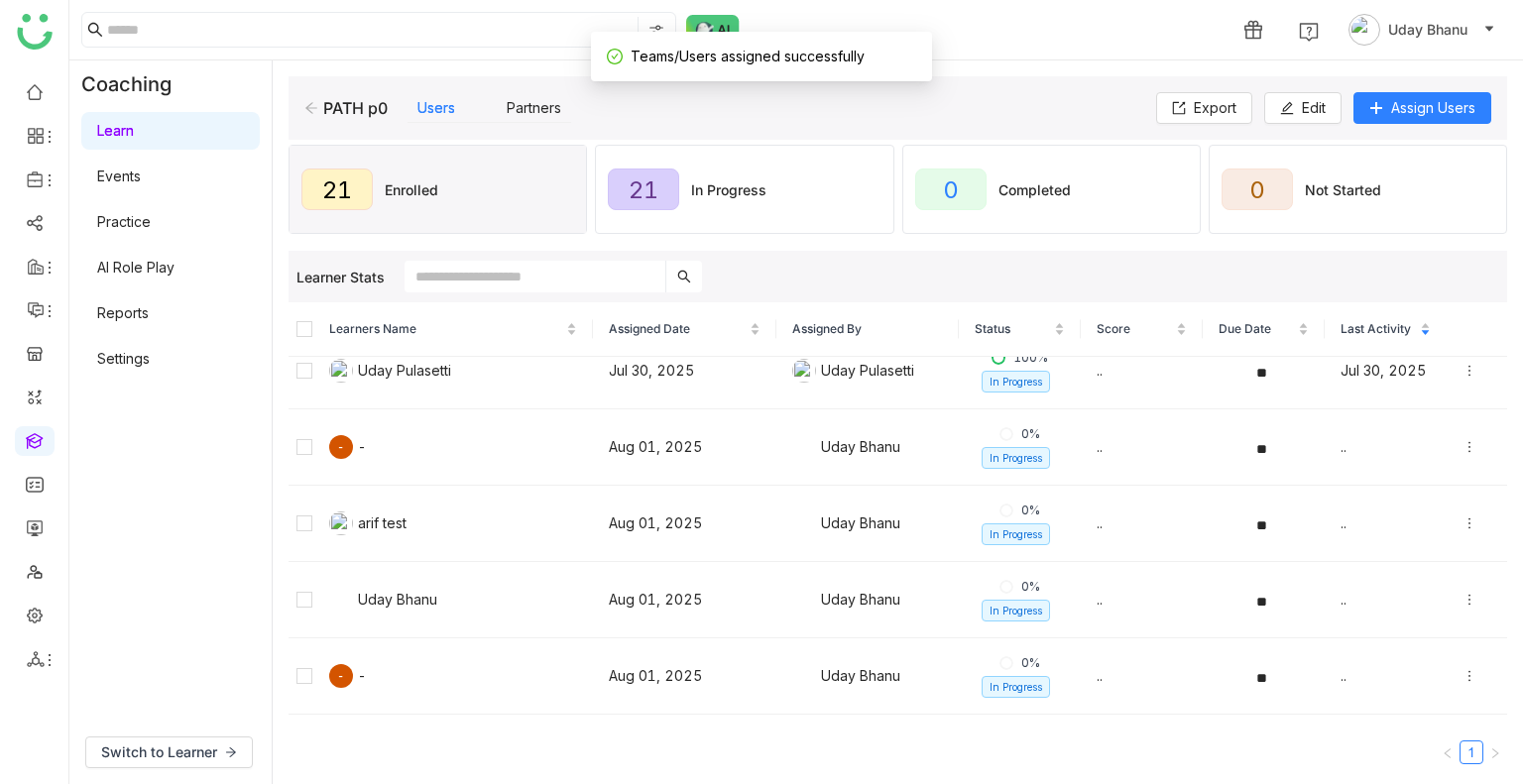 scroll, scrollTop: 0, scrollLeft: 0, axis: both 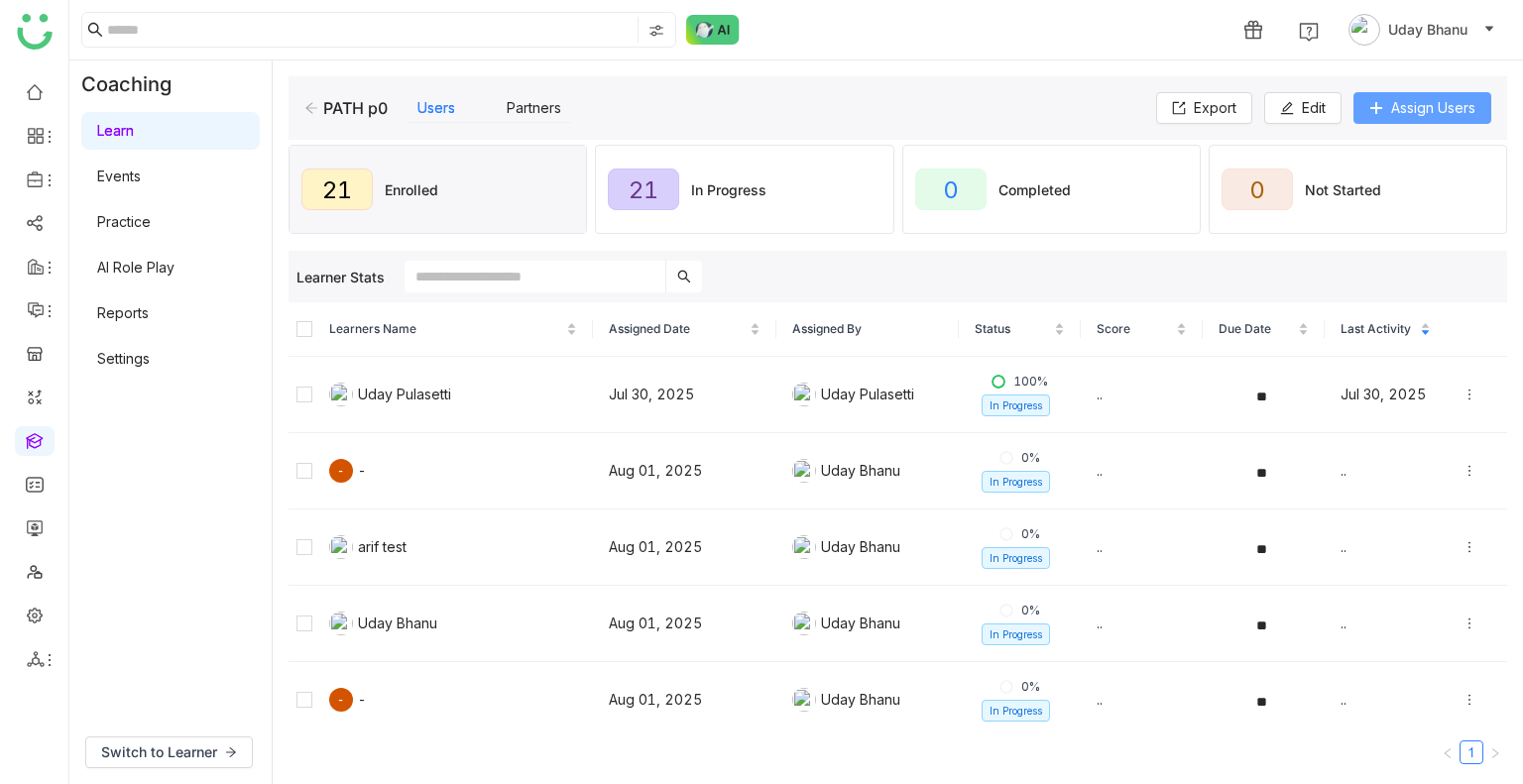 click on "Assign Users" 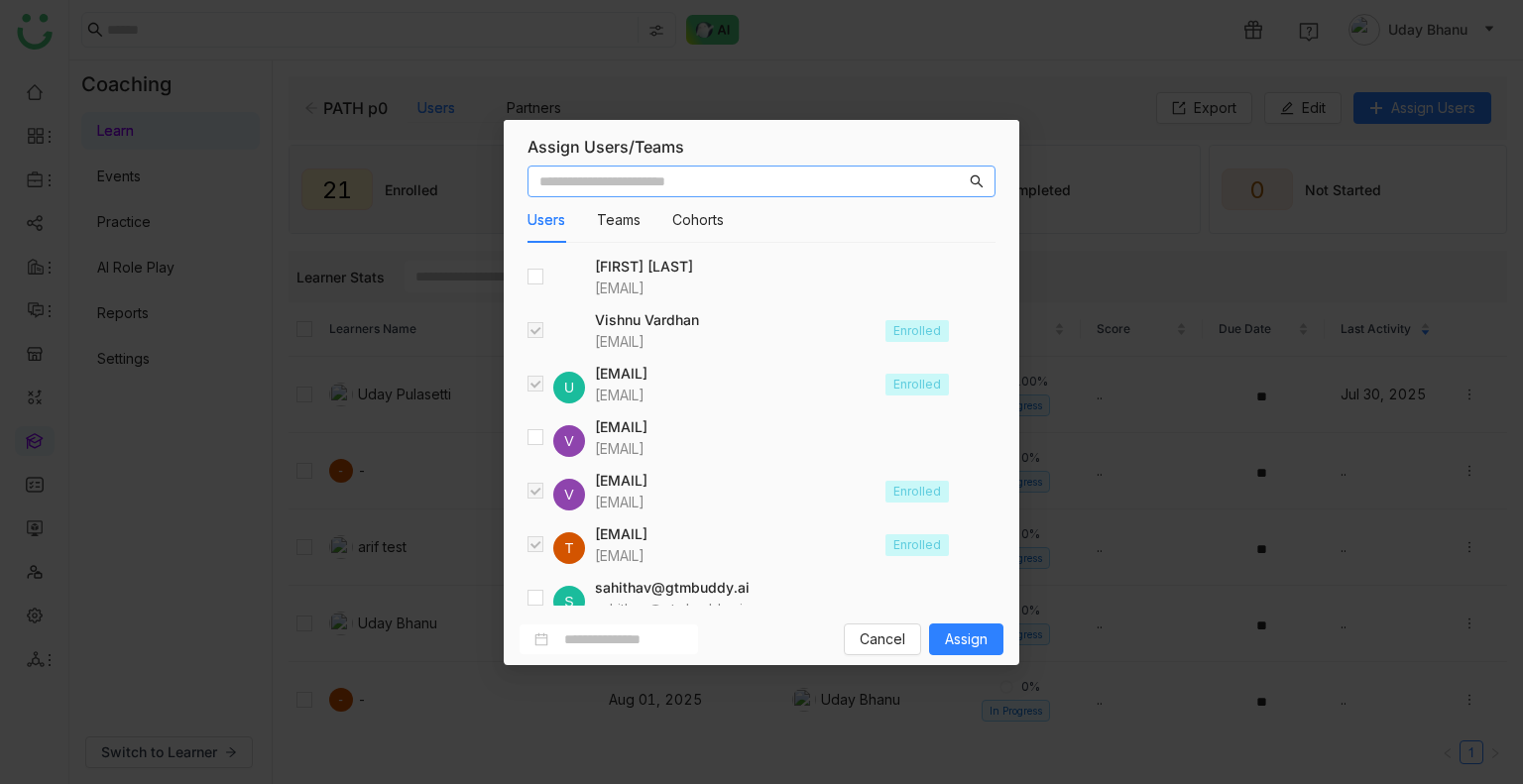 scroll, scrollTop: 2092, scrollLeft: 0, axis: vertical 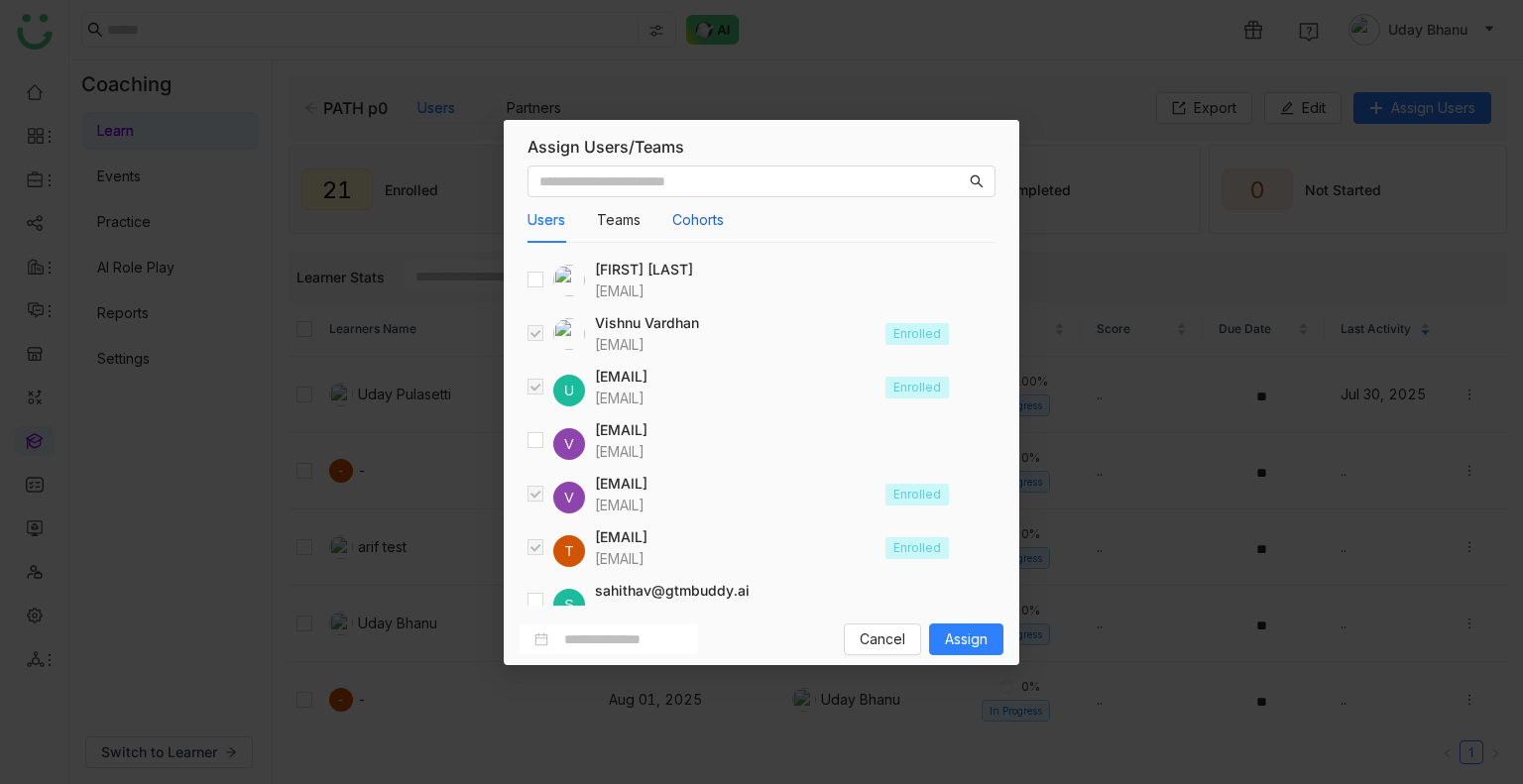 click on "Cohorts" at bounding box center [698, 220] 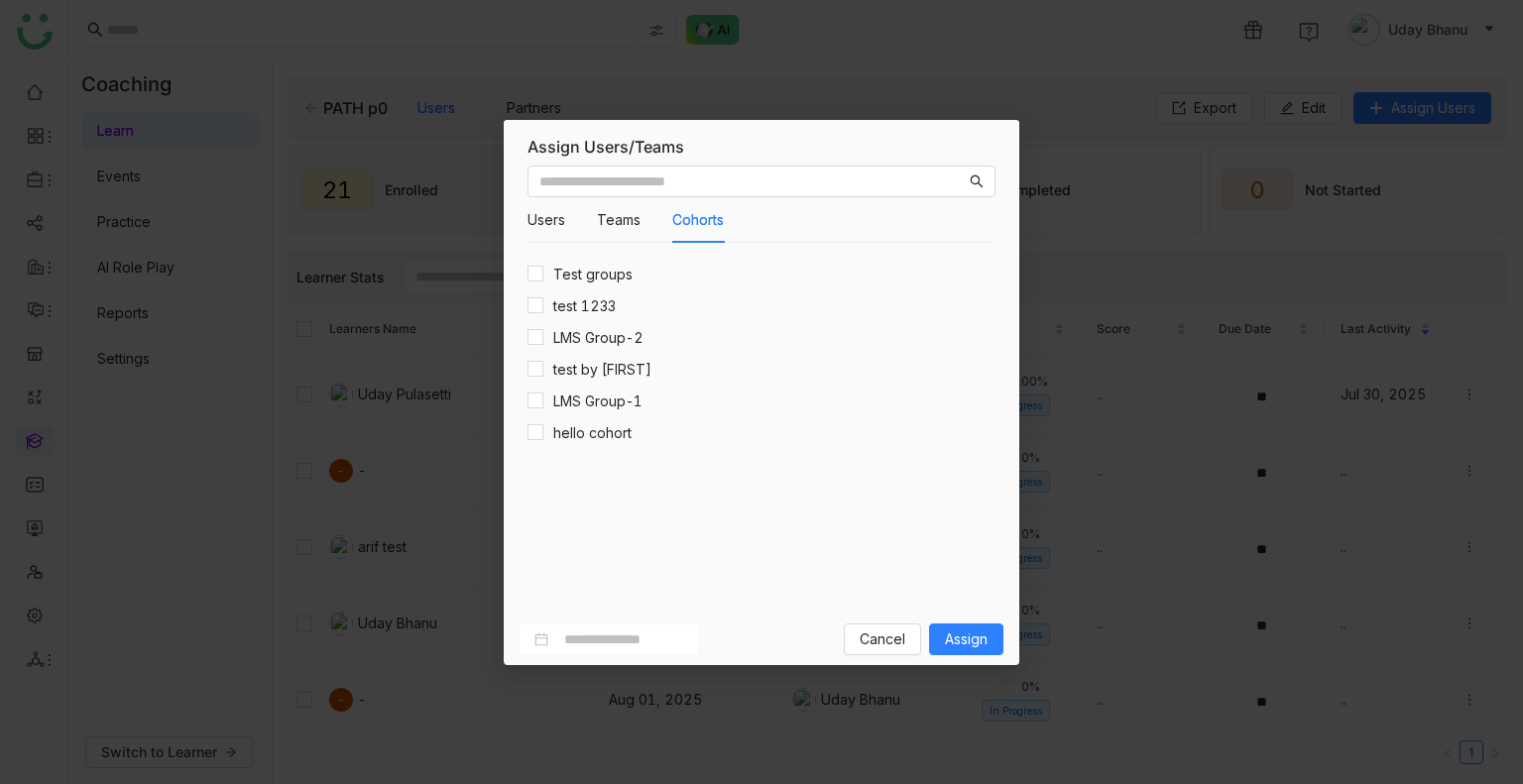click on "Users   Teams   Cohorts" at bounding box center (626, 220) 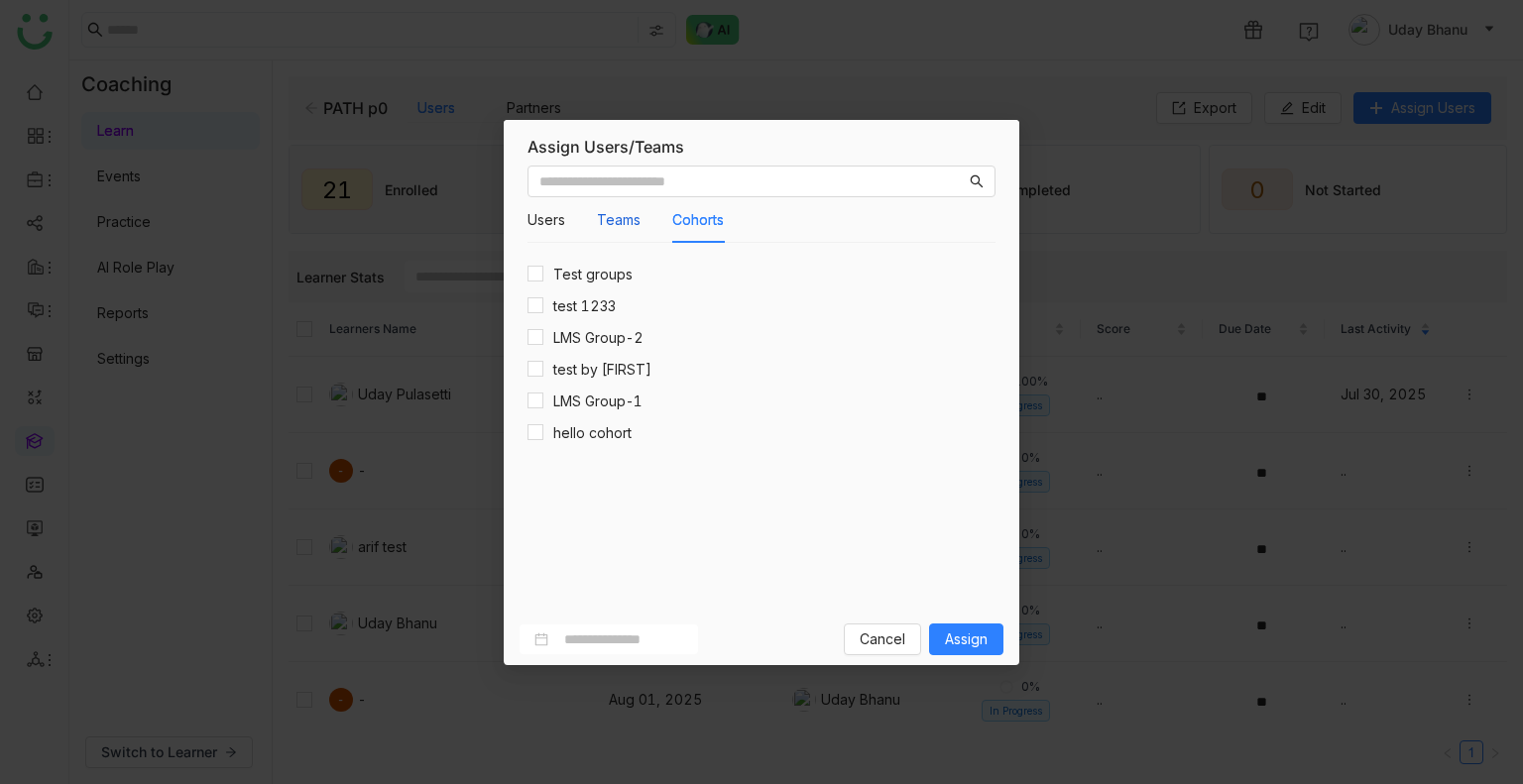 click on "Teams" at bounding box center [619, 220] 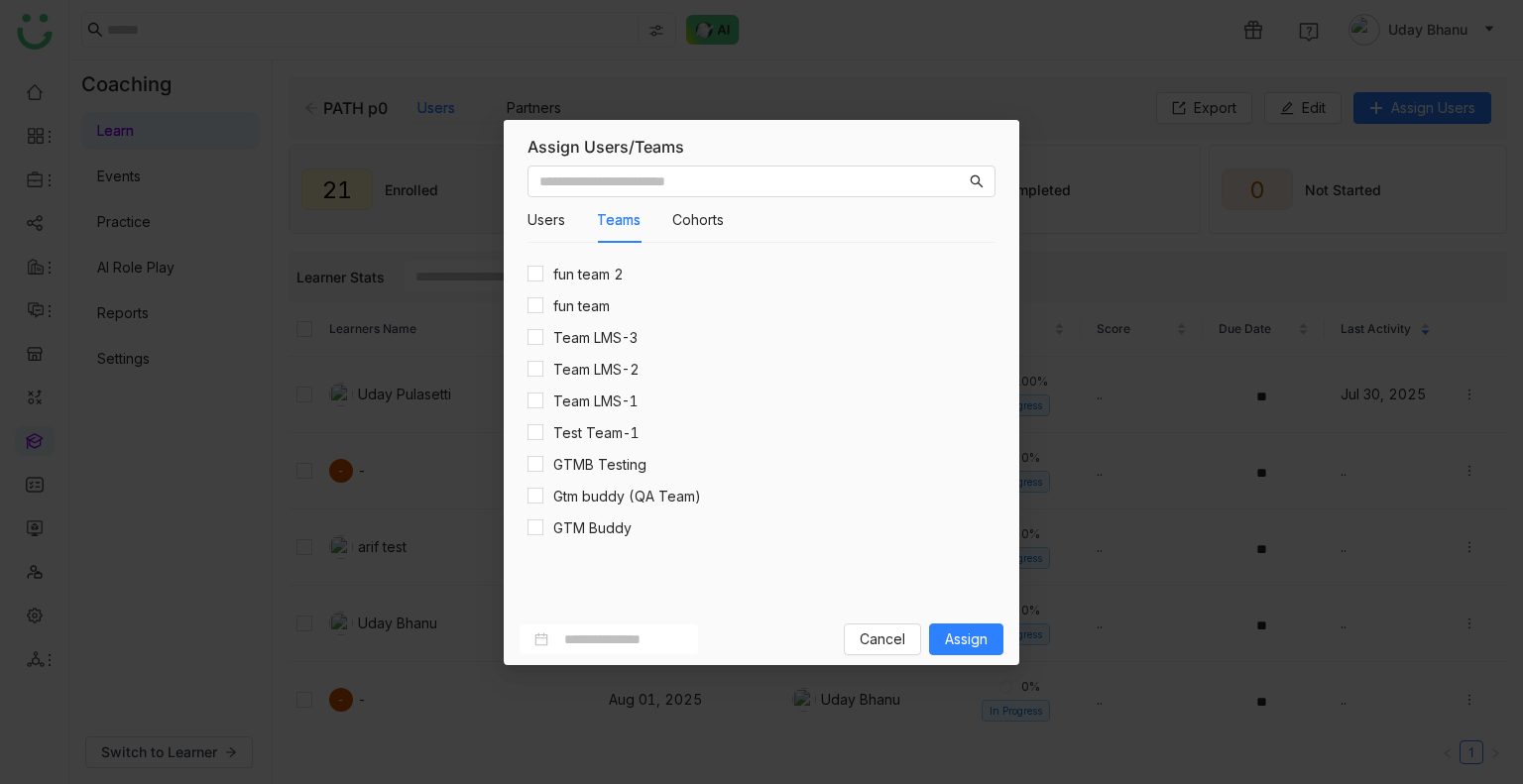 click on "GTM Buddy" at bounding box center [738, 528] 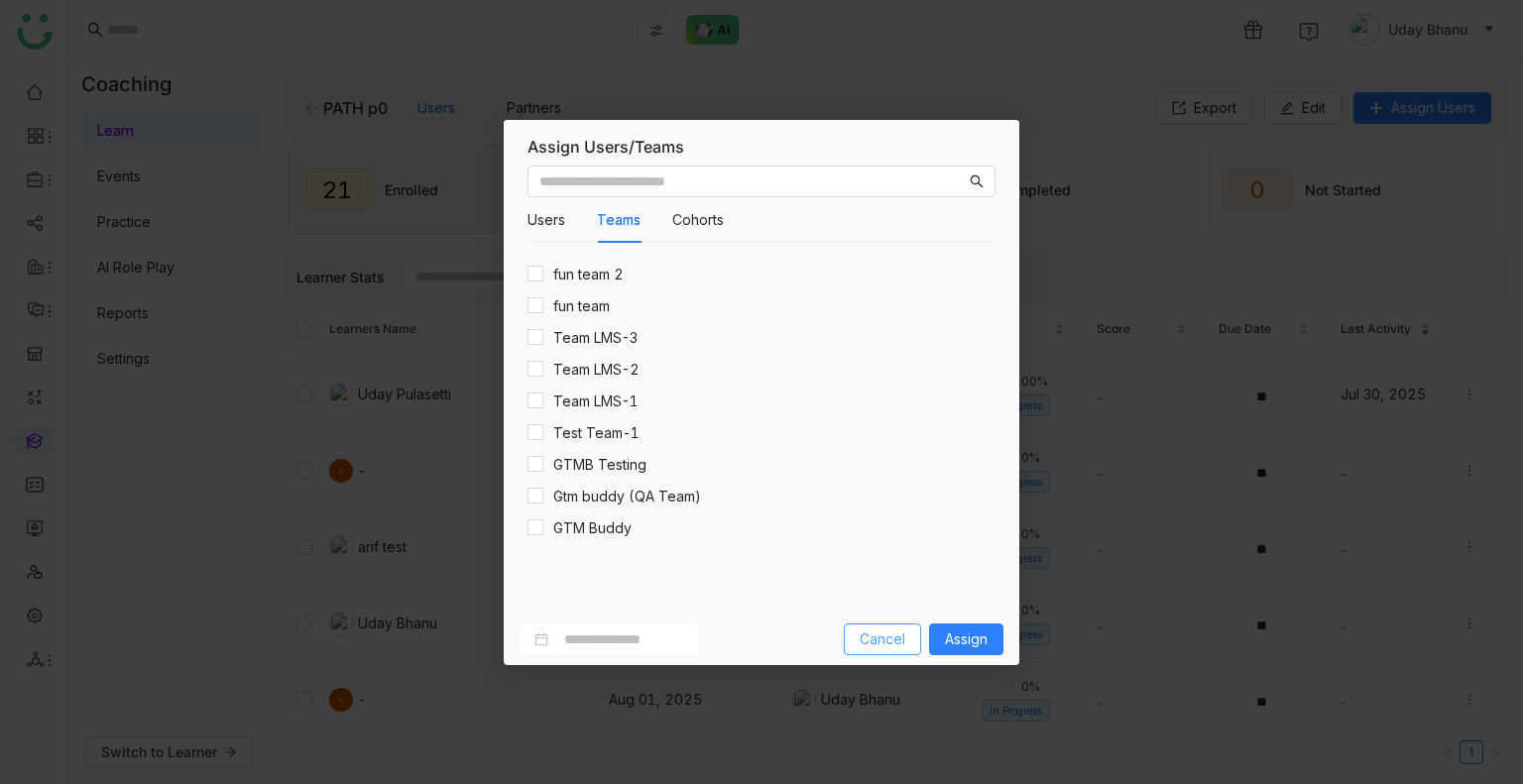 click on "Cancel" at bounding box center [882, 639] 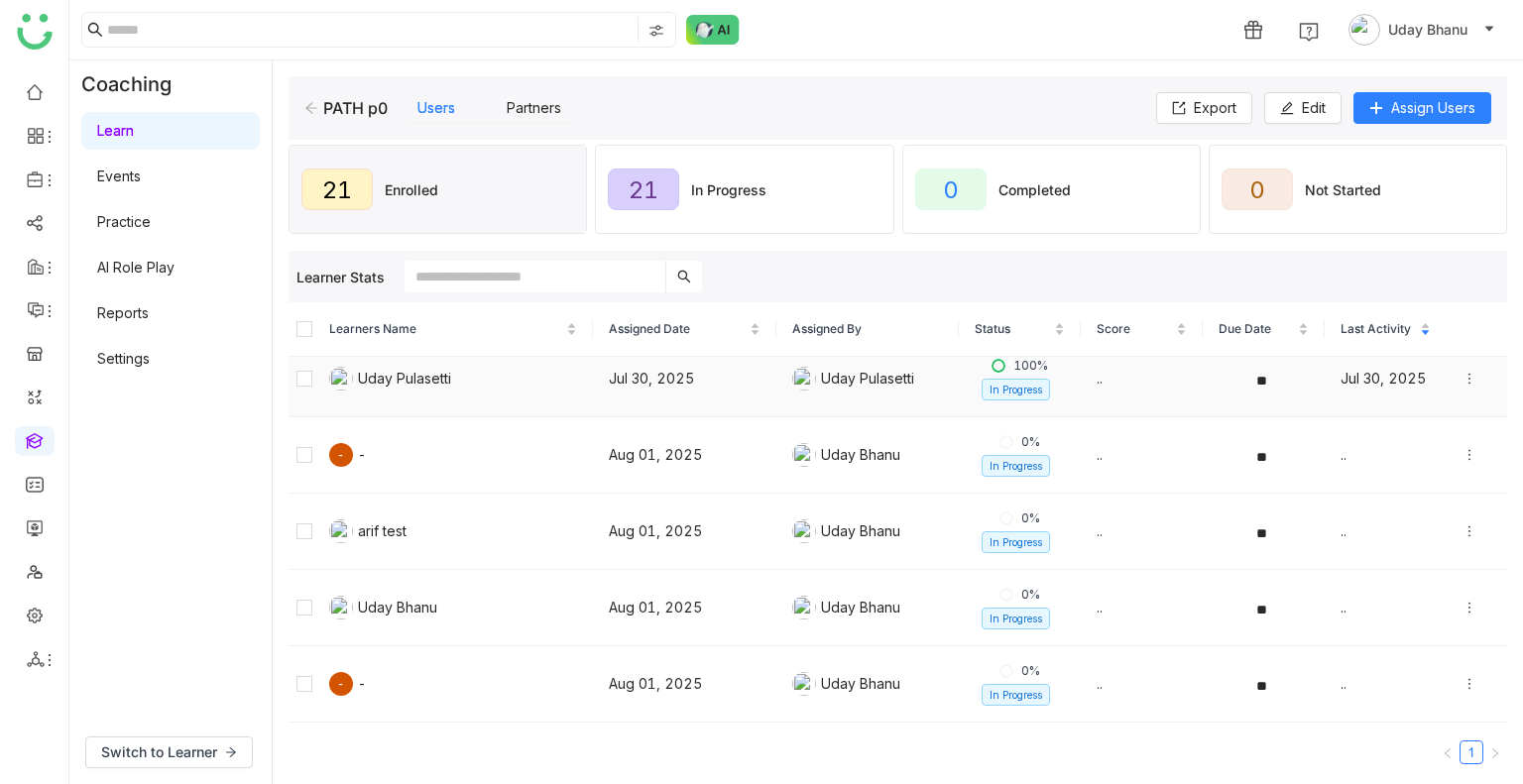 scroll, scrollTop: 0, scrollLeft: 0, axis: both 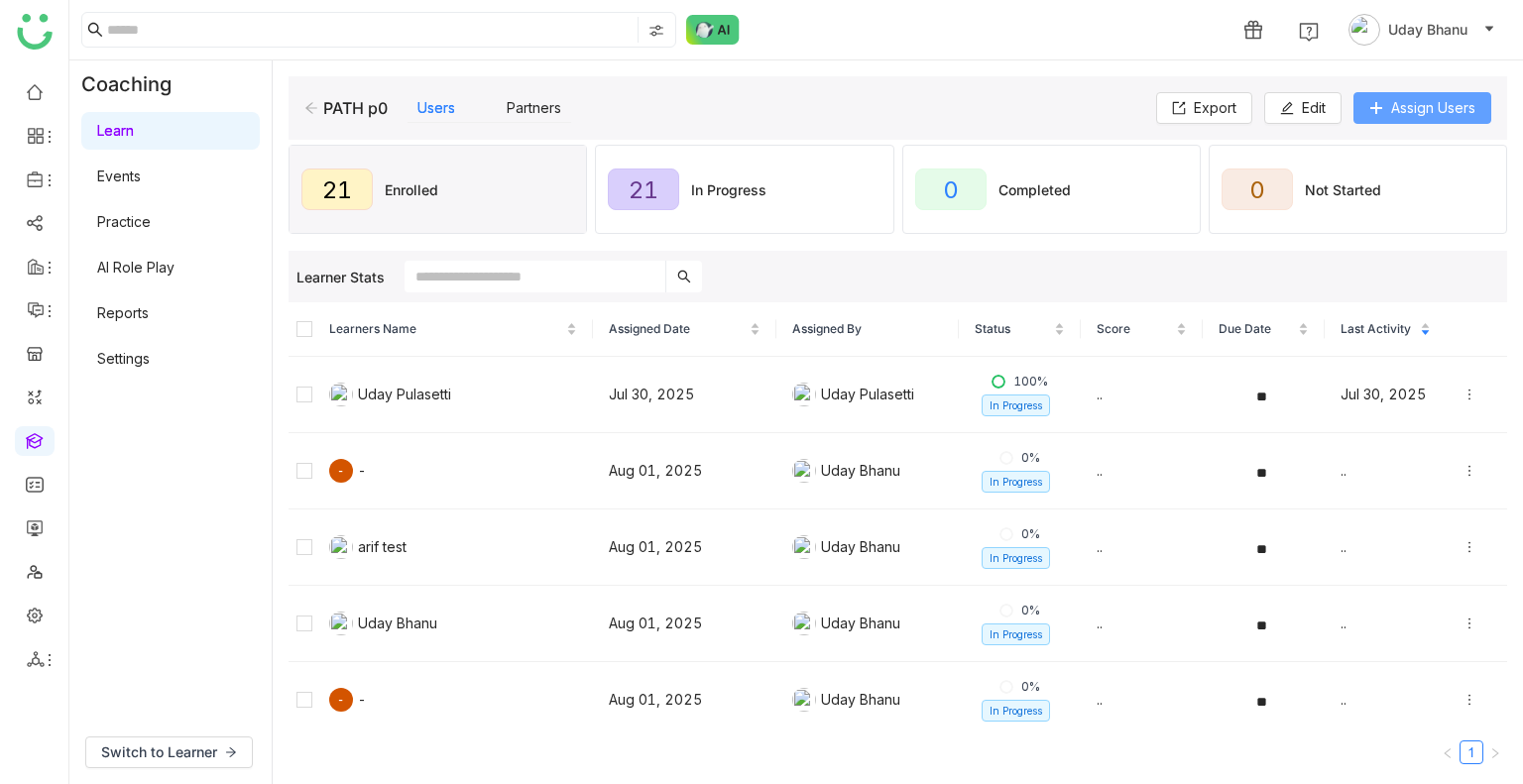 click on "Assign Users" 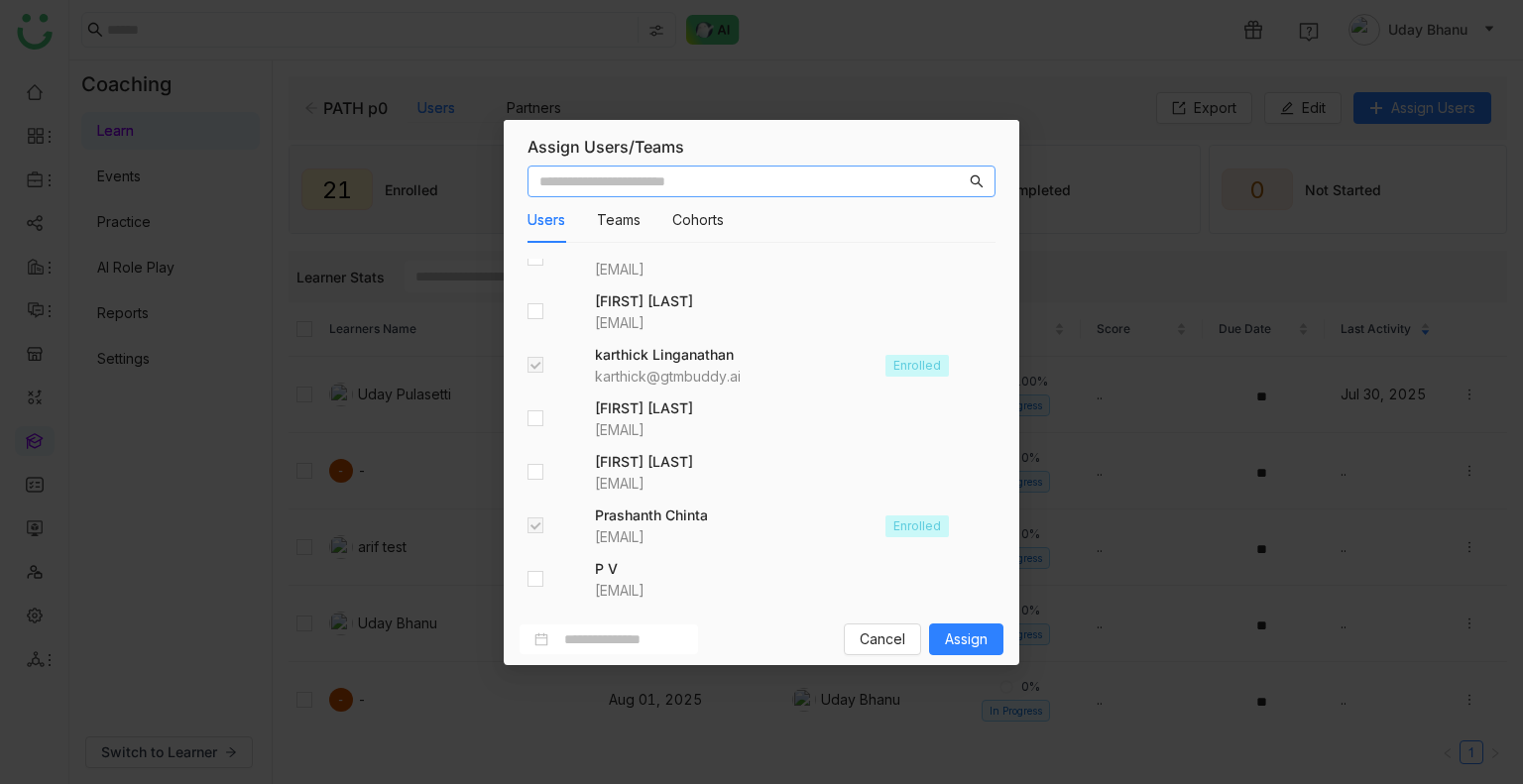 scroll, scrollTop: 1215, scrollLeft: 0, axis: vertical 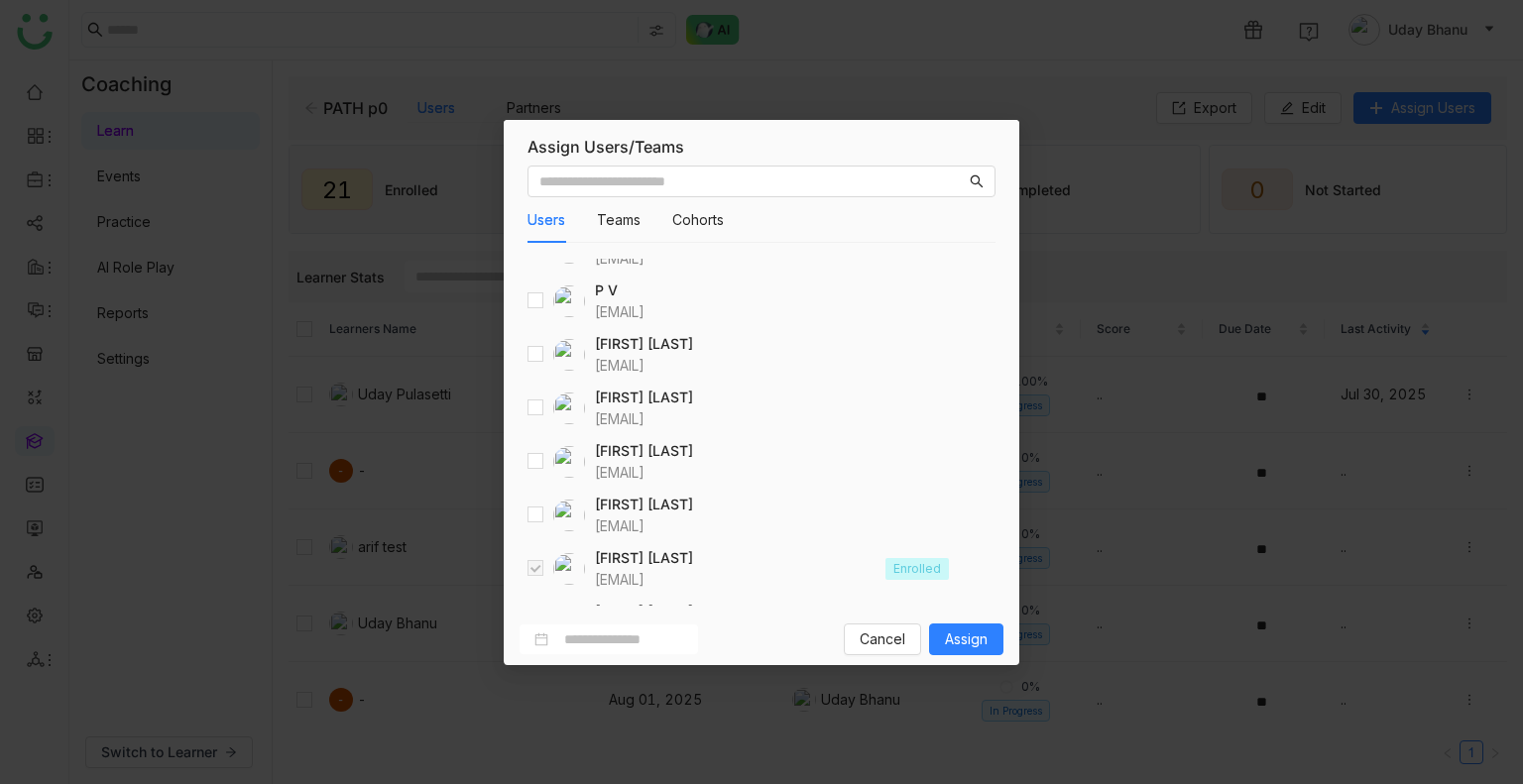 click on "Cancel   Assign" at bounding box center [762, 639] 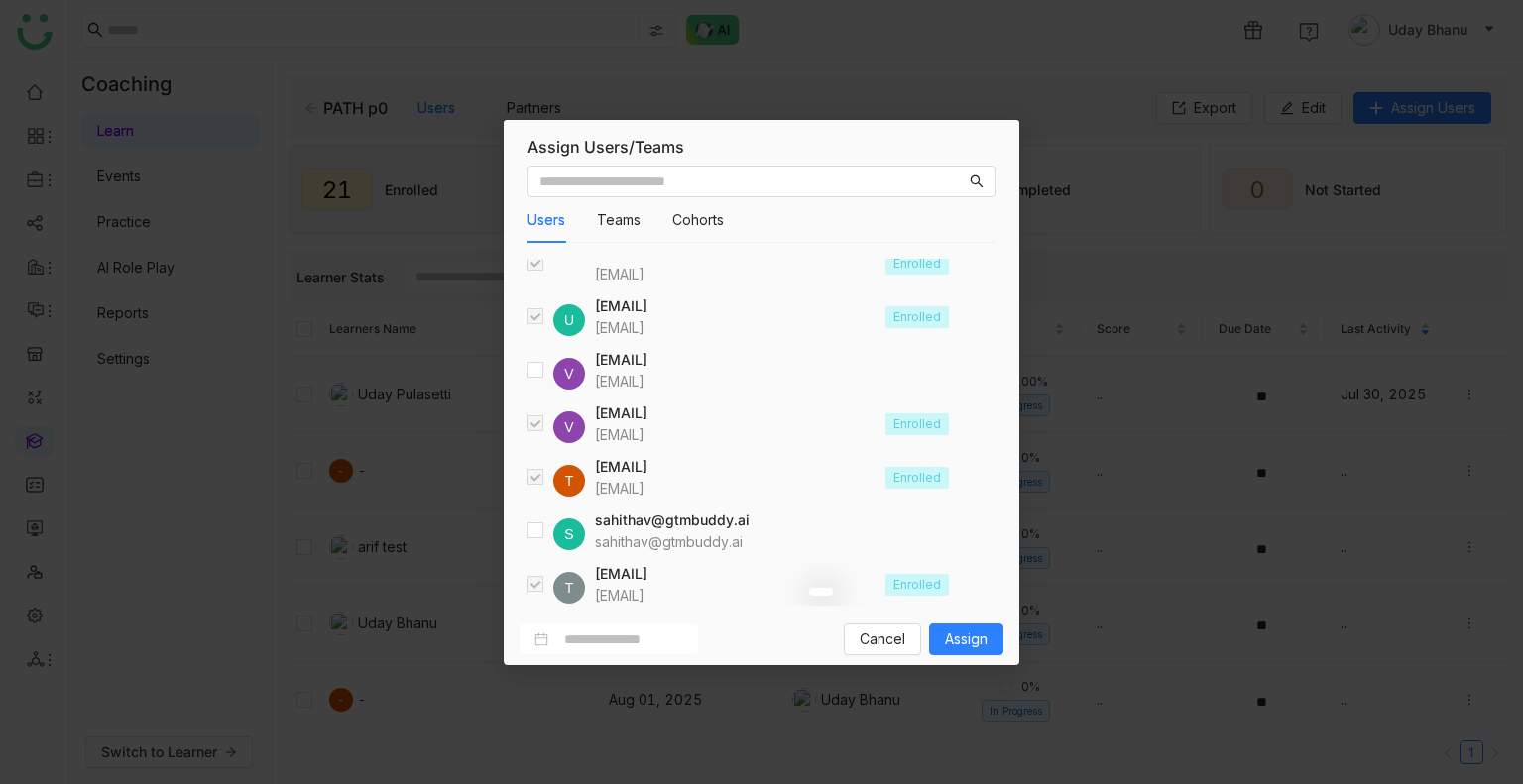 scroll, scrollTop: 2169, scrollLeft: 0, axis: vertical 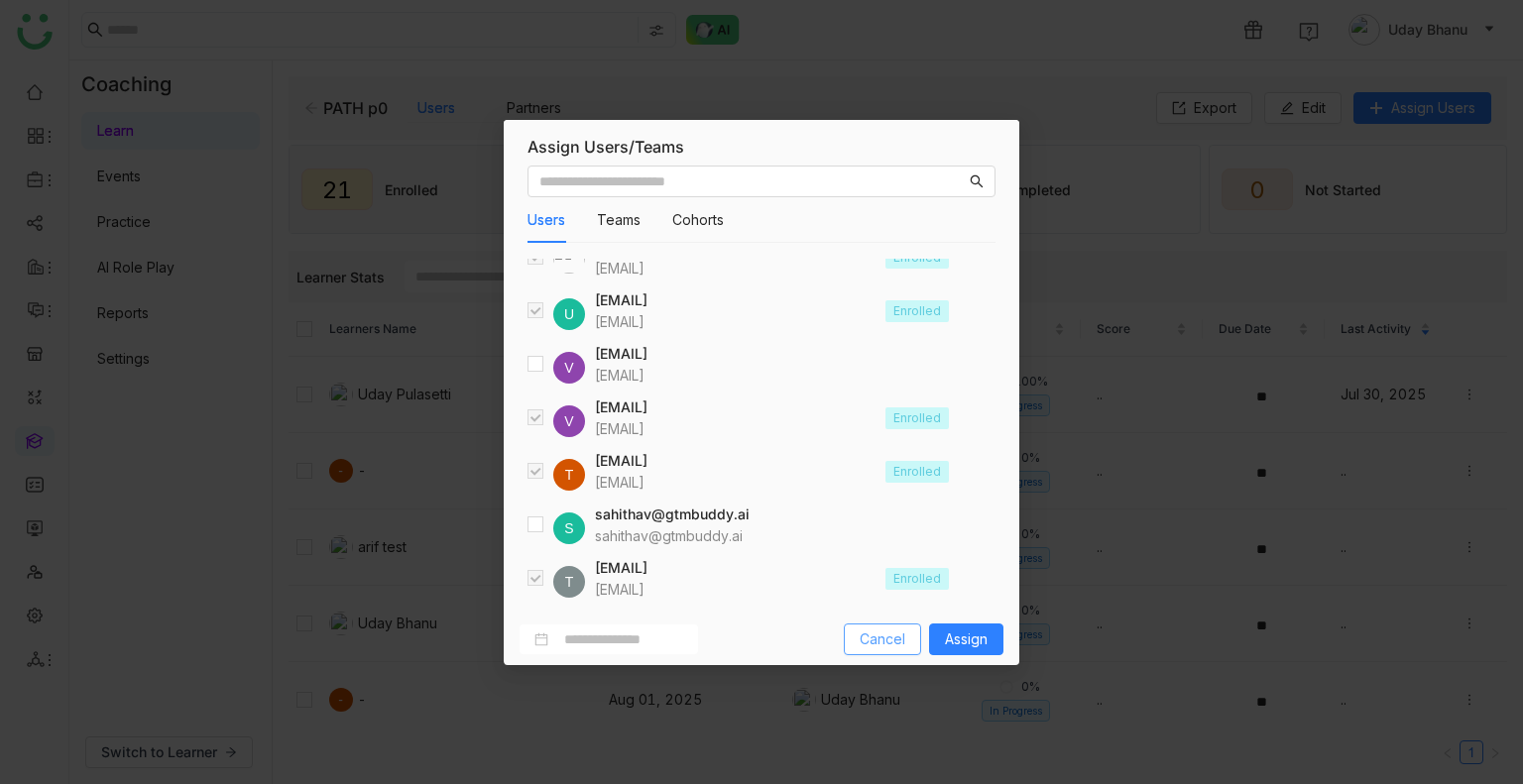 click on "Cancel" at bounding box center (882, 639) 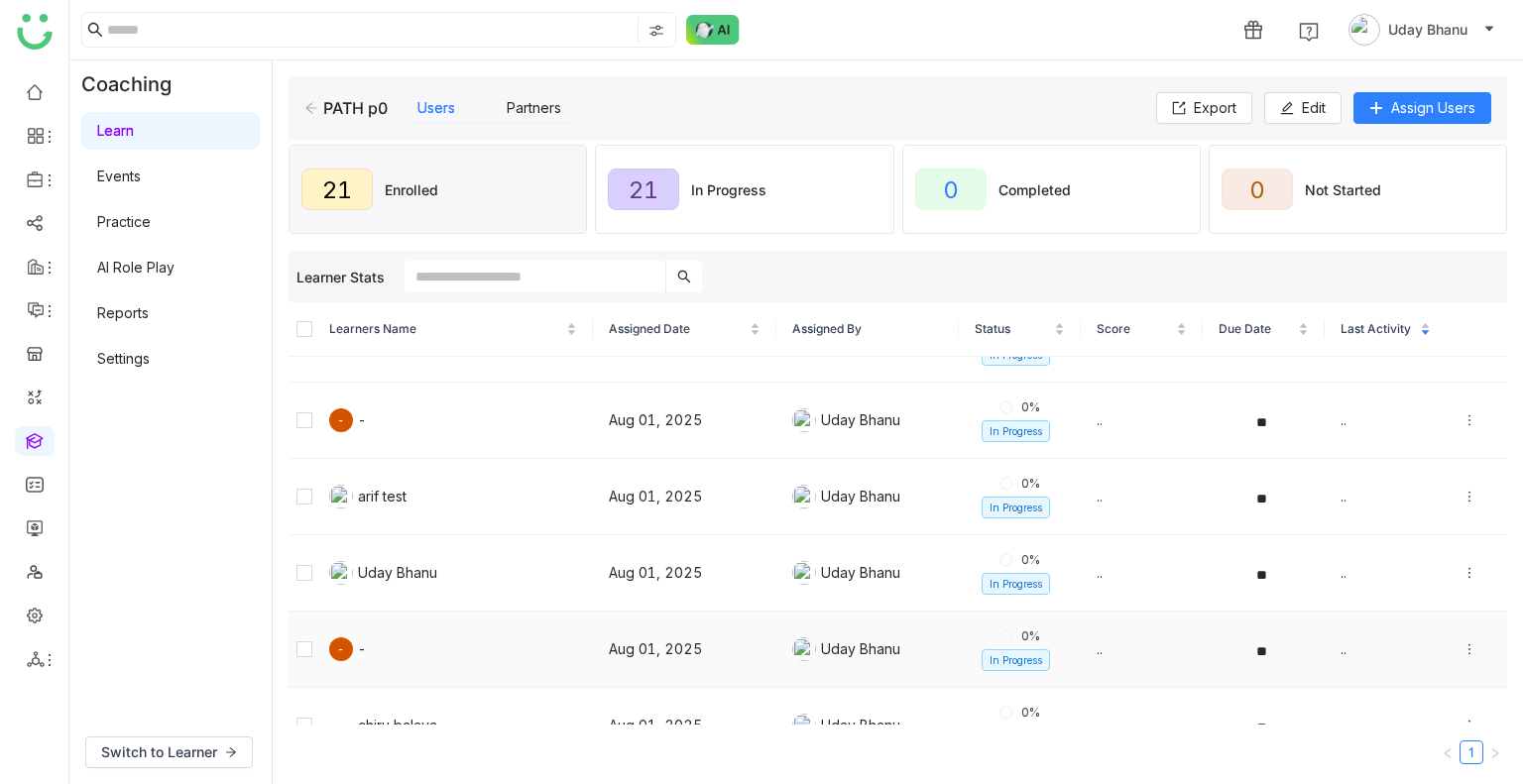 scroll, scrollTop: 0, scrollLeft: 0, axis: both 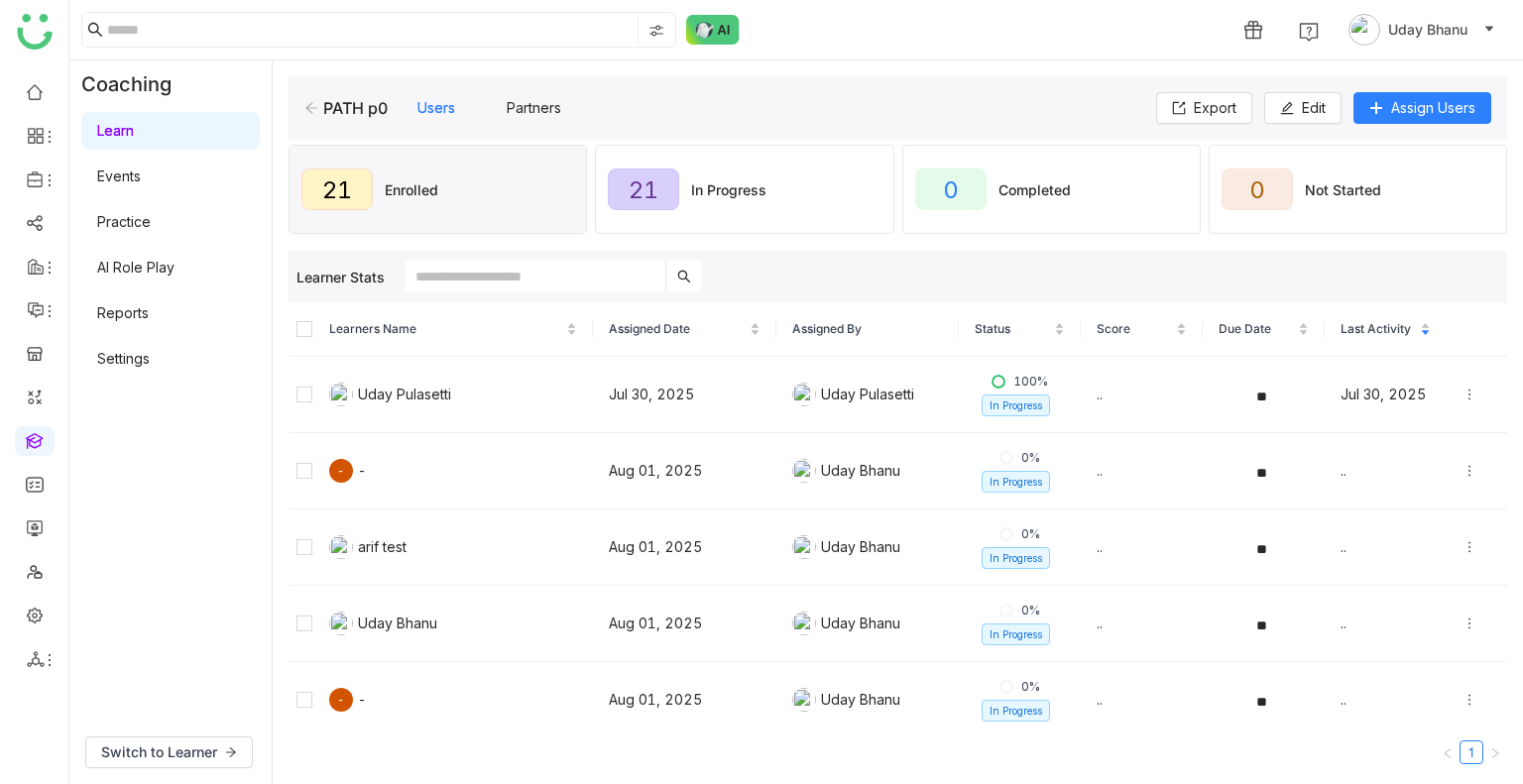 click 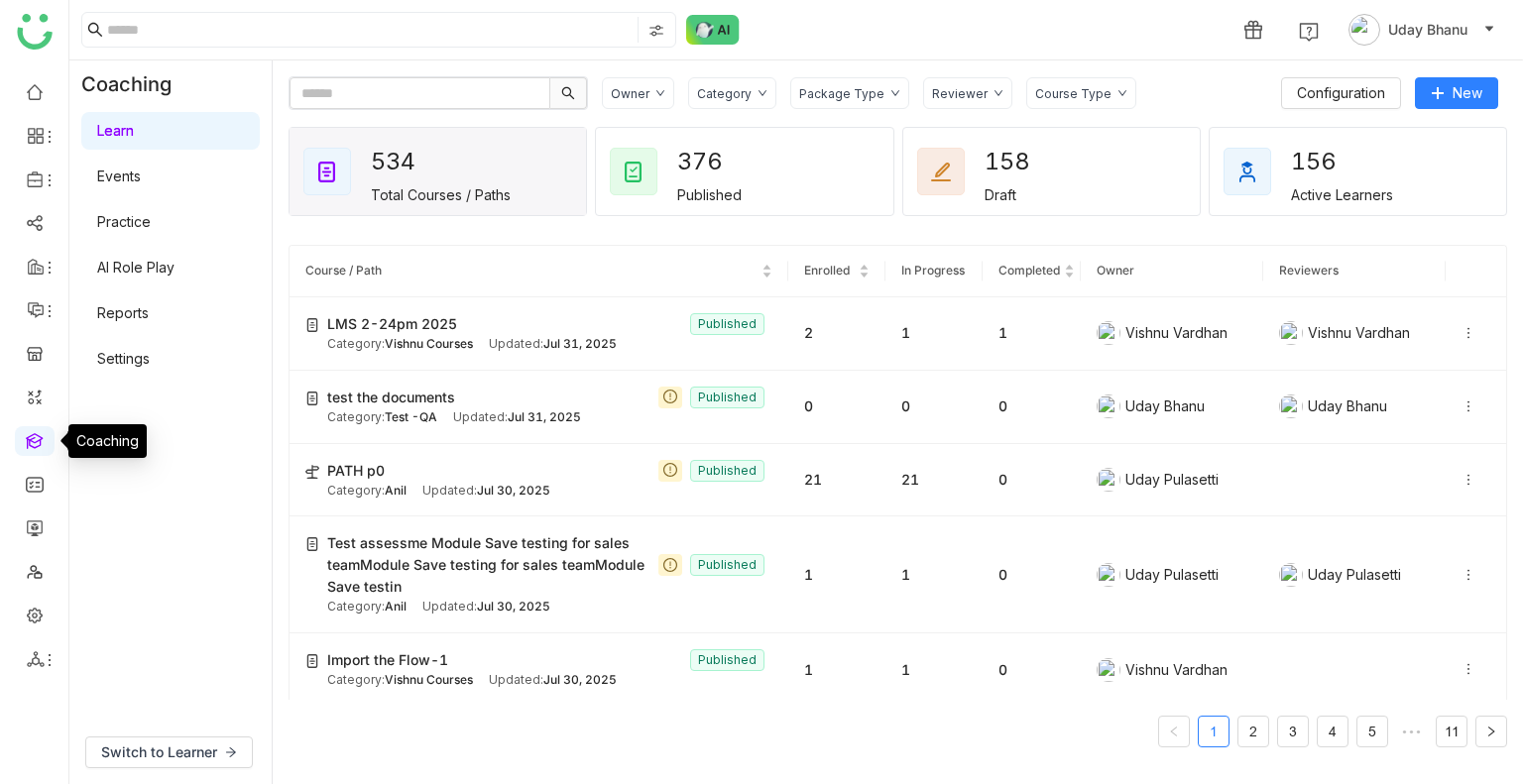 click at bounding box center [35, 439] 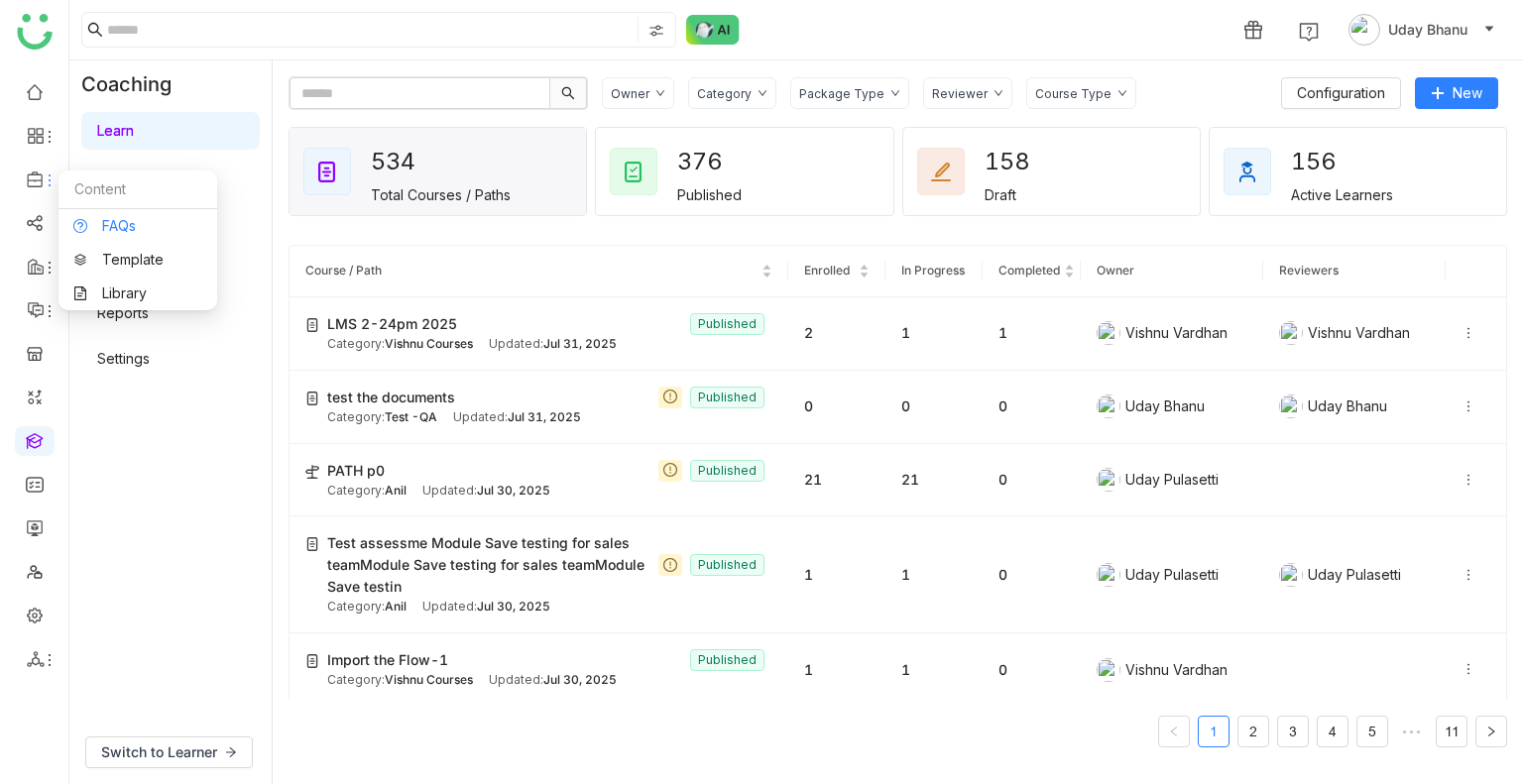 click on "FAQs" at bounding box center (138, 226) 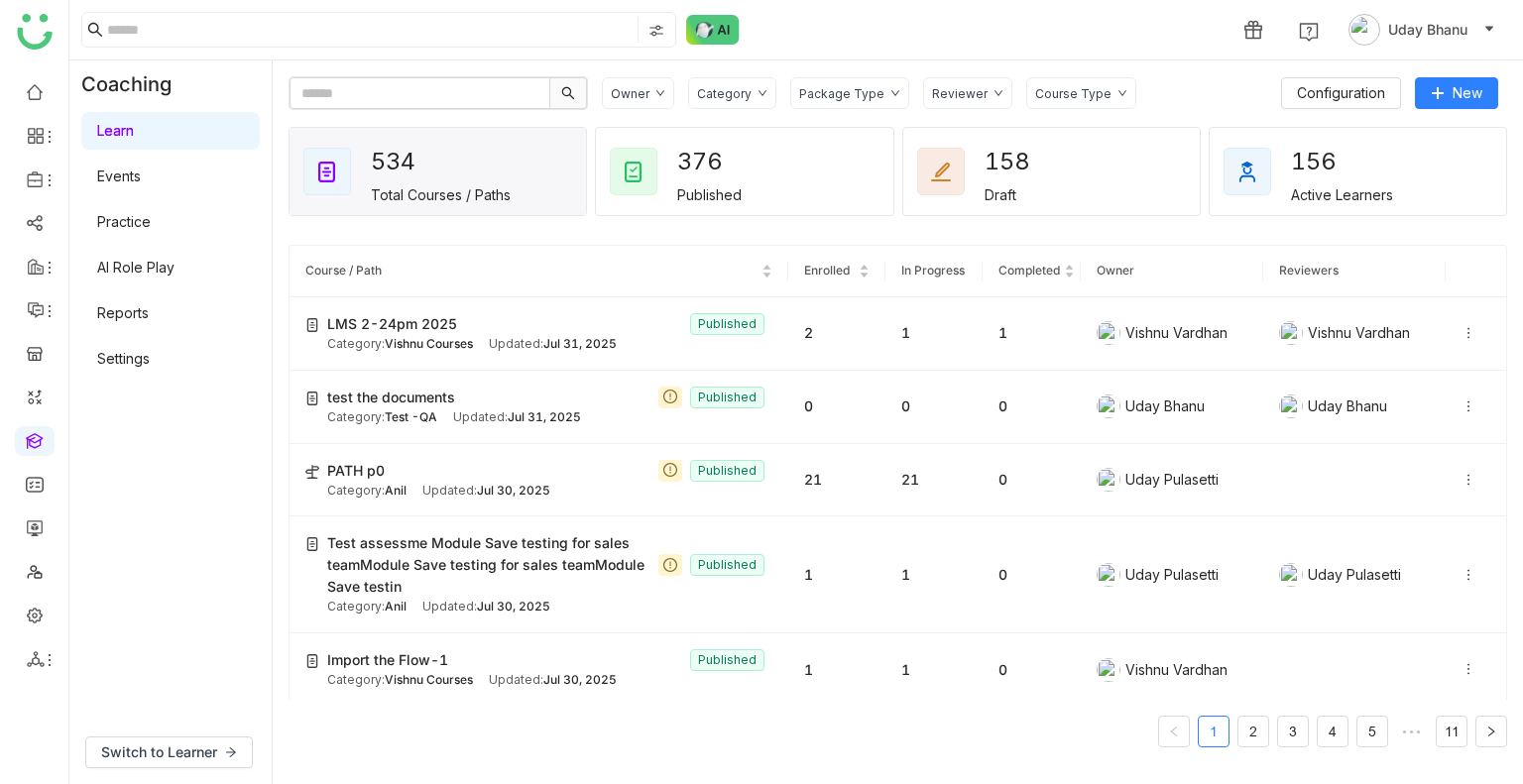 click on "Practice" at bounding box center (124, 221) 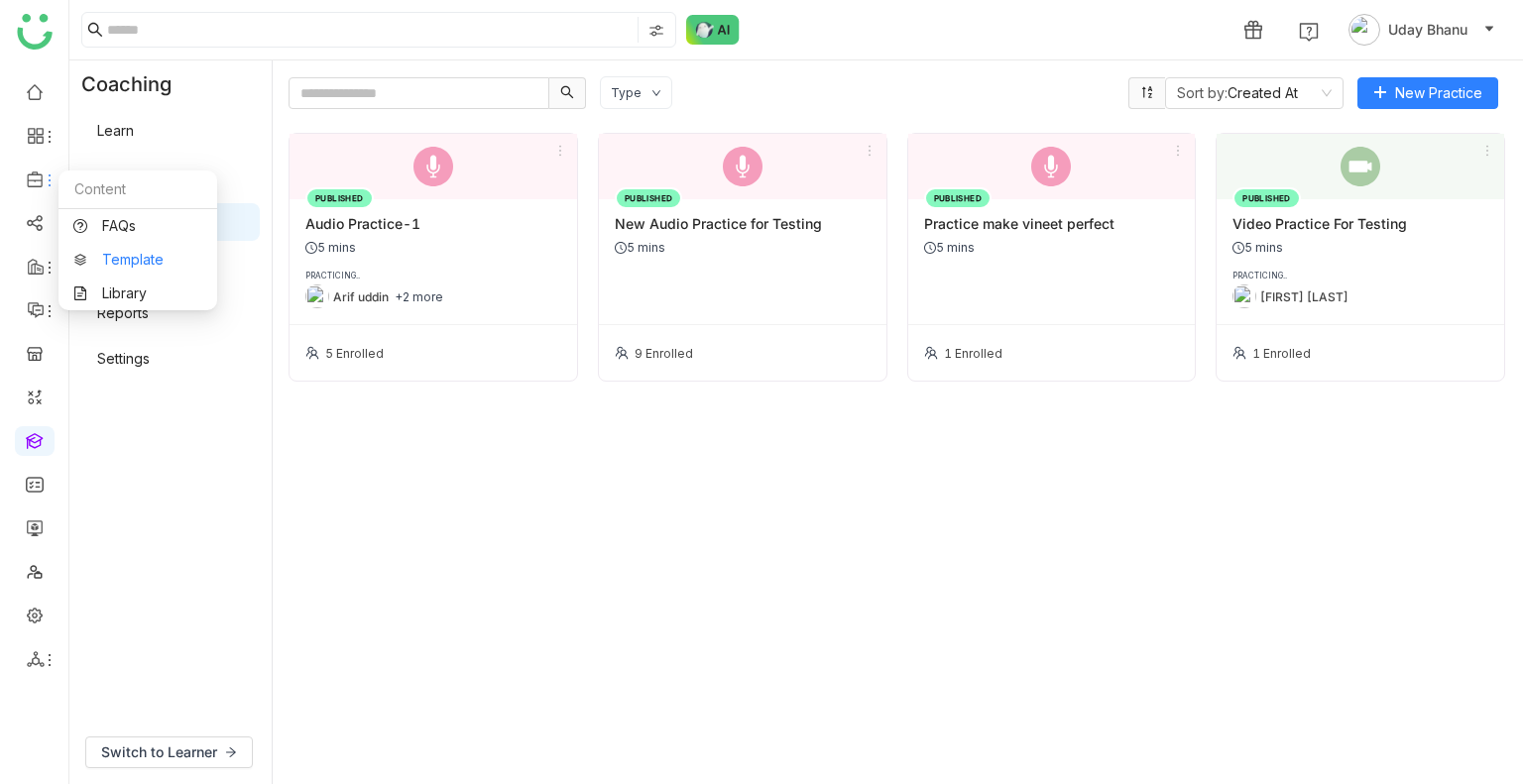 click on "Template" at bounding box center [138, 260] 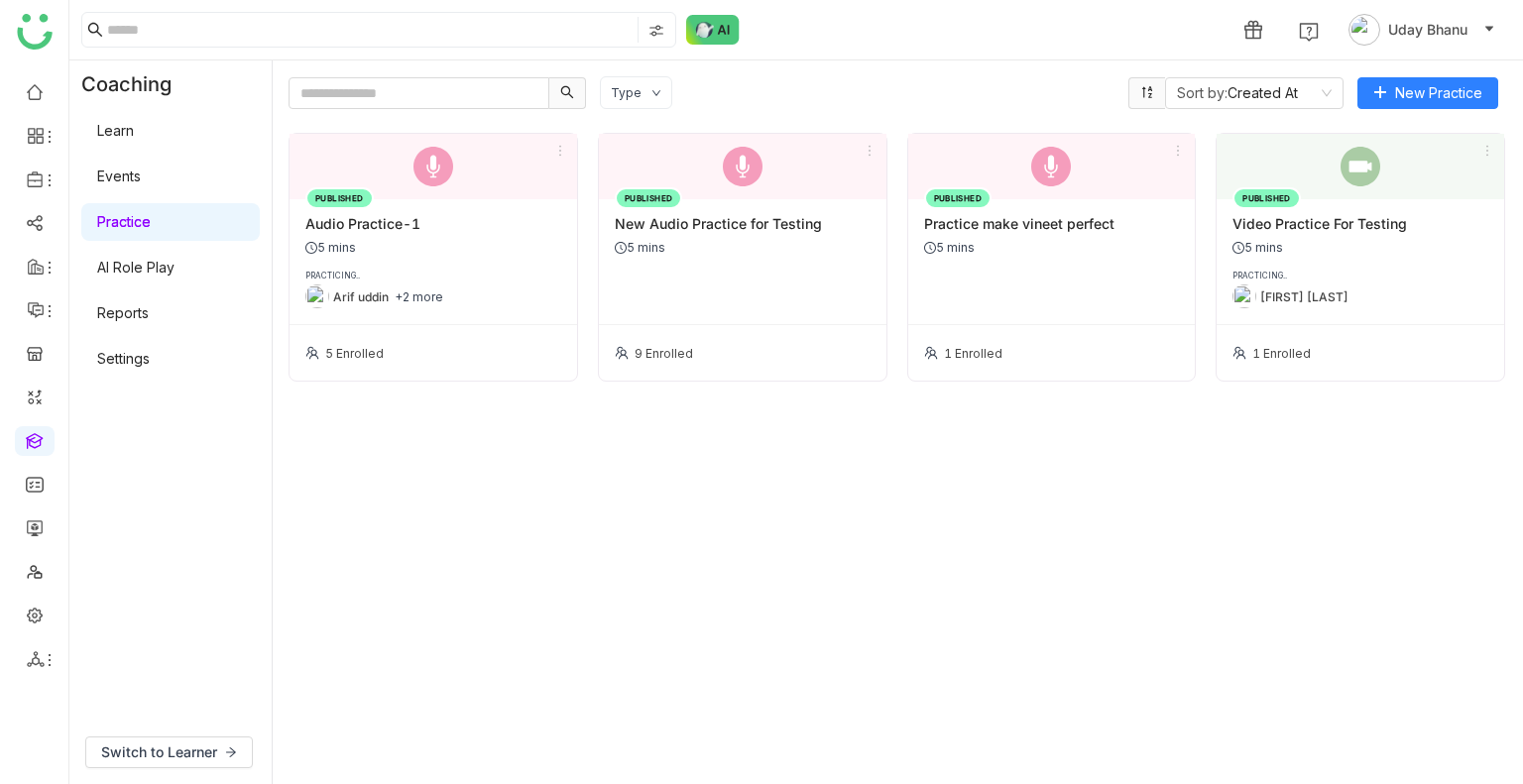 click on "AI Role Play" at bounding box center (136, 267) 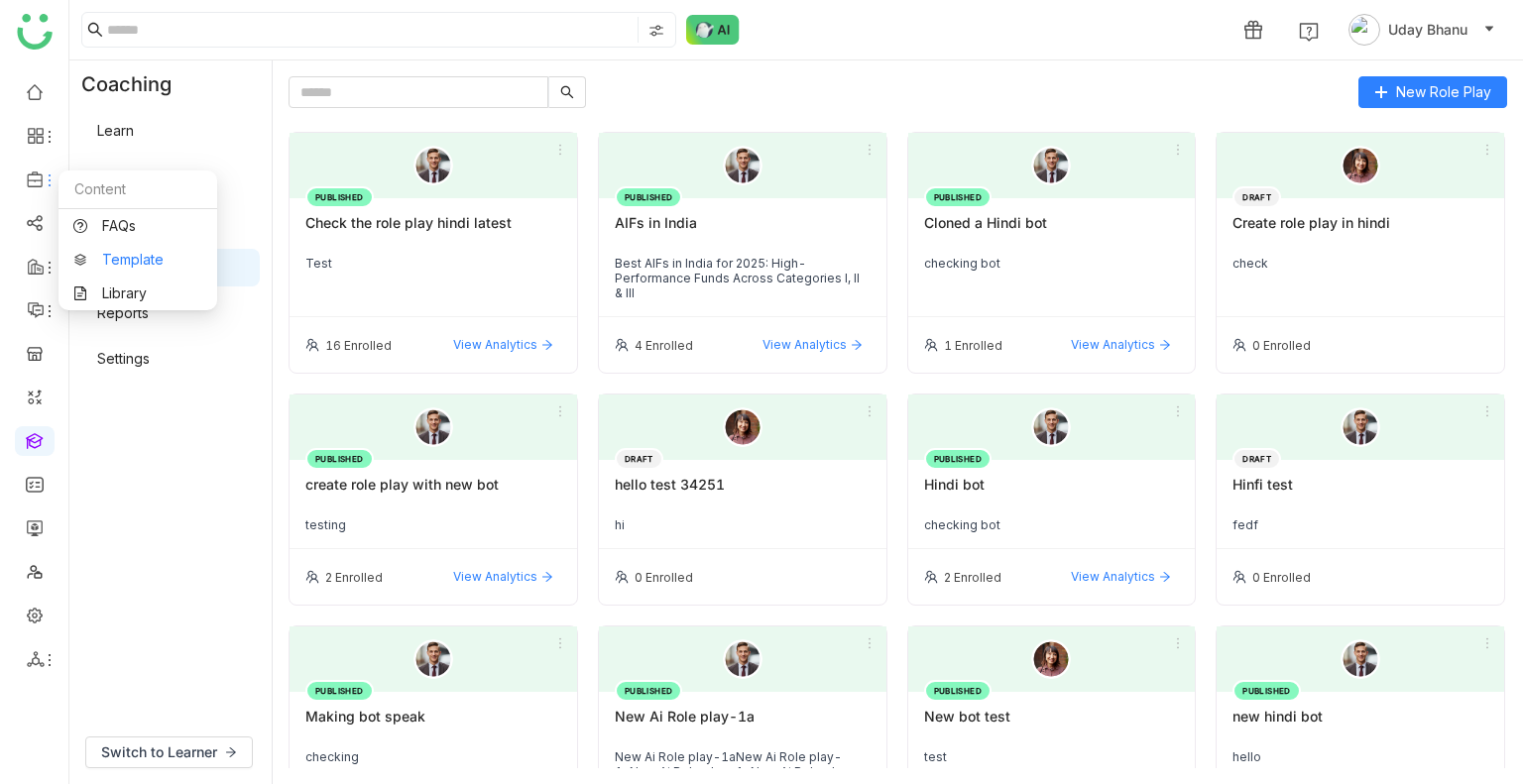 click on "Template" at bounding box center (138, 260) 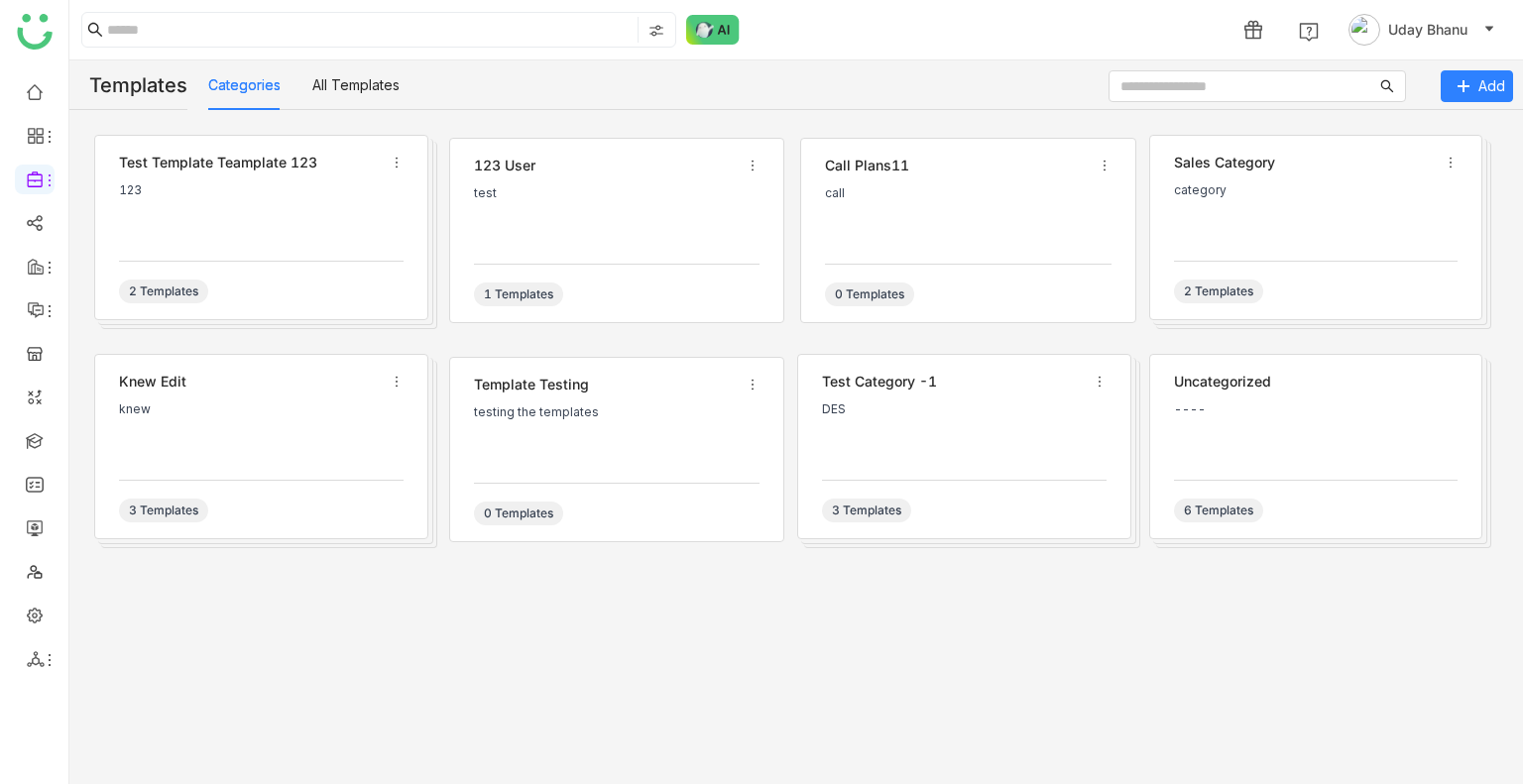 click on "123" at bounding box center (261, 213) 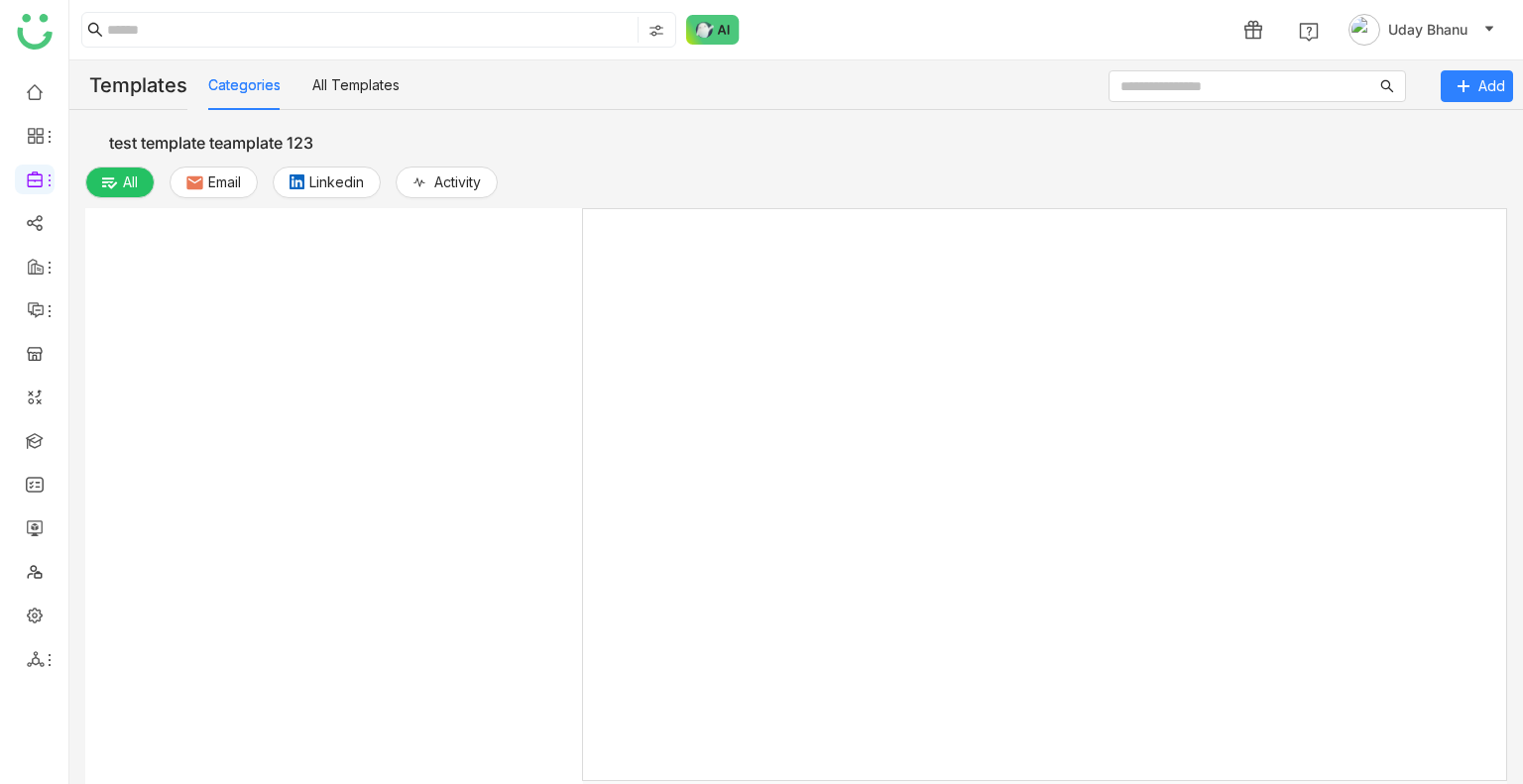 click at bounding box center [334, 529] 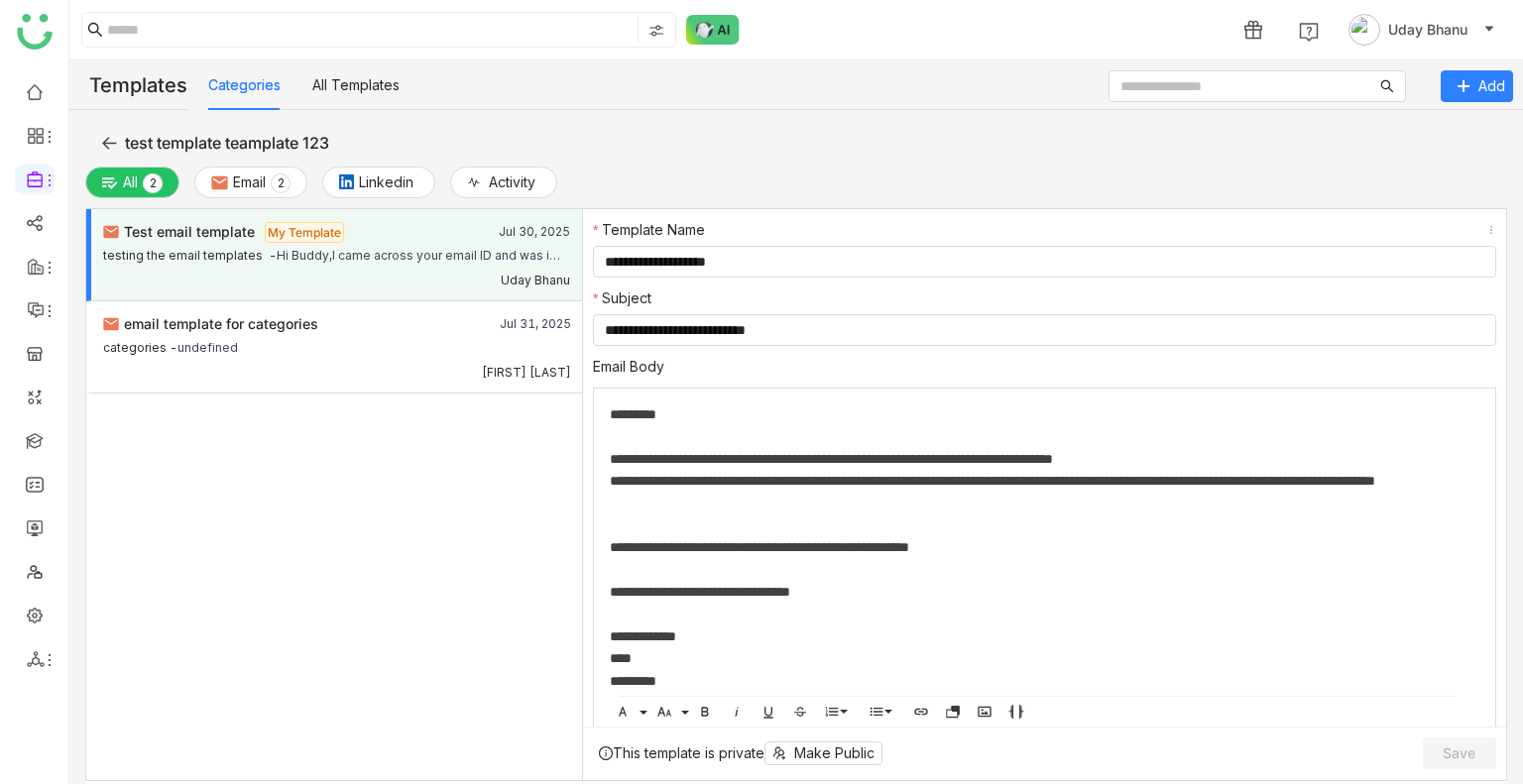 click on "Hi Buddy,I came across your email ID and was impressed by your recent activity towards the product We help companies like yours to grow more and track all your details. I’d love to schedule a quick call to share how we can help you to achieve your goal.Would you be available for a brief 15-minute call this week?Looking forward to hearing from you.Best regards,UdayGTM Buddyfish.gif (1)Announcements test25 mB sample pdf file Top Revenue & Sales Enablement Software | GTM BuddyHRC Onboarding To-Be Process Status - GTMBuddyBlog | The Lorem Ipsum Company | Fractional CMO AgencyGTM Buddy - Google Chrome 2025-01-03 17-44-55MP3_gdriveNotification Content (1)G sheets 1Untitled documentskdlnclksdc kjsdbckjsdZendesk vs Salesforce (becuase) (1) (1)" at bounding box center [423, 253] 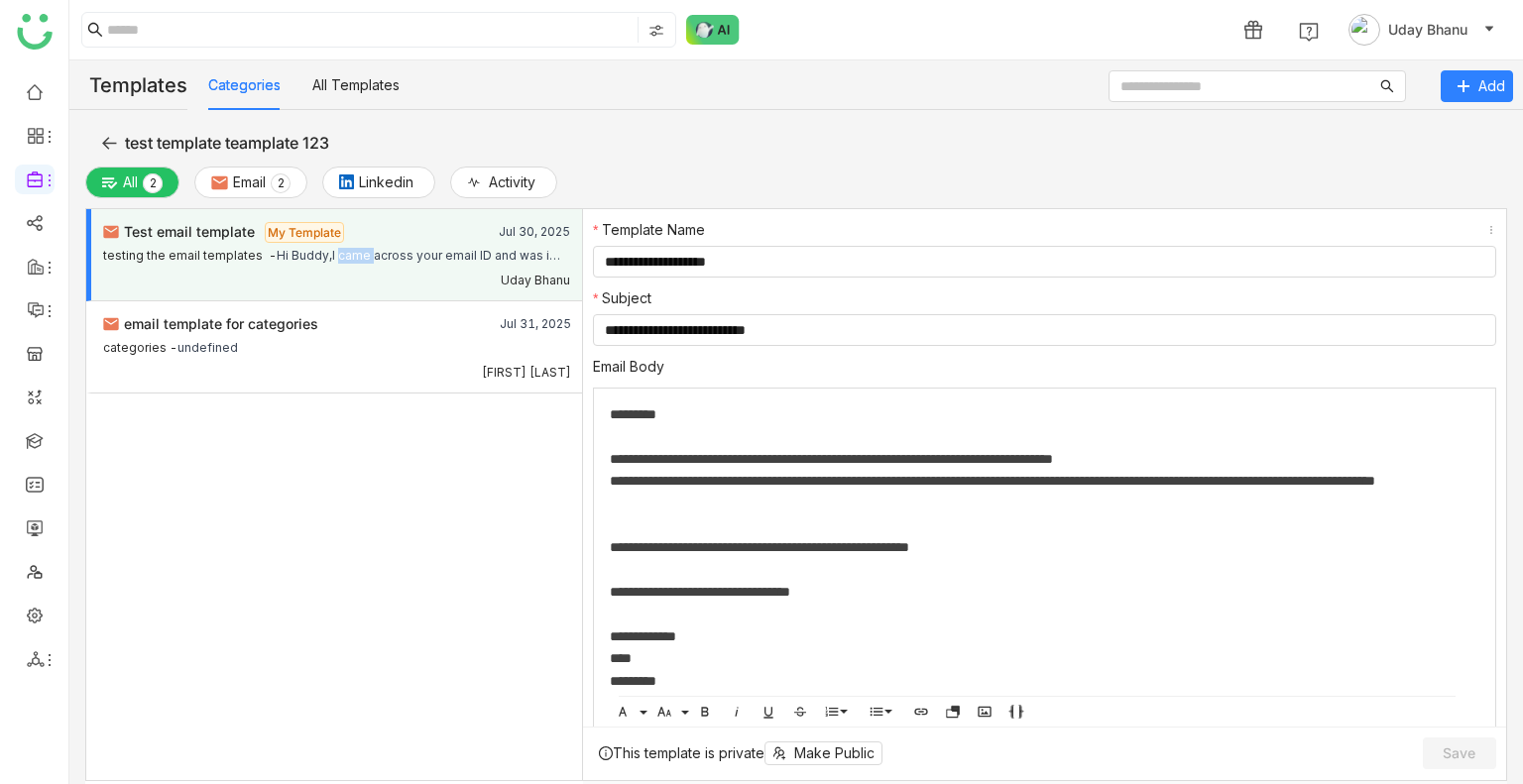 click on "Hi Buddy,I came across your email ID and was impressed by your recent activity towards the product We help companies like yours to grow more and track all your details. I’d love to schedule a quick call to share how we can help you to achieve your goal.Would you be available for a brief 15-minute call this week?Looking forward to hearing from you.Best regards,UdayGTM Buddyfish.gif (1)Announcements test25 mB sample pdf file Top Revenue & Sales Enablement Software | GTM BuddyHRC Onboarding To-Be Process Status - GTMBuddyBlog | The Lorem Ipsum Company | Fractional CMO AgencyGTM Buddy - Google Chrome 2025-01-03 17-44-55MP3_gdriveNotification Content (1)G sheets 1Untitled documentskdlnclksdc kjsdbckjsdZendesk vs Salesforce (becuase) (1) (1)" at bounding box center (423, 253) 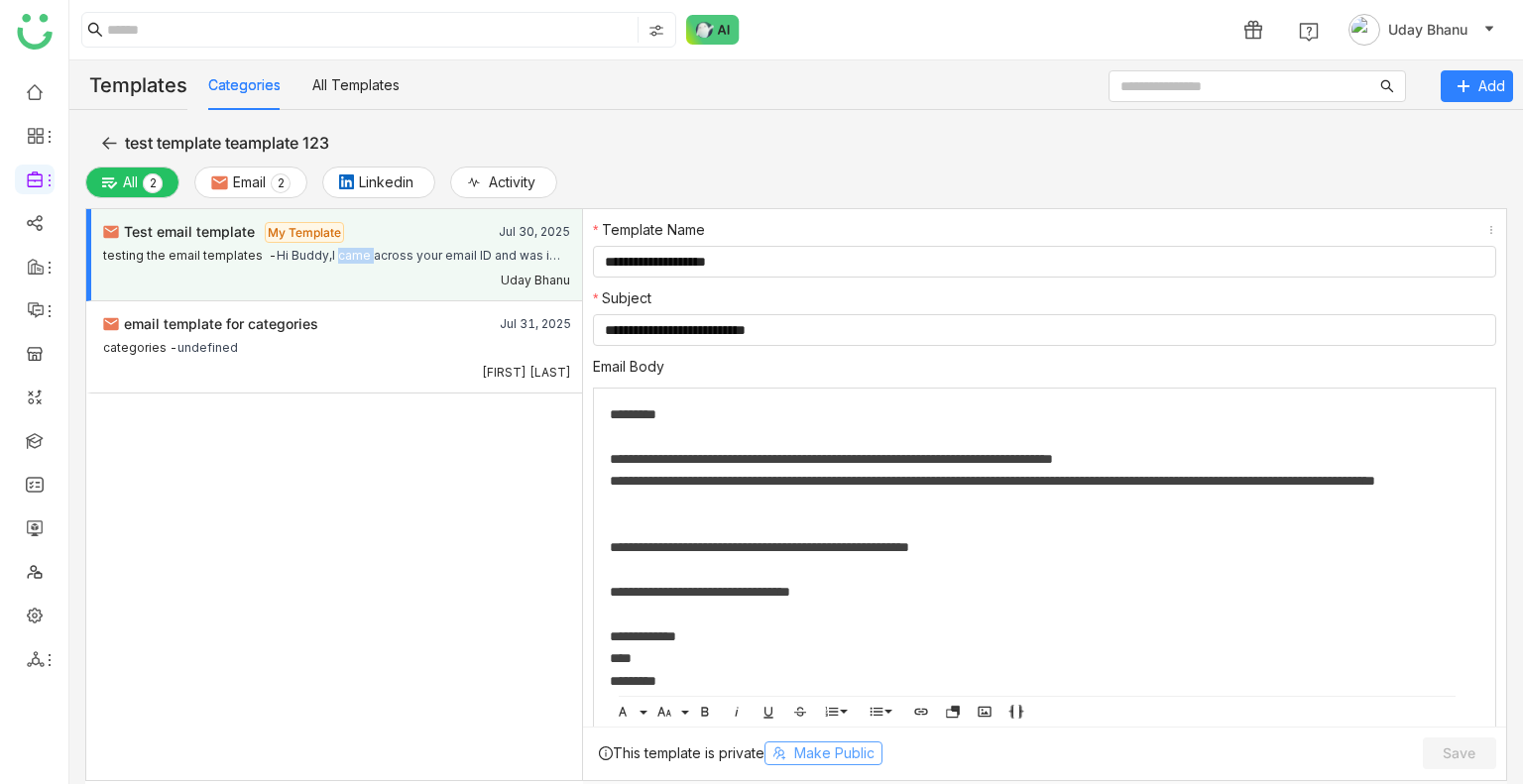 click on "Make Public" 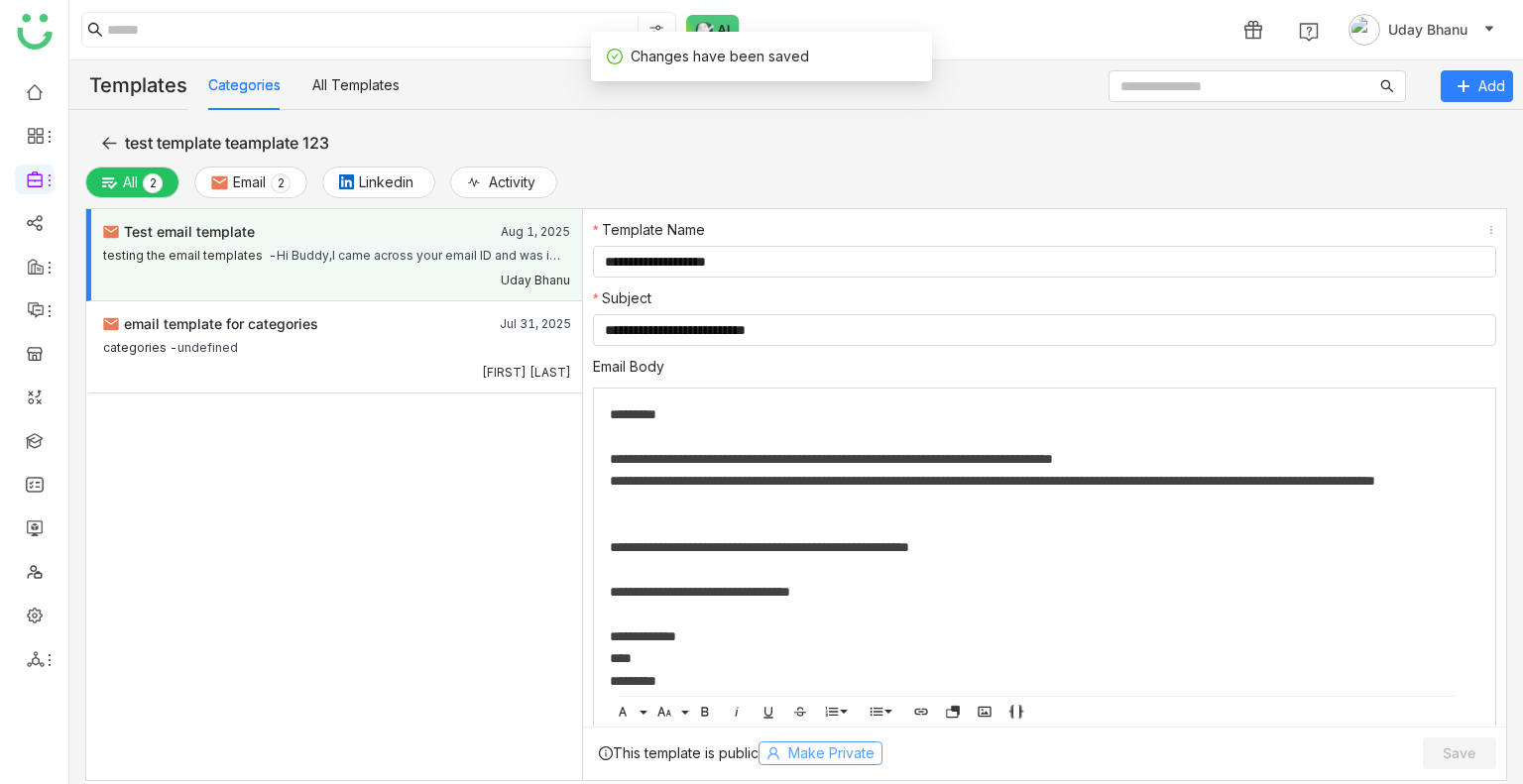 click on "Make Private" 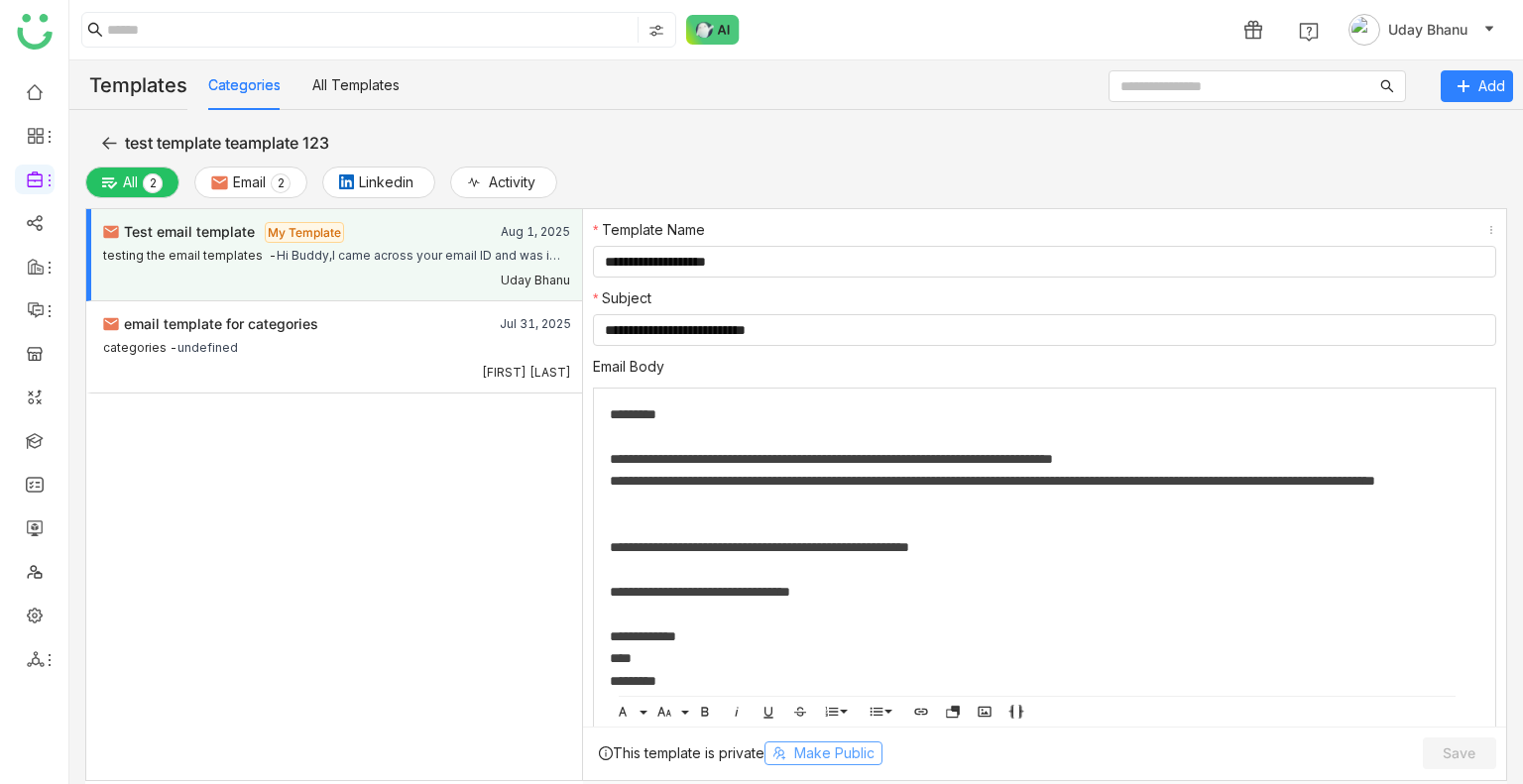 click on "Make Public" 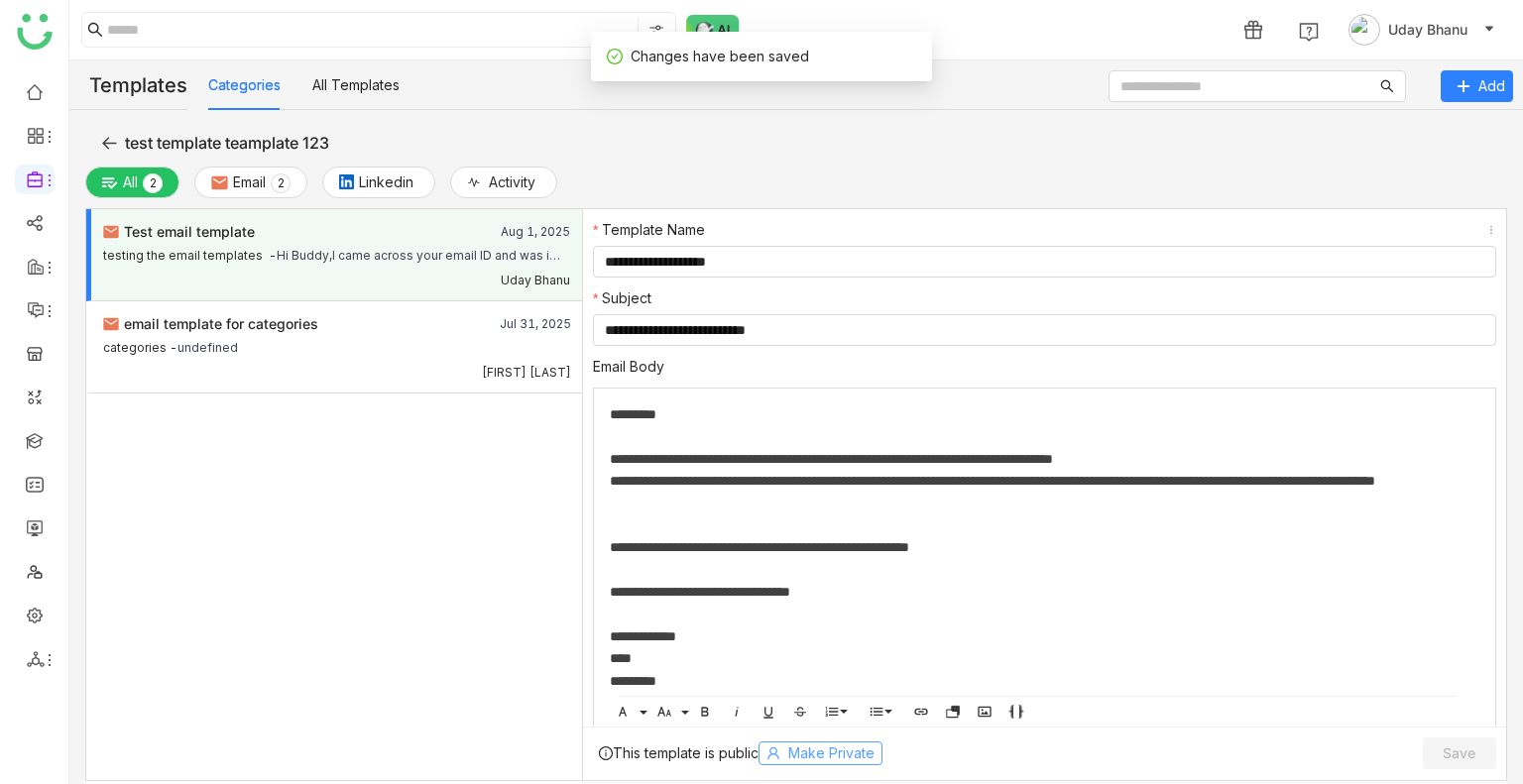 click on "Make Private" 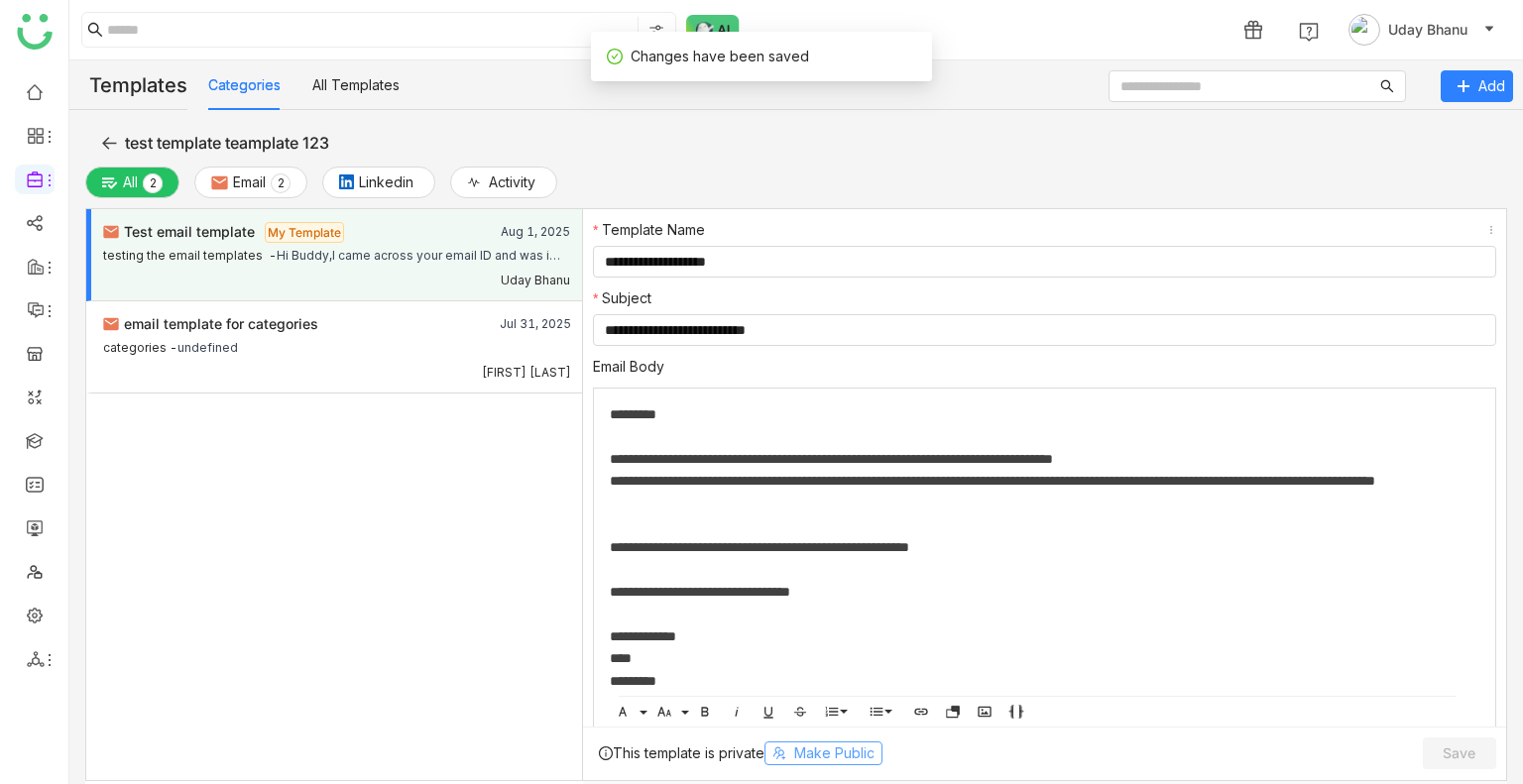 click on "Make Public" 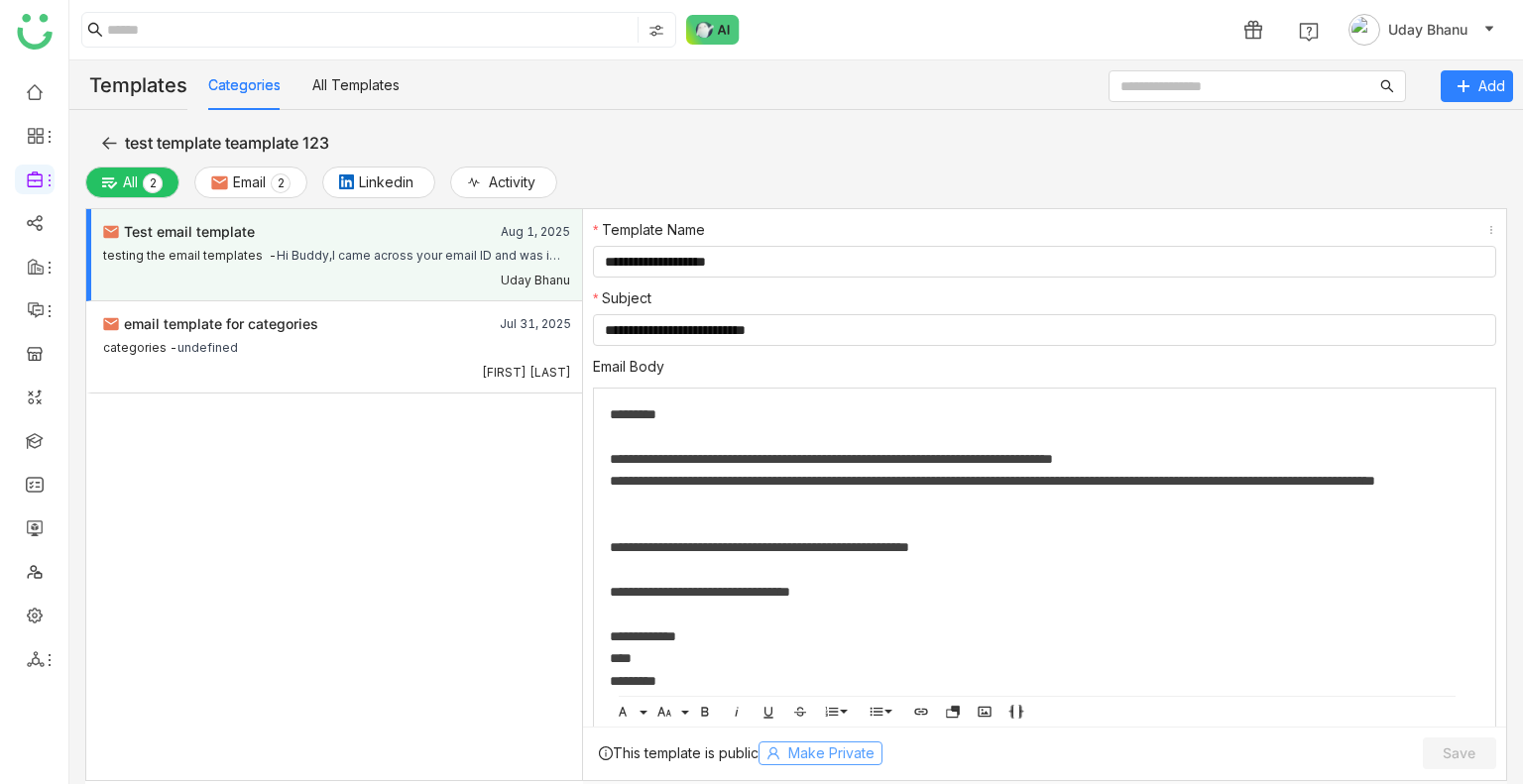 click on "Make Private" 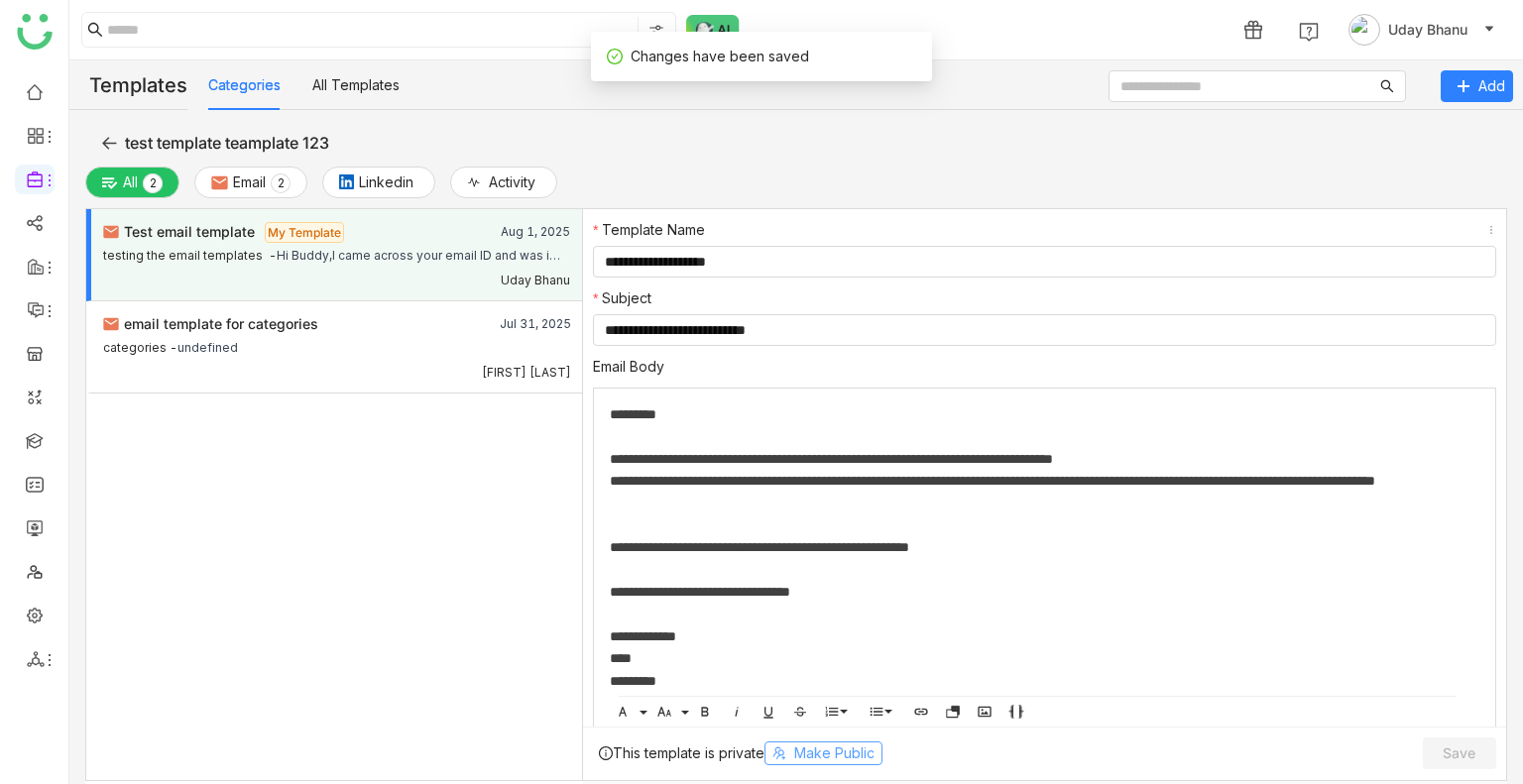 click on "Make Public" 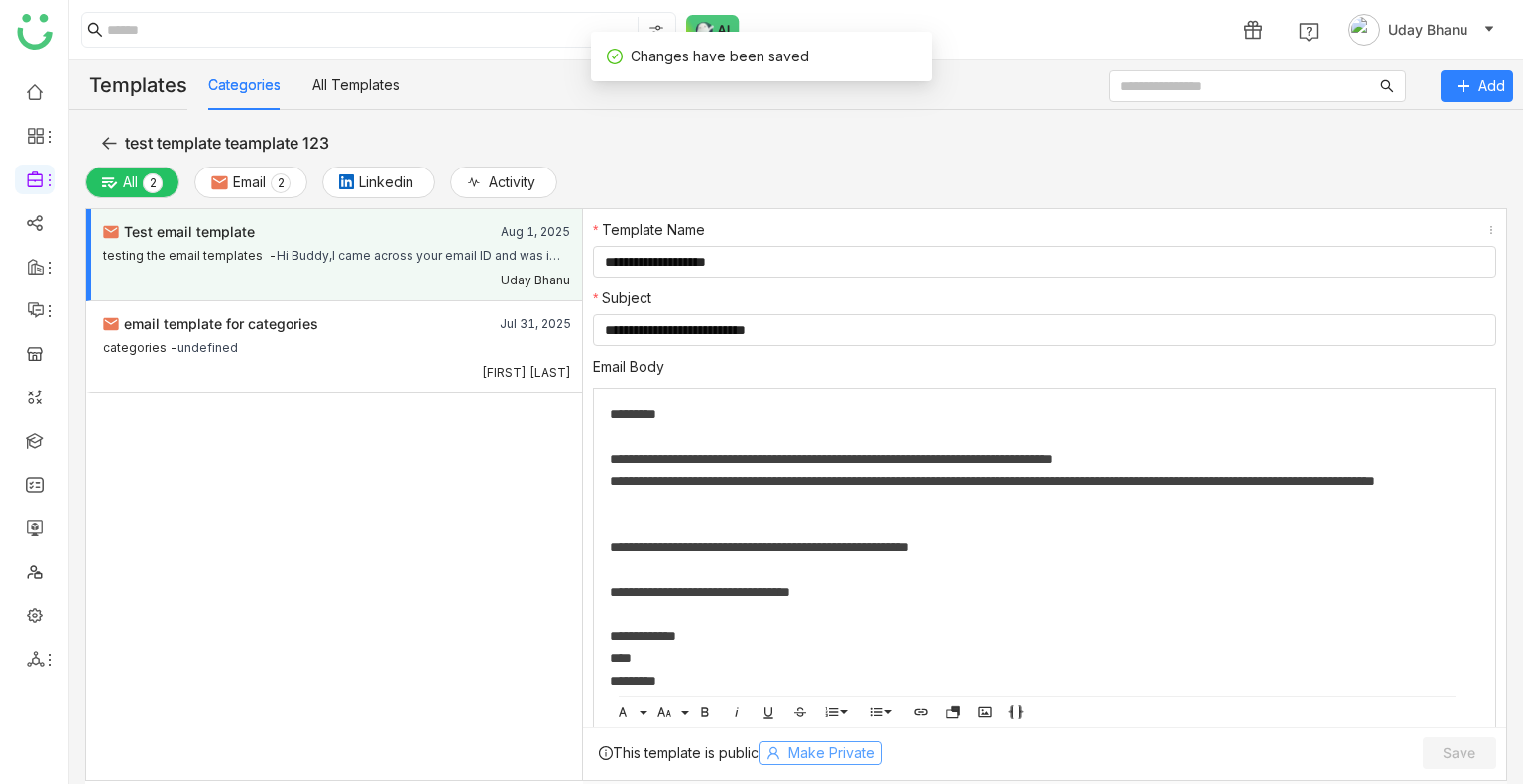 click on "Make Private" 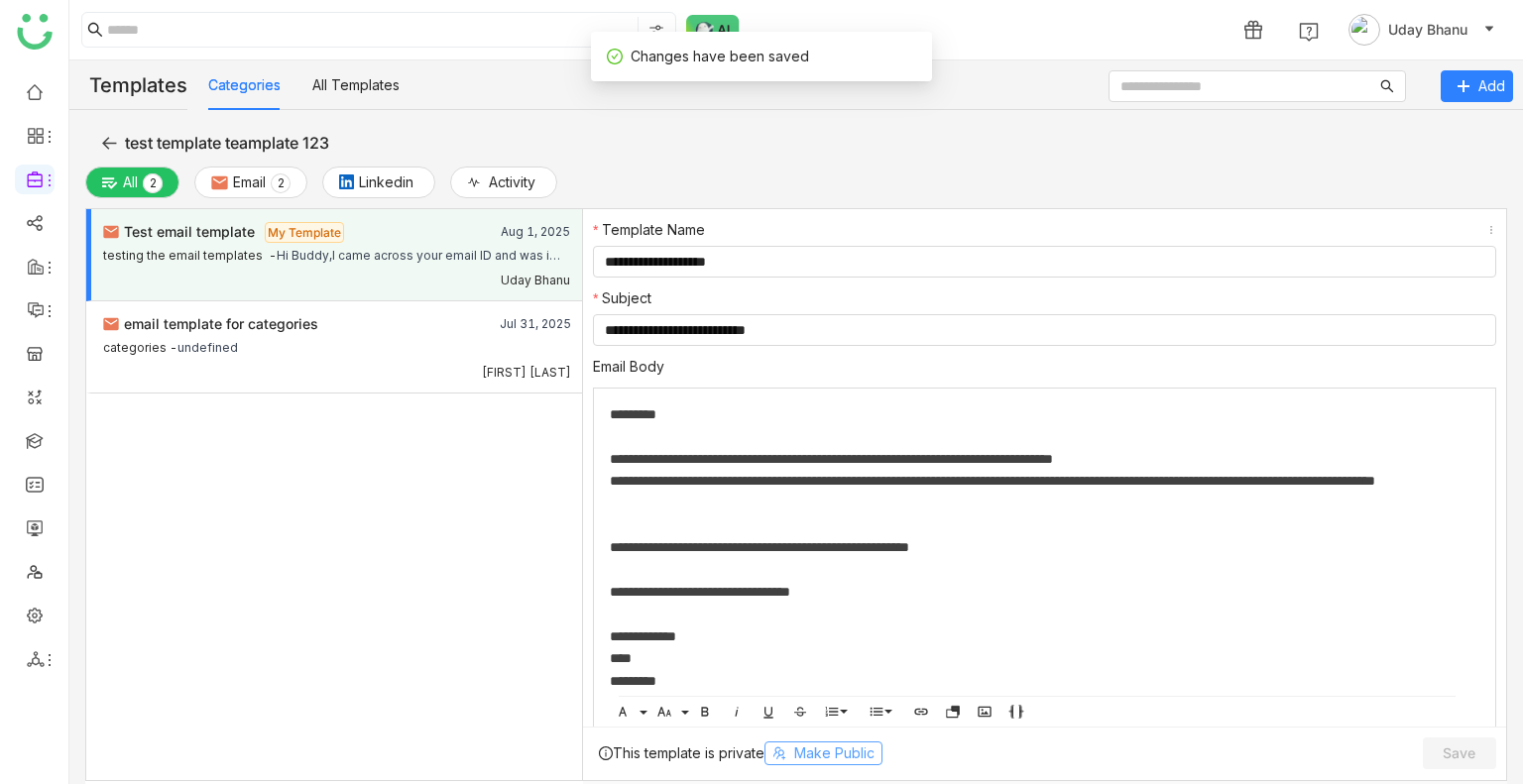 click on "Make Public" 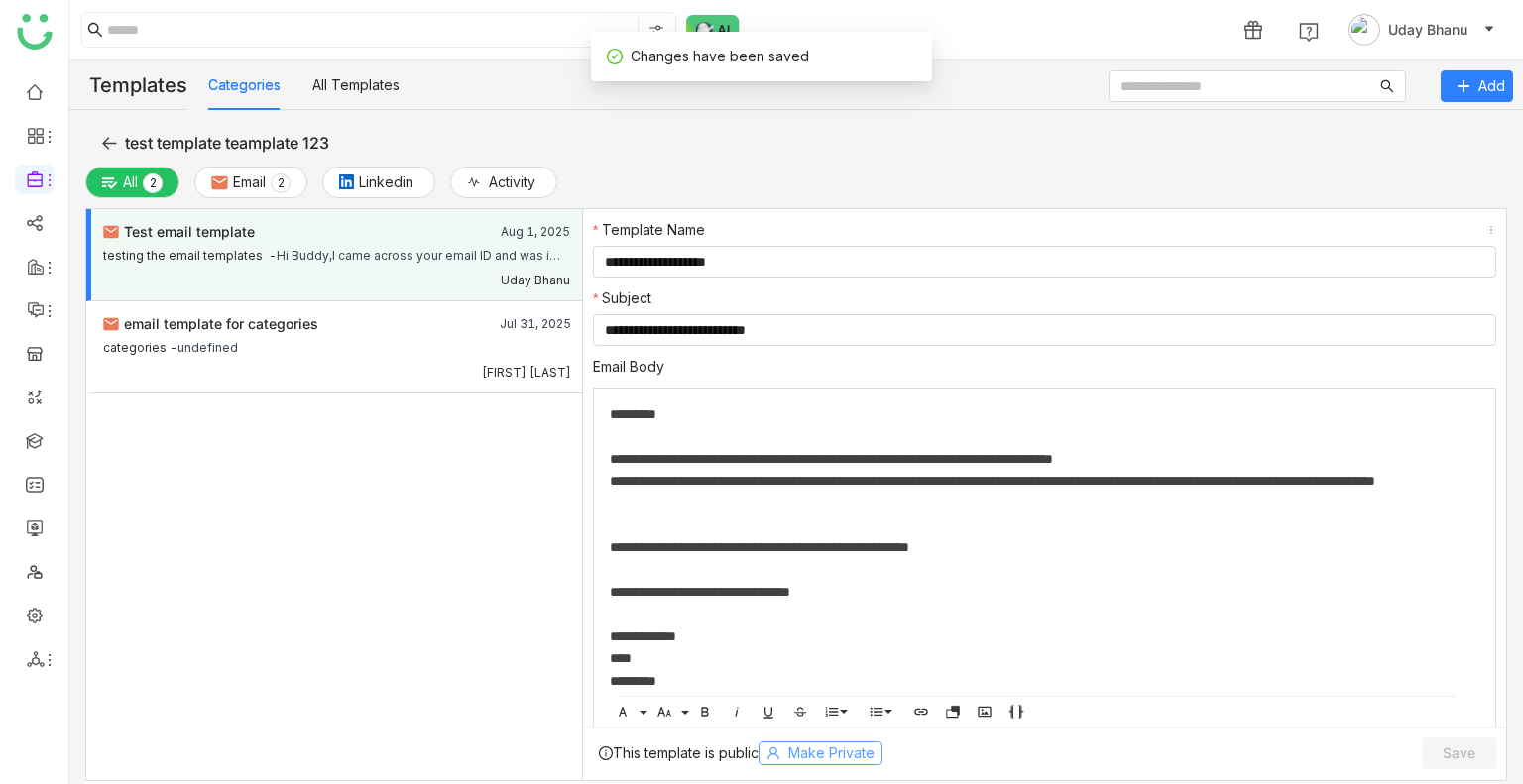 click on "Make Private" 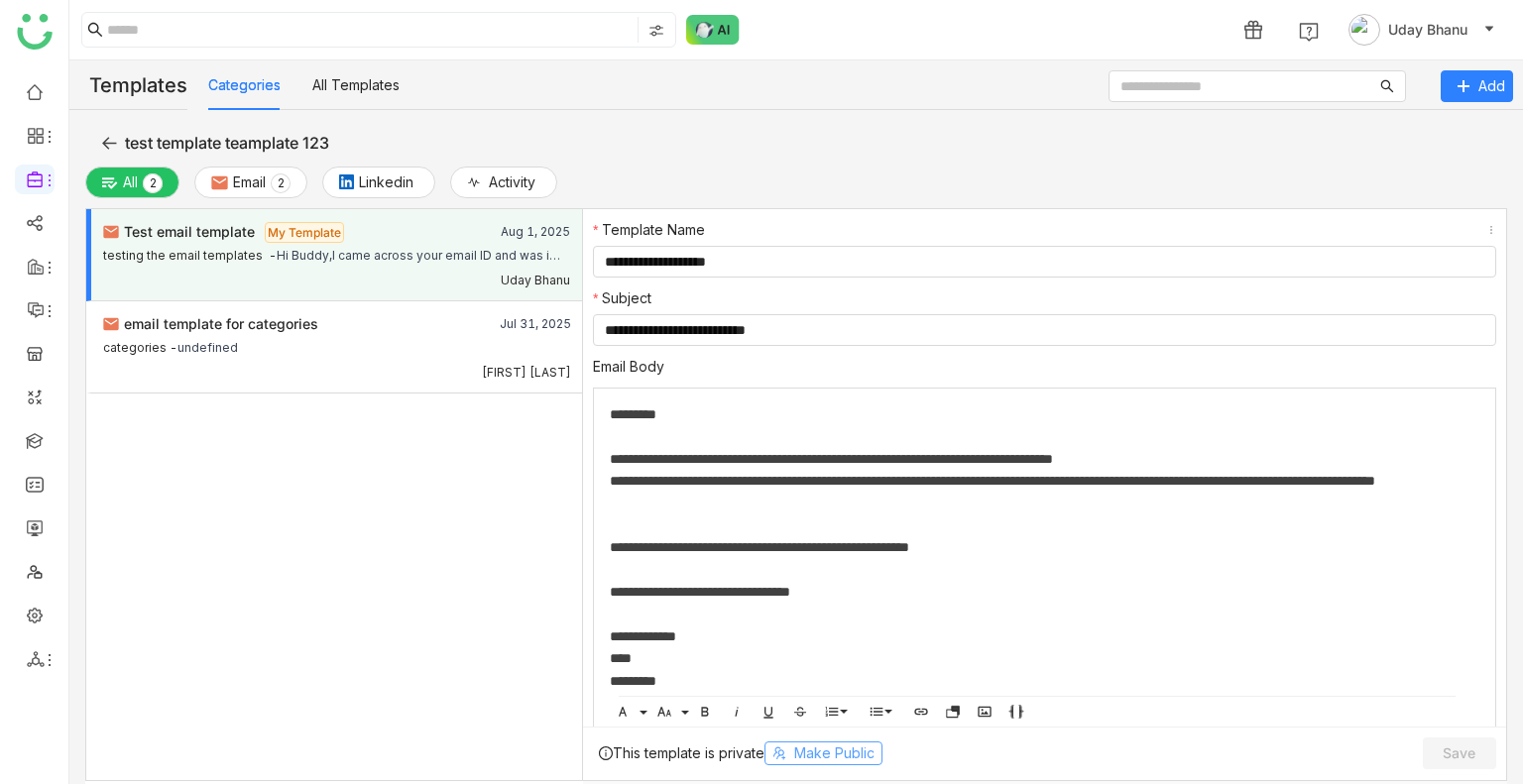 click on "Make Public" 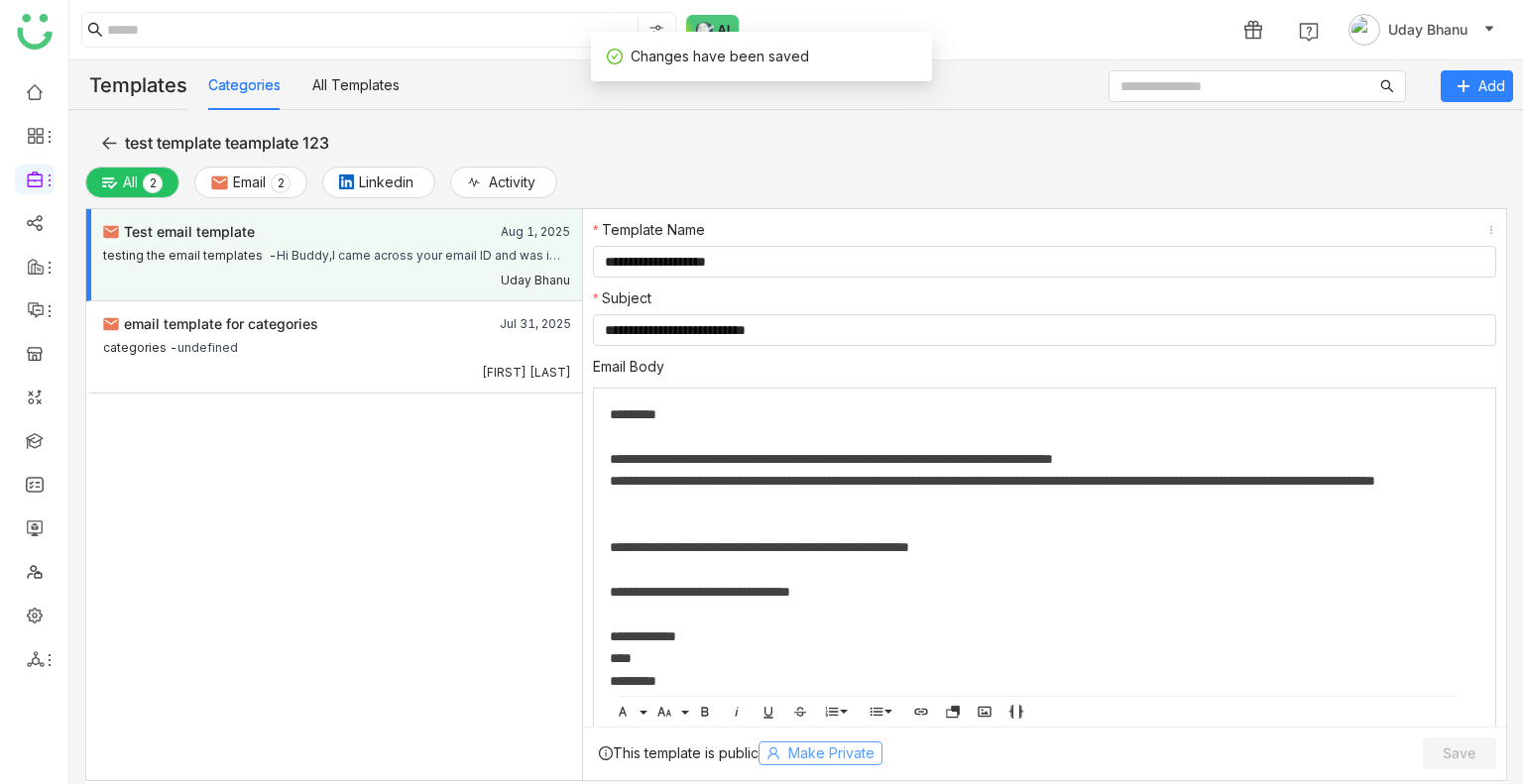 click on "Make Private" 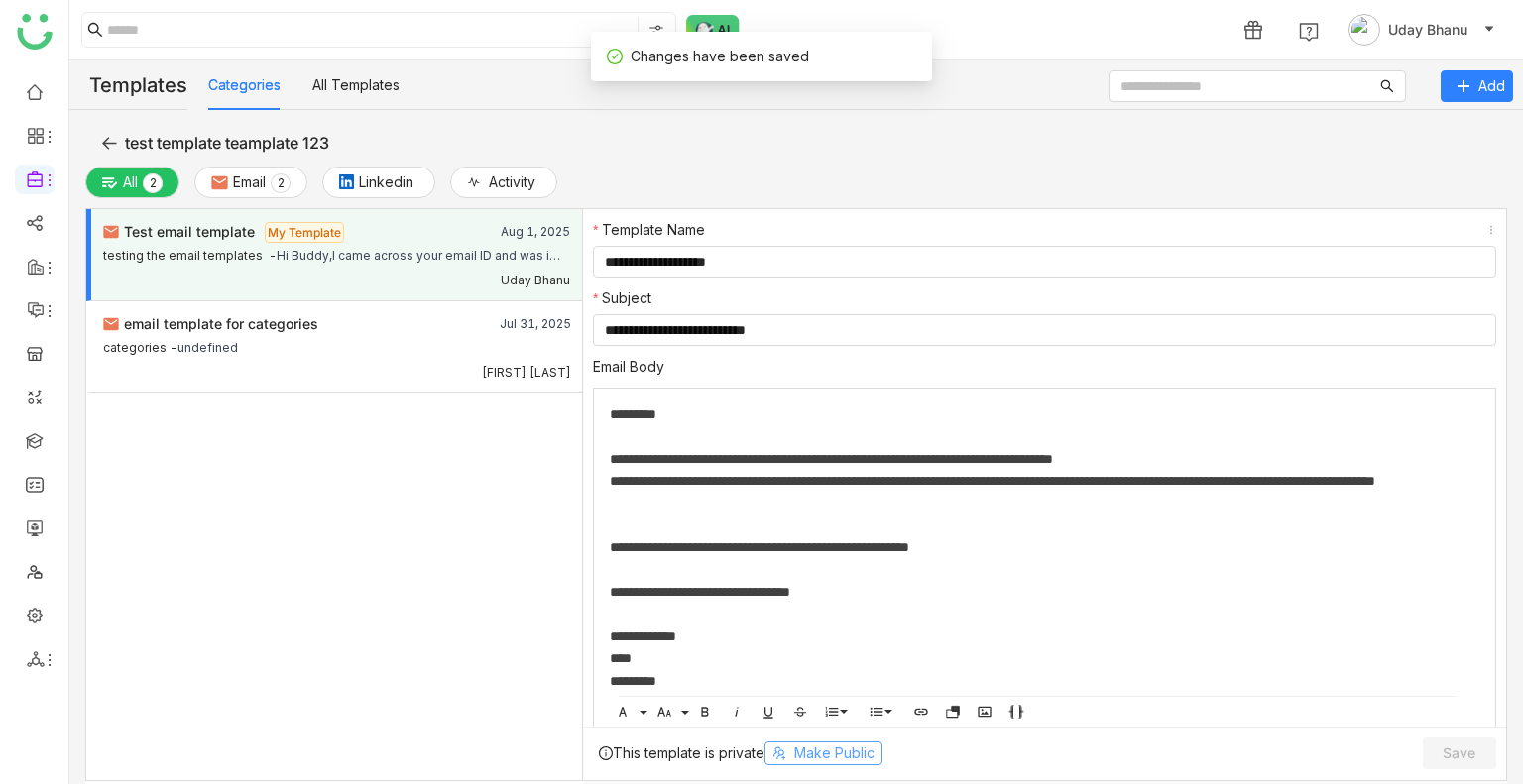 click on "Make Public" 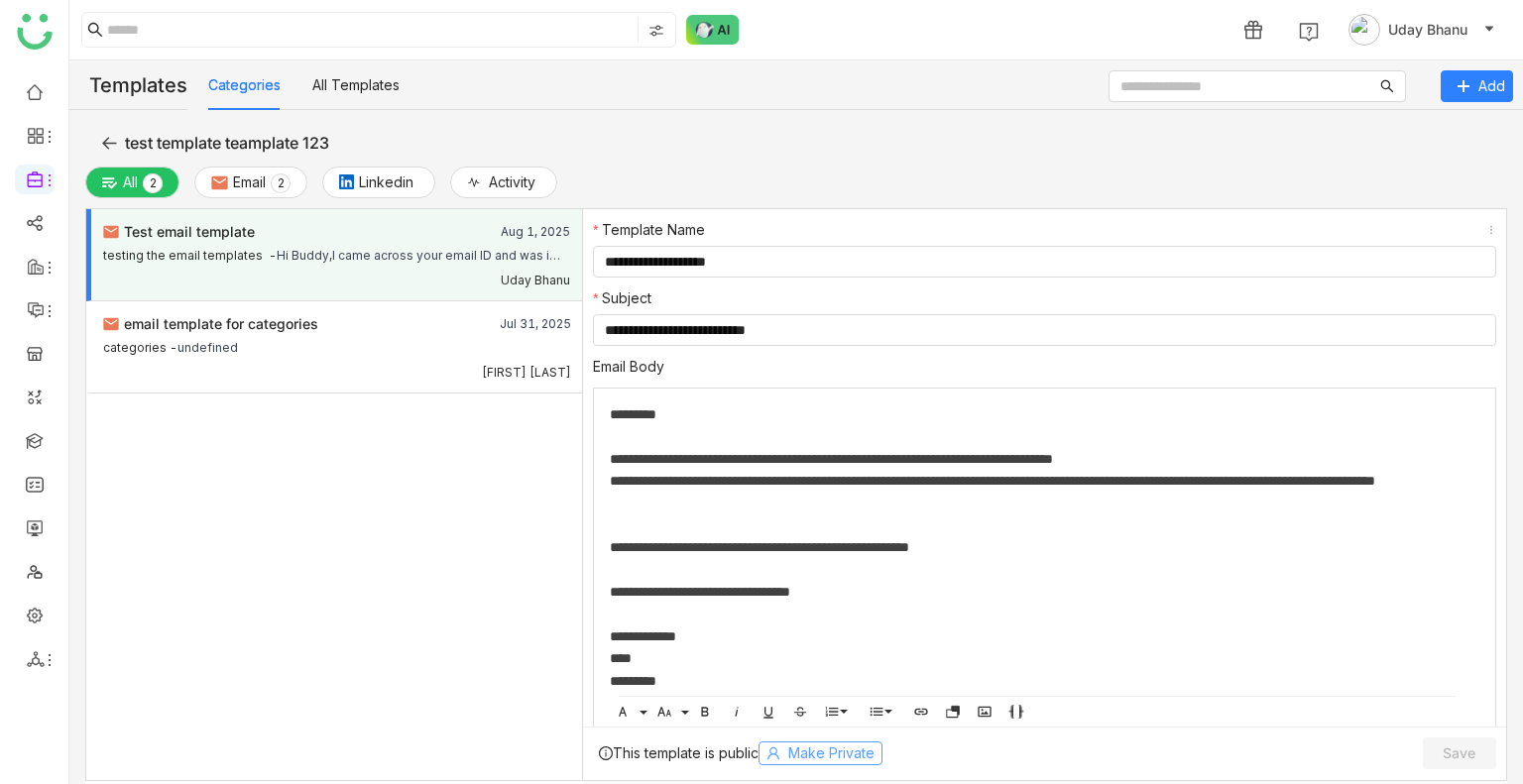 click on "Make Private" 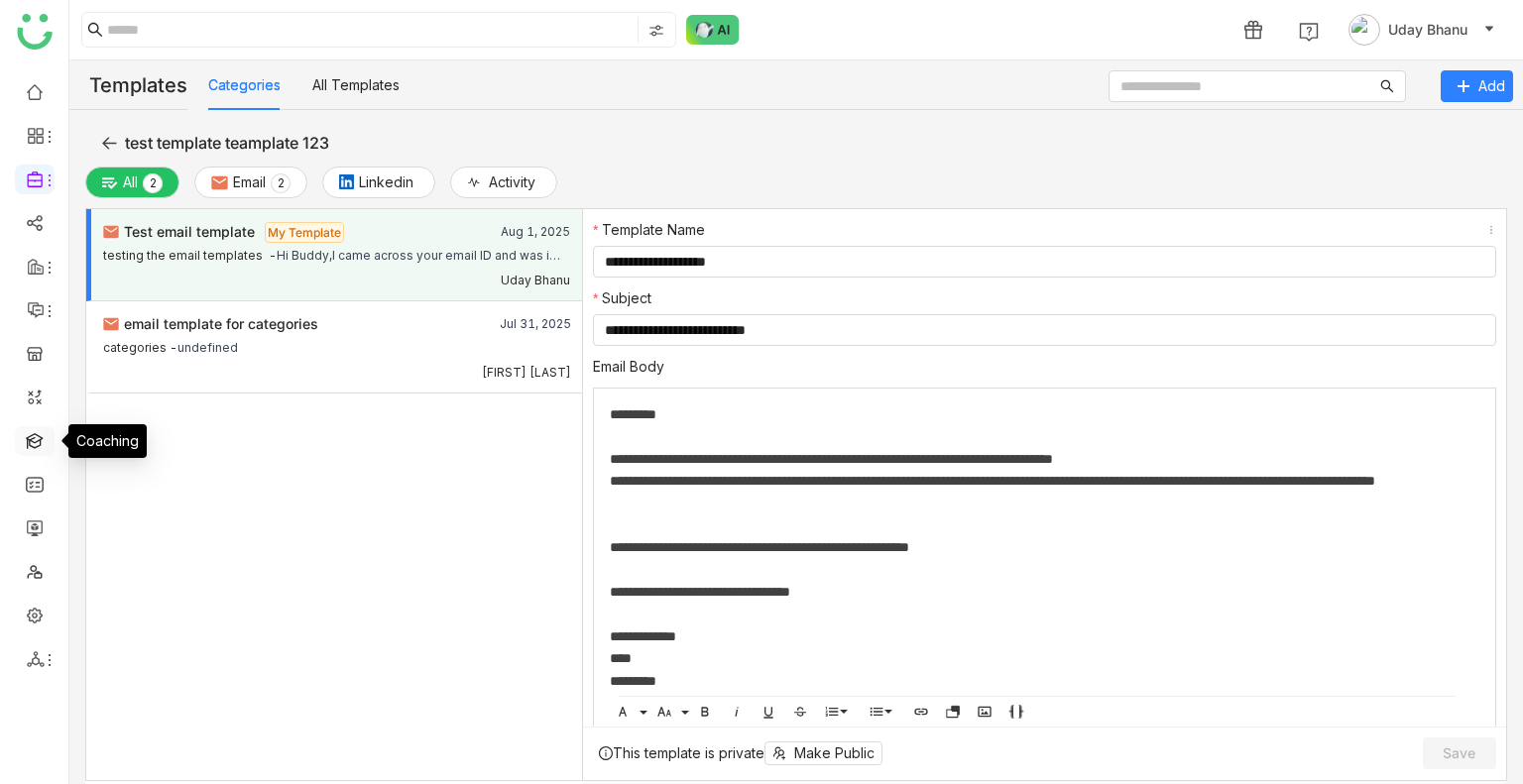 click at bounding box center [35, 439] 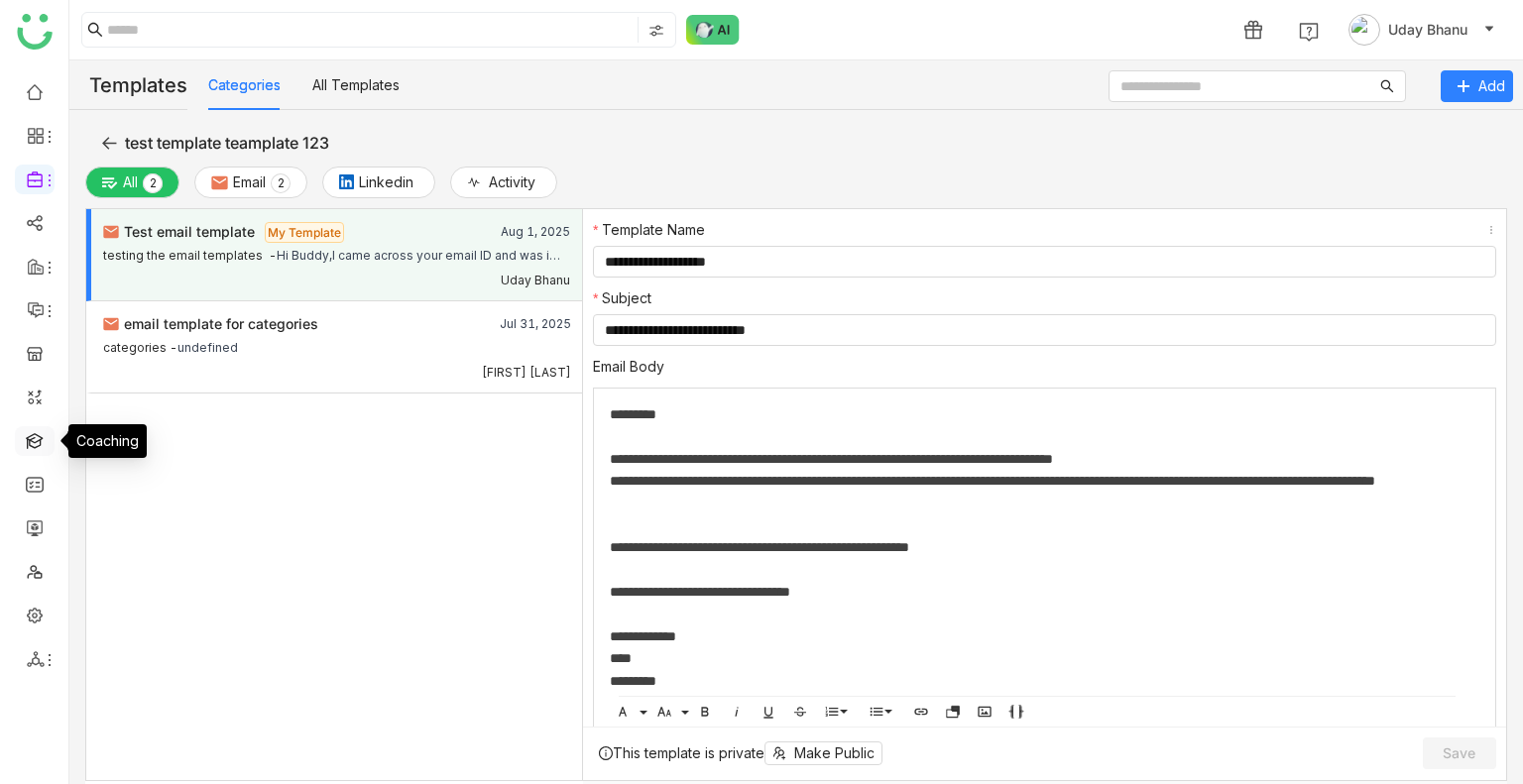 click at bounding box center (35, 439) 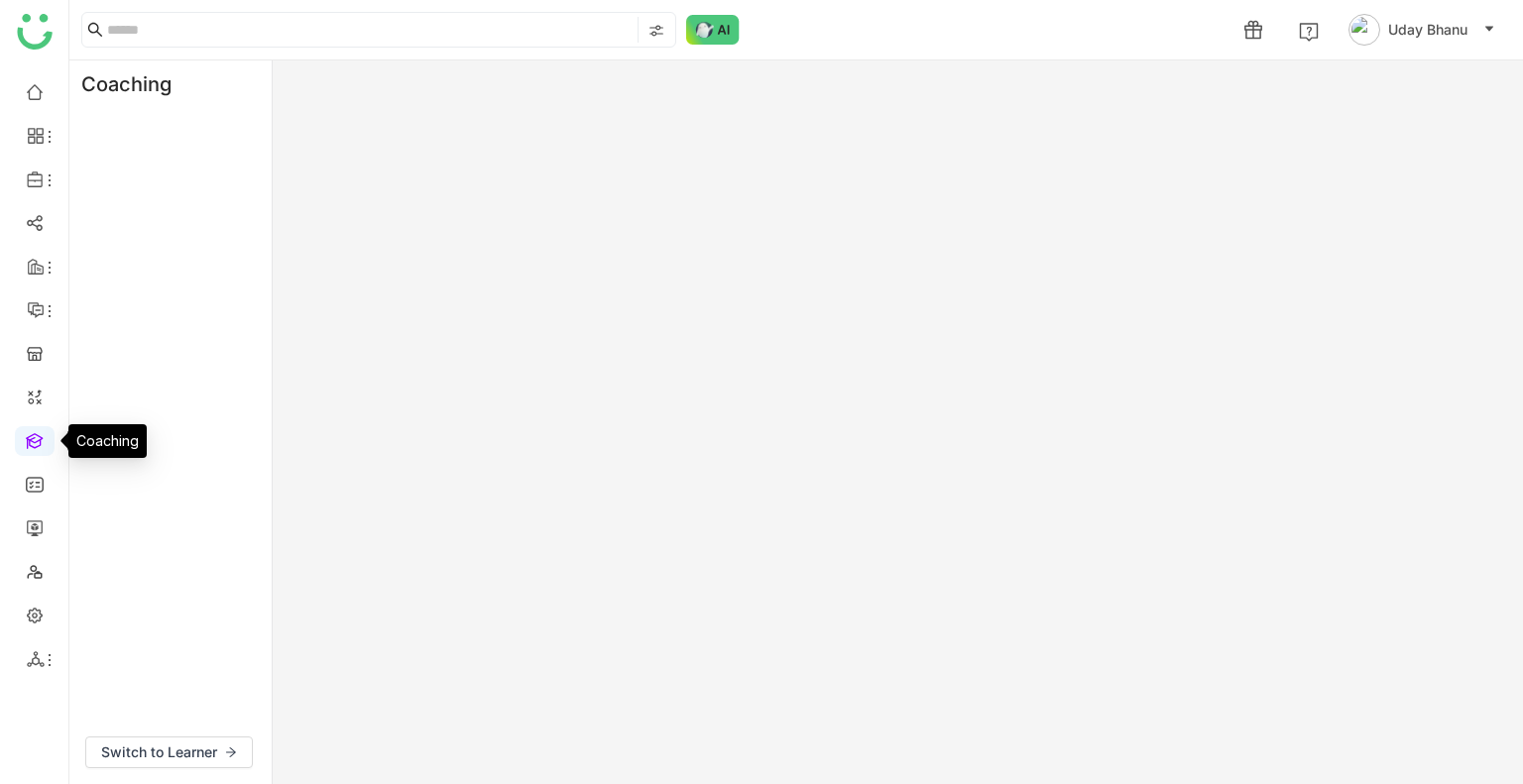 click at bounding box center [35, 439] 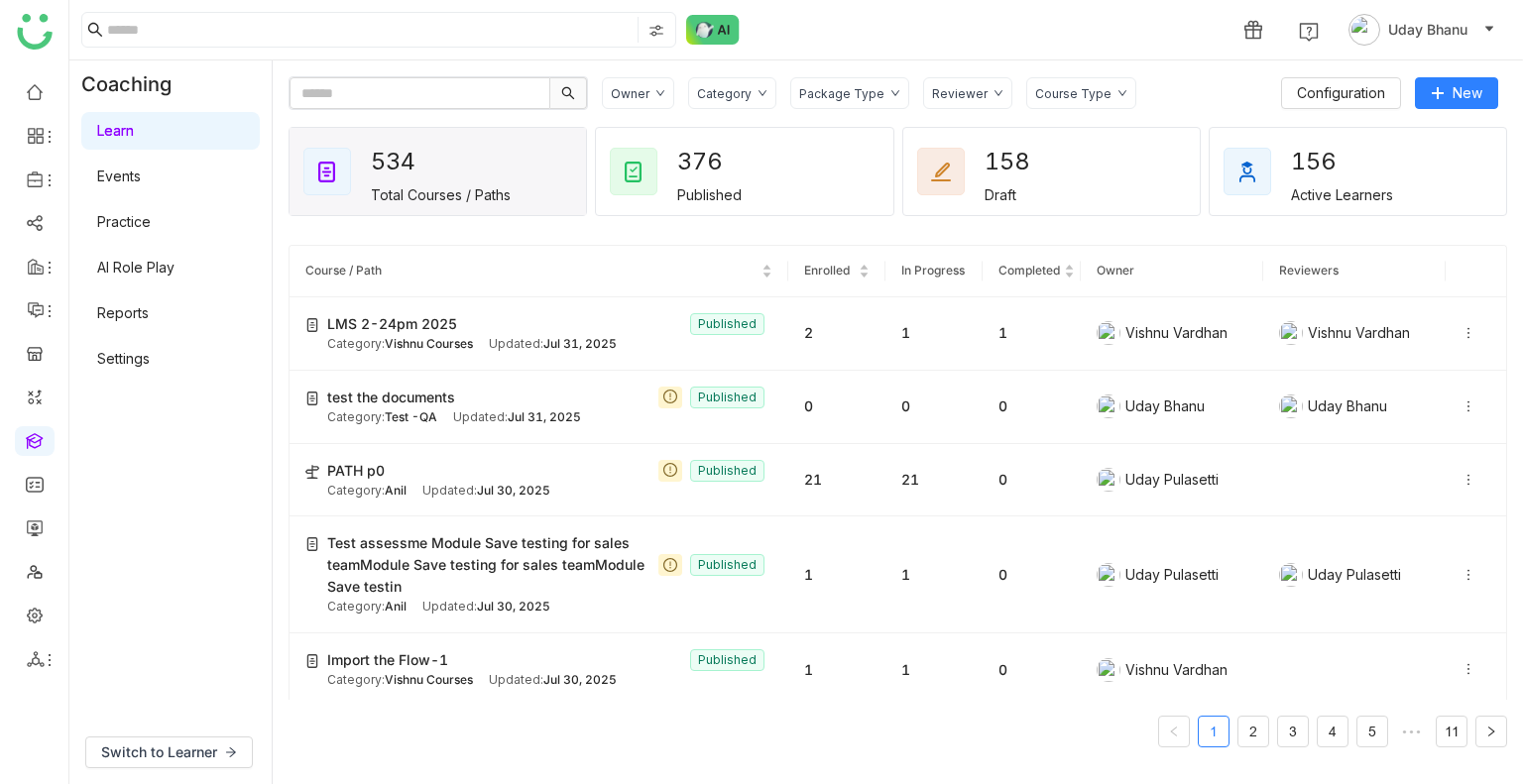 click 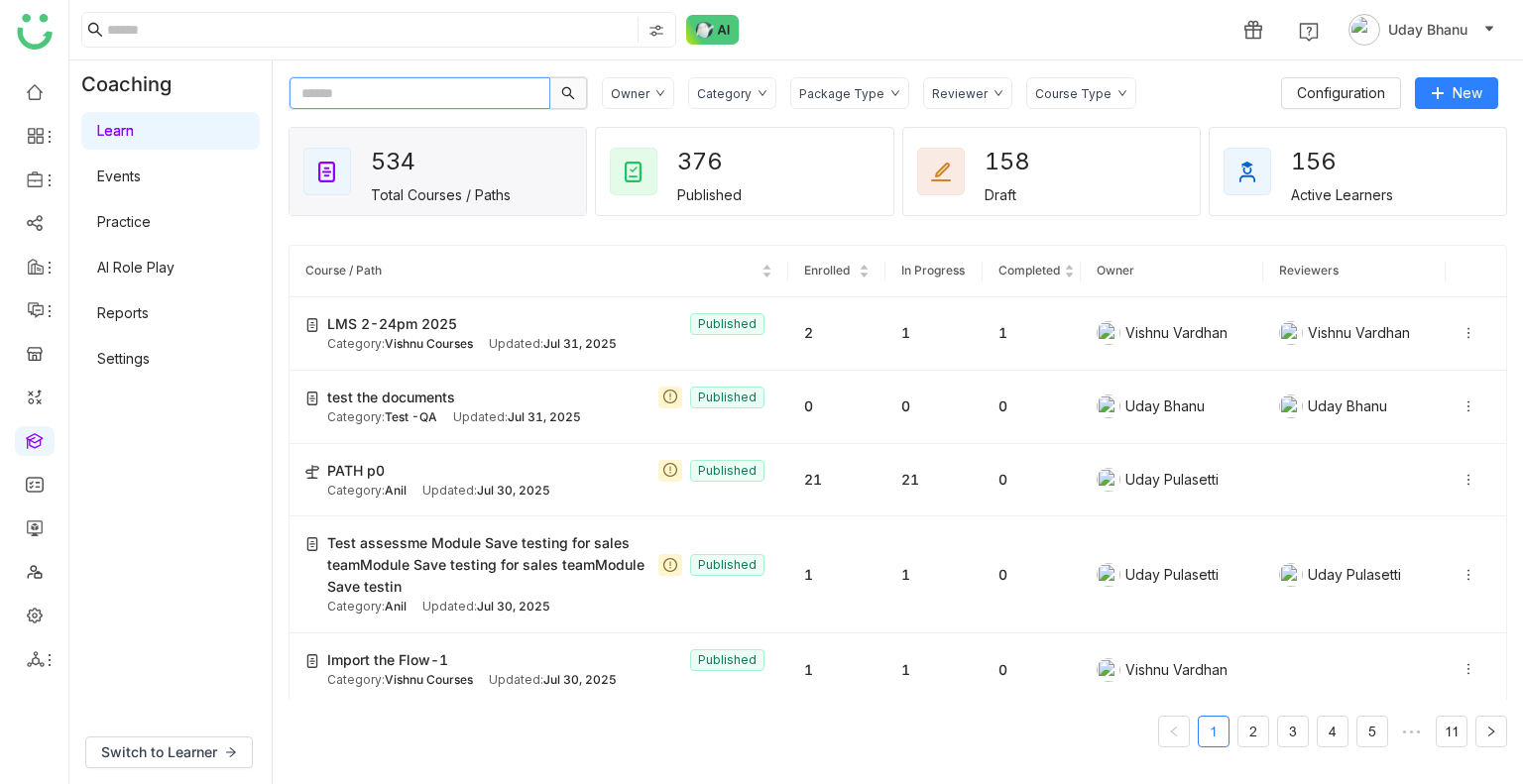 click 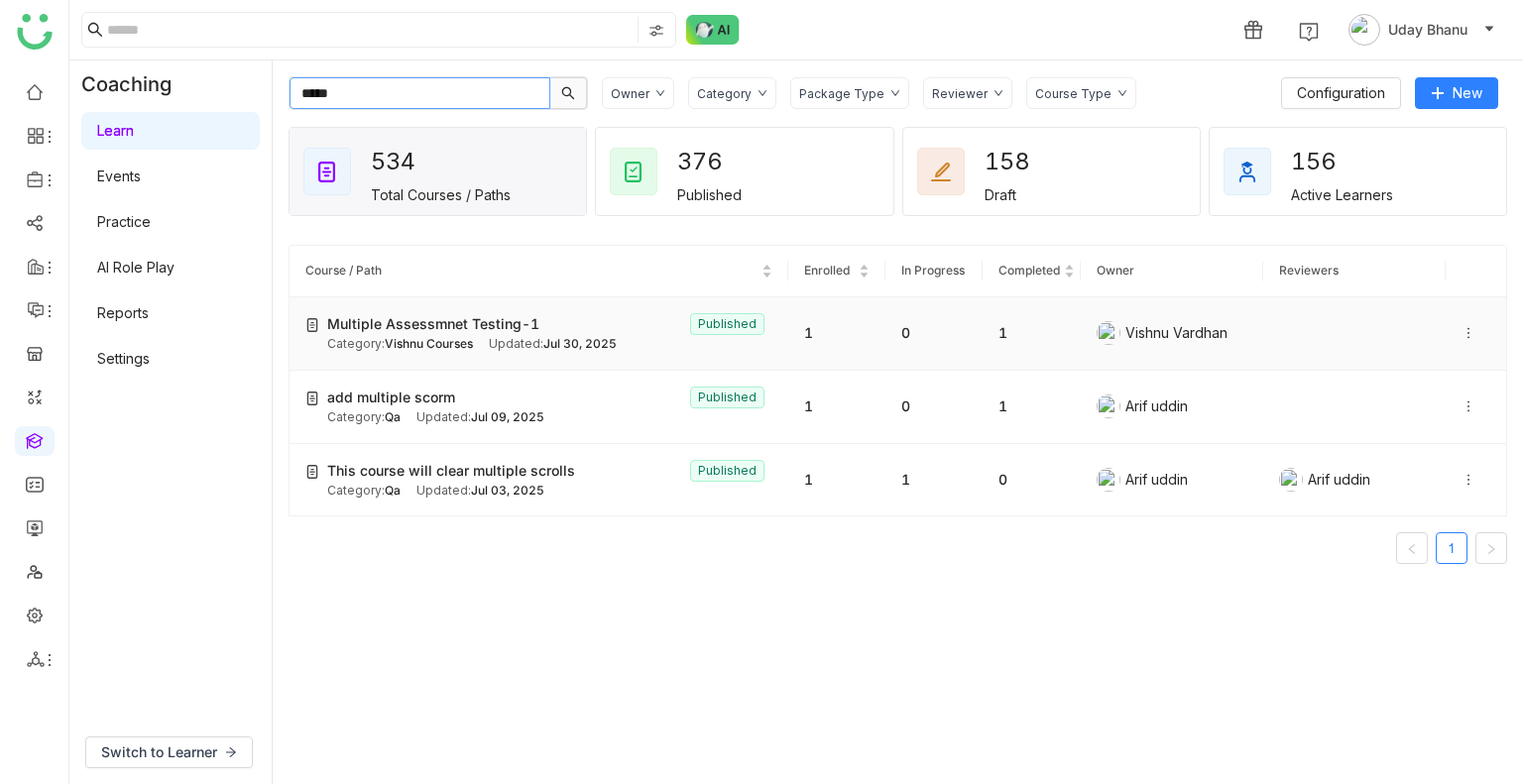 type on "*****" 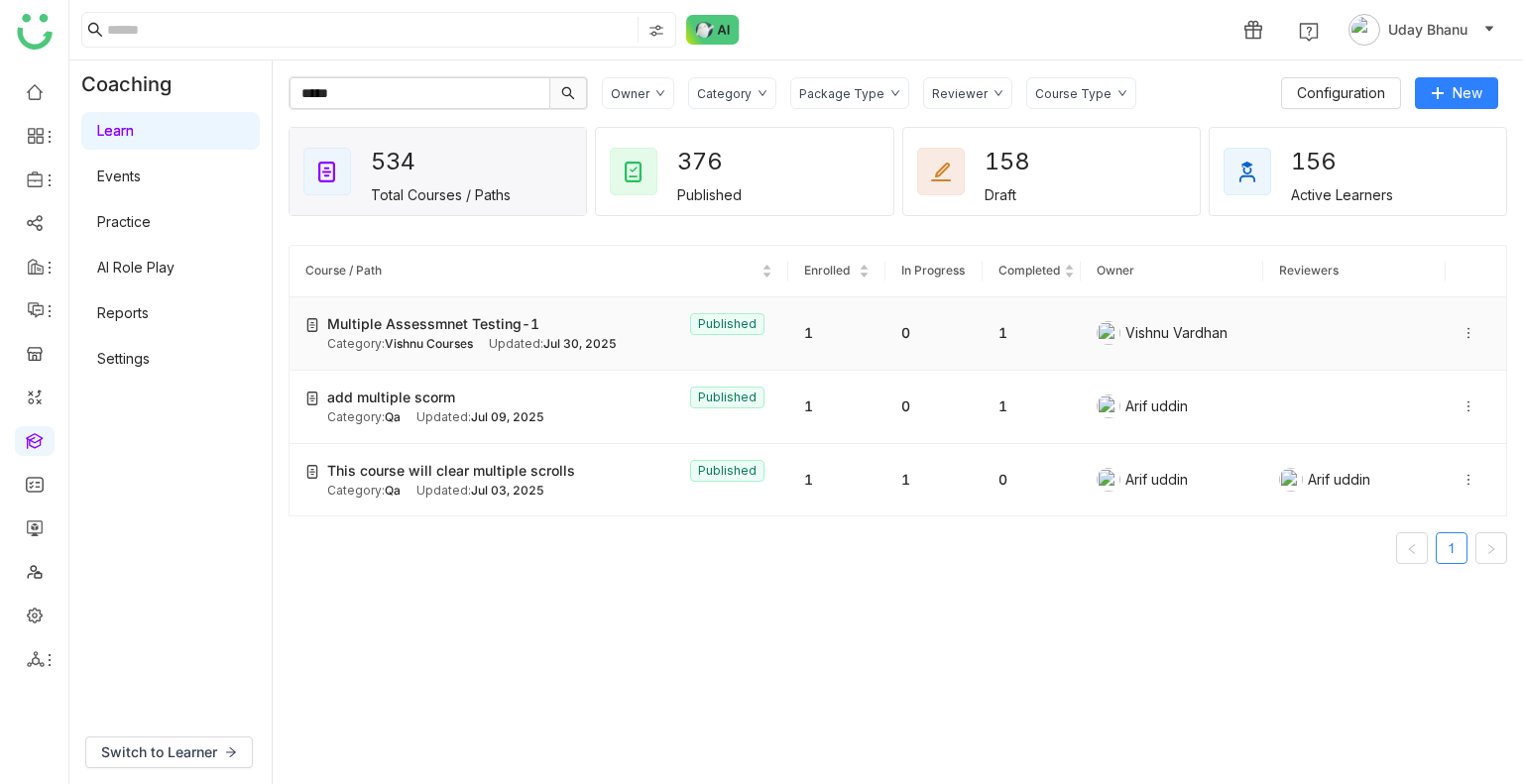 click on "Updated:   Jul 30, 2025" 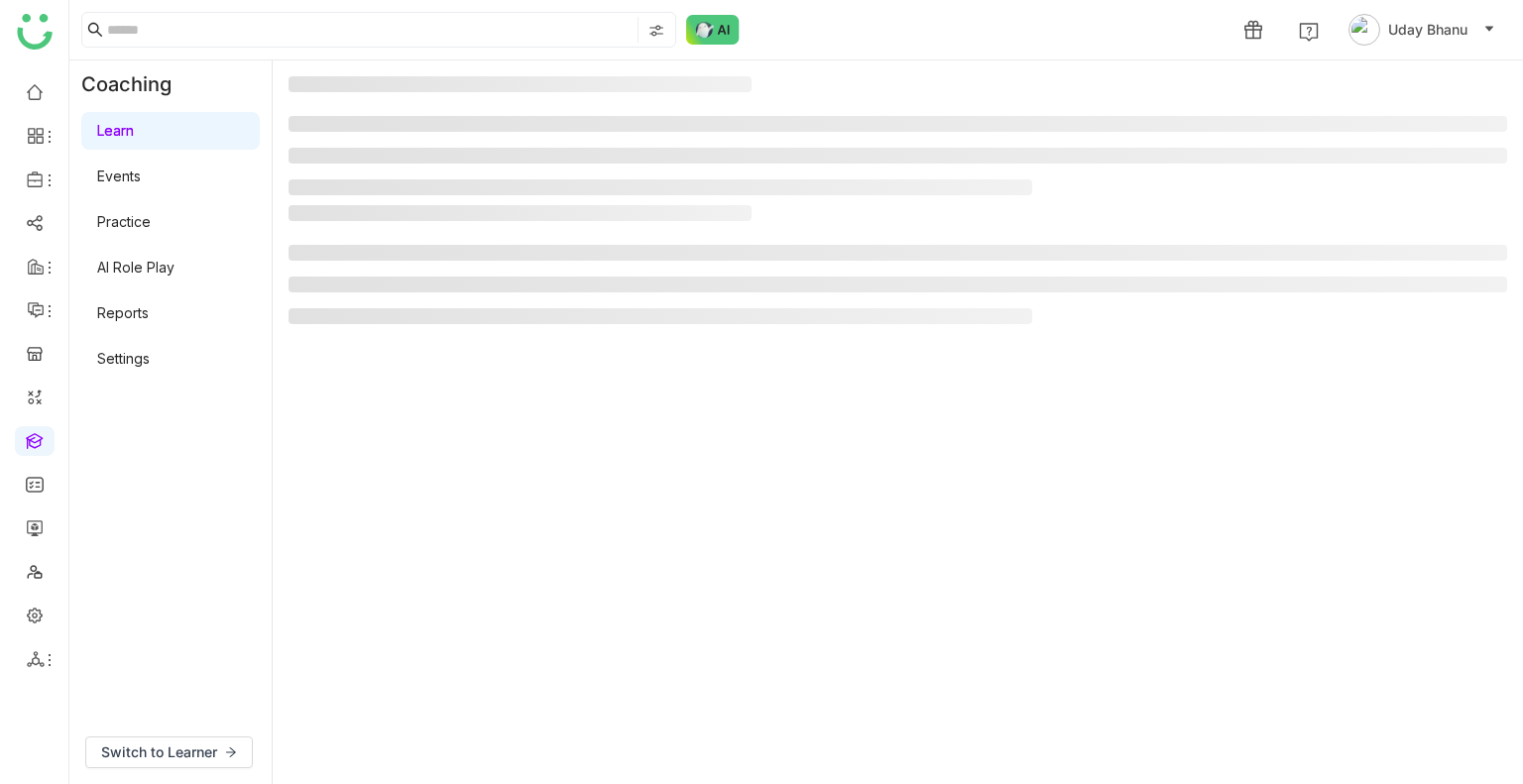 click 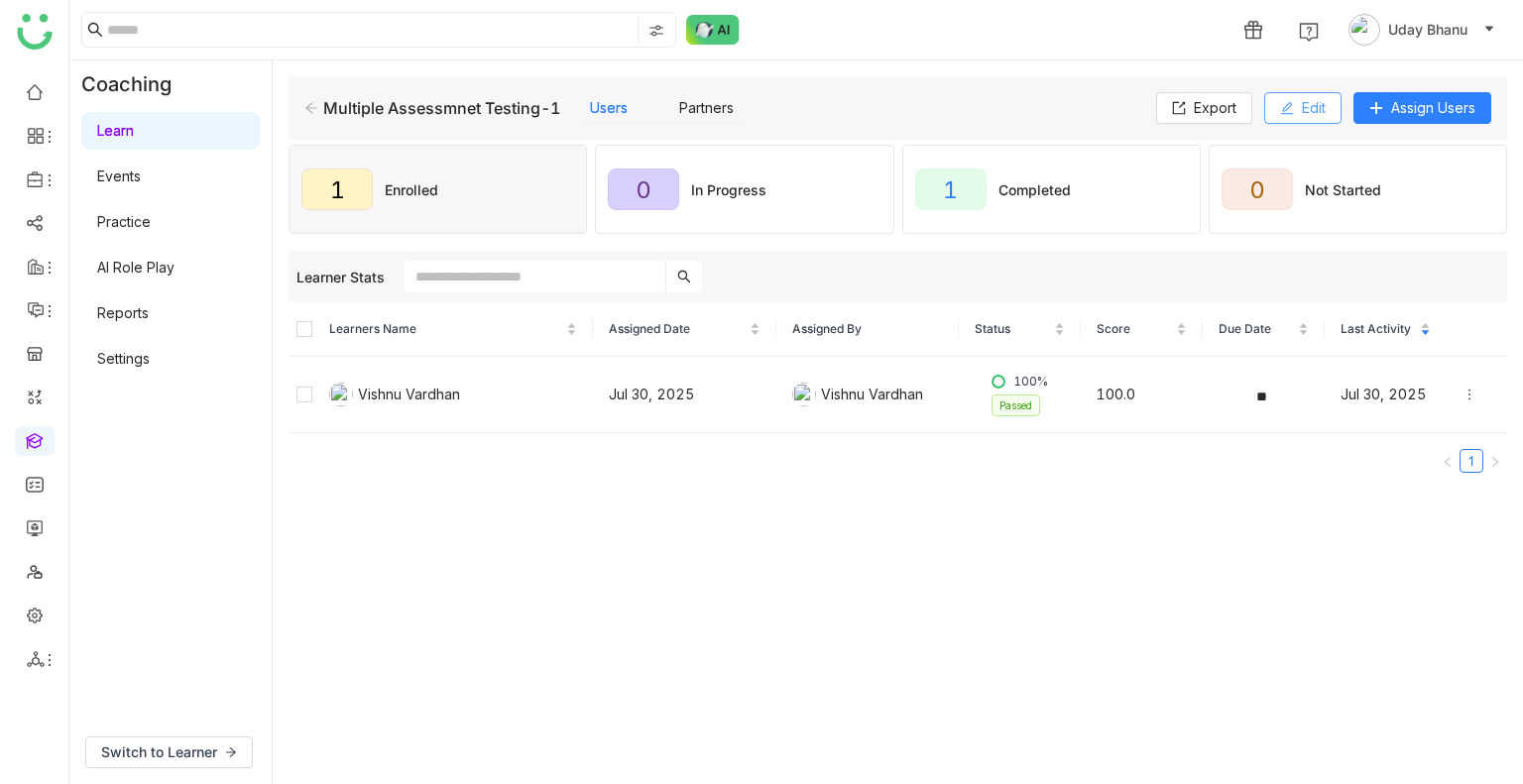 click on "Edit" 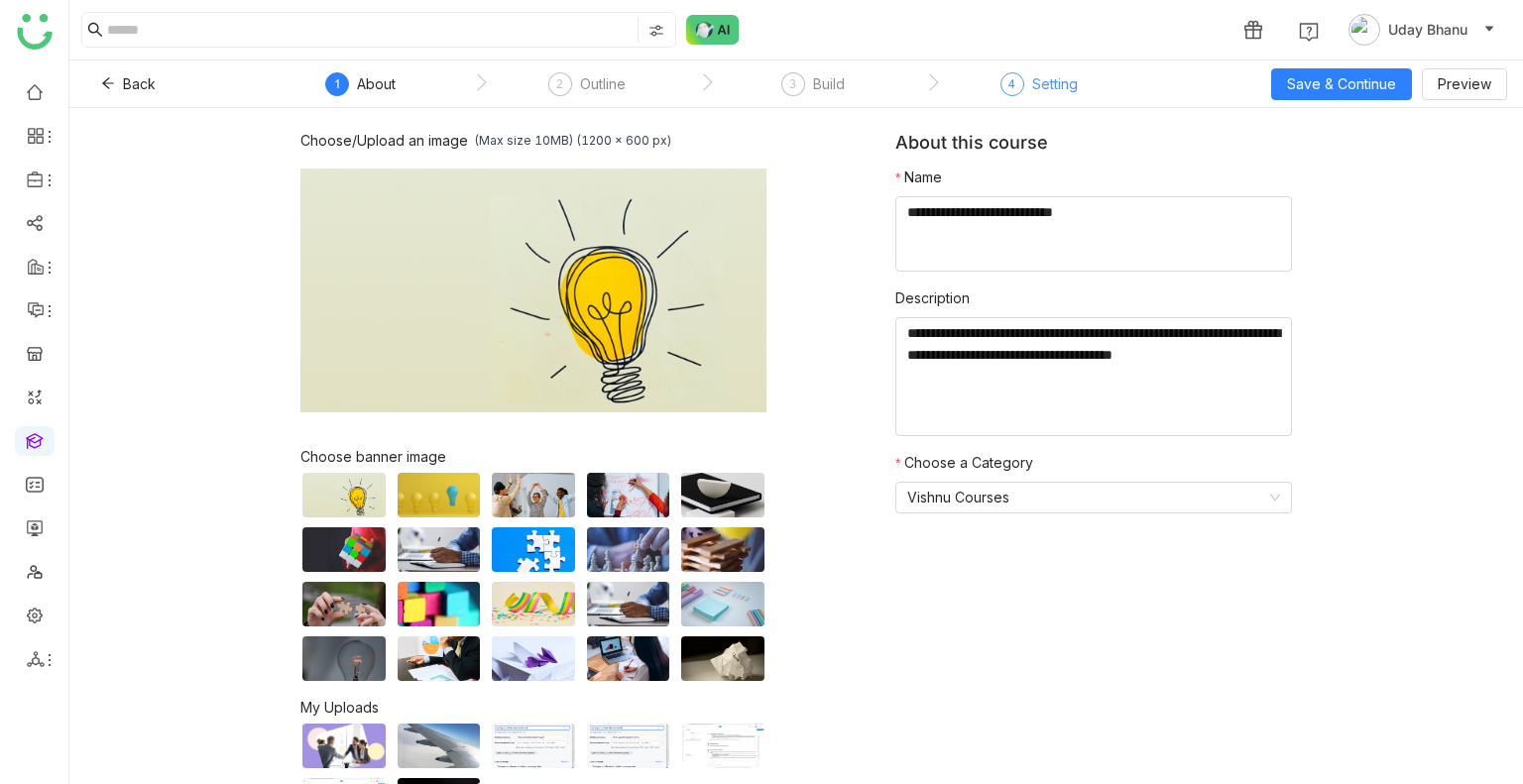 click on "Setting" 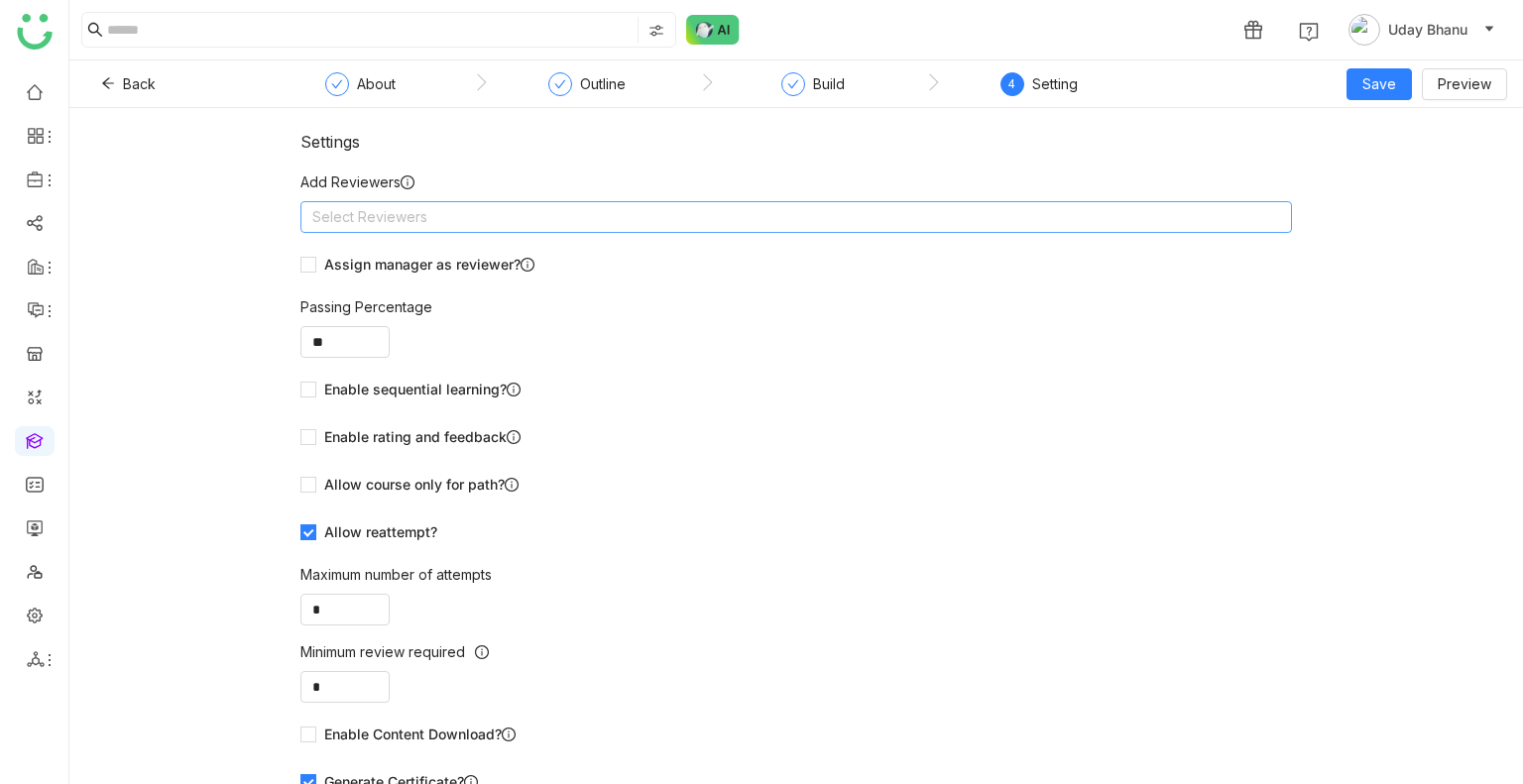 click on "Select Reviewers" 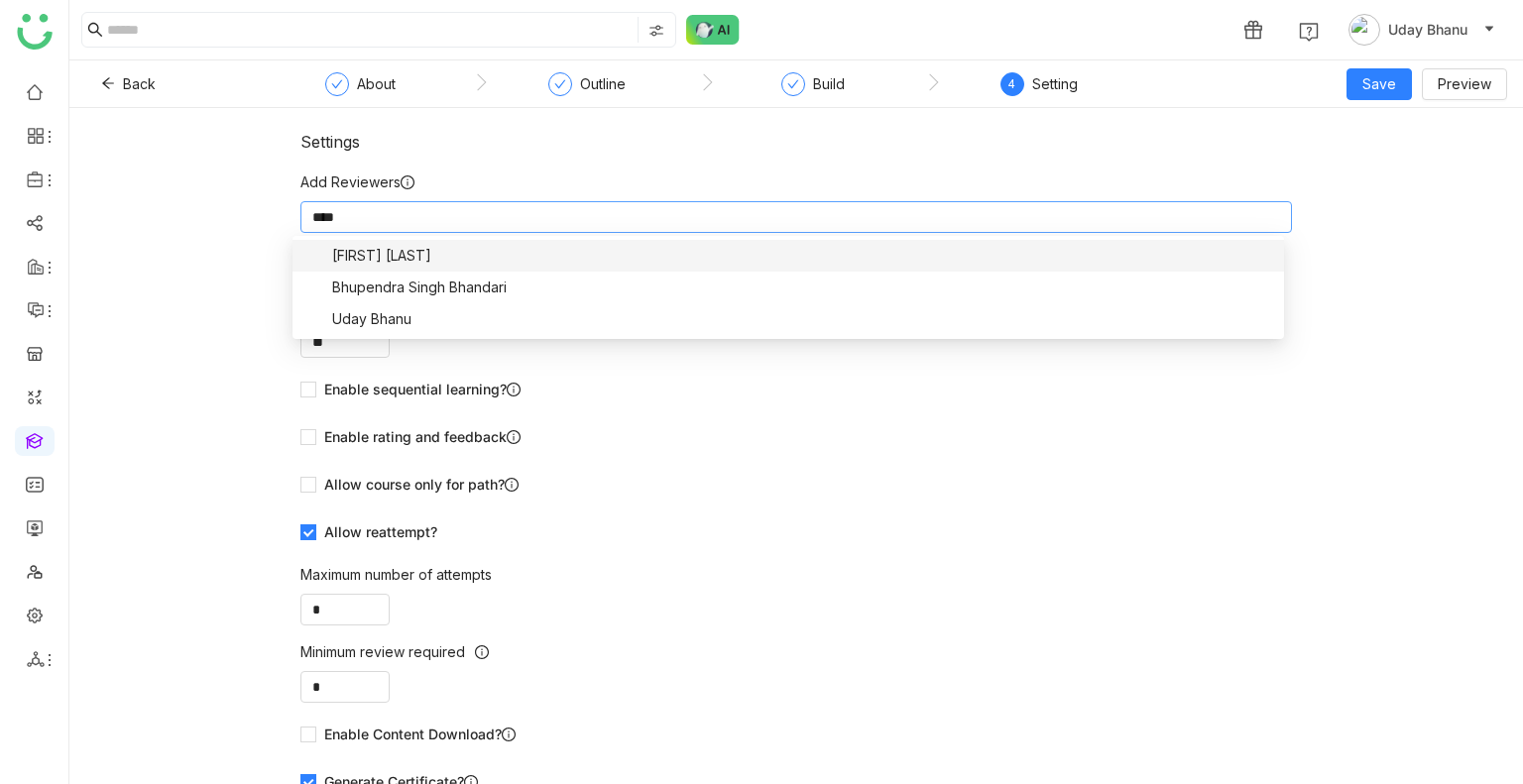 type on "*****" 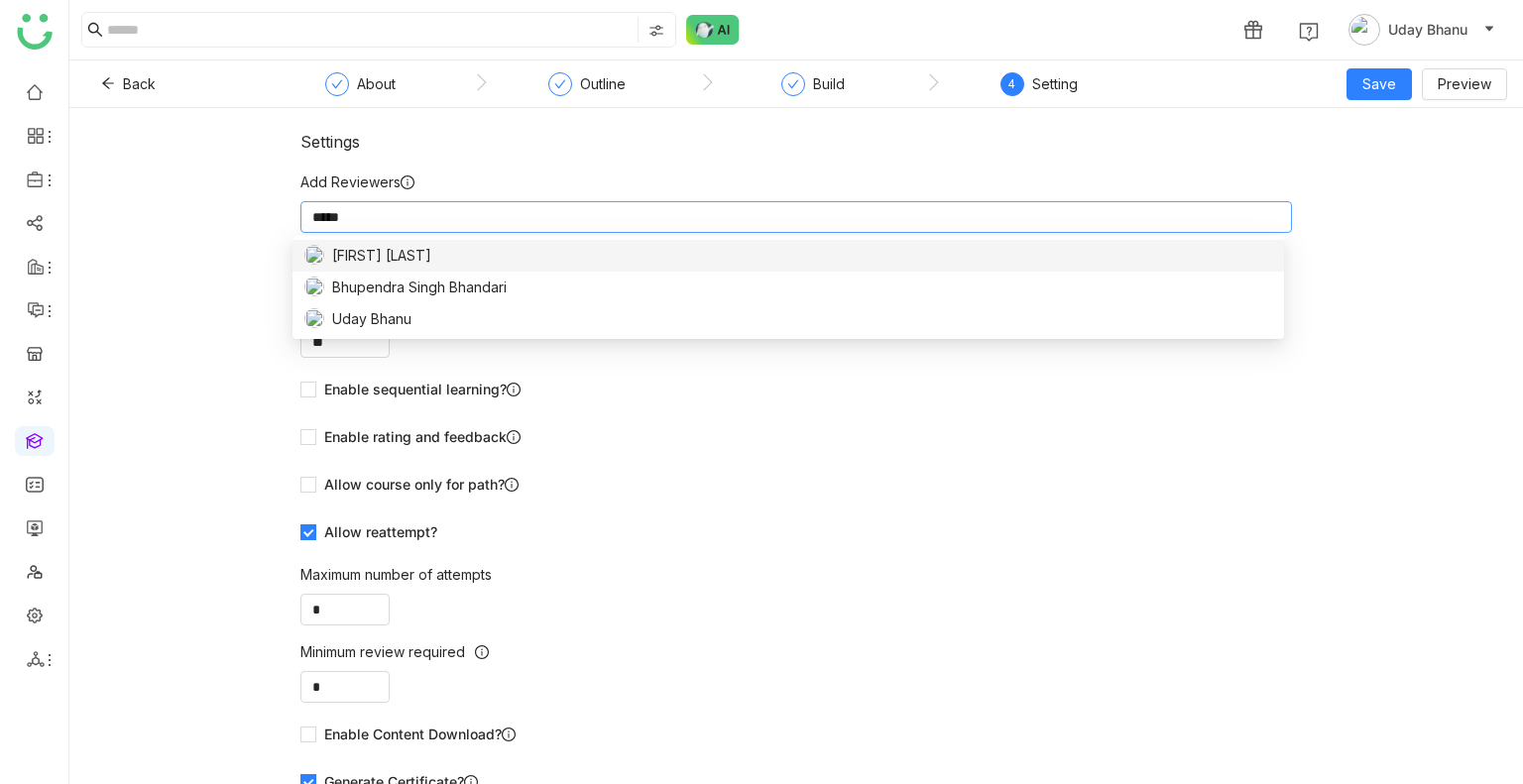 scroll, scrollTop: 0, scrollLeft: 0, axis: both 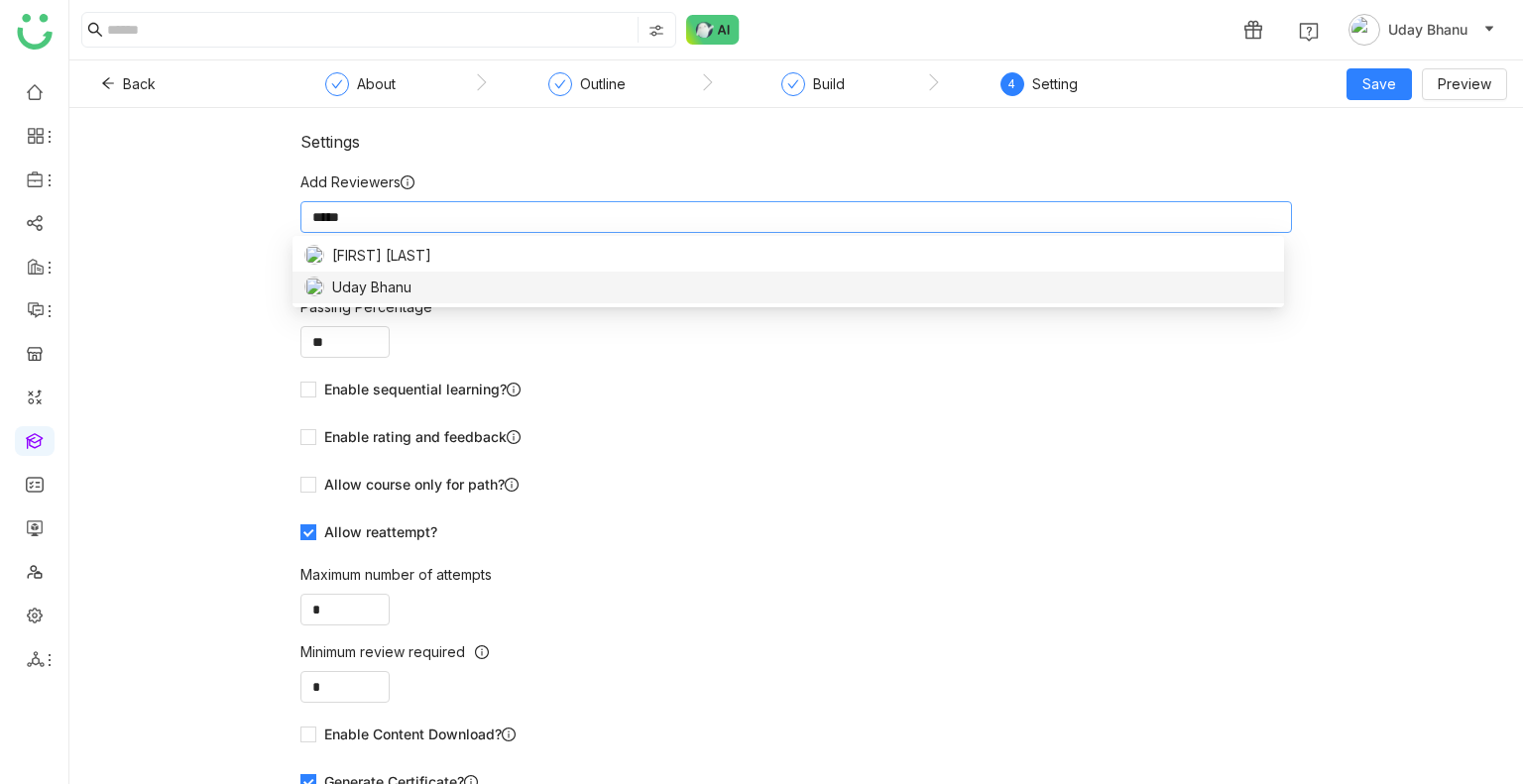 type 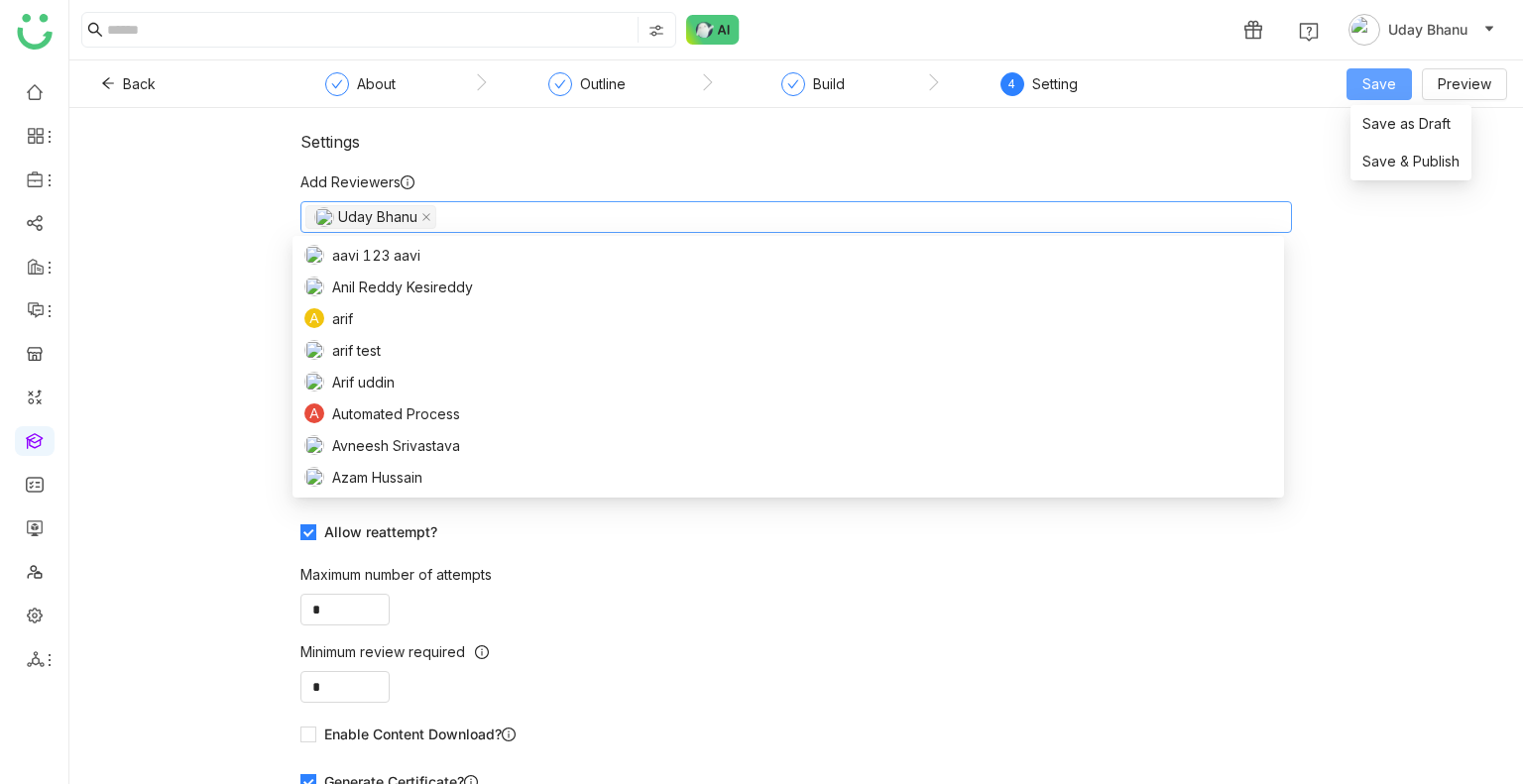 click on "Save" 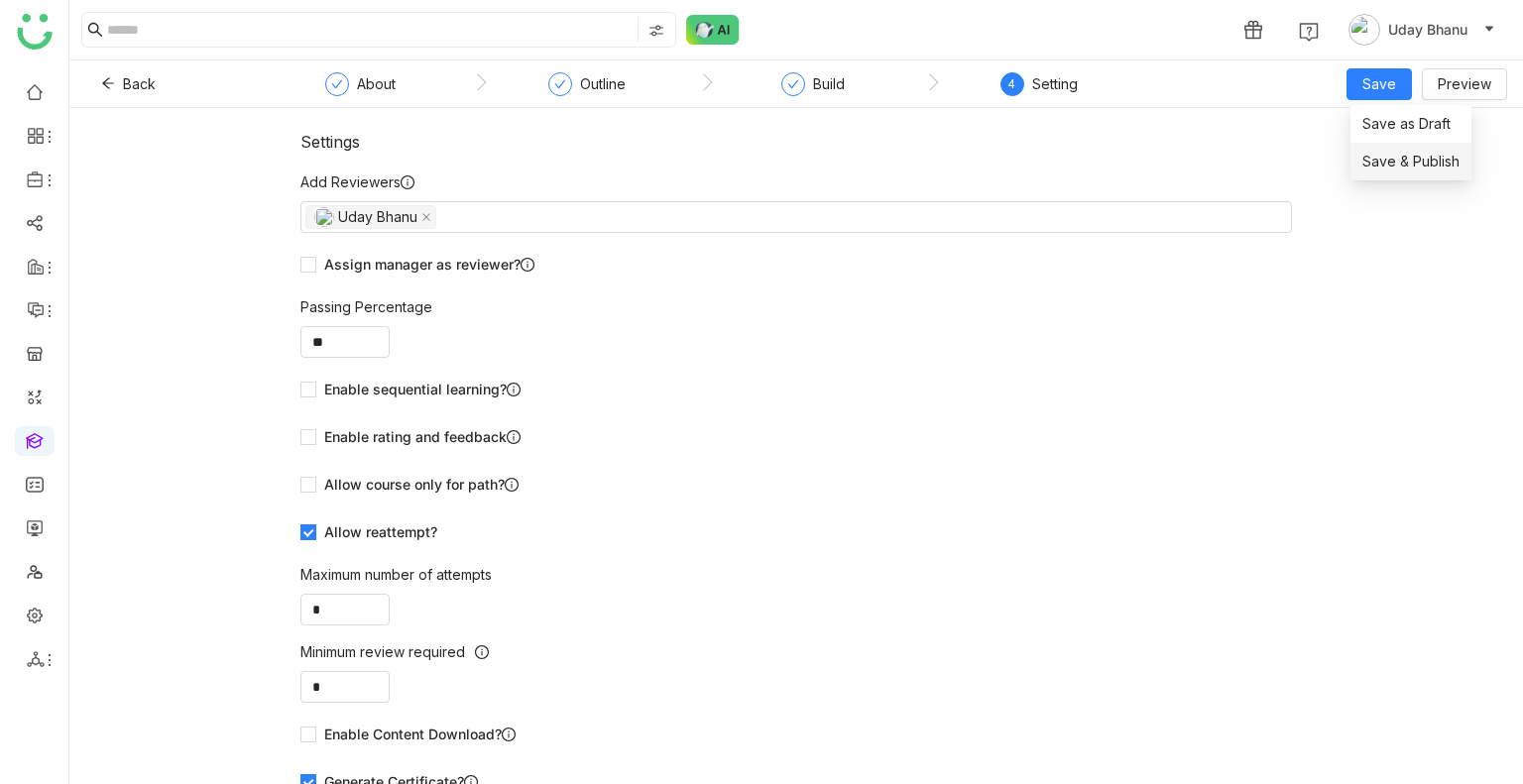 click on "Save & Publish" at bounding box center [1411, 162] 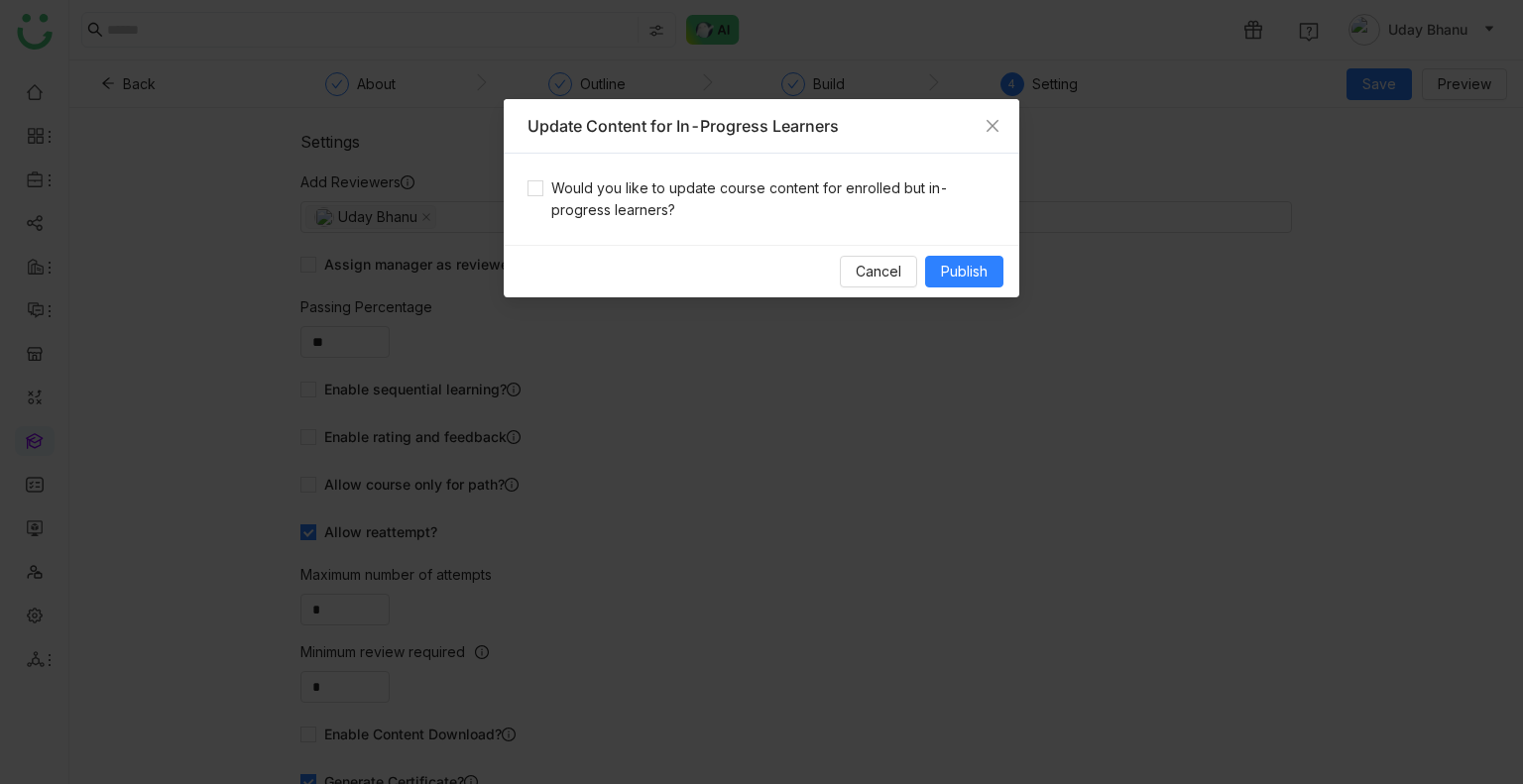 click on "Would you like to update course content for enrolled but in-progress learners?" at bounding box center (762, 199) 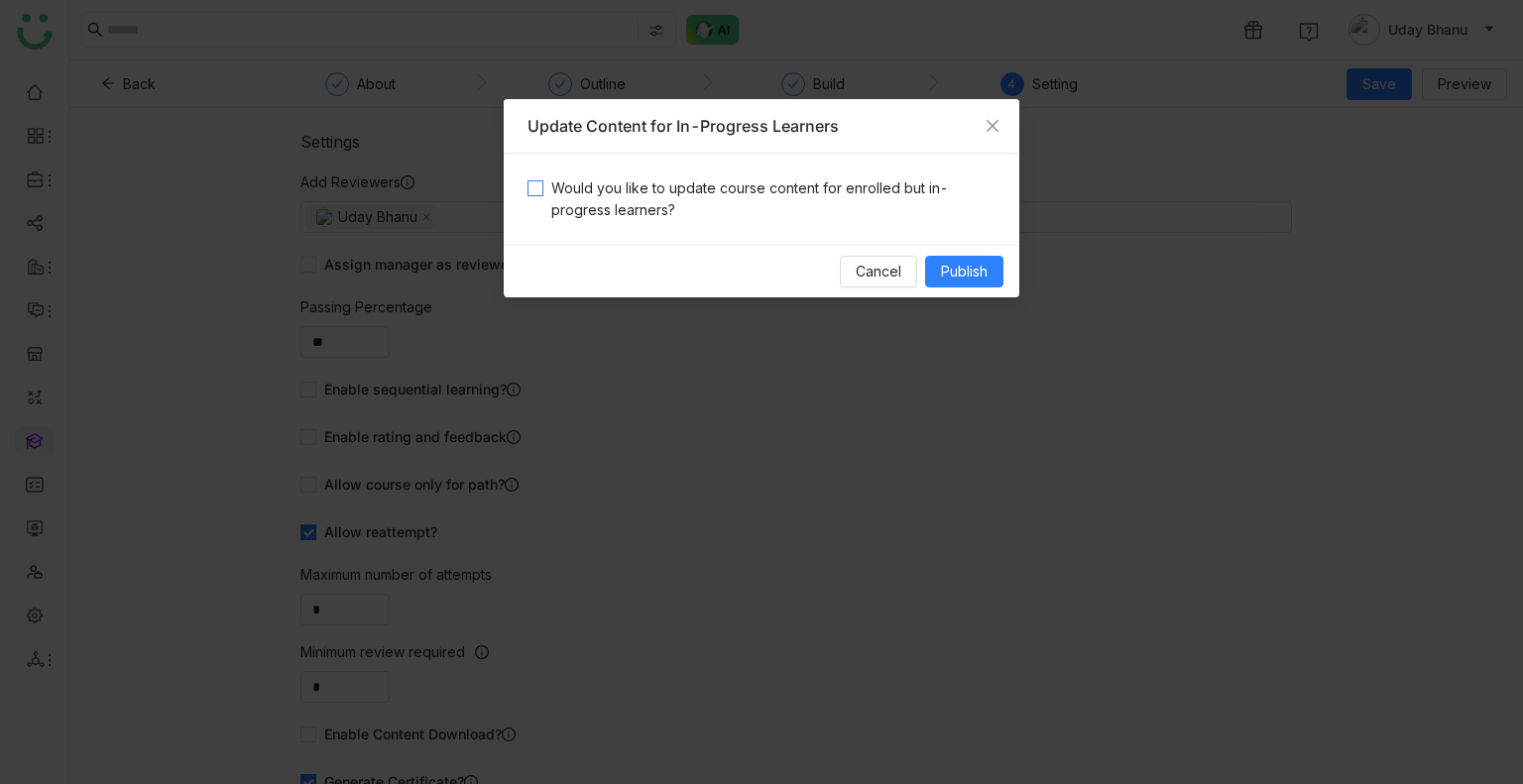click on "Would you like to update course content for enrolled but in-progress learners?" at bounding box center (769, 199) 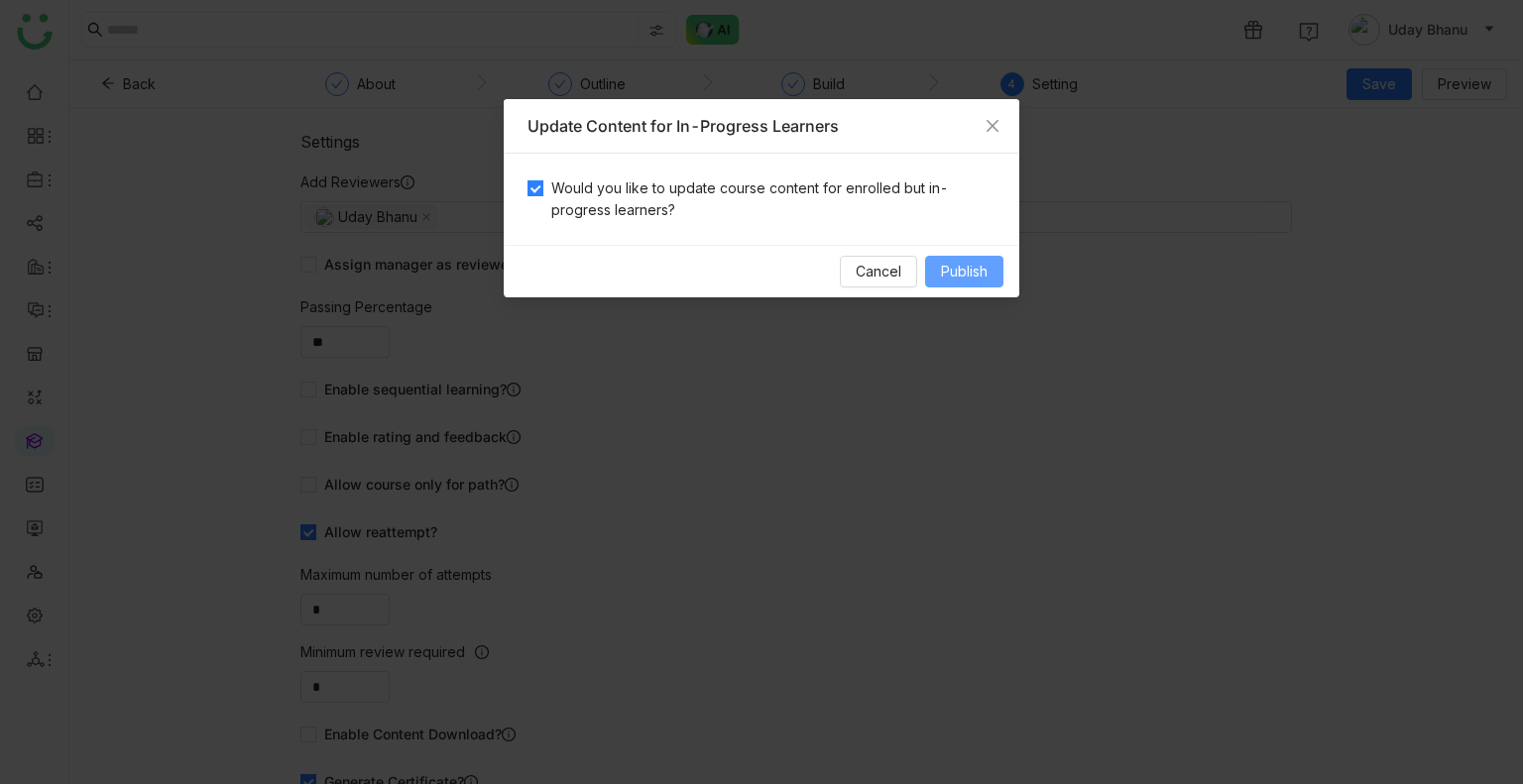 click on "Publish" at bounding box center [964, 272] 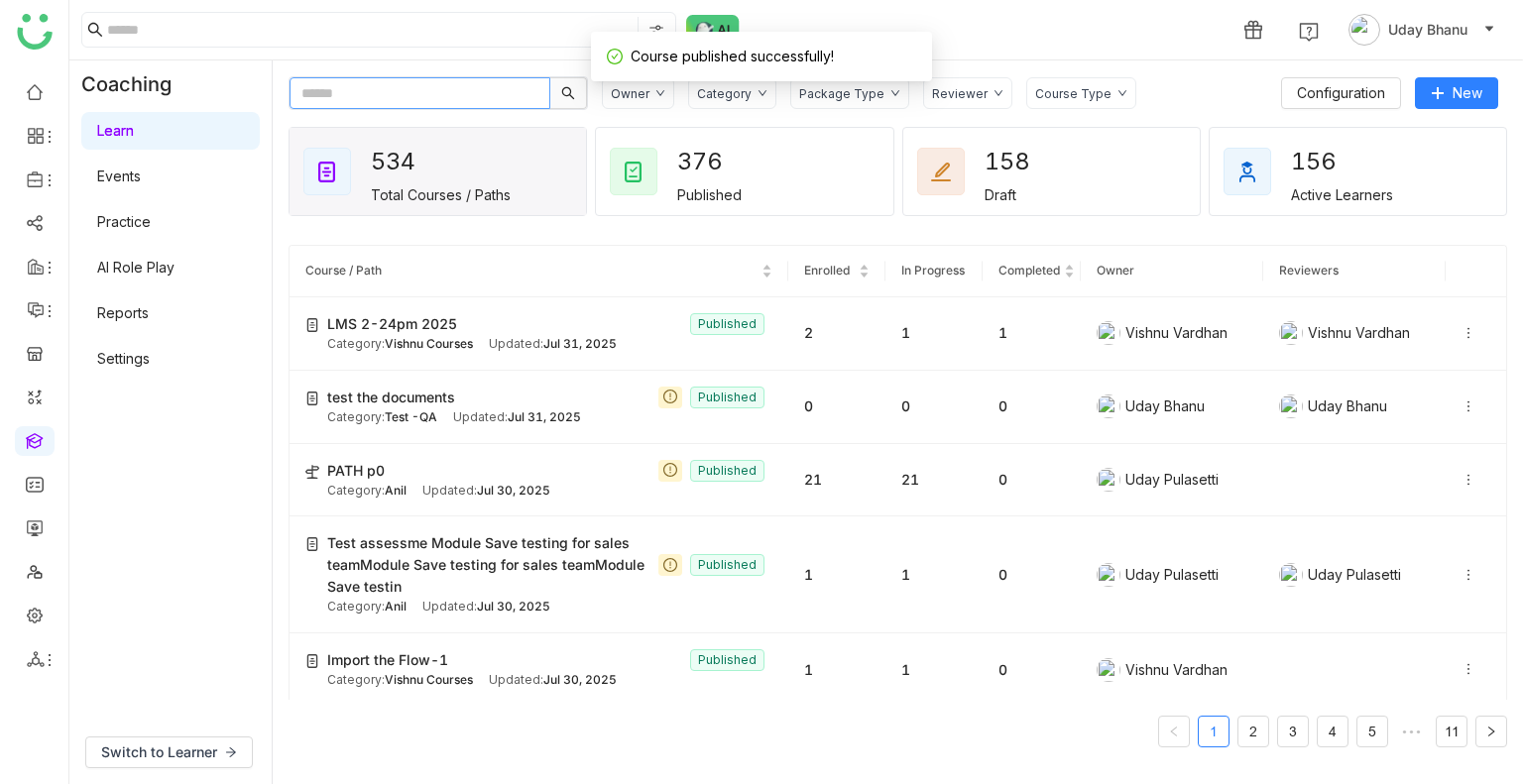 click 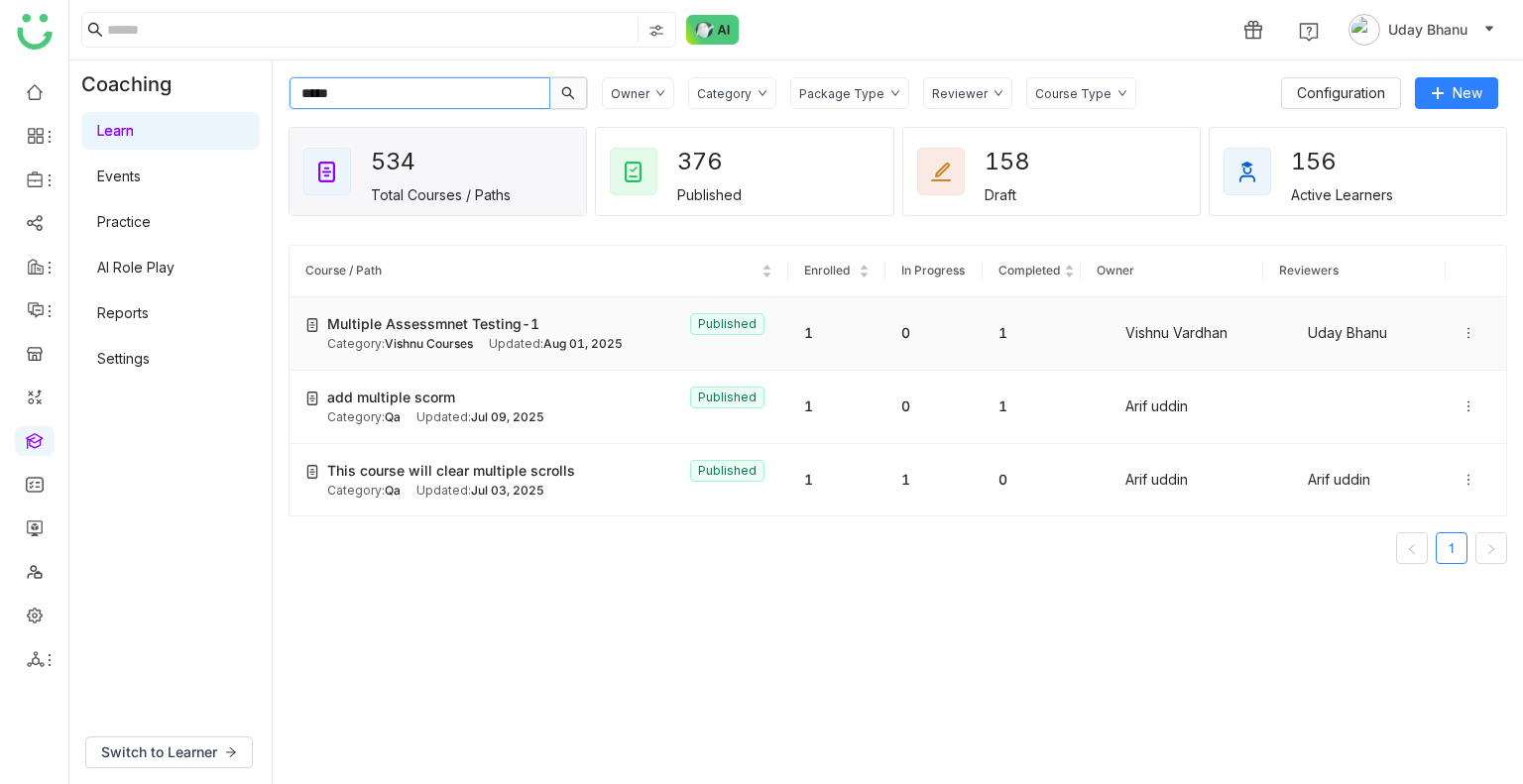 type on "*****" 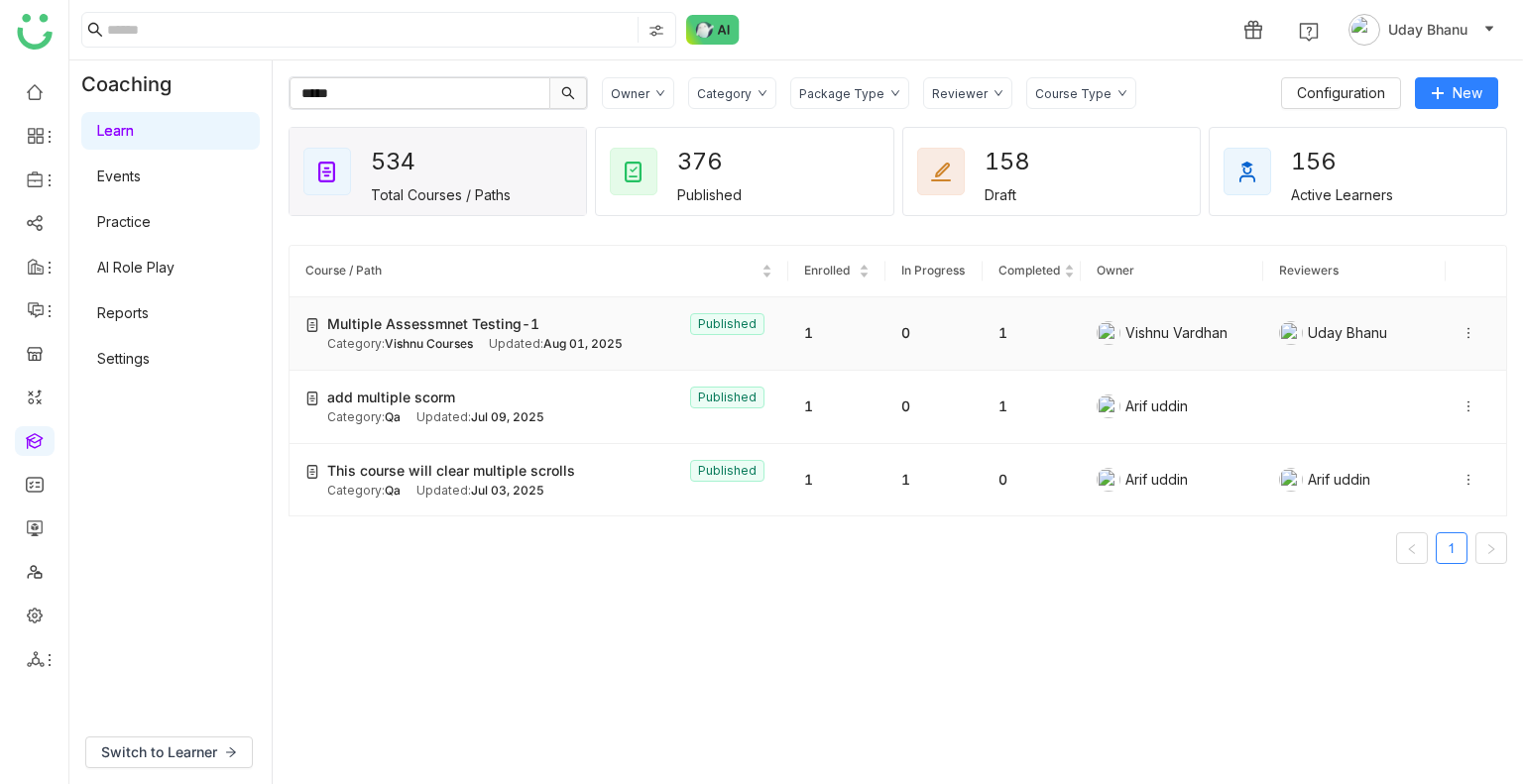 click on "Multiple Assessmnet Testing-1  Published Category:  Vishnu Courses  Updated:   Aug 01, 2025" 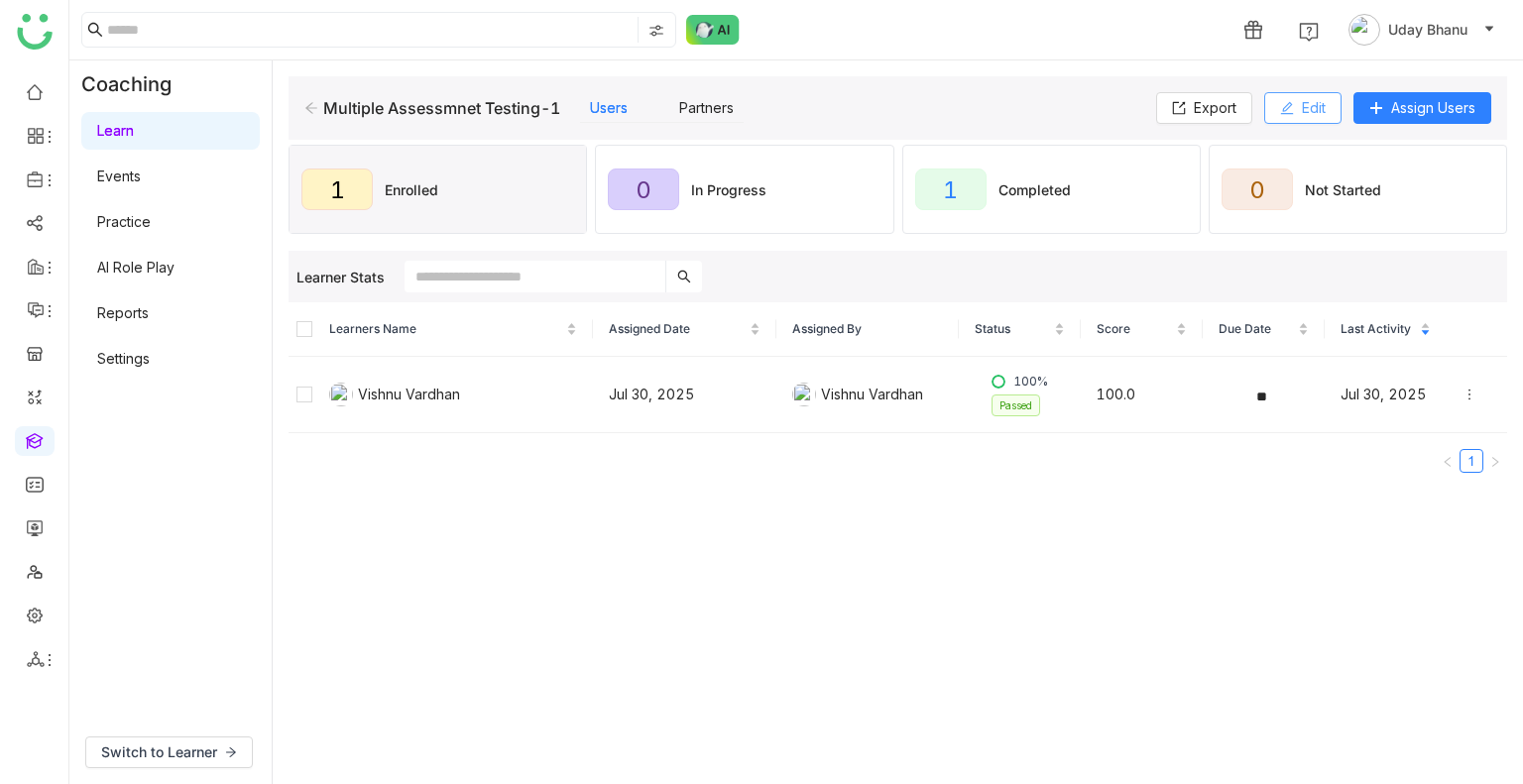 click on "Edit" 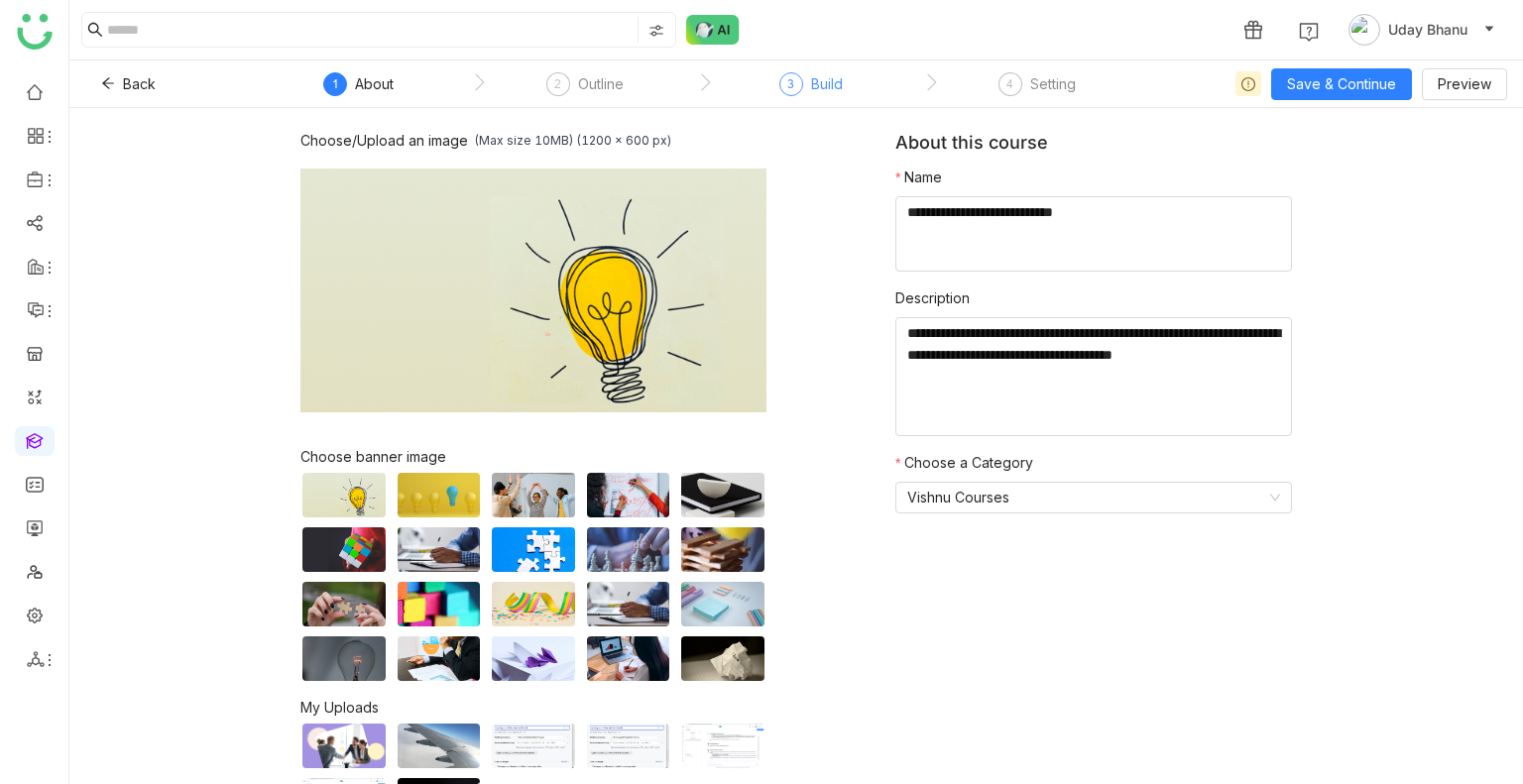 click on "Build" 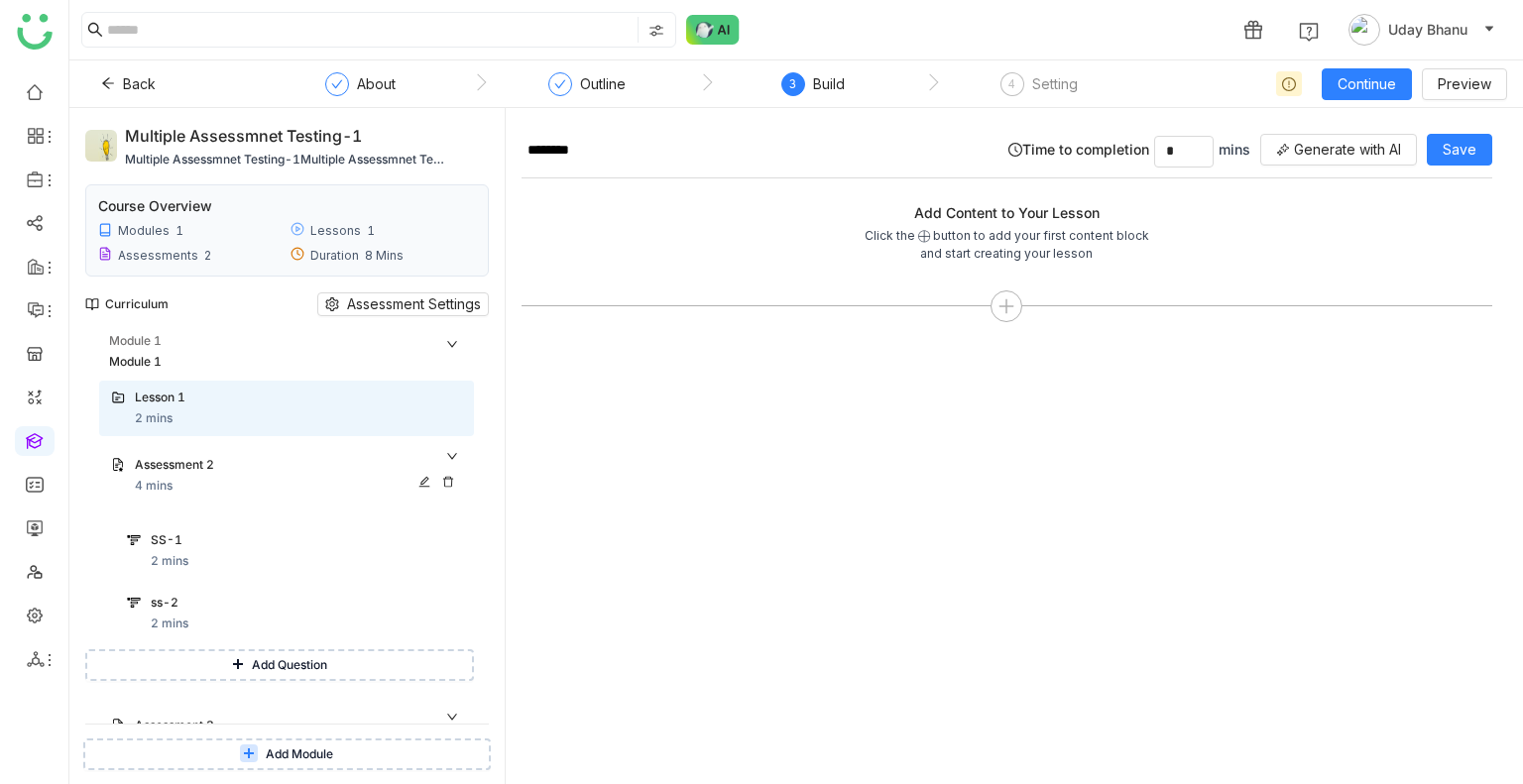 click on "Assessment 2" at bounding box center (279, 465) 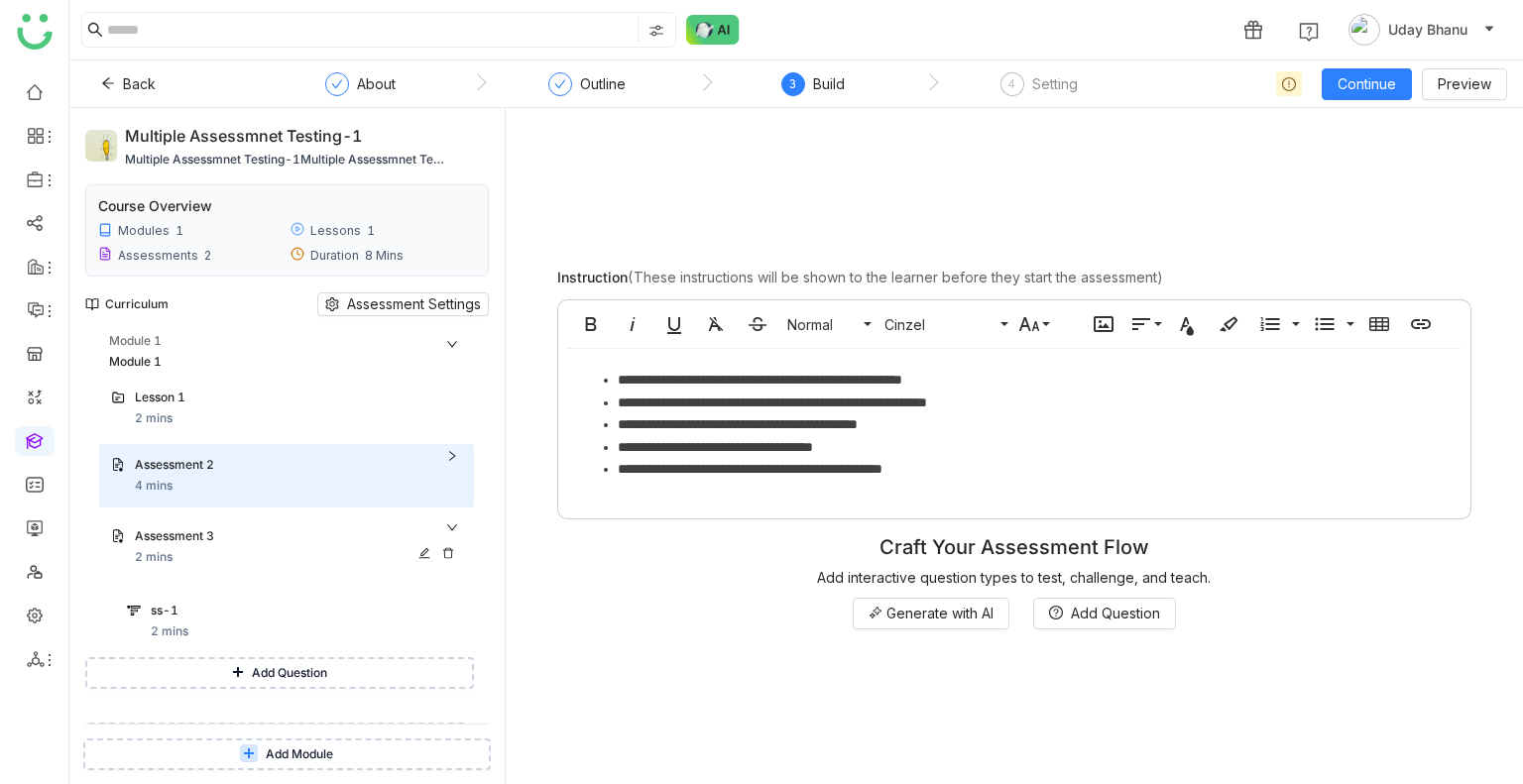 click on "Assessment 3   2 mins" at bounding box center (298, 547) 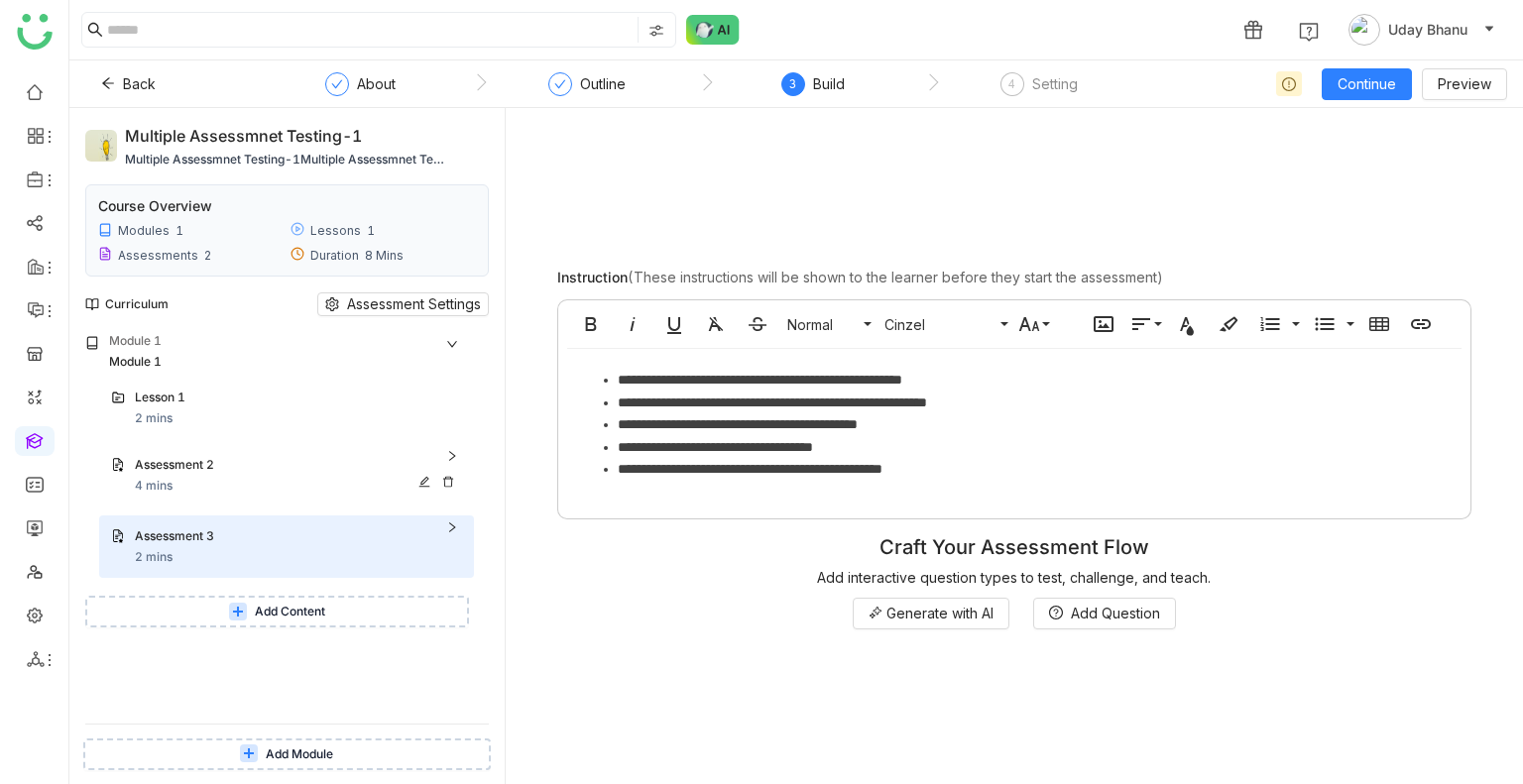 click on "Assessment 2   4 mins" at bounding box center (298, 476) 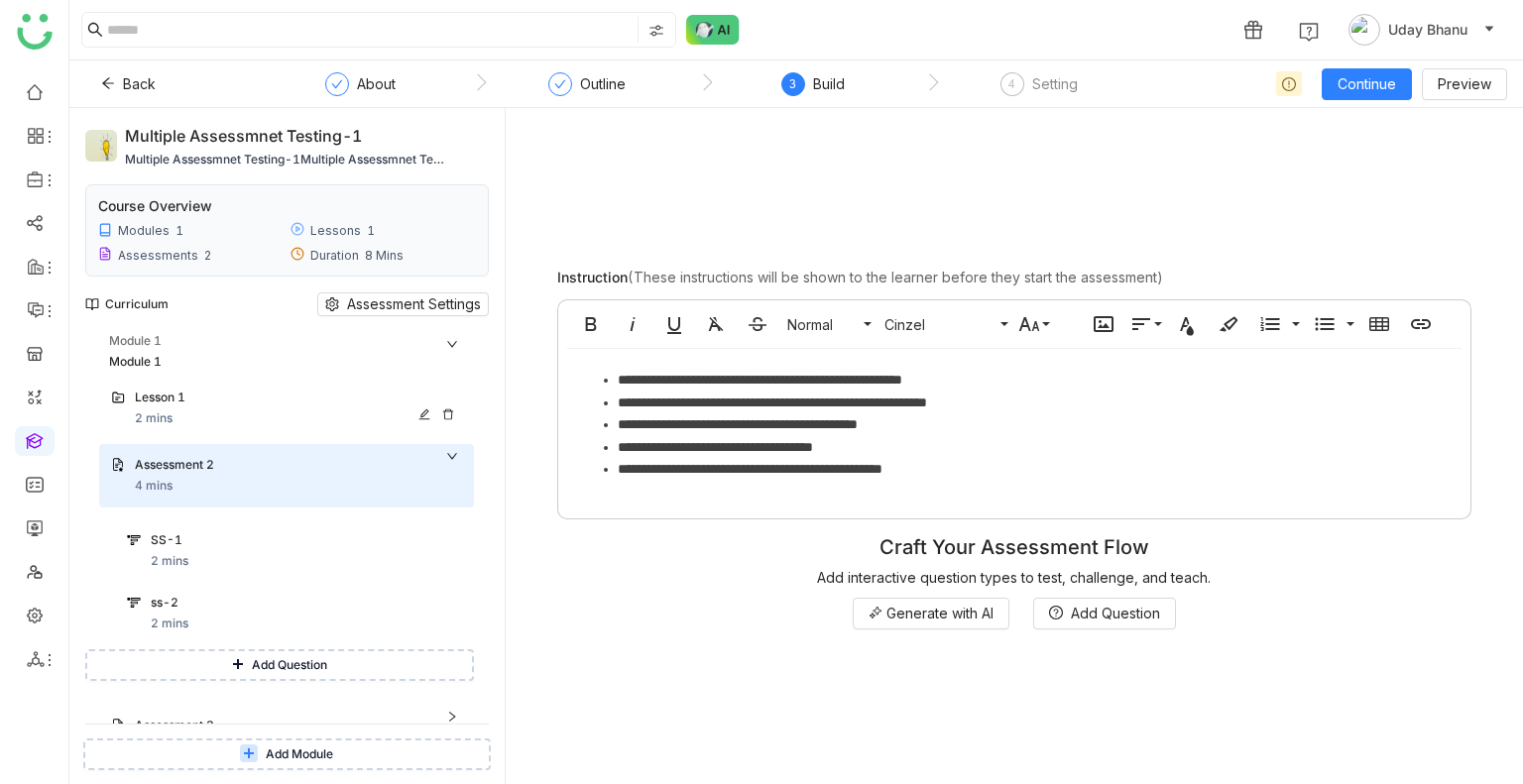 click on "Lesson 1   2 mins" at bounding box center [298, 408] 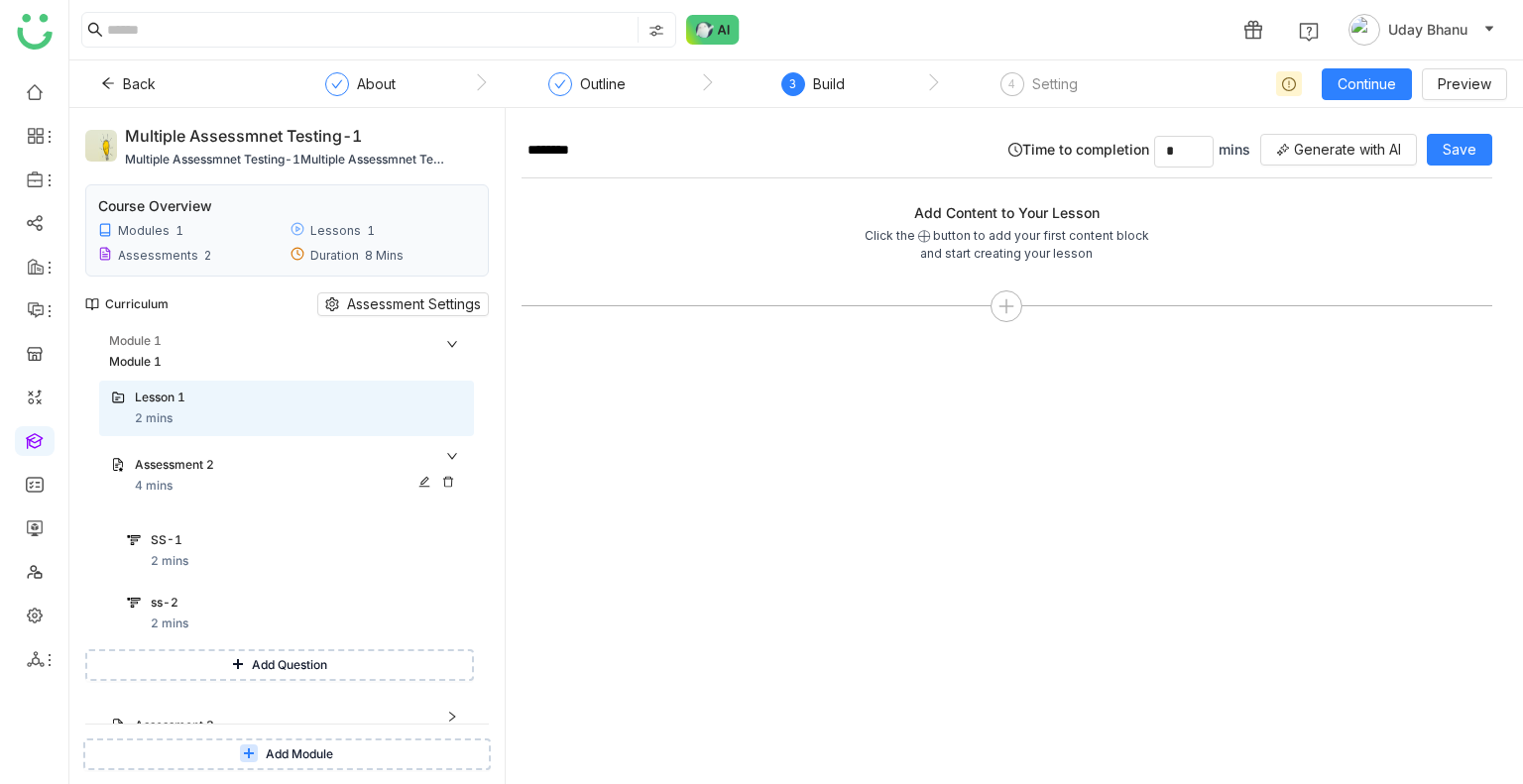 click on "4 mins" at bounding box center (154, 486) 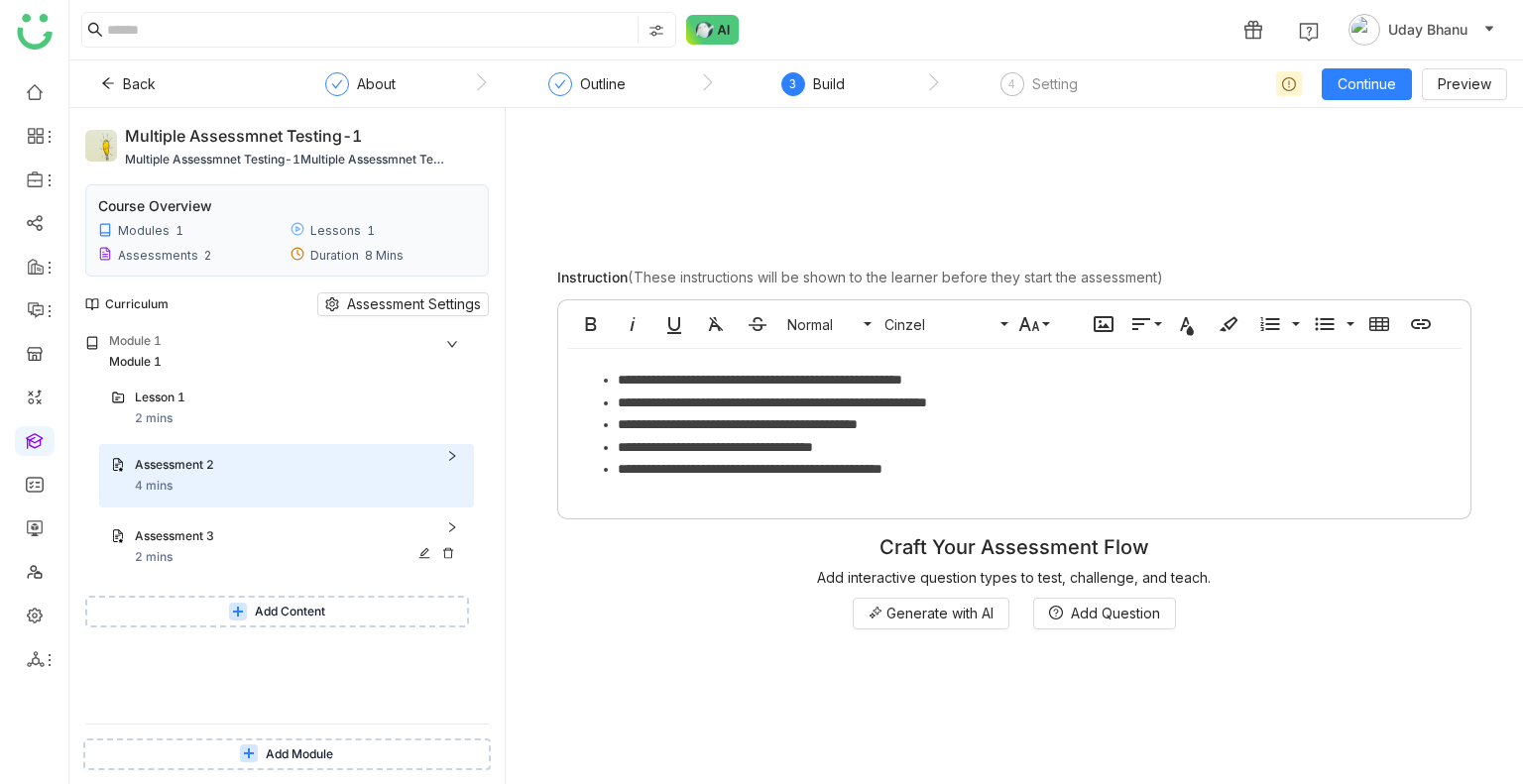 click on "Assessment 3" at bounding box center (279, 536) 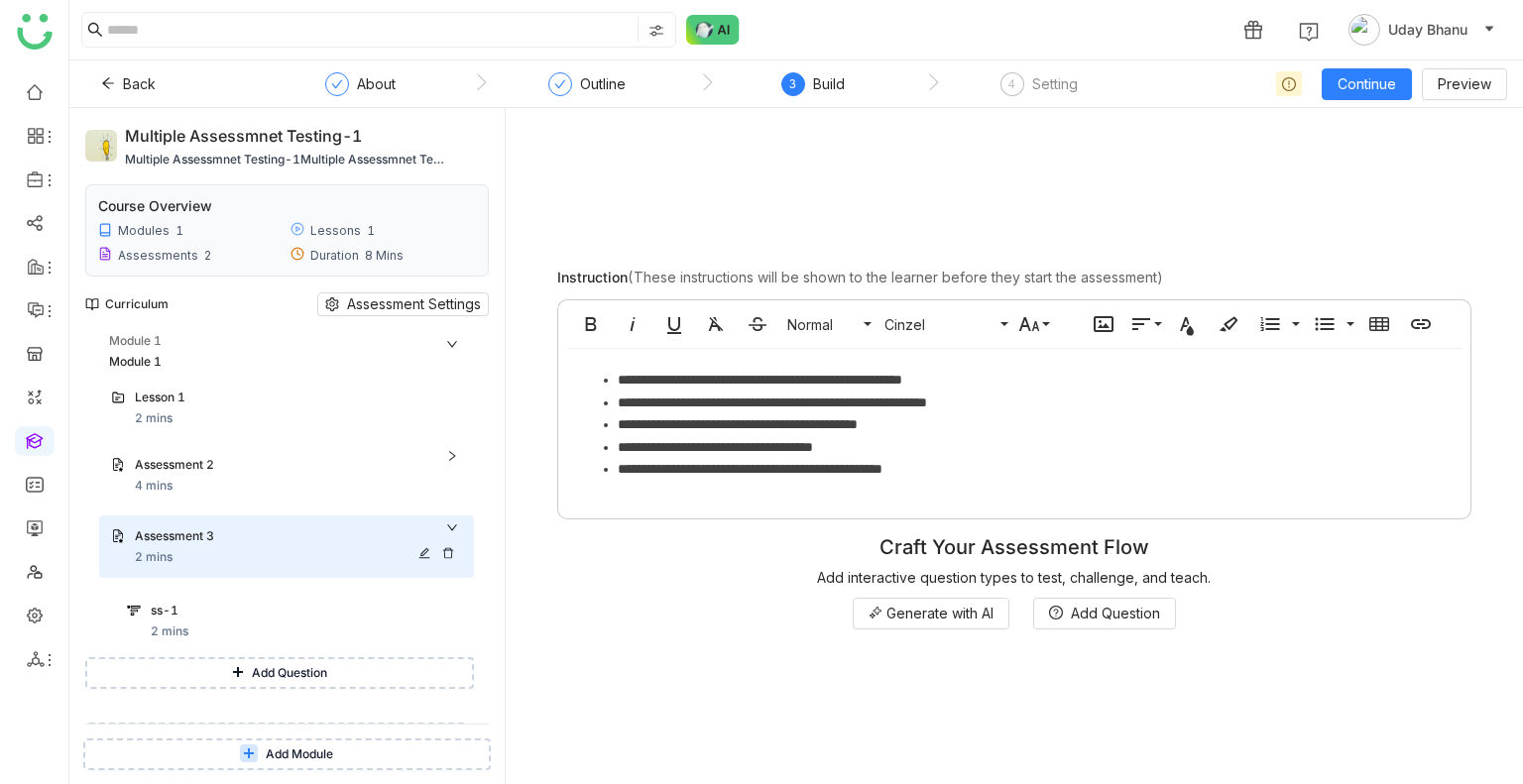 scroll, scrollTop: 30, scrollLeft: 0, axis: vertical 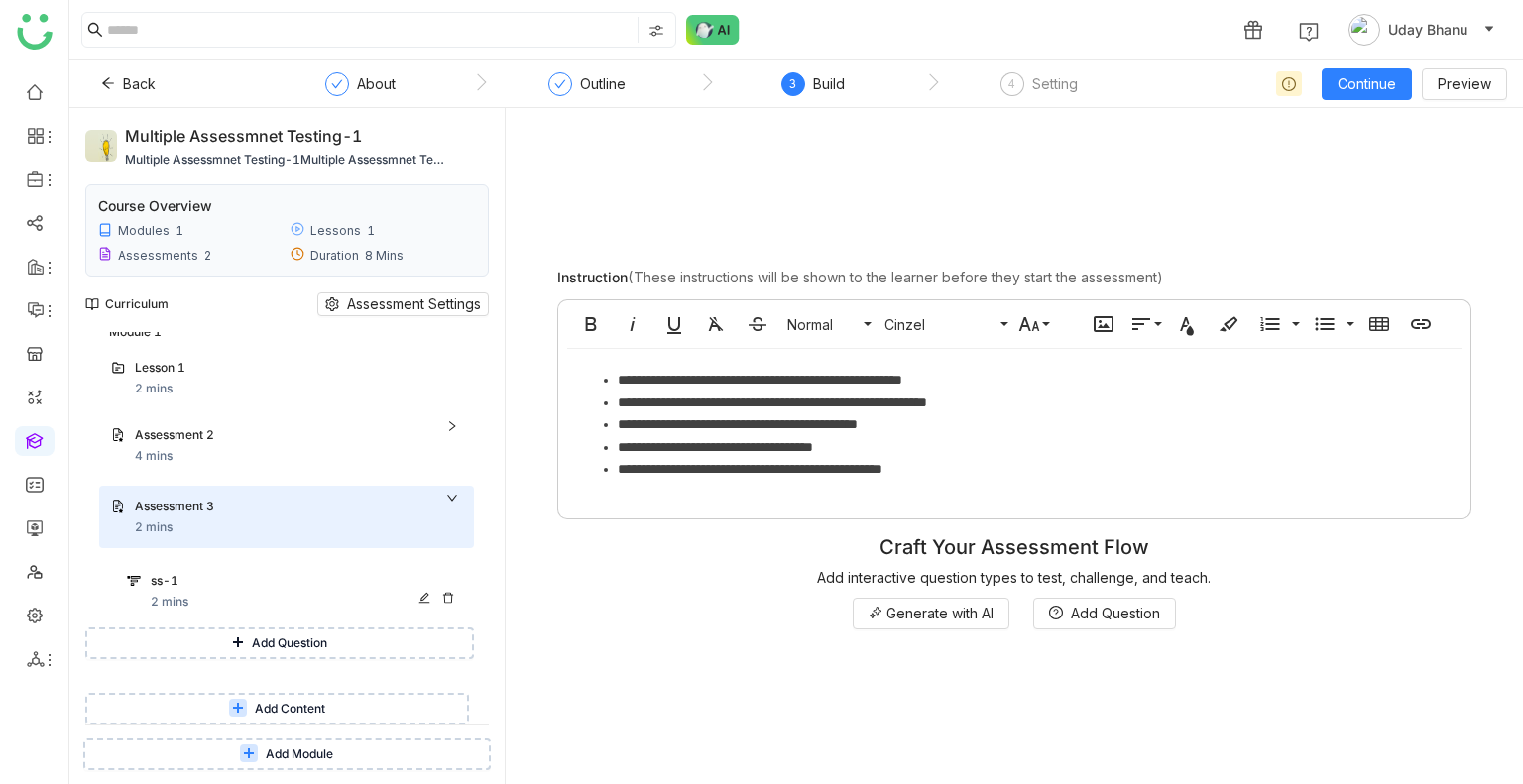 click on "2 mins" at bounding box center [170, 602] 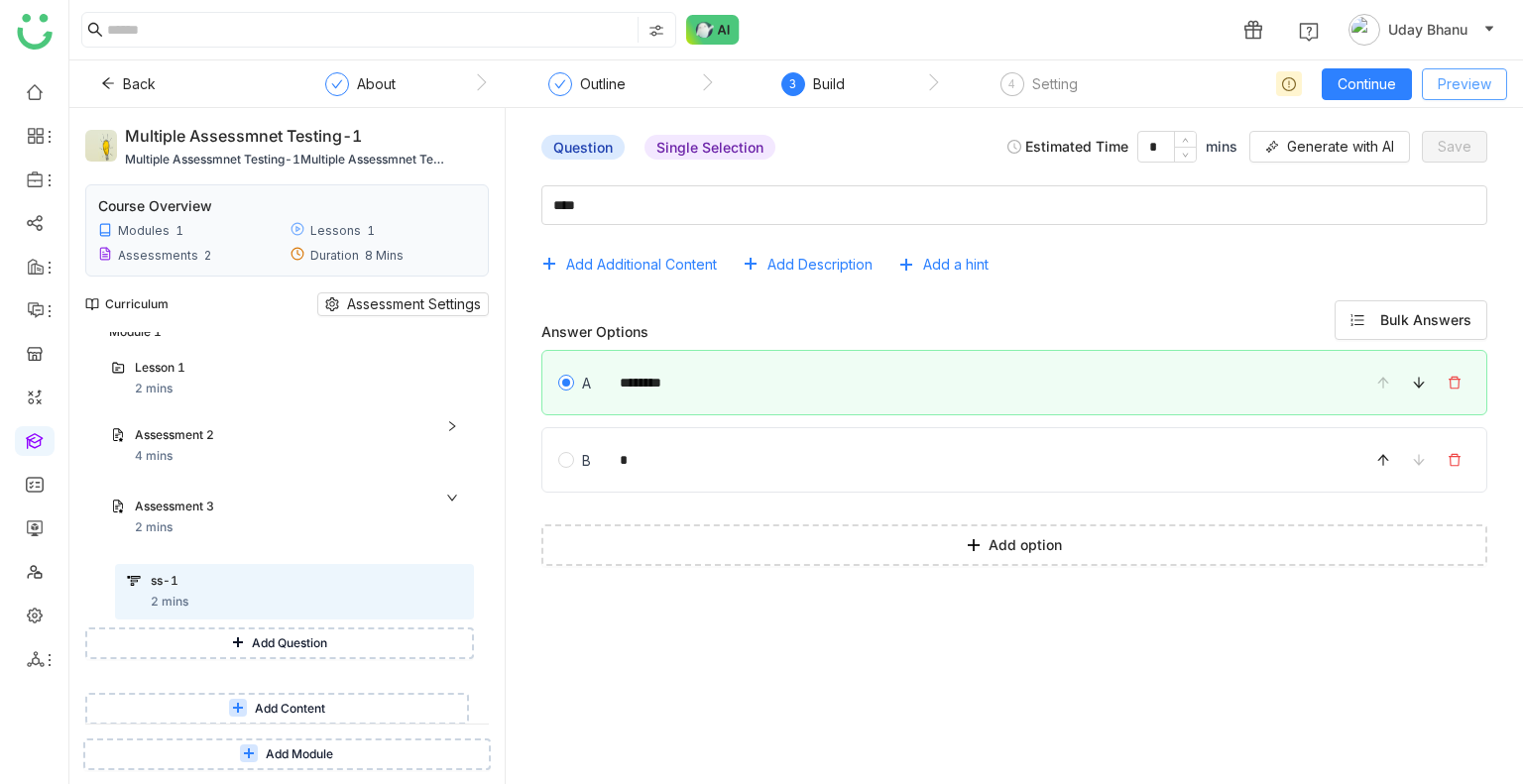 click on "Preview" 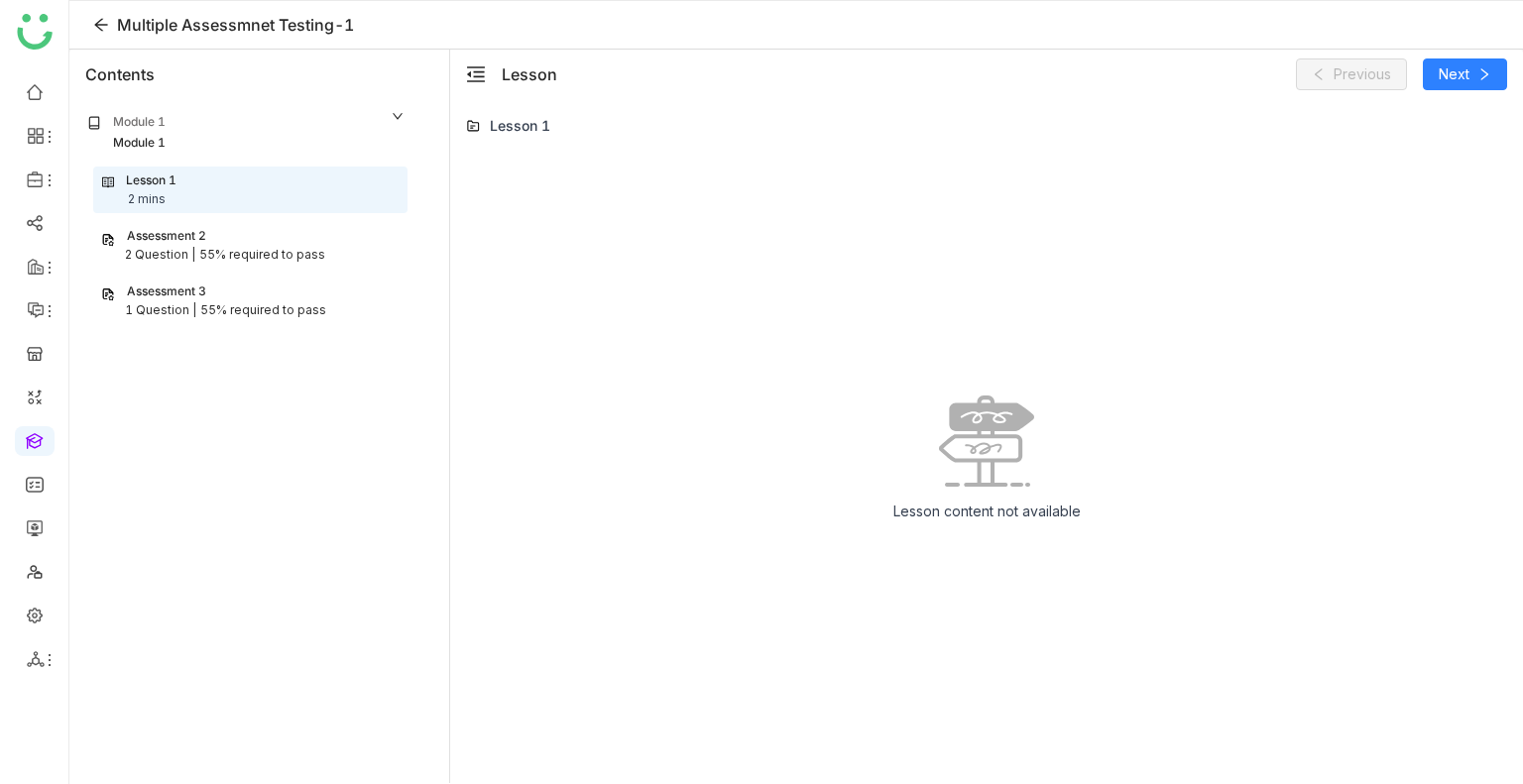 click on "2 Question |" at bounding box center [160, 255] 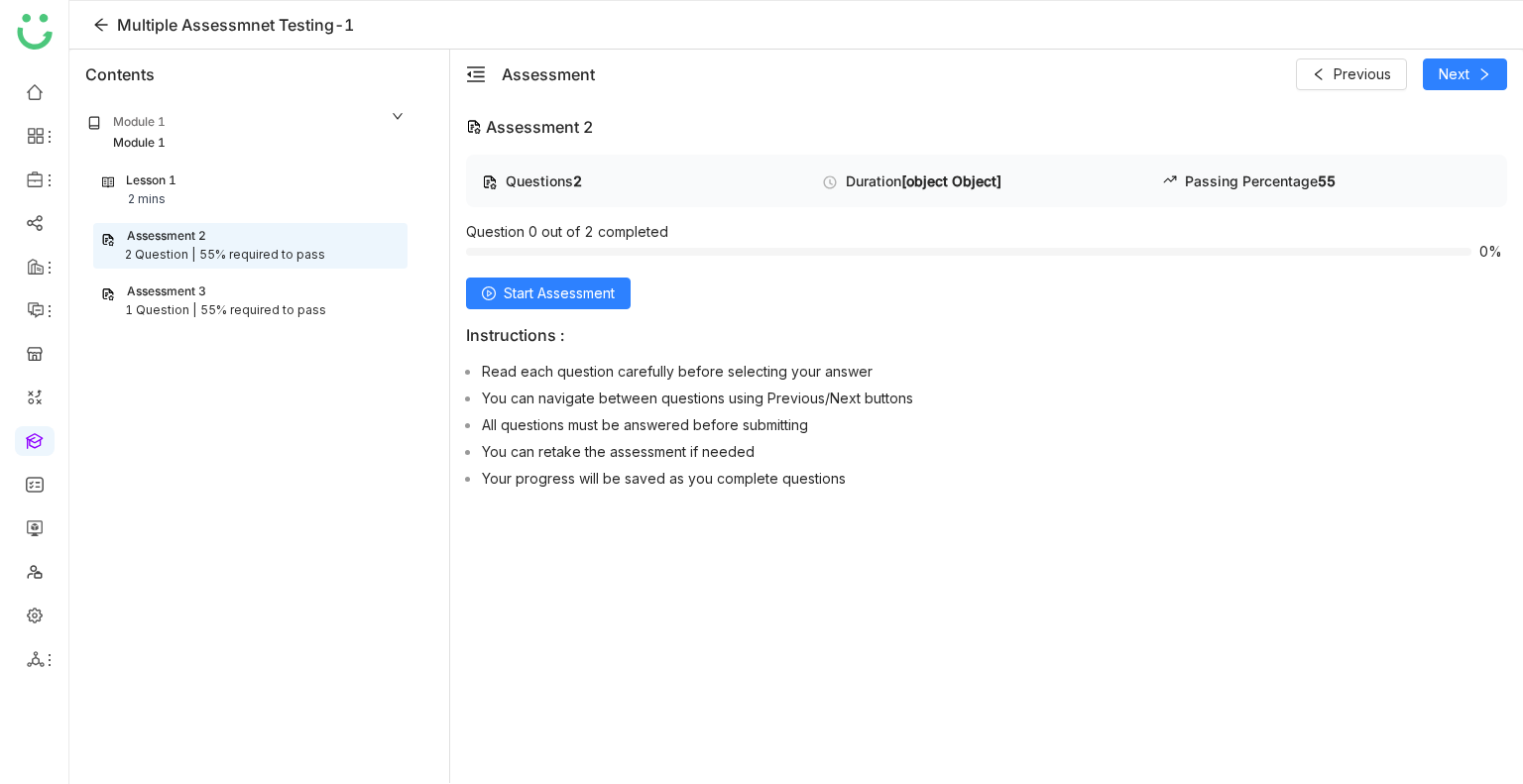 click on "1 Question |   55% required to pass" at bounding box center [250, 310] 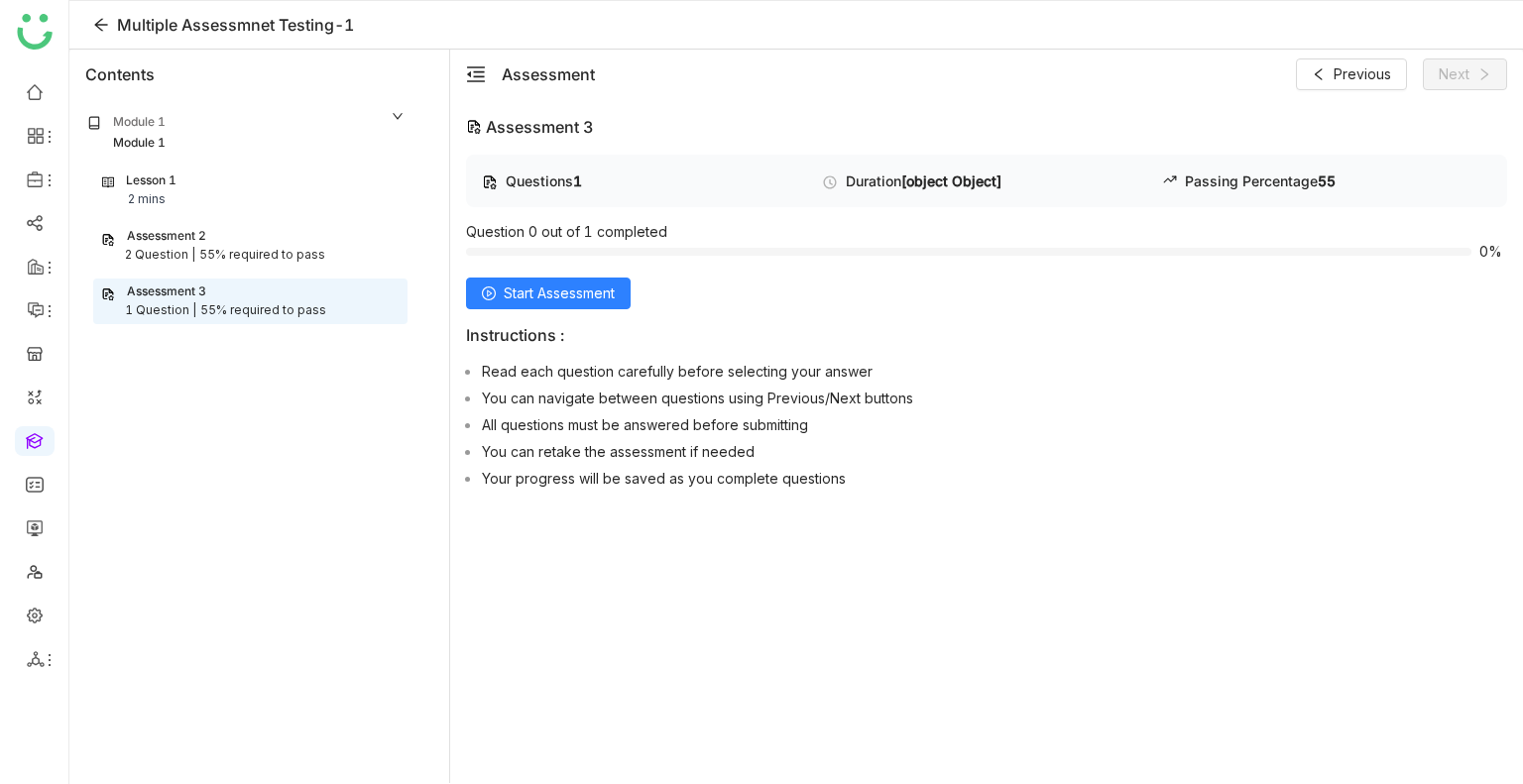 click on "Assessment 2" at bounding box center [250, 236] 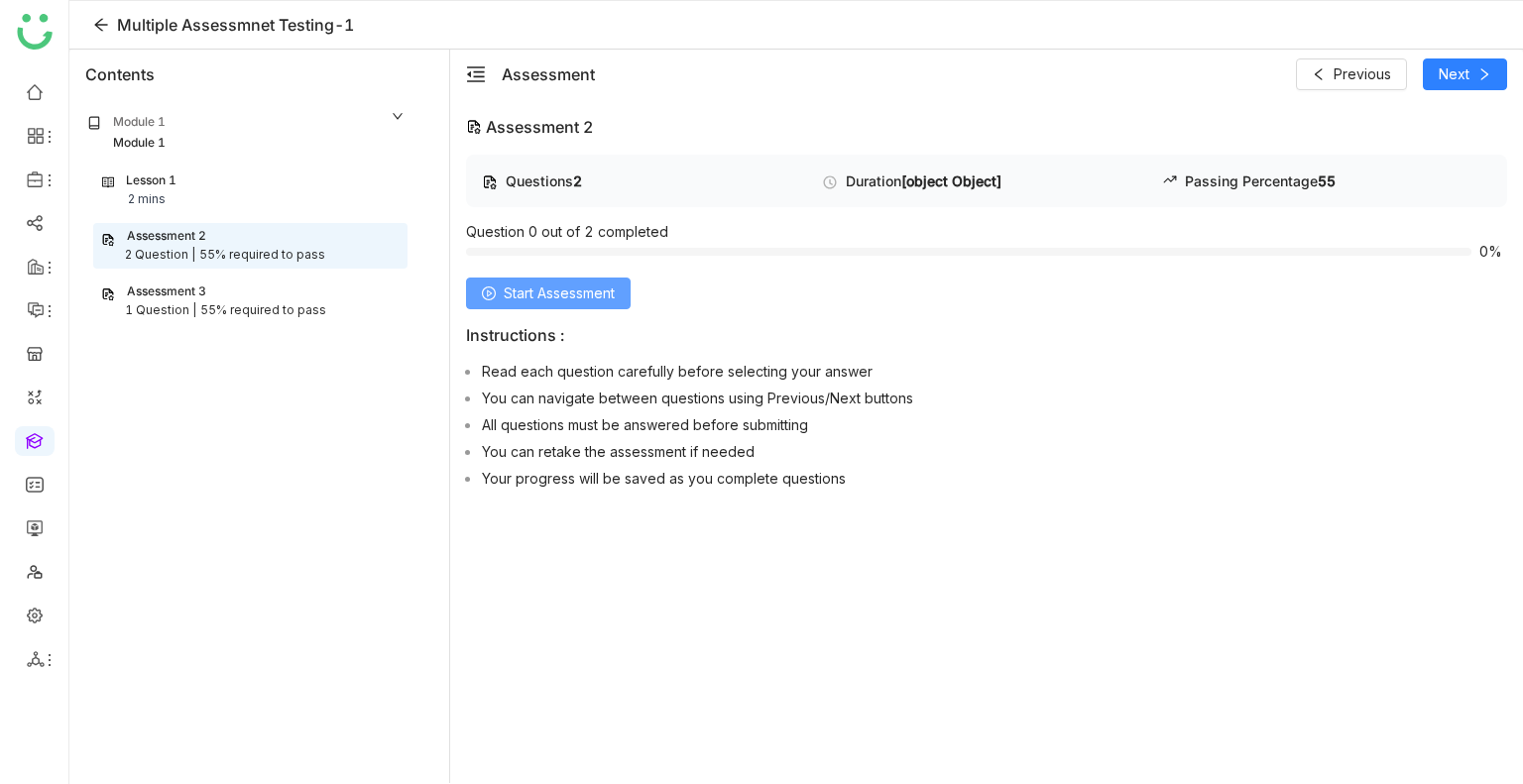 click on "Start Assessment" 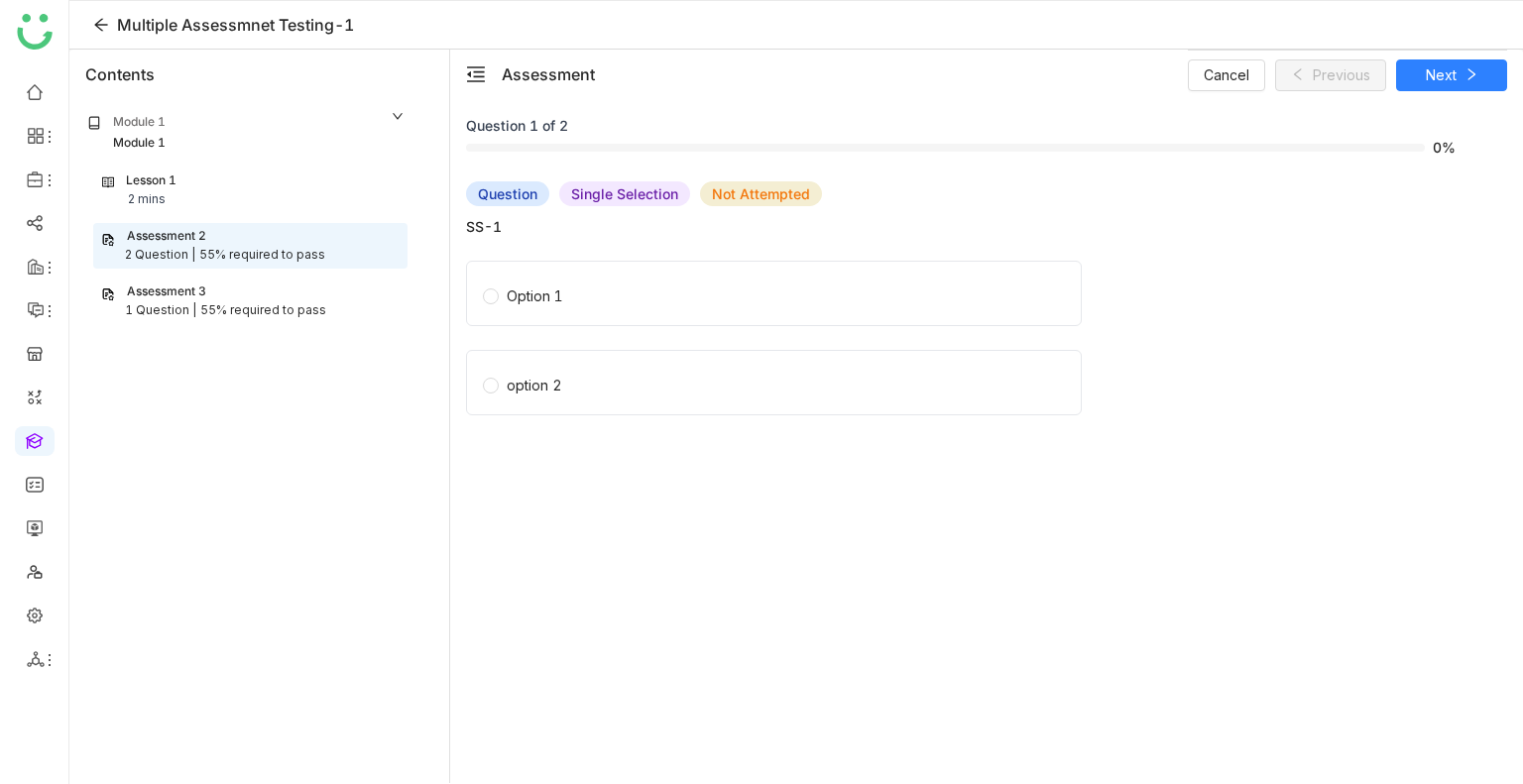 click on "Cancel   Previous   Next" at bounding box center (1347, 74) 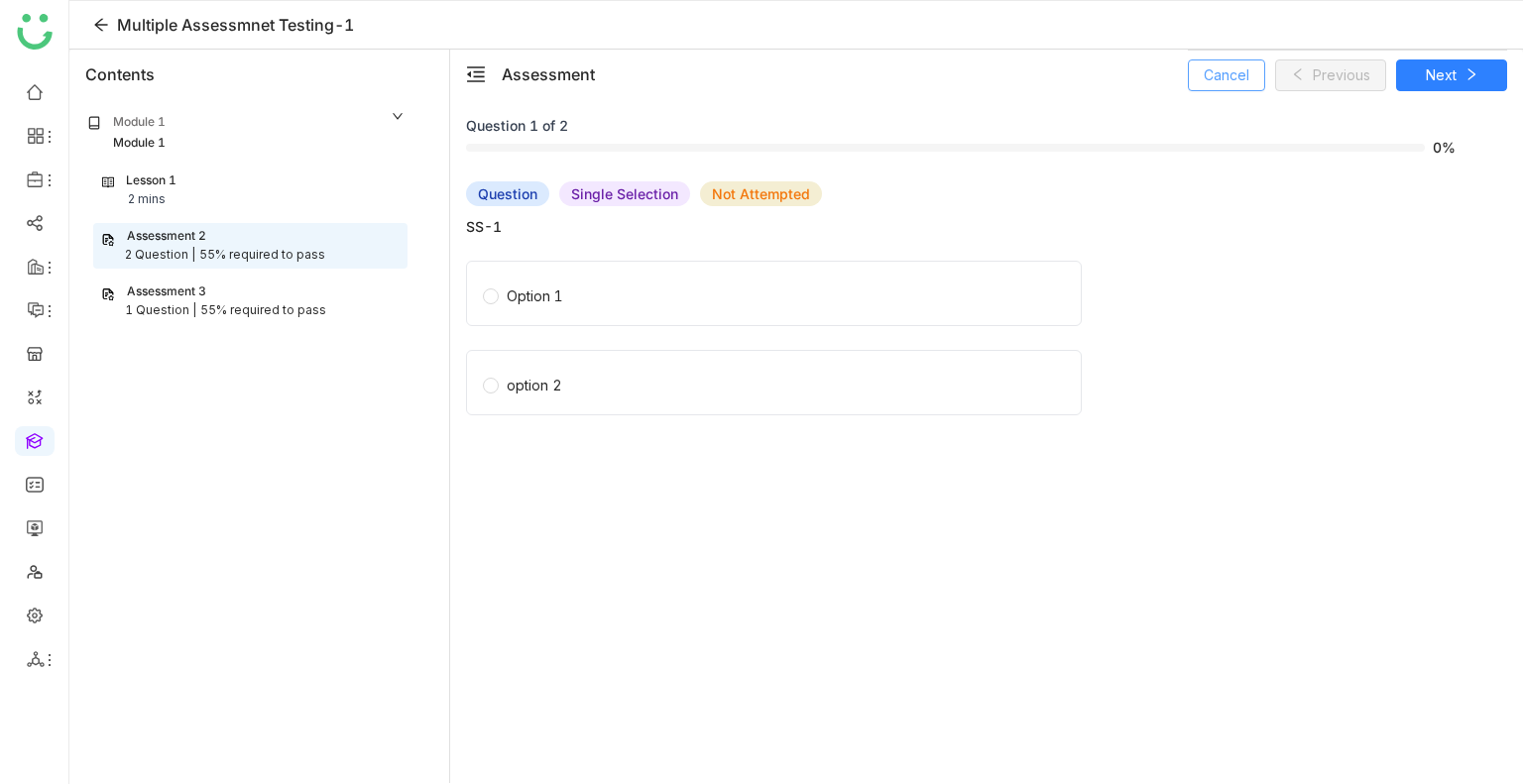 click on "Cancel" at bounding box center [1227, 75] 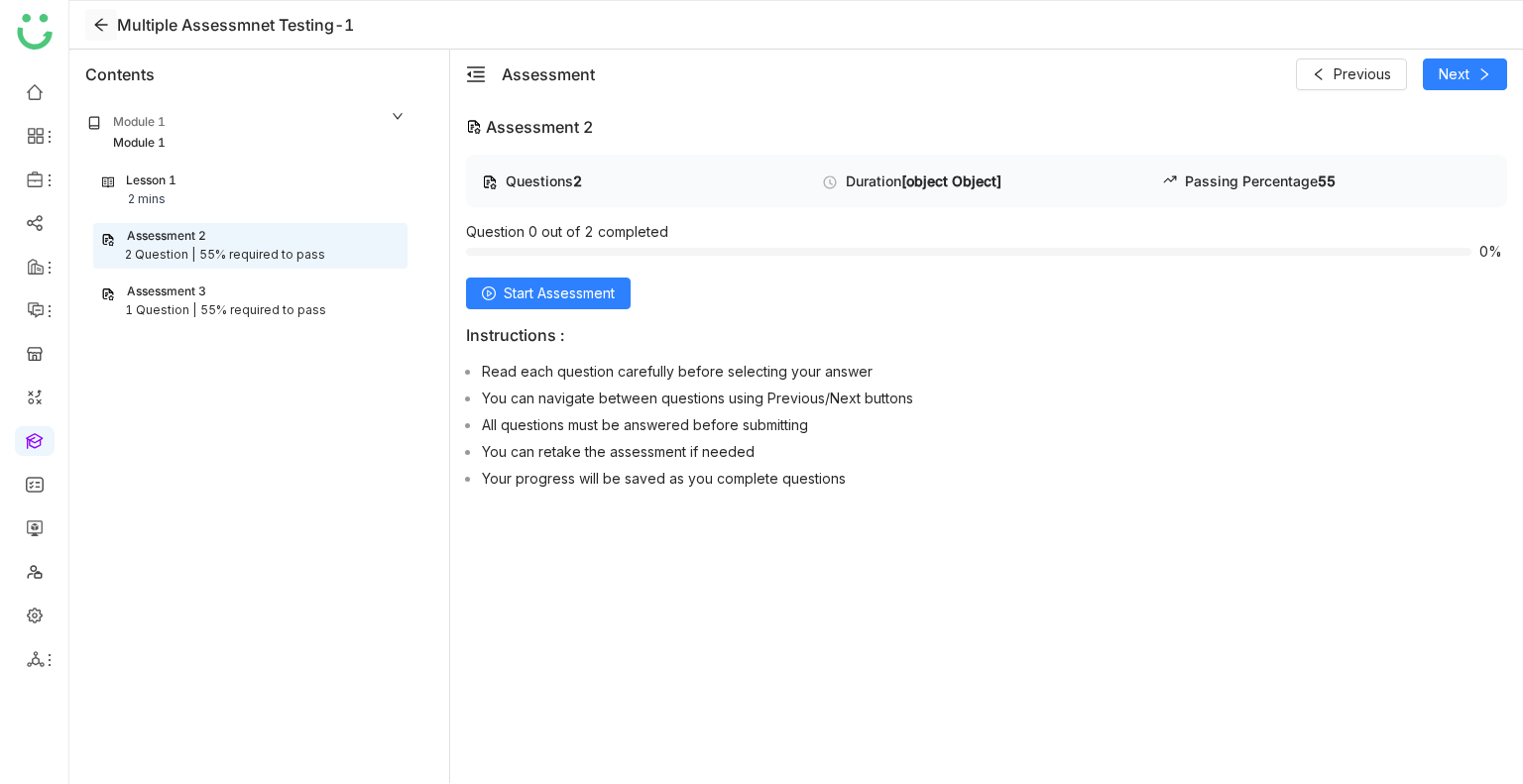 click 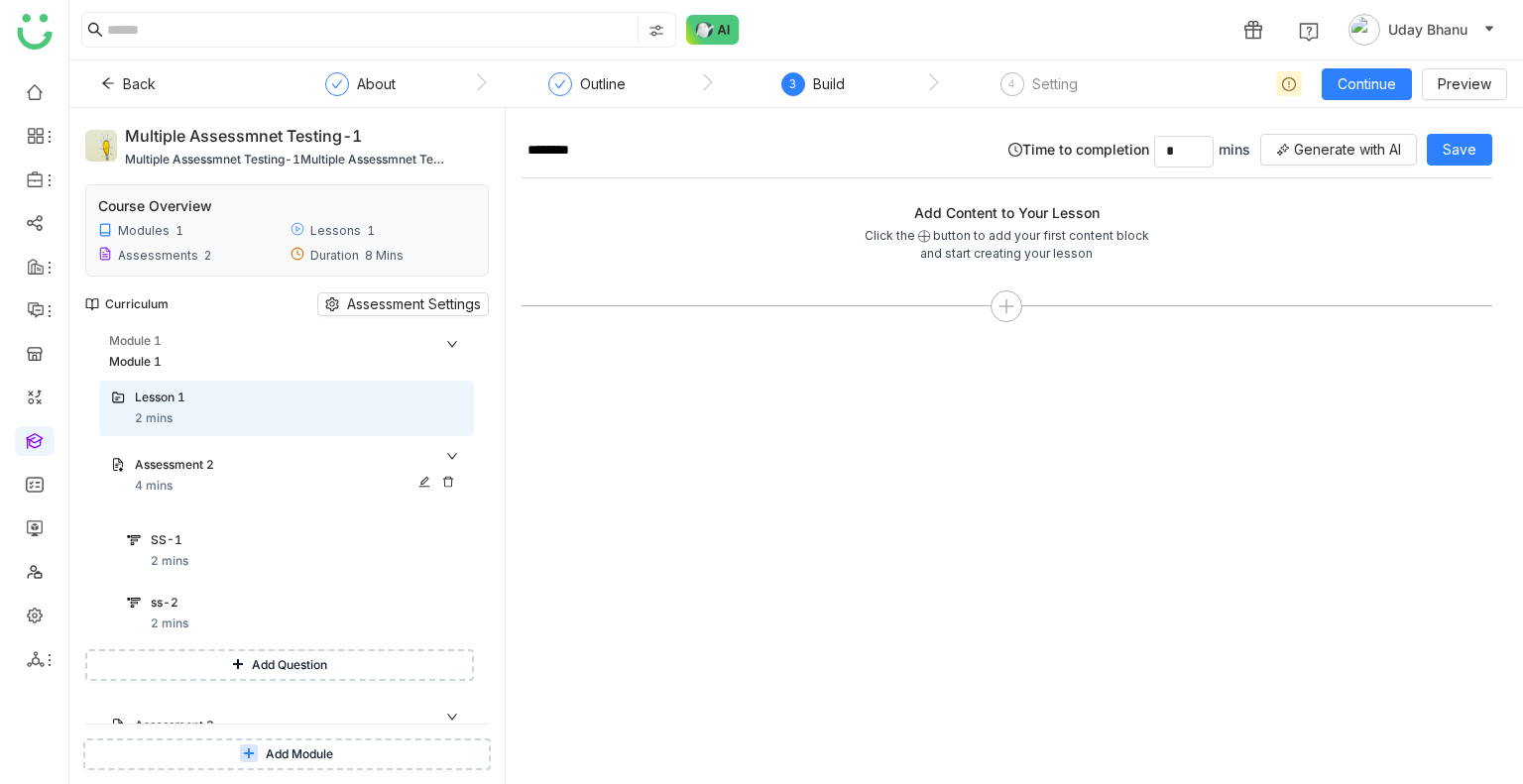 click on "Assessment 2   4 mins" at bounding box center [298, 476] 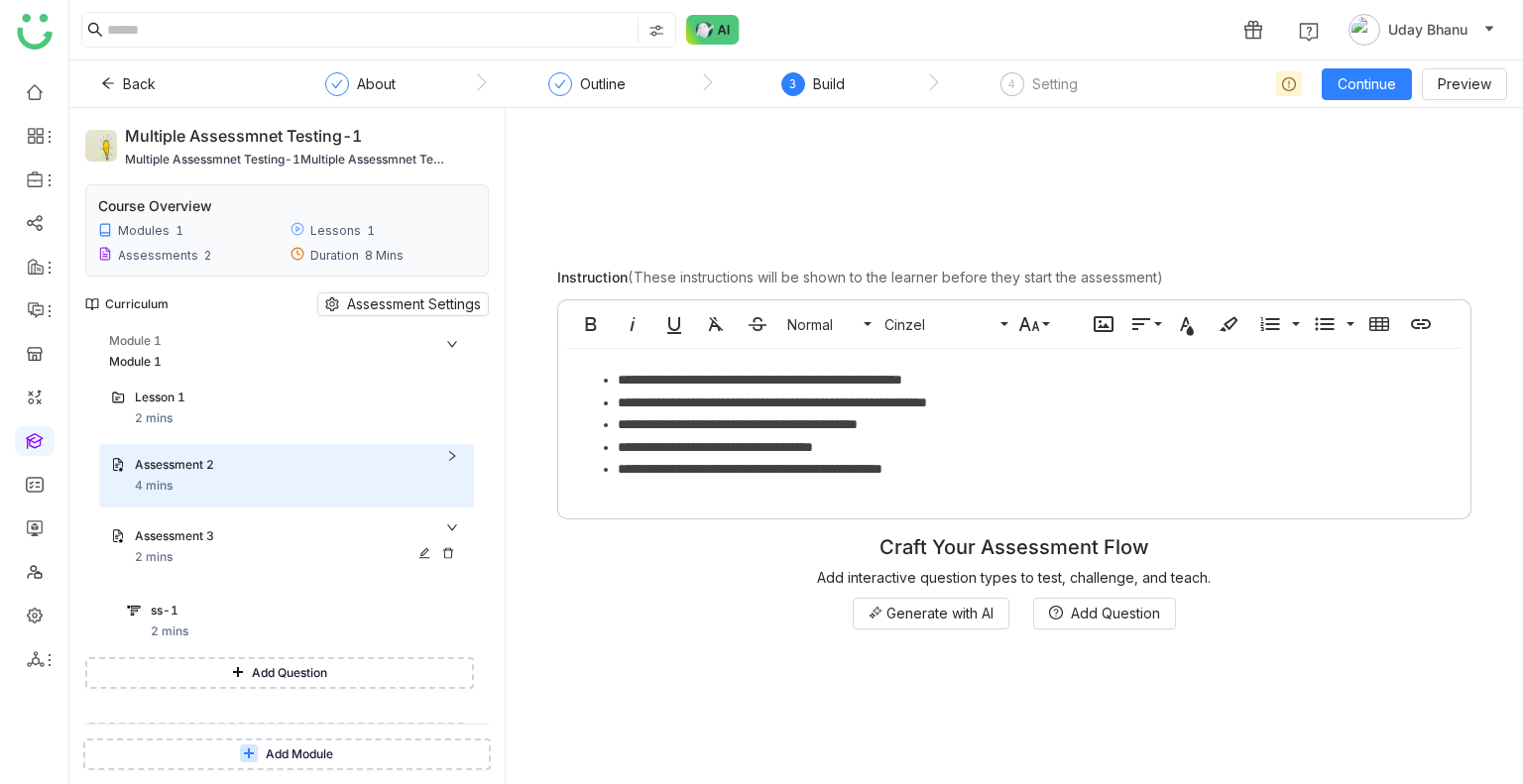 click on "Assessment 3   2 mins" at bounding box center [287, 547] 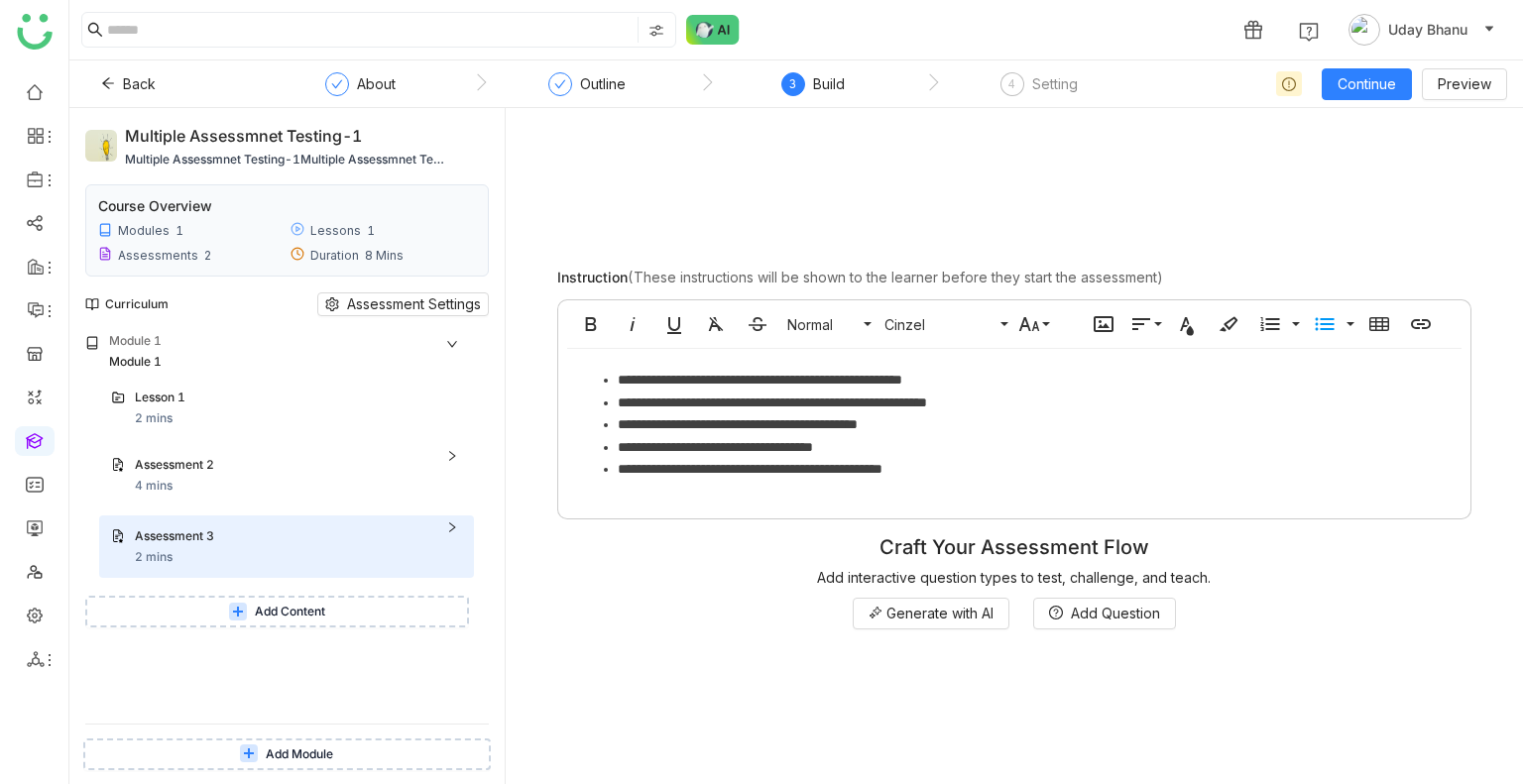 click on "**********" 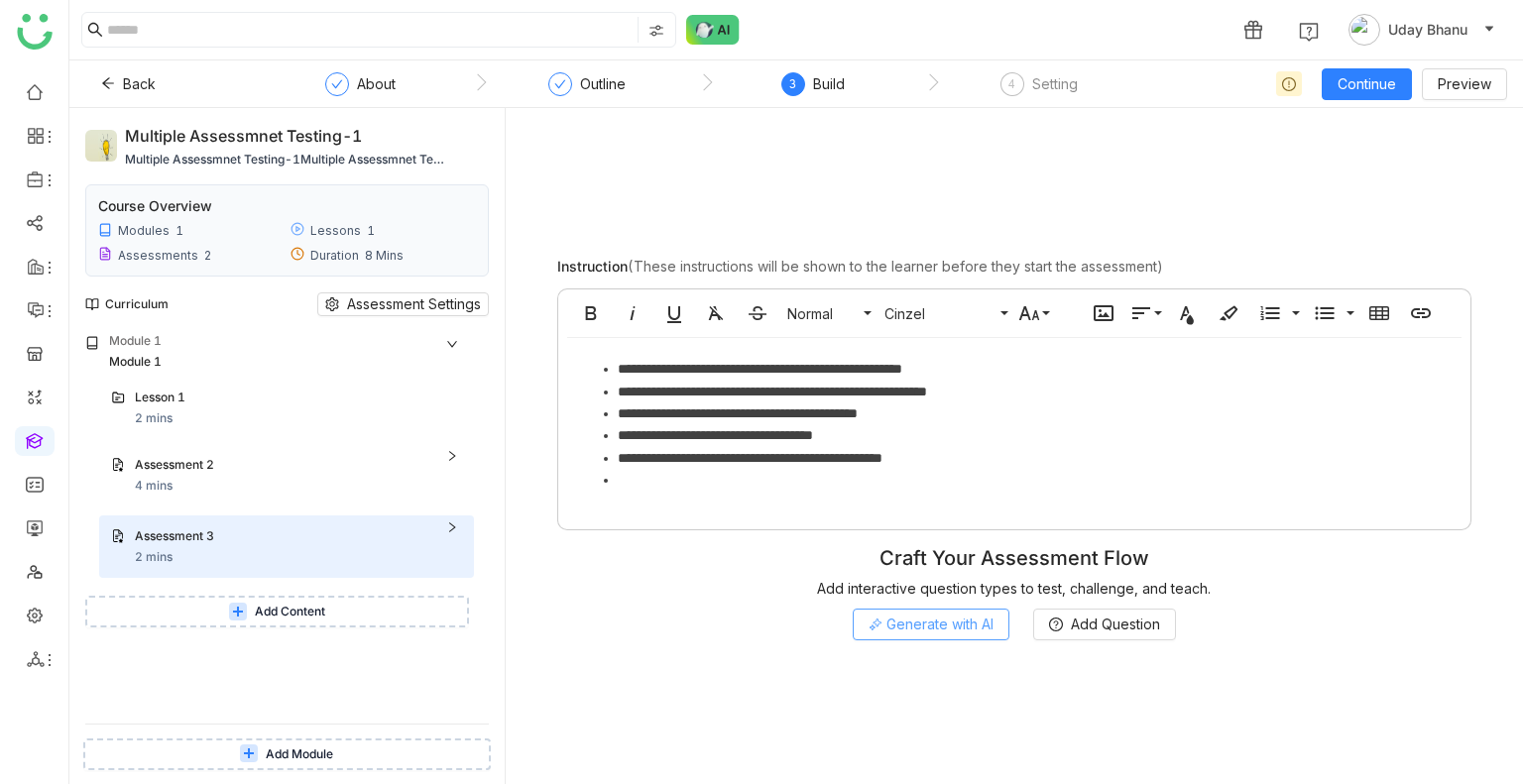 click on "Generate with AI" 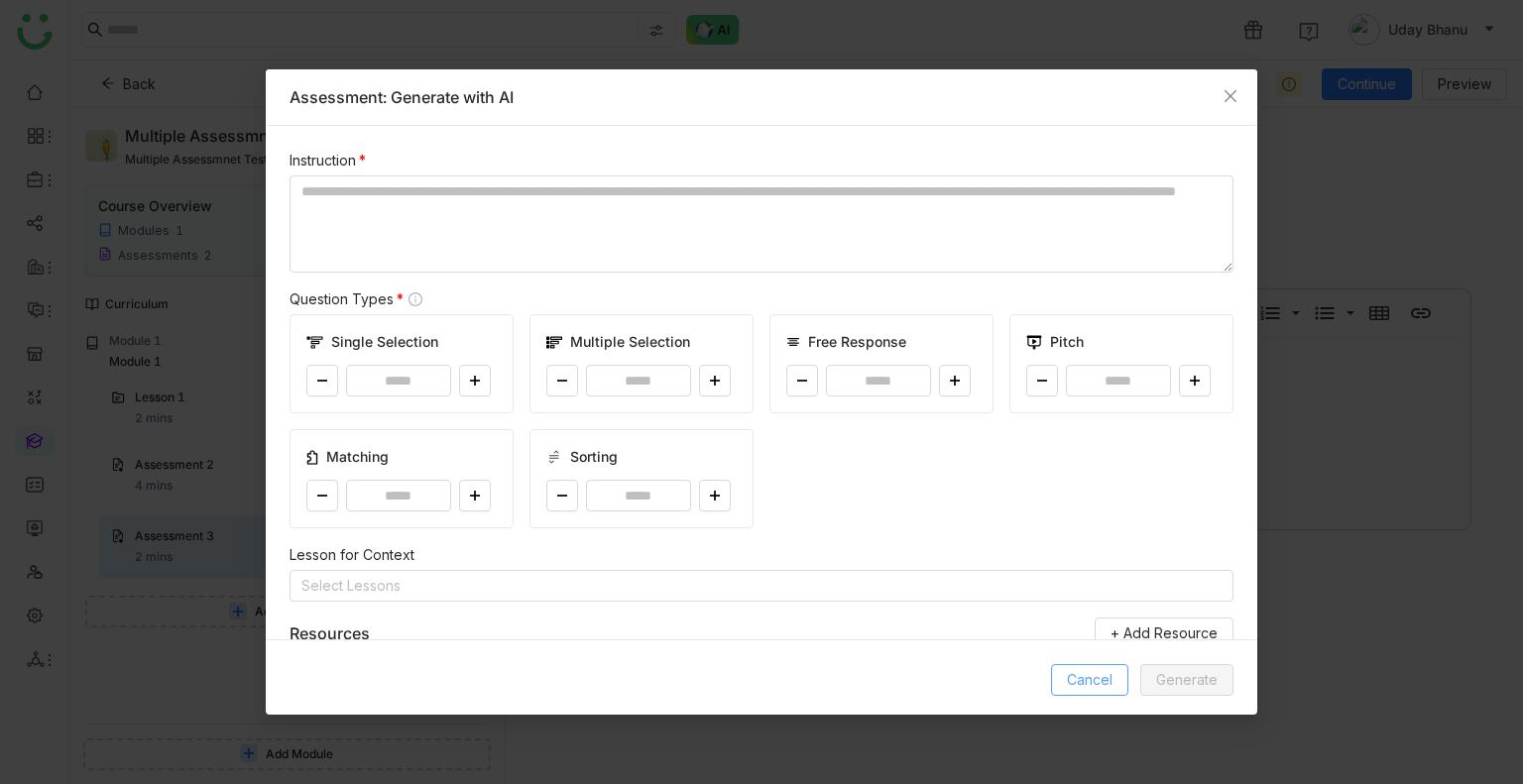 click on "Cancel" at bounding box center [1090, 680] 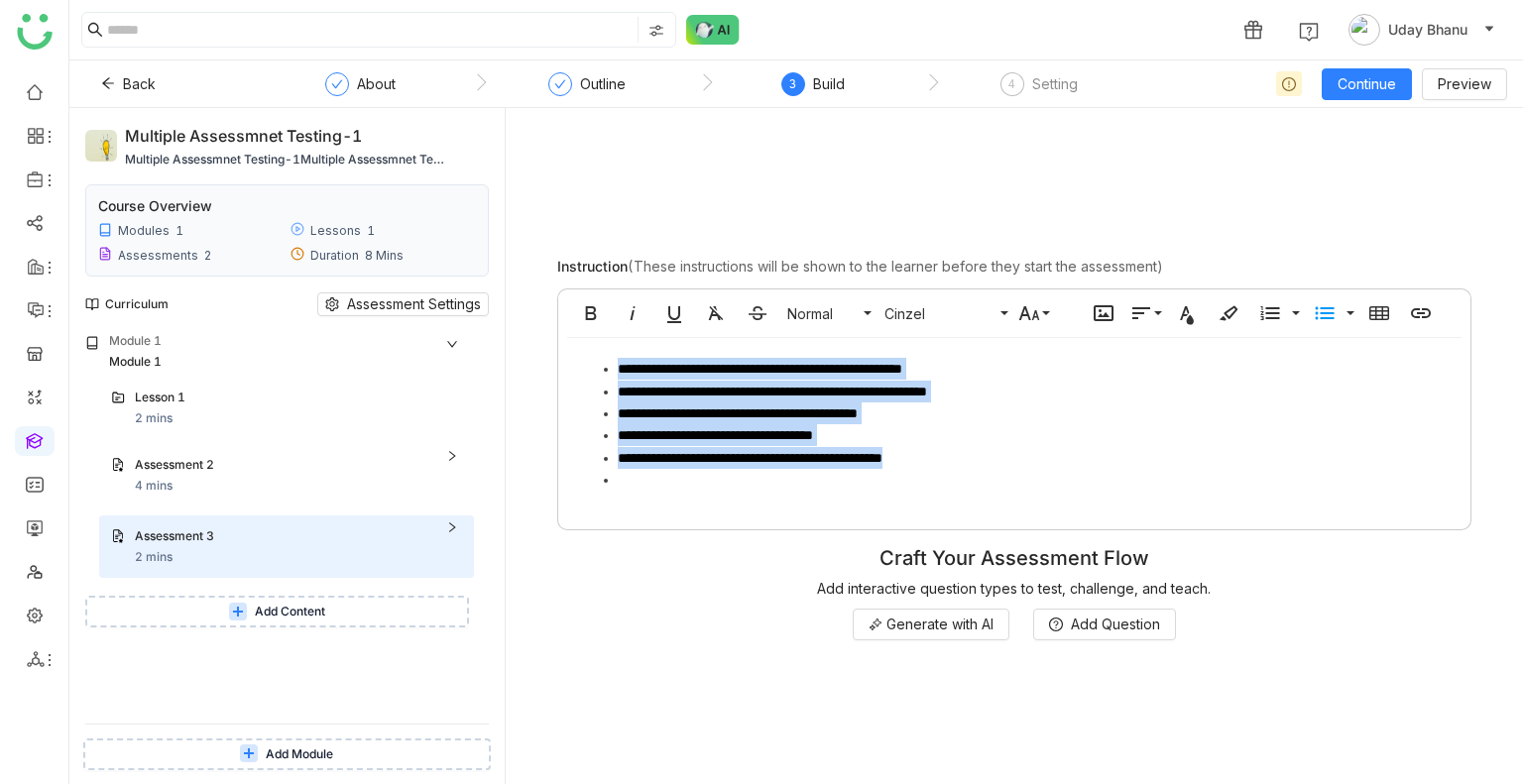 drag, startPoint x: 1033, startPoint y: 461, endPoint x: 603, endPoint y: 356, distance: 442.6342 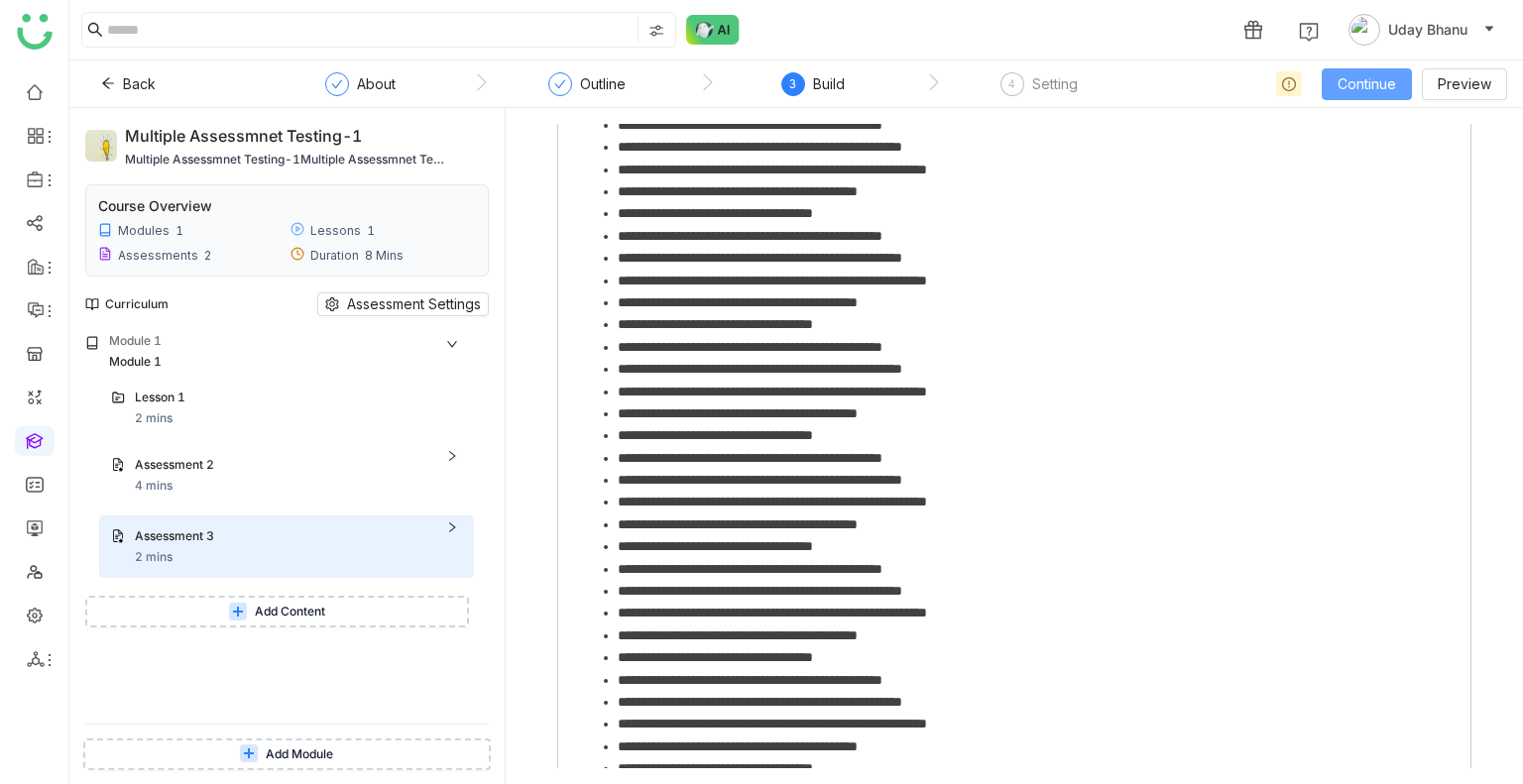 click on "Continue" at bounding box center (1366, 84) 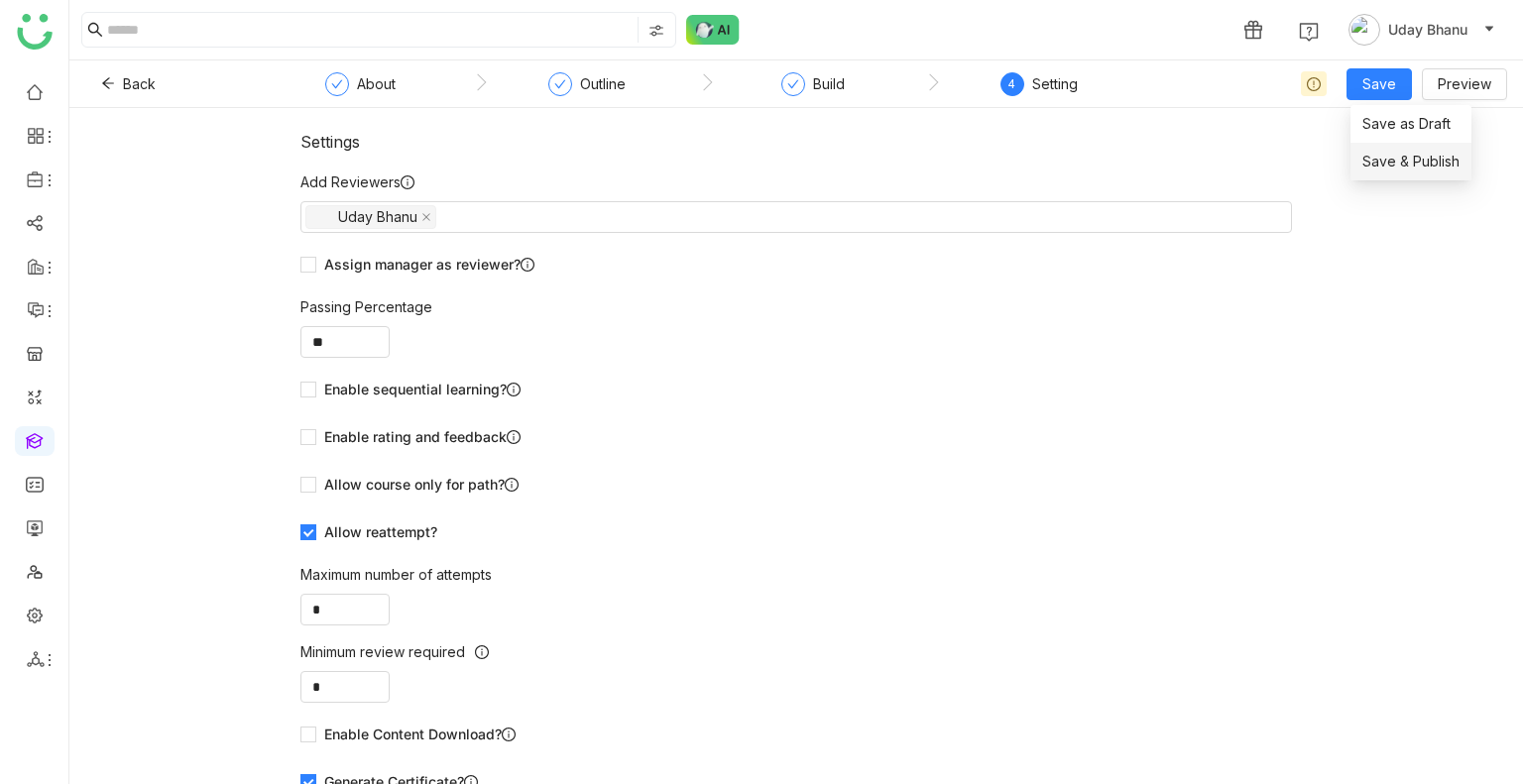 click on "Save & Publish" at bounding box center (1411, 162) 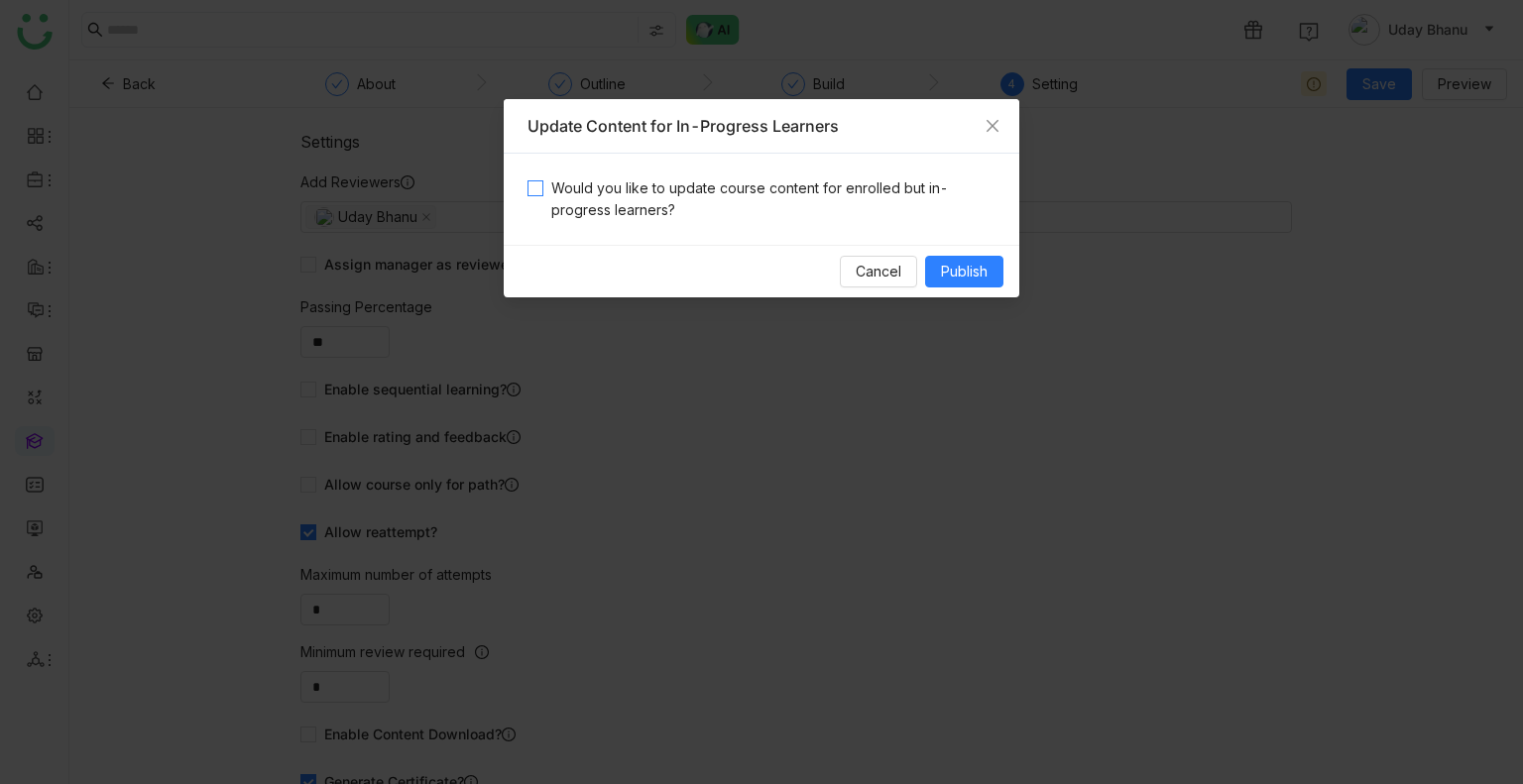 click on "Would you like to update course content for enrolled but in-progress learners?" at bounding box center (769, 199) 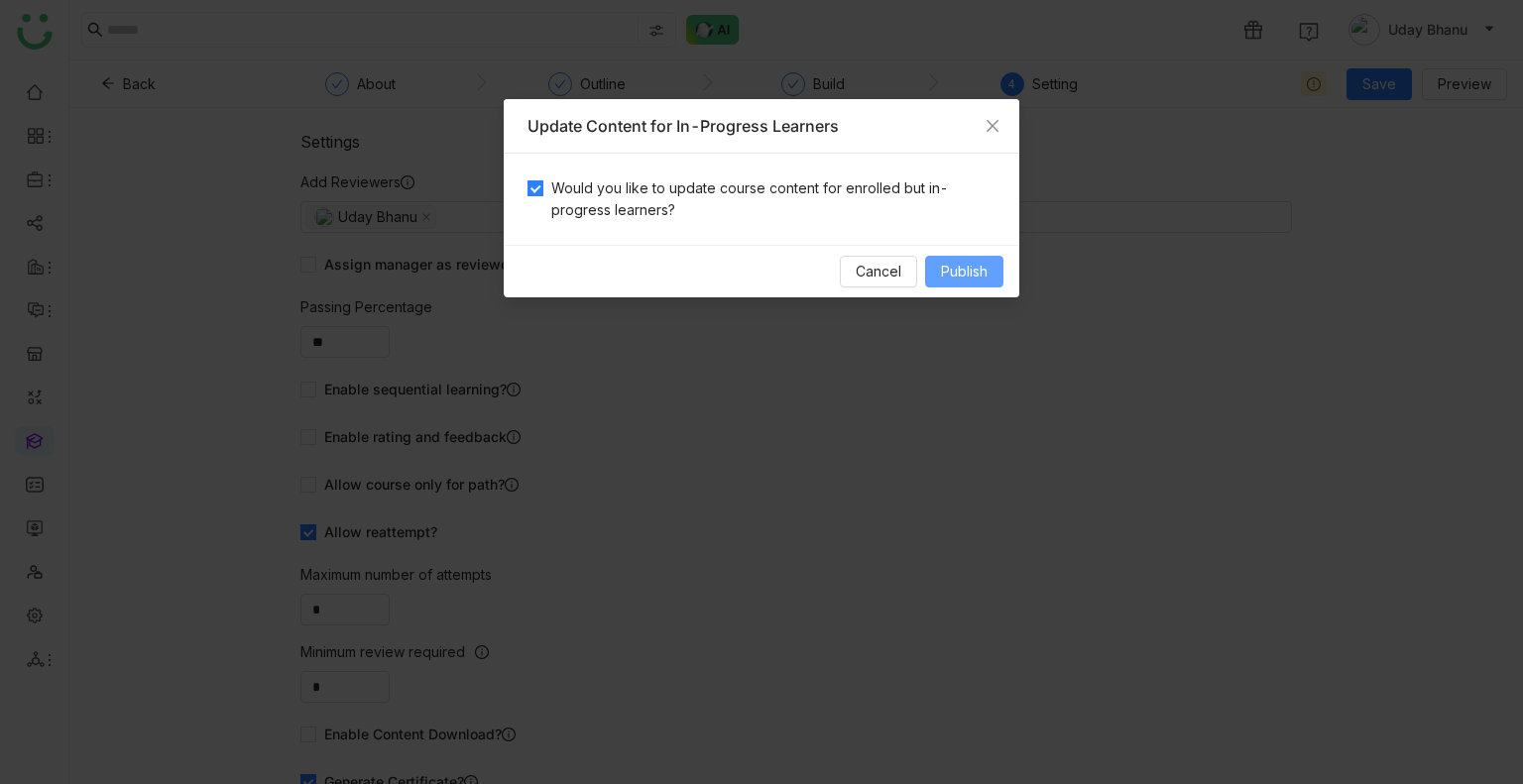 click on "Publish" at bounding box center [964, 272] 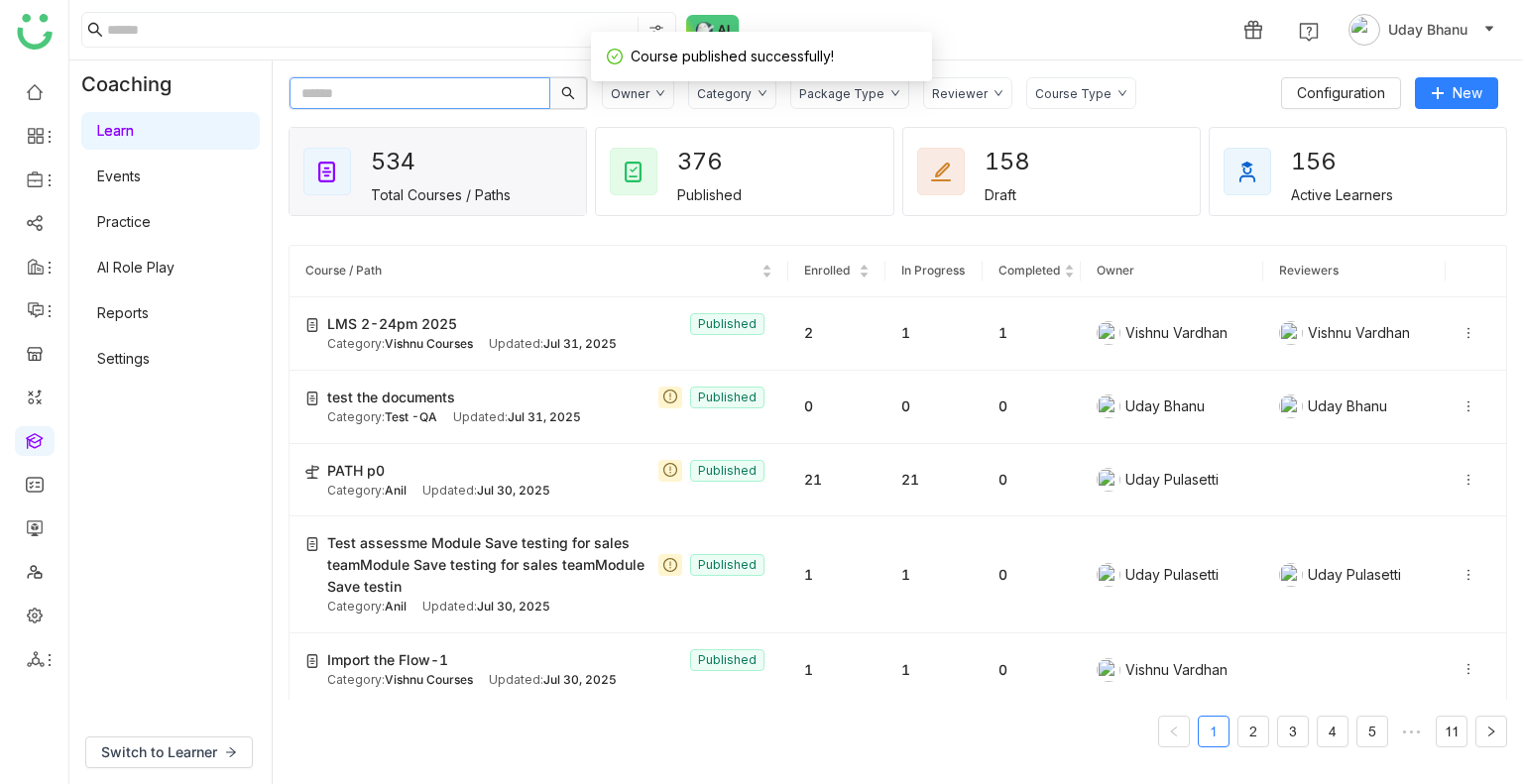 click 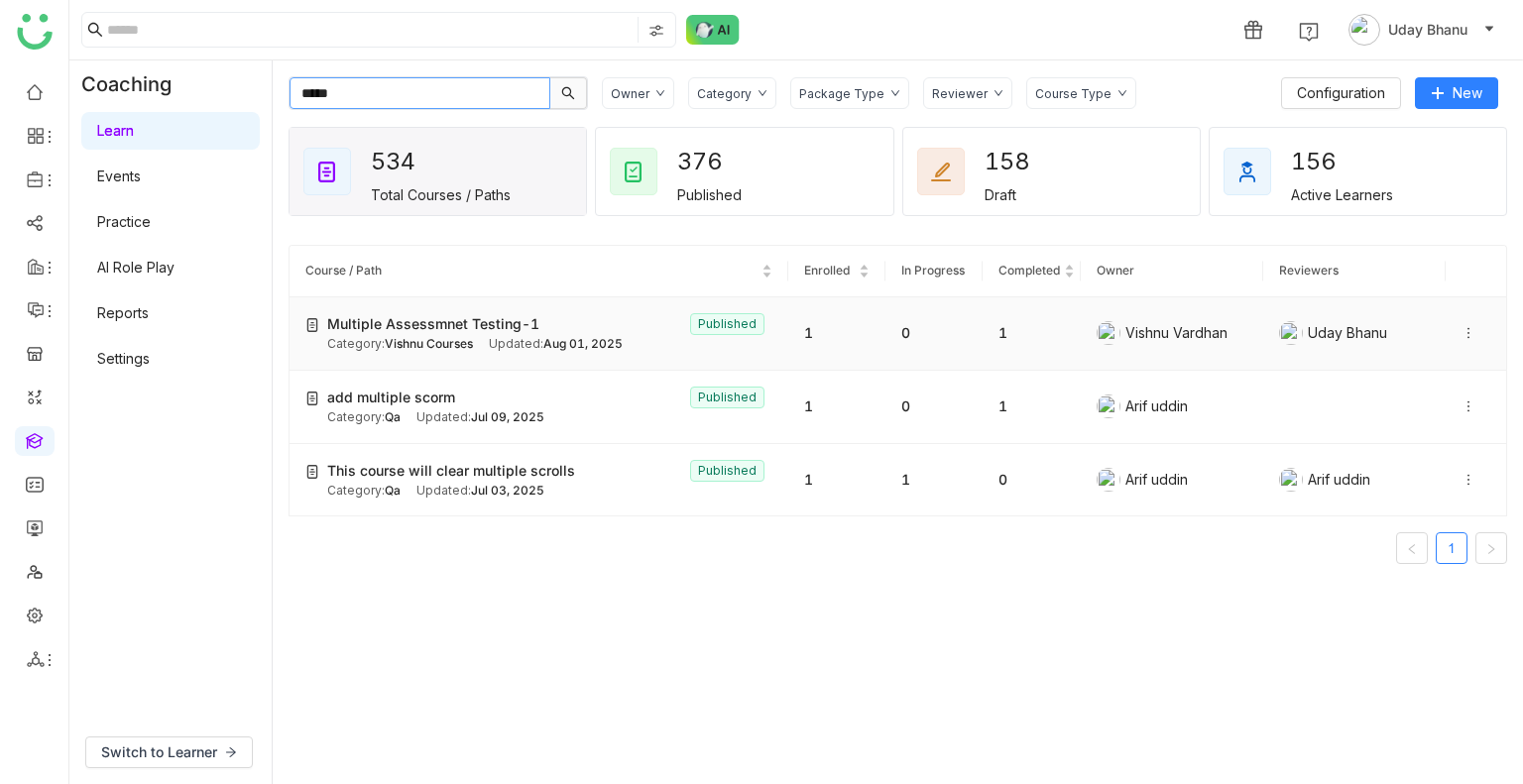 type on "*****" 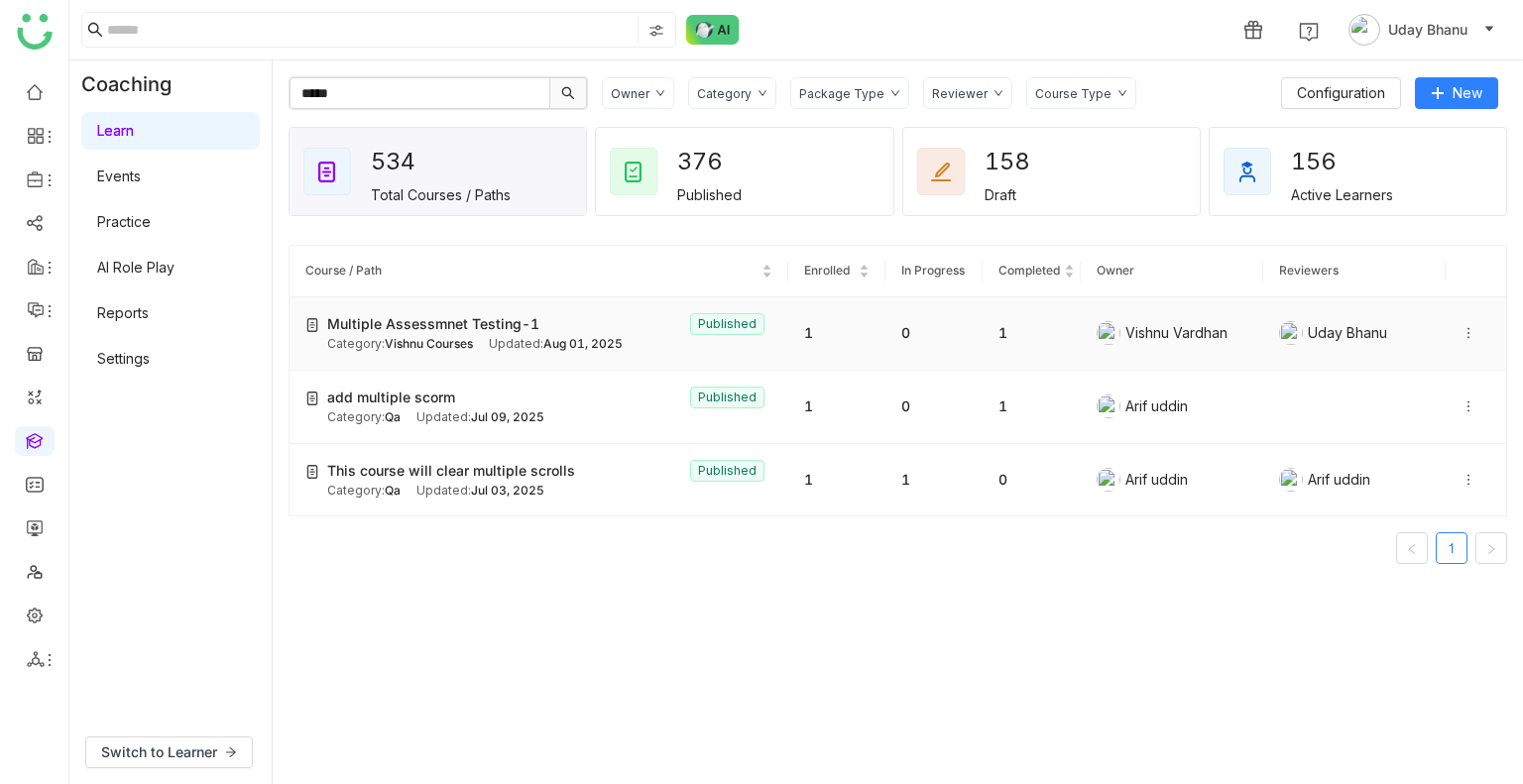 click on "Multiple Assessmnet Testing-1" 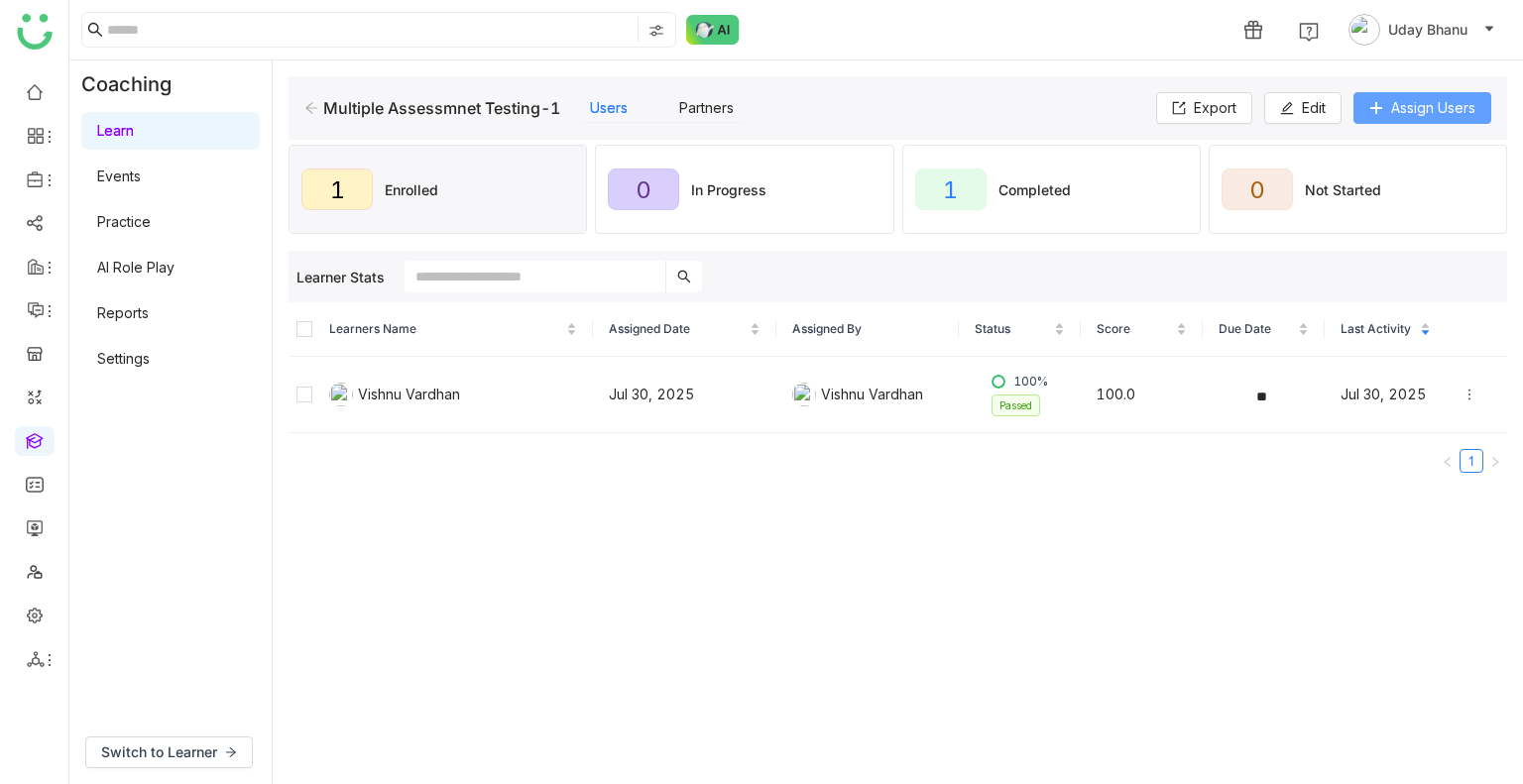 click on "Assign Users" 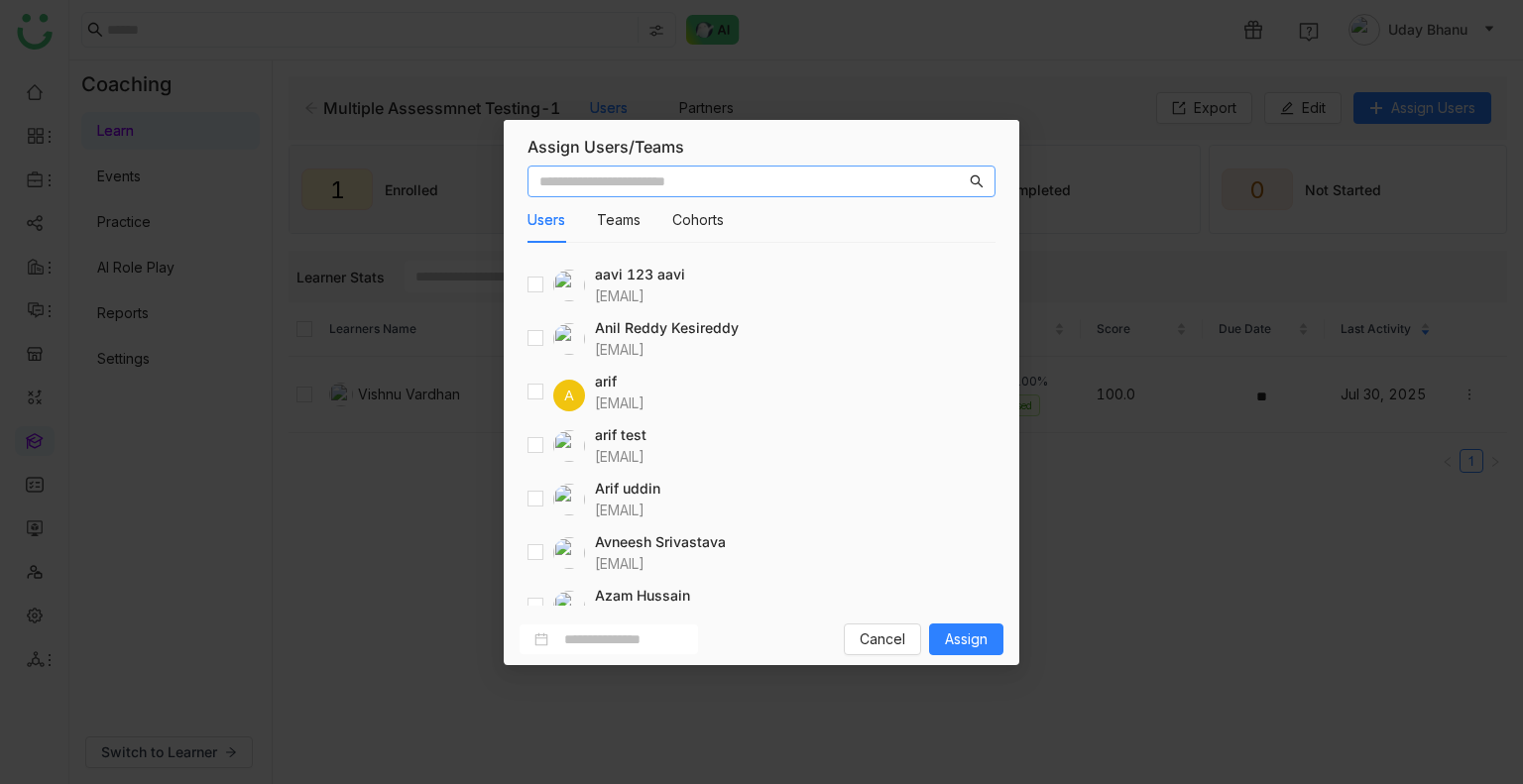click at bounding box center (753, 181) 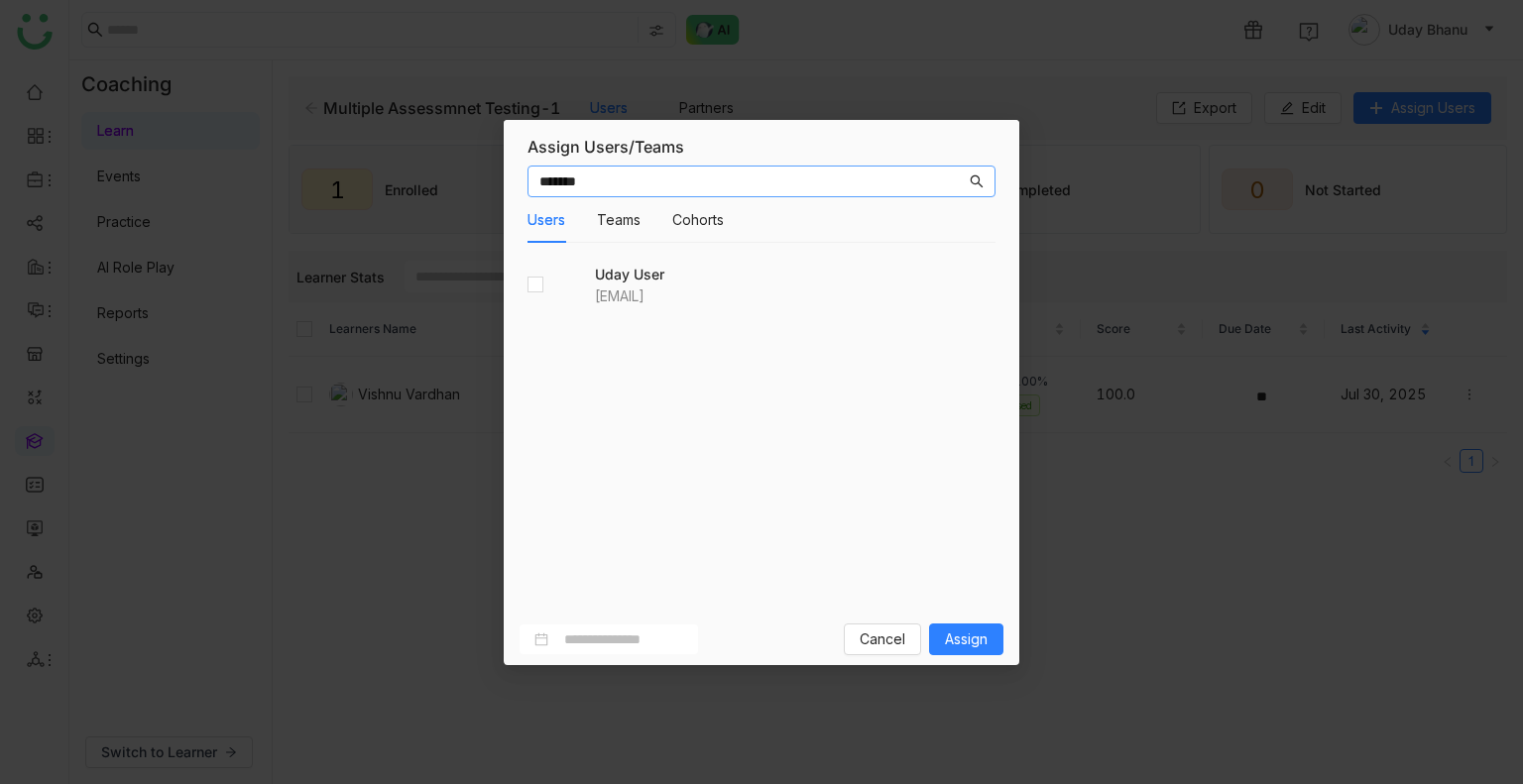 type on "*******" 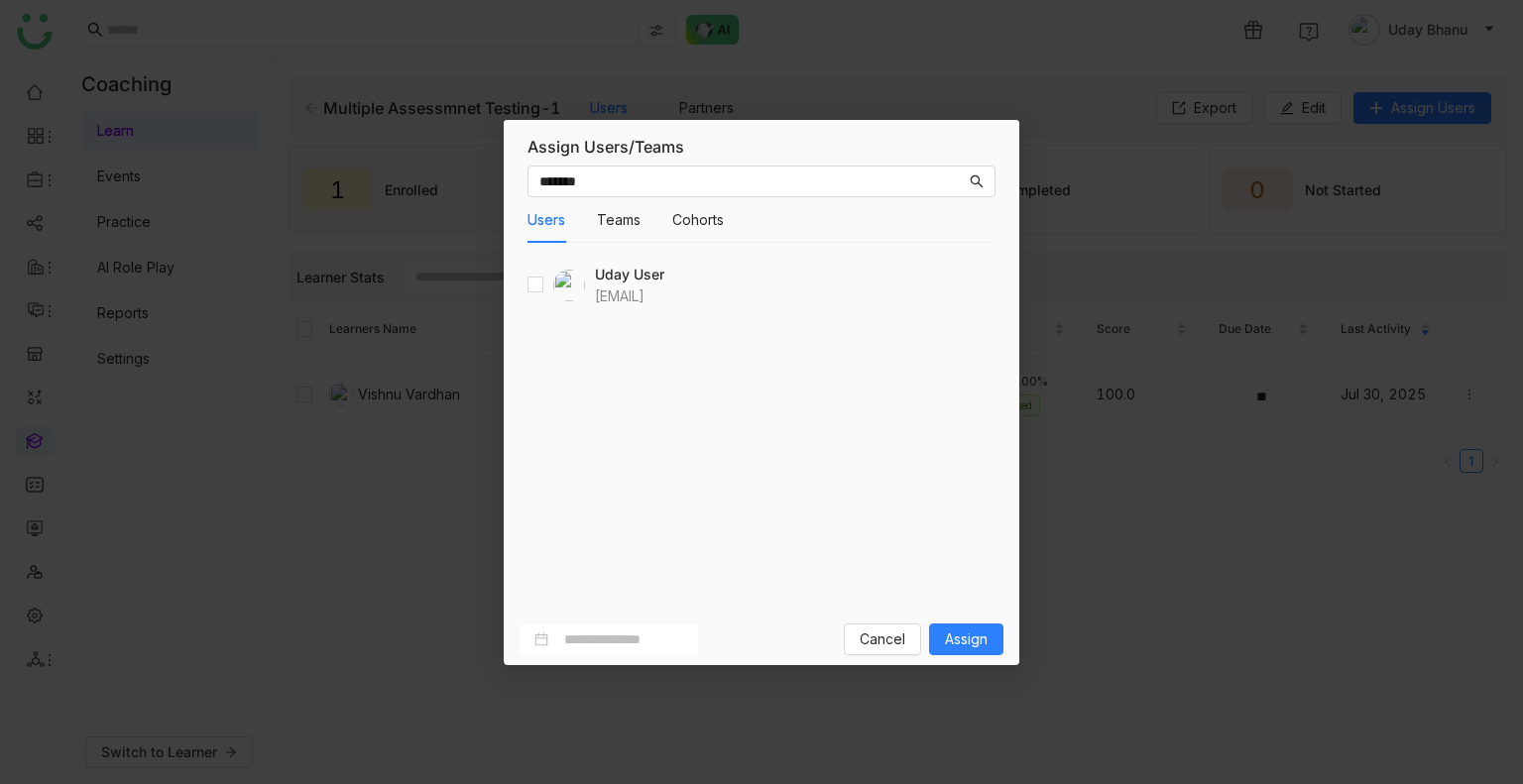 click at bounding box center [535, 285] 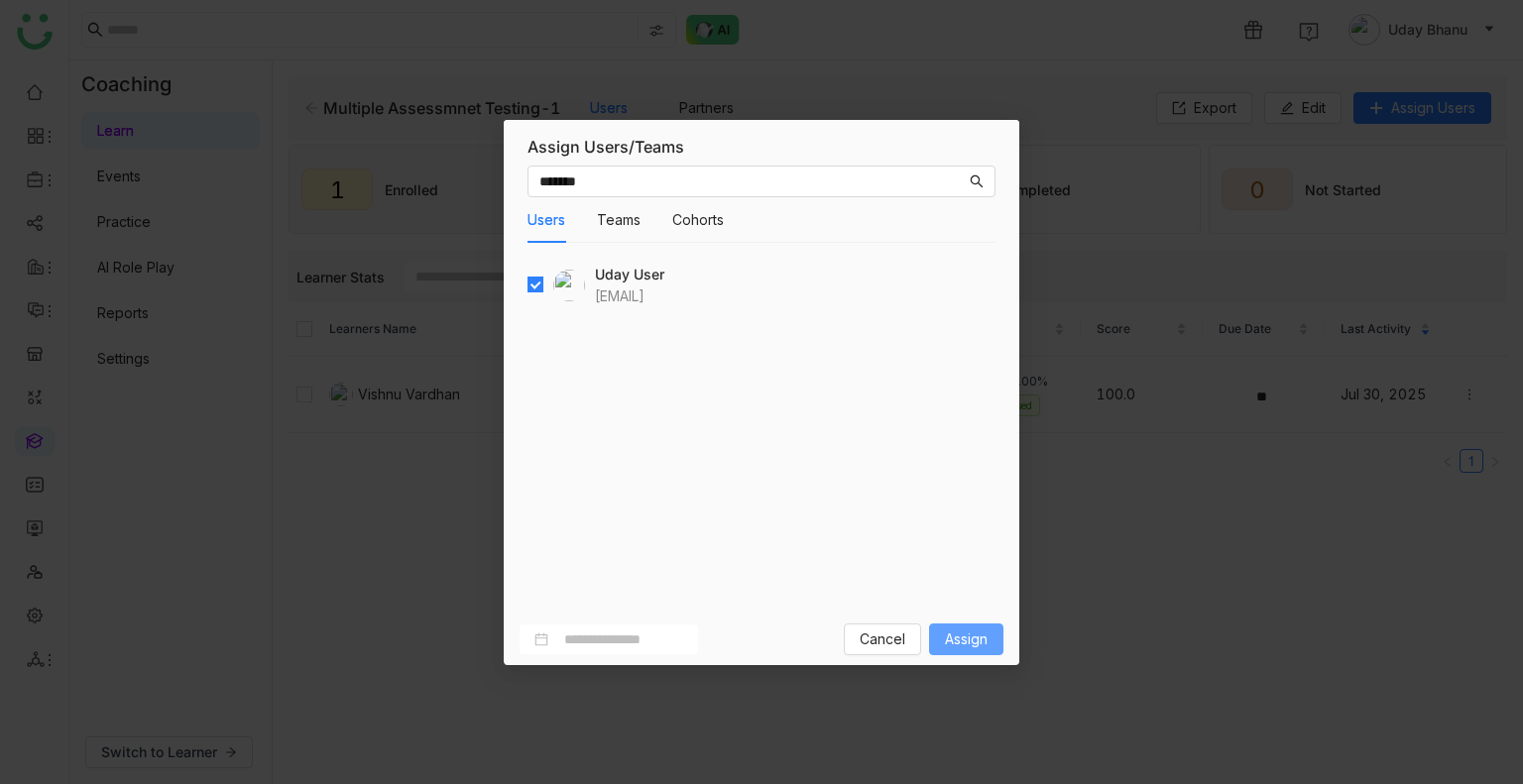 click on "Assign" at bounding box center (966, 639) 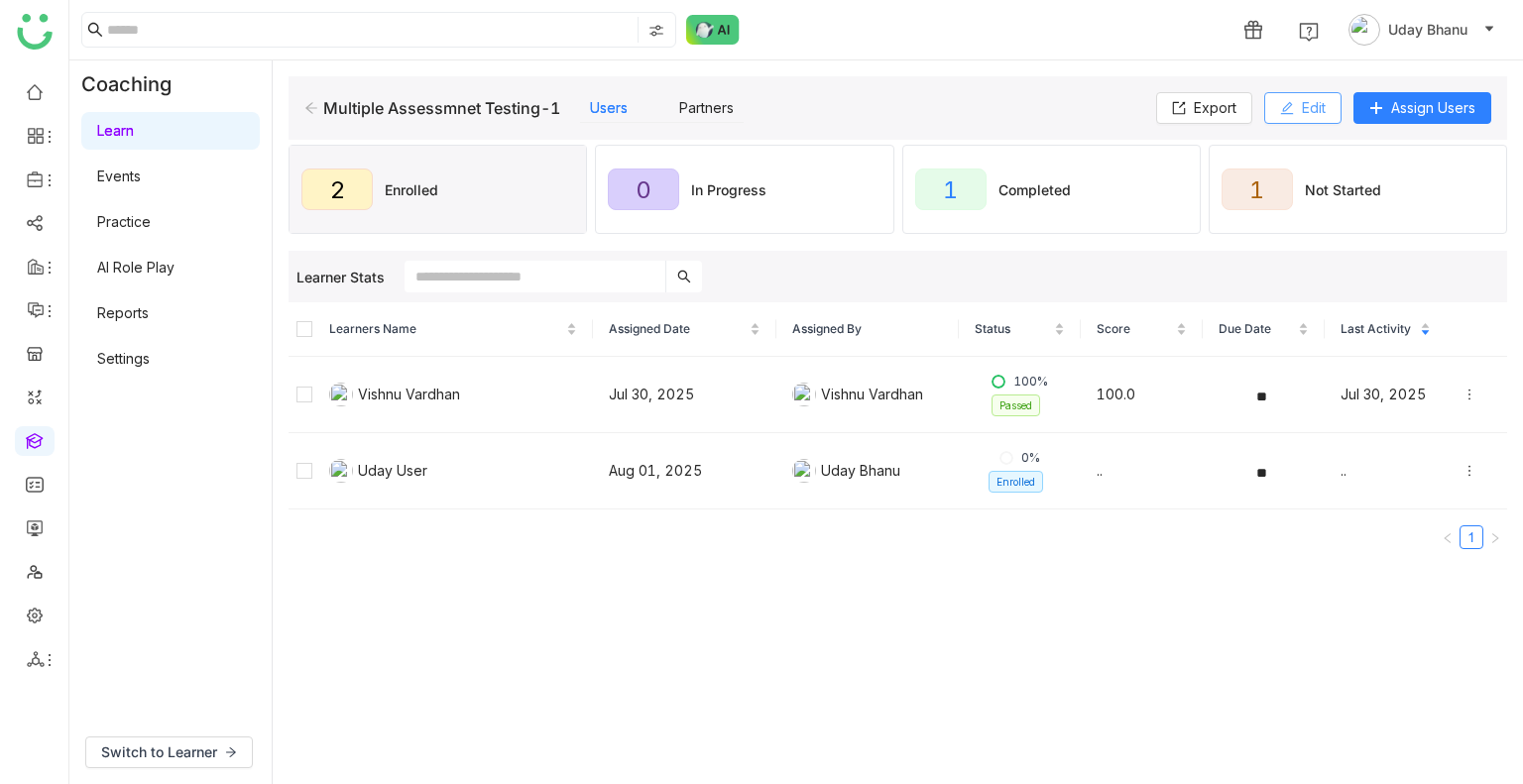 click on "Edit" 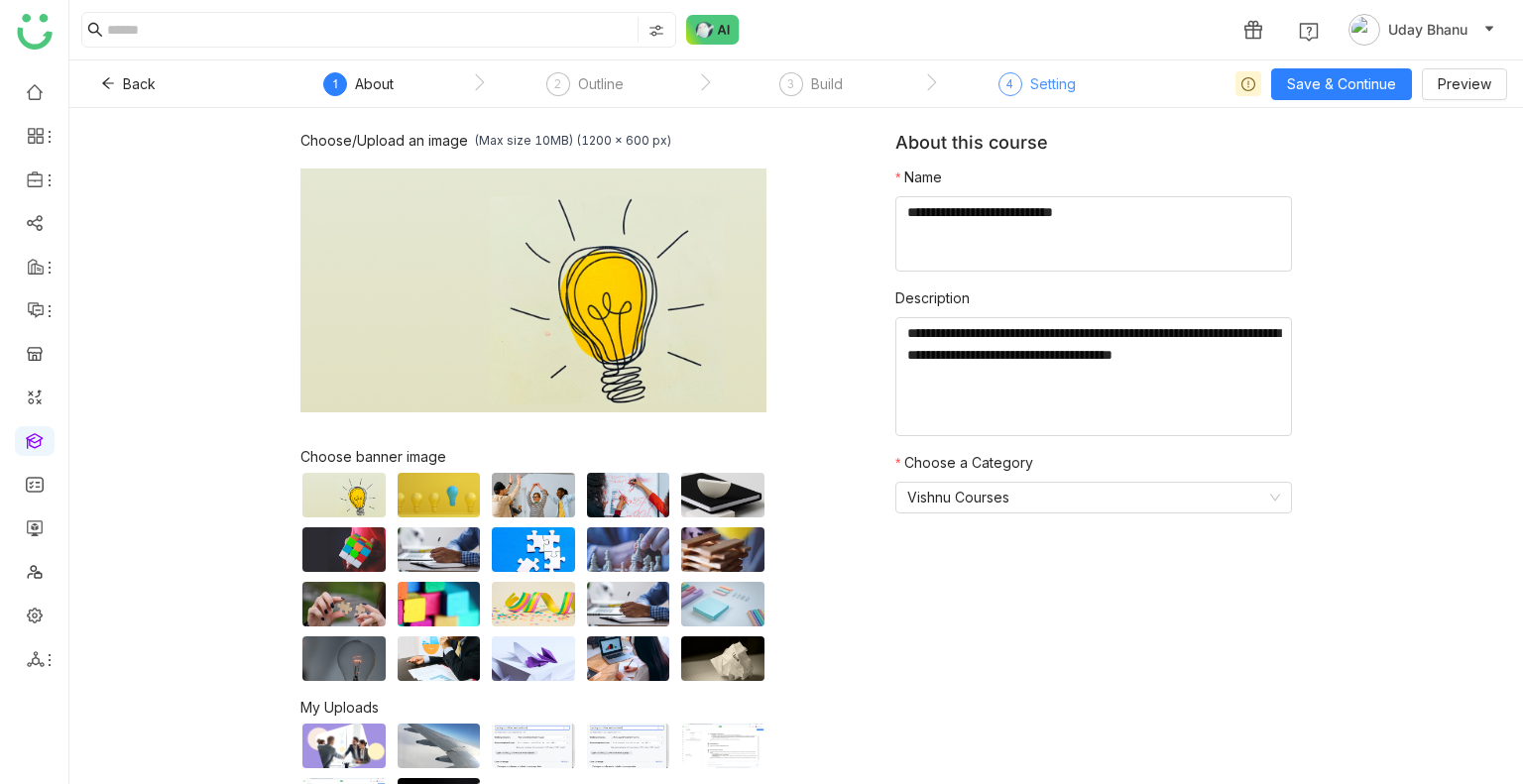 click on "Setting" 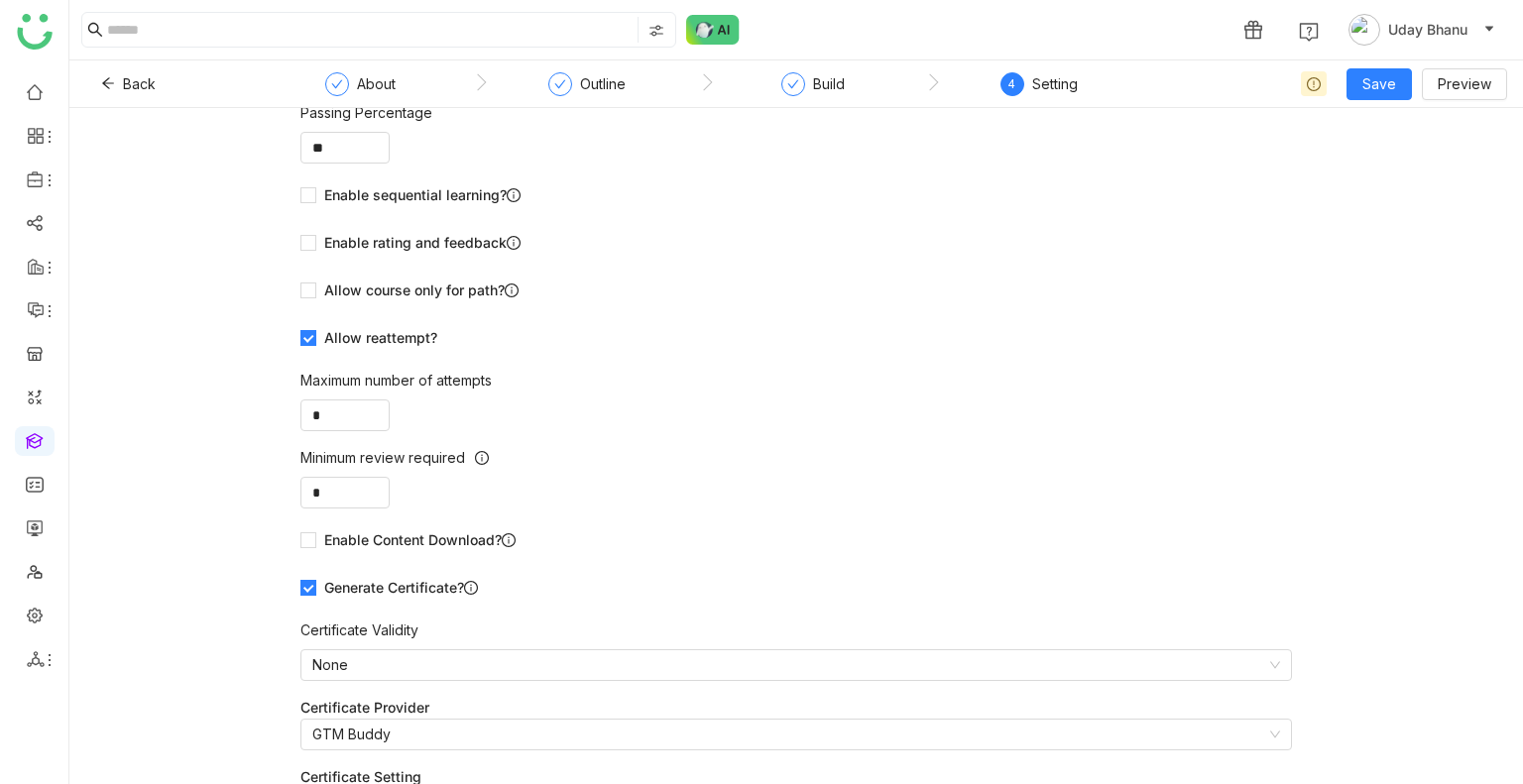 scroll, scrollTop: 194, scrollLeft: 0, axis: vertical 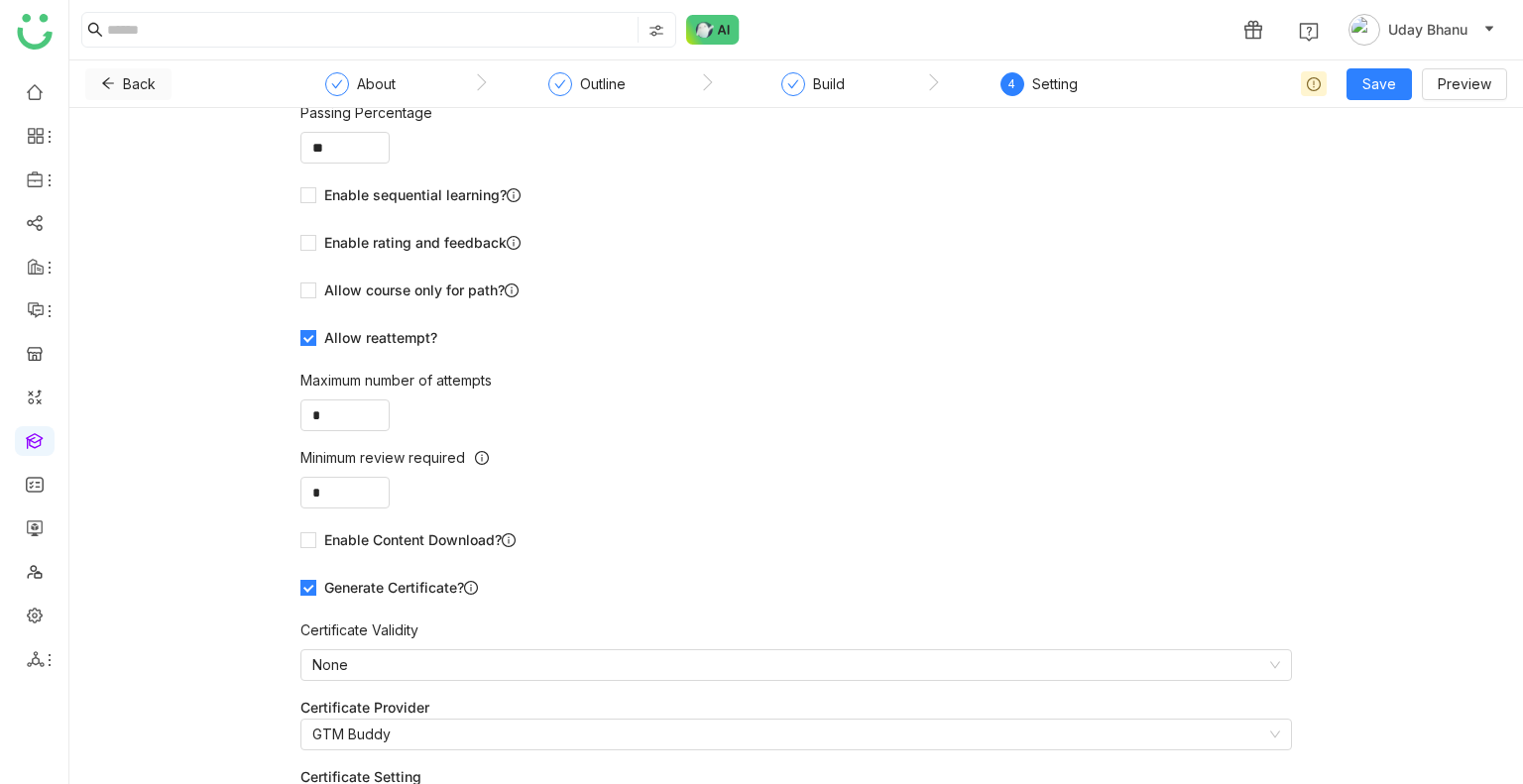 click on "Back" 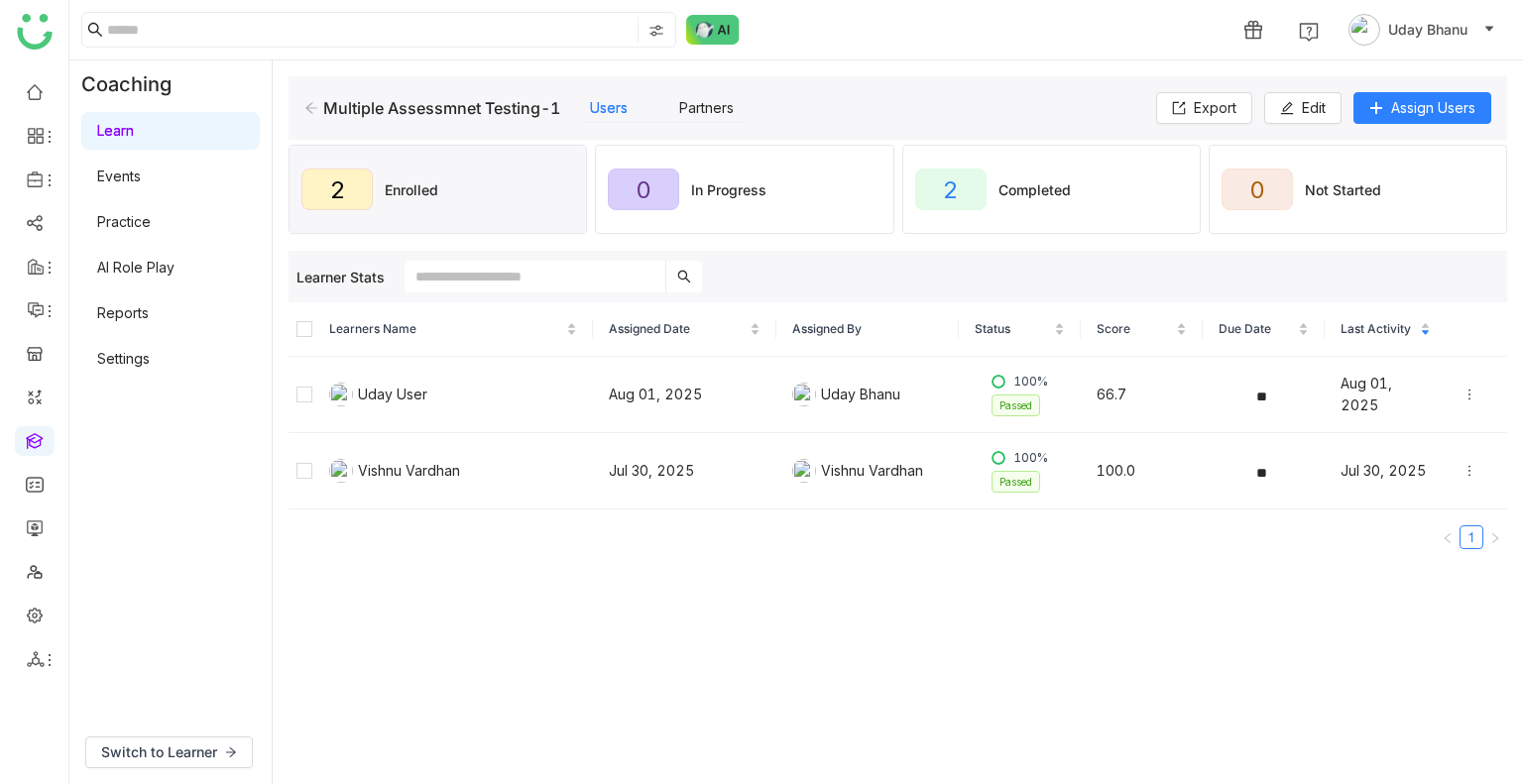click 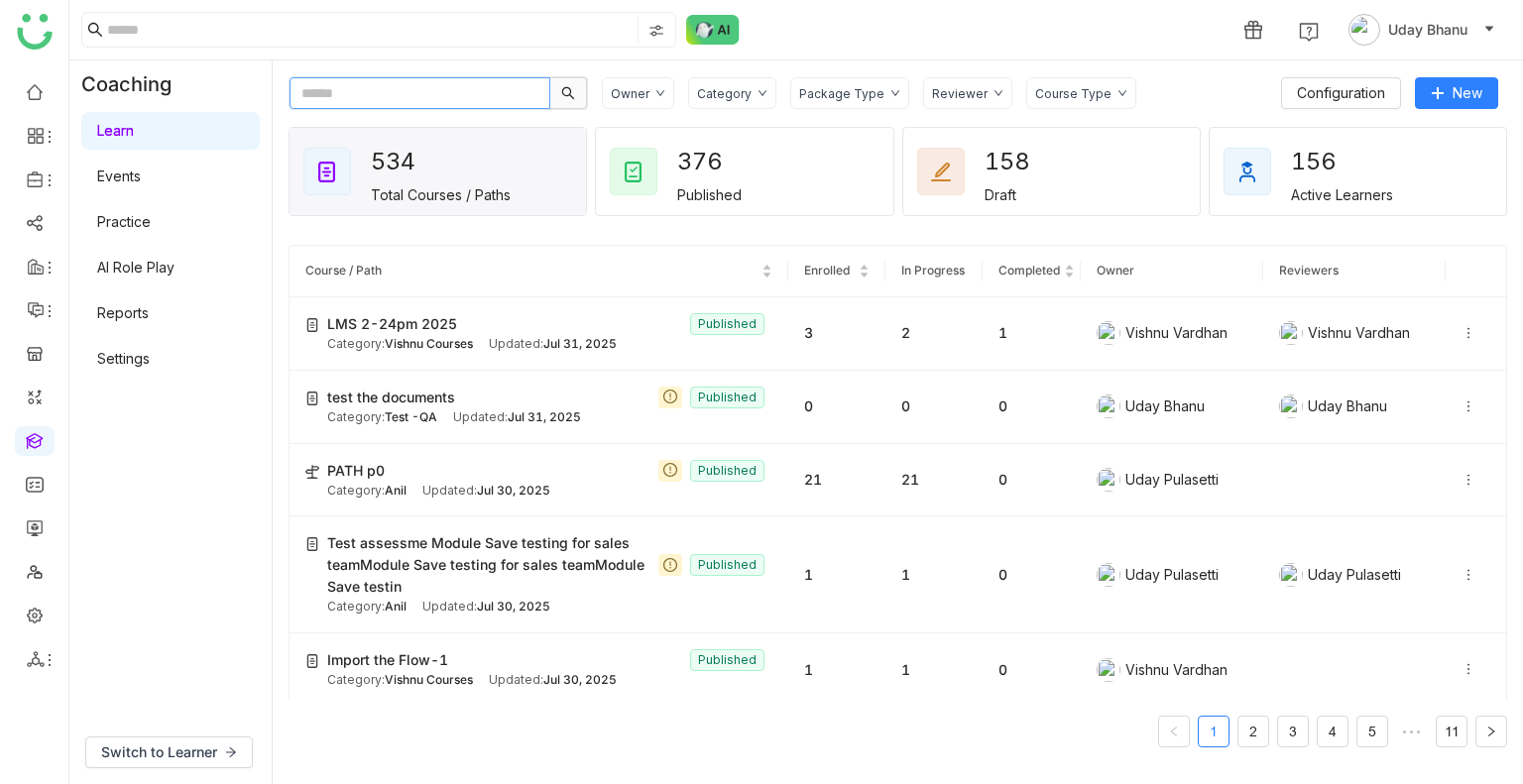 click 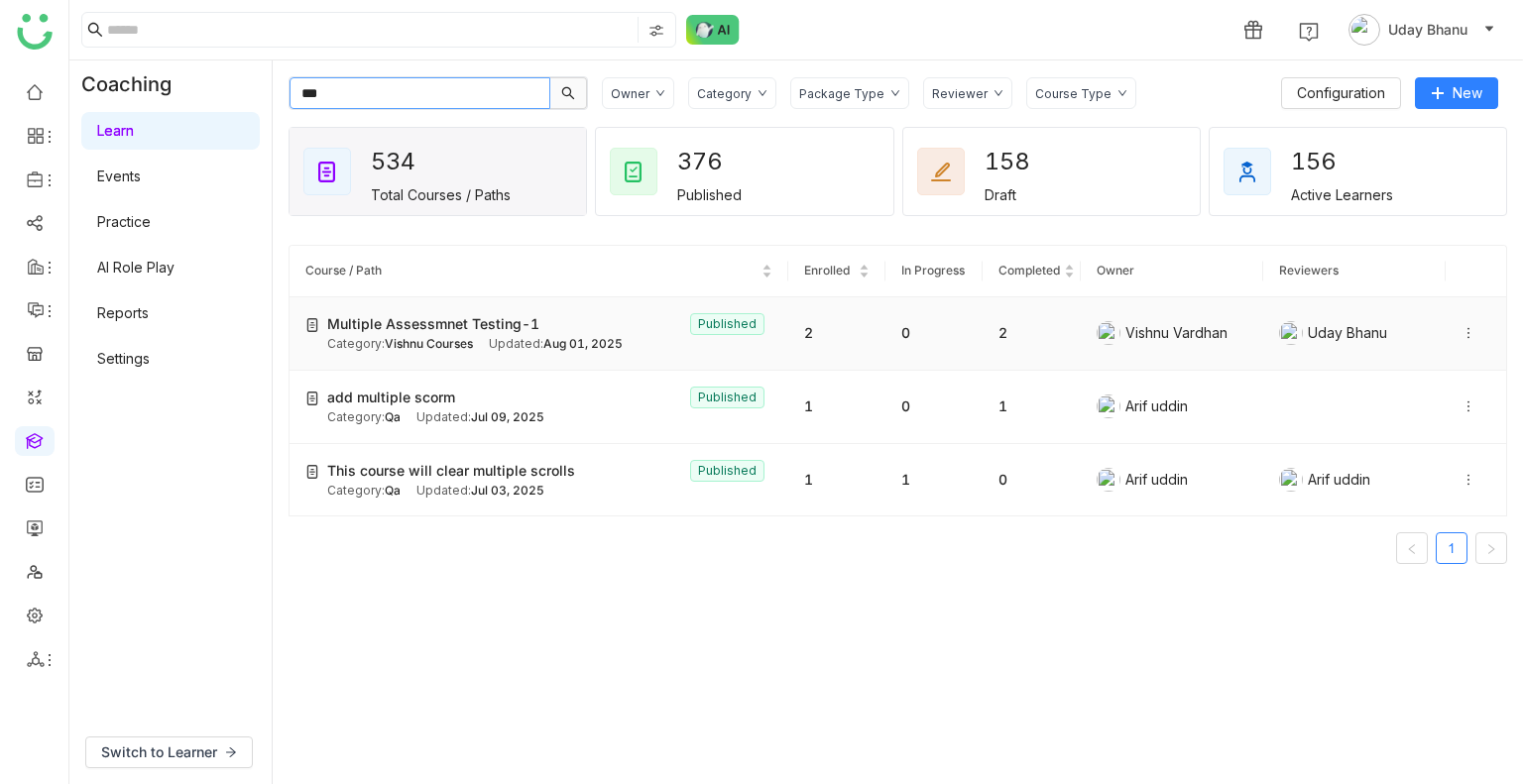 type on "***" 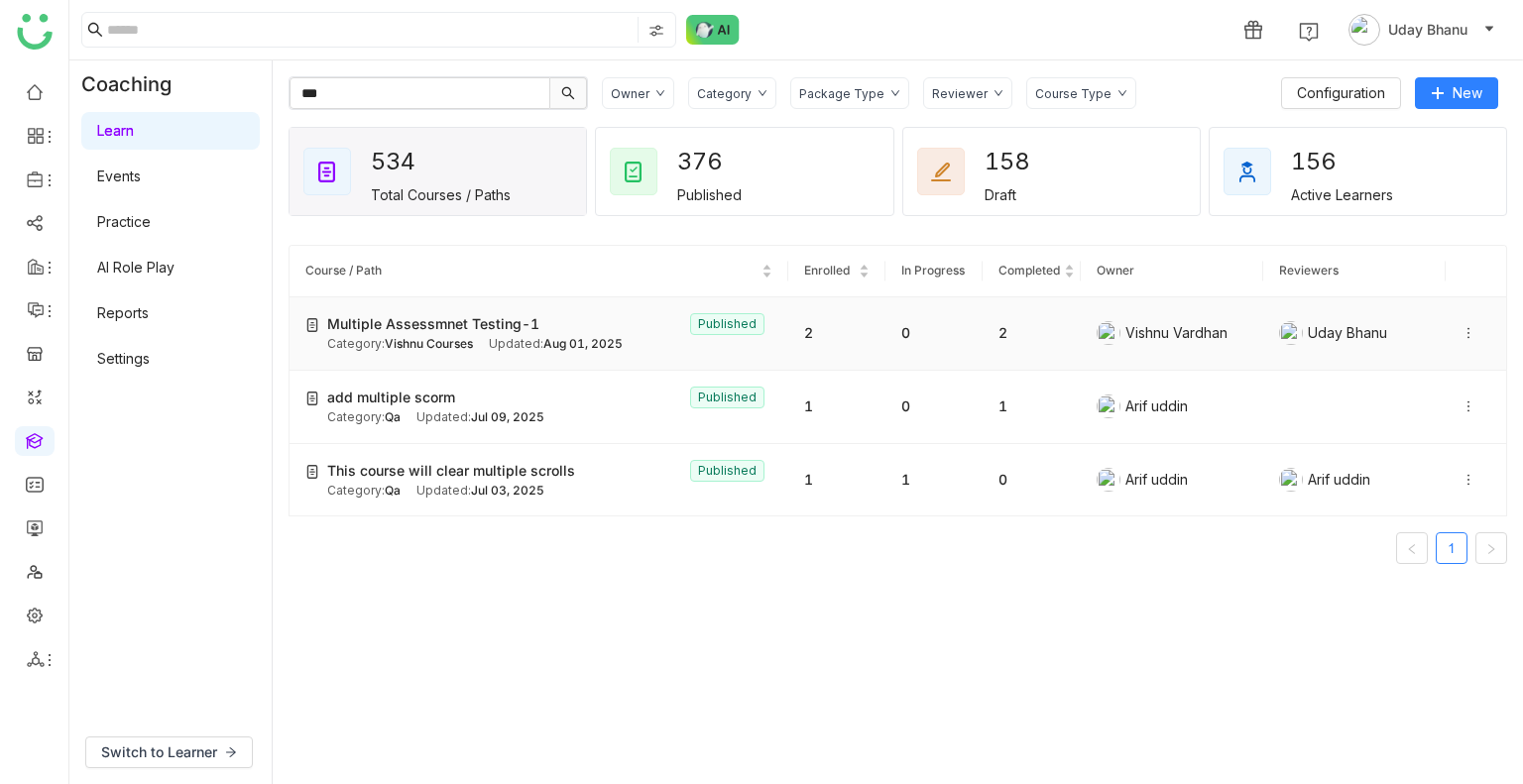 click on "Multiple Assessmnet Testing-1" 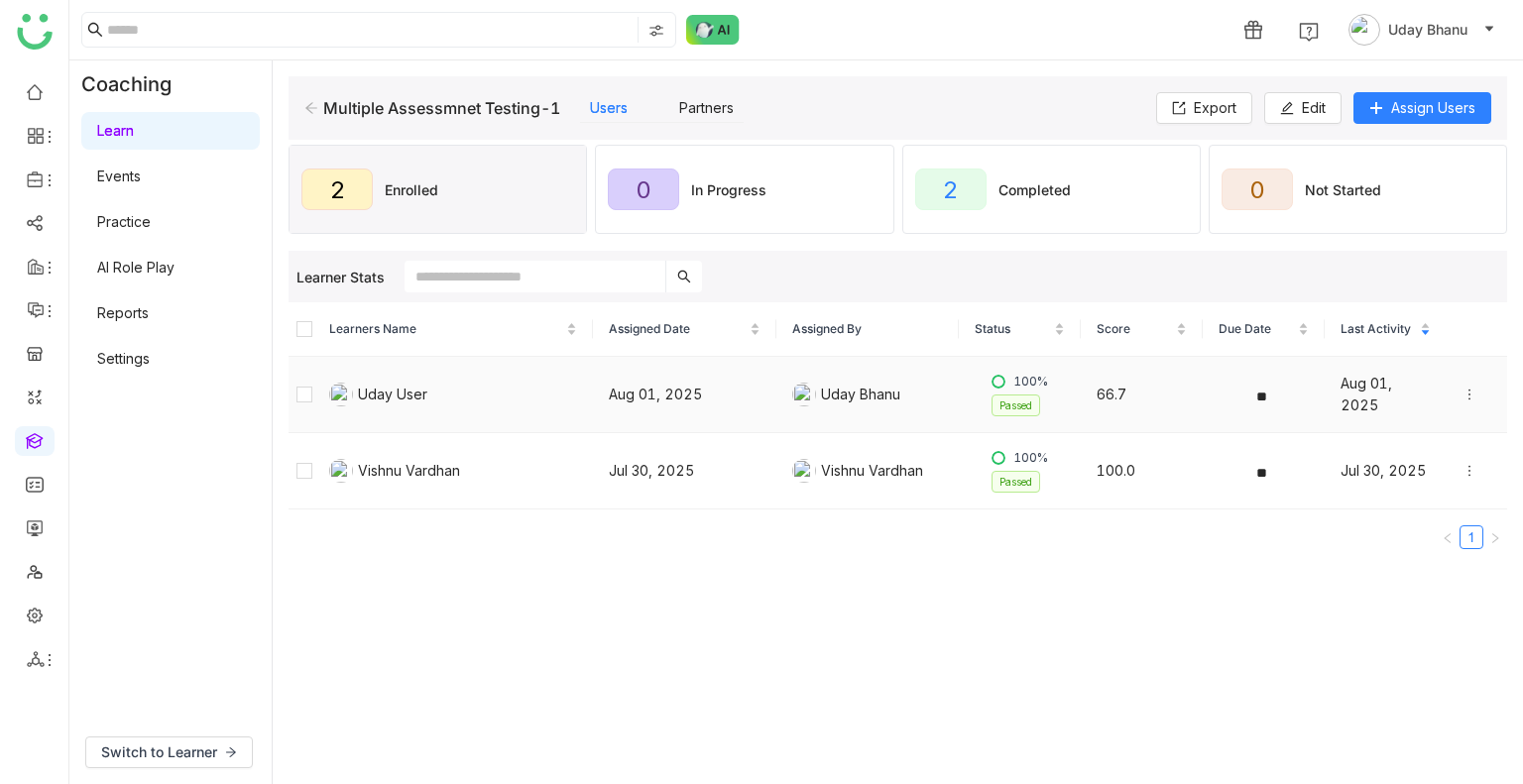 click 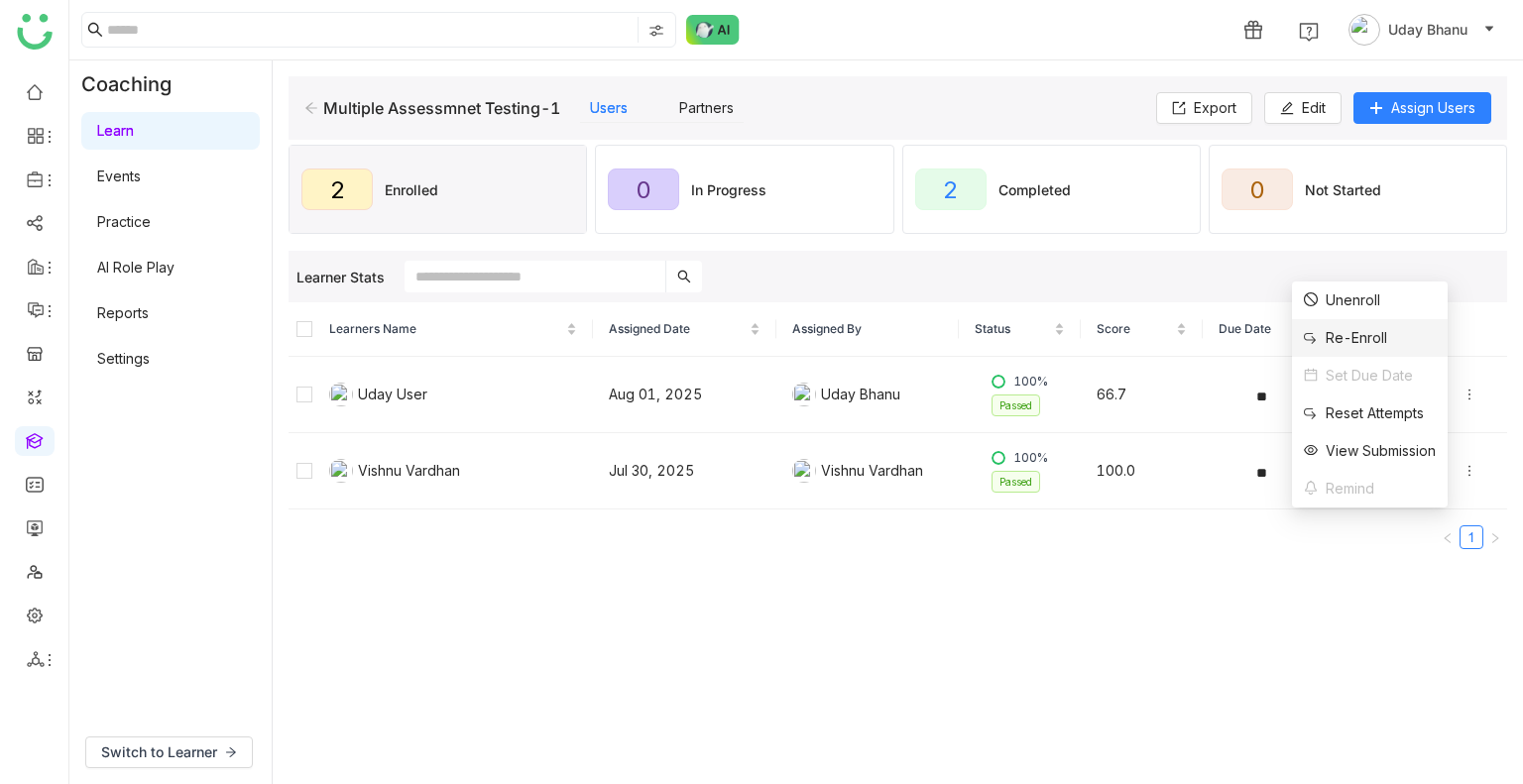 click on "Re-Enroll" at bounding box center (1346, 338) 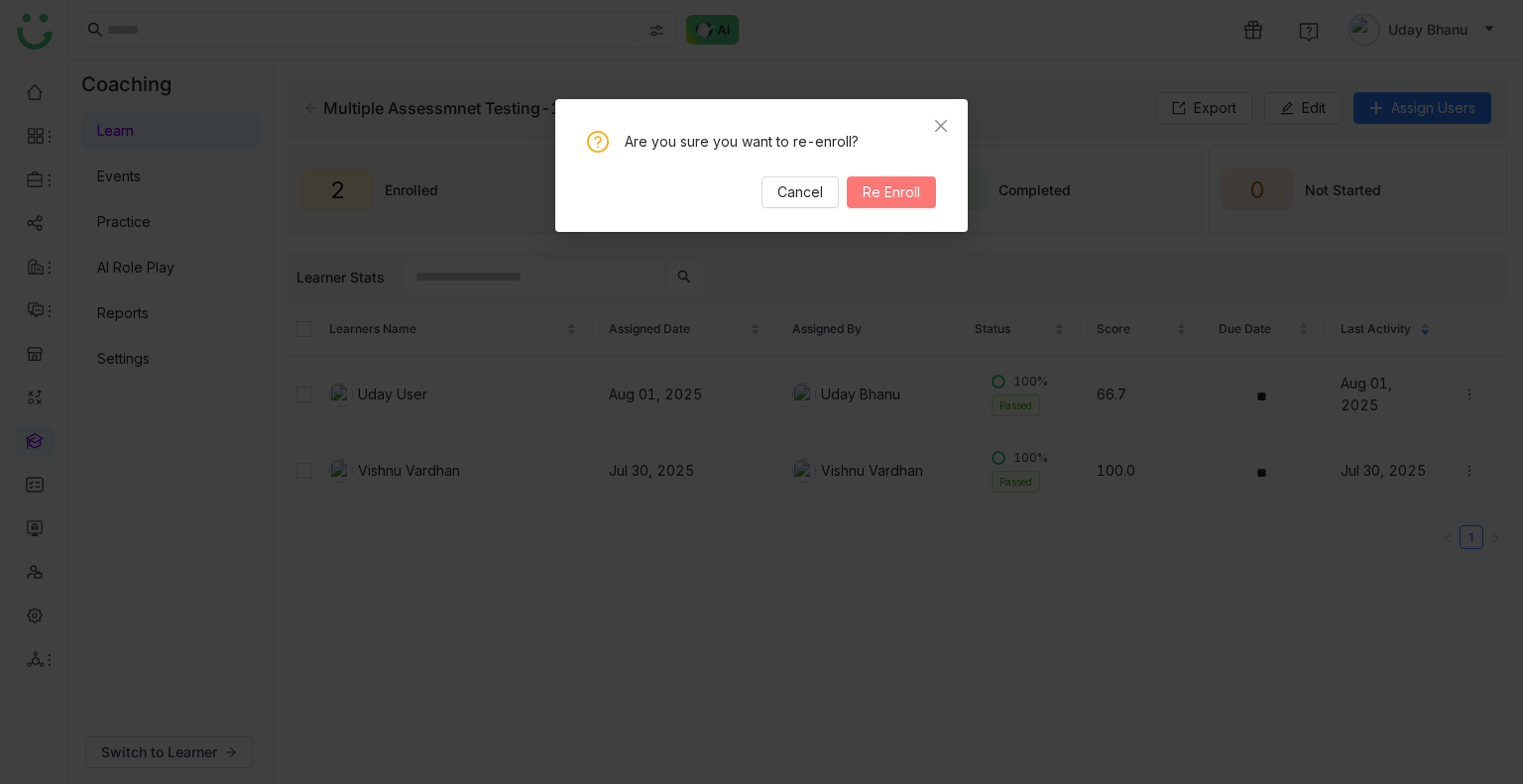 click on "Re Enroll" at bounding box center (891, 192) 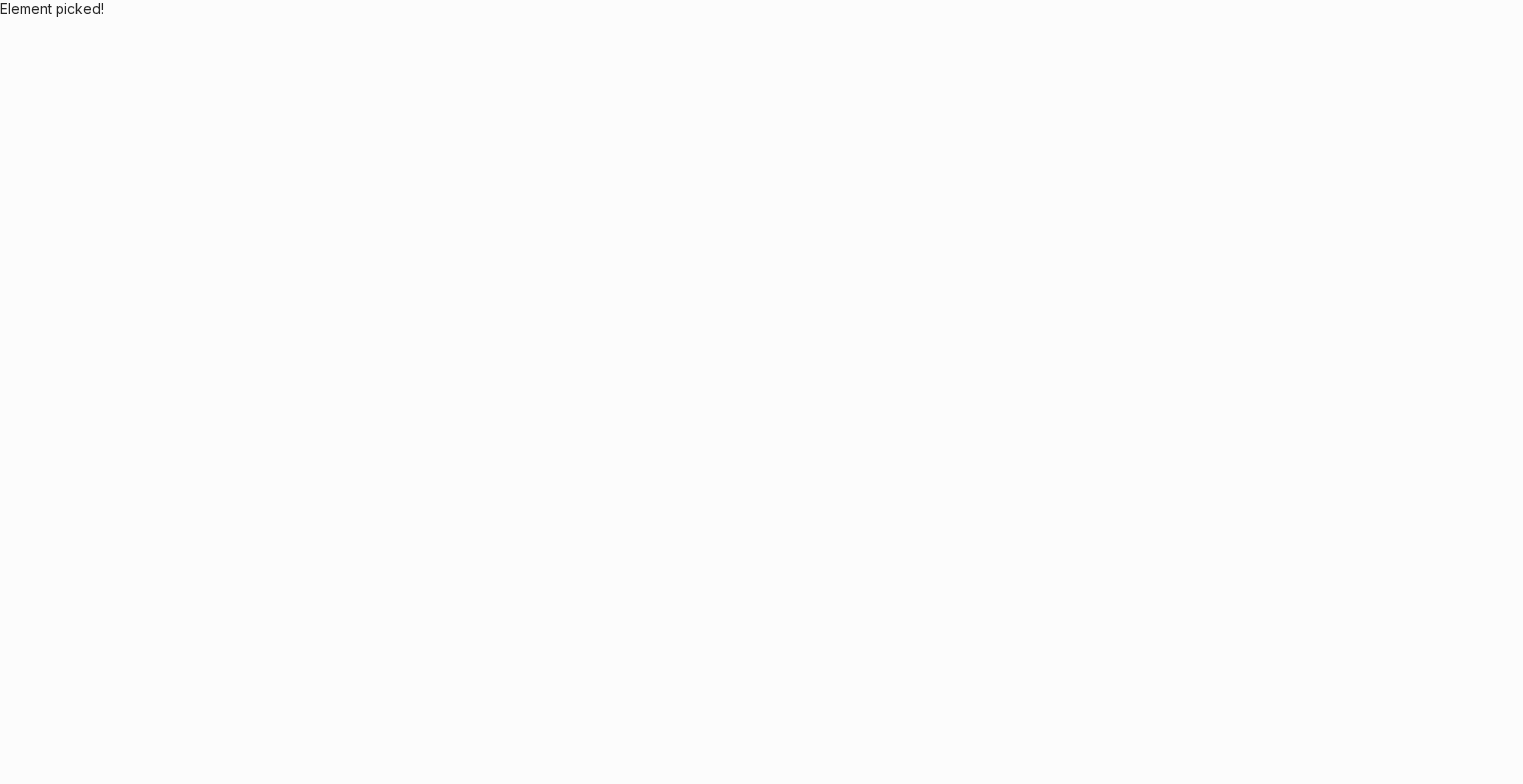 scroll, scrollTop: 0, scrollLeft: 0, axis: both 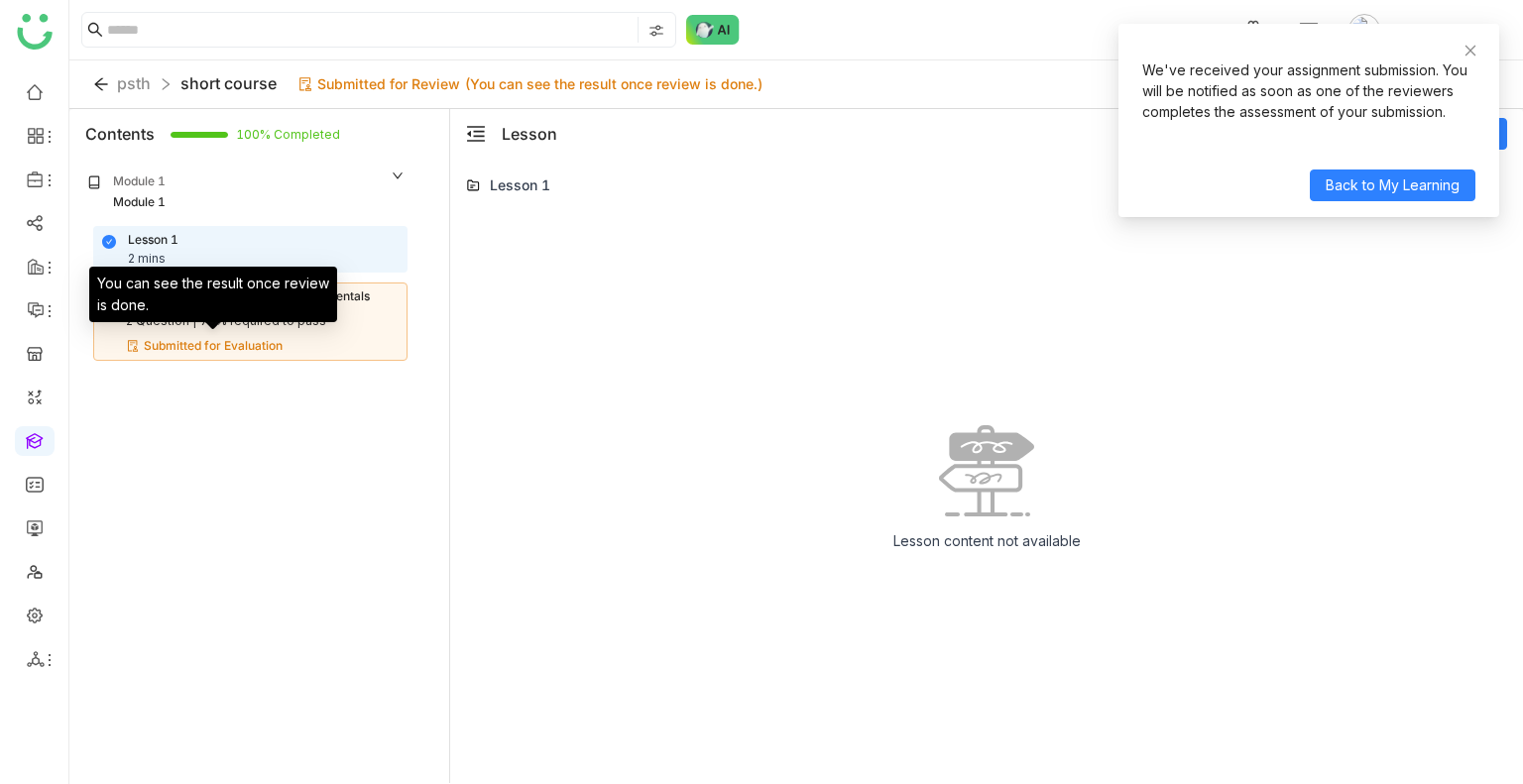 click on "You can see the result once review is done." at bounding box center [213, 294] 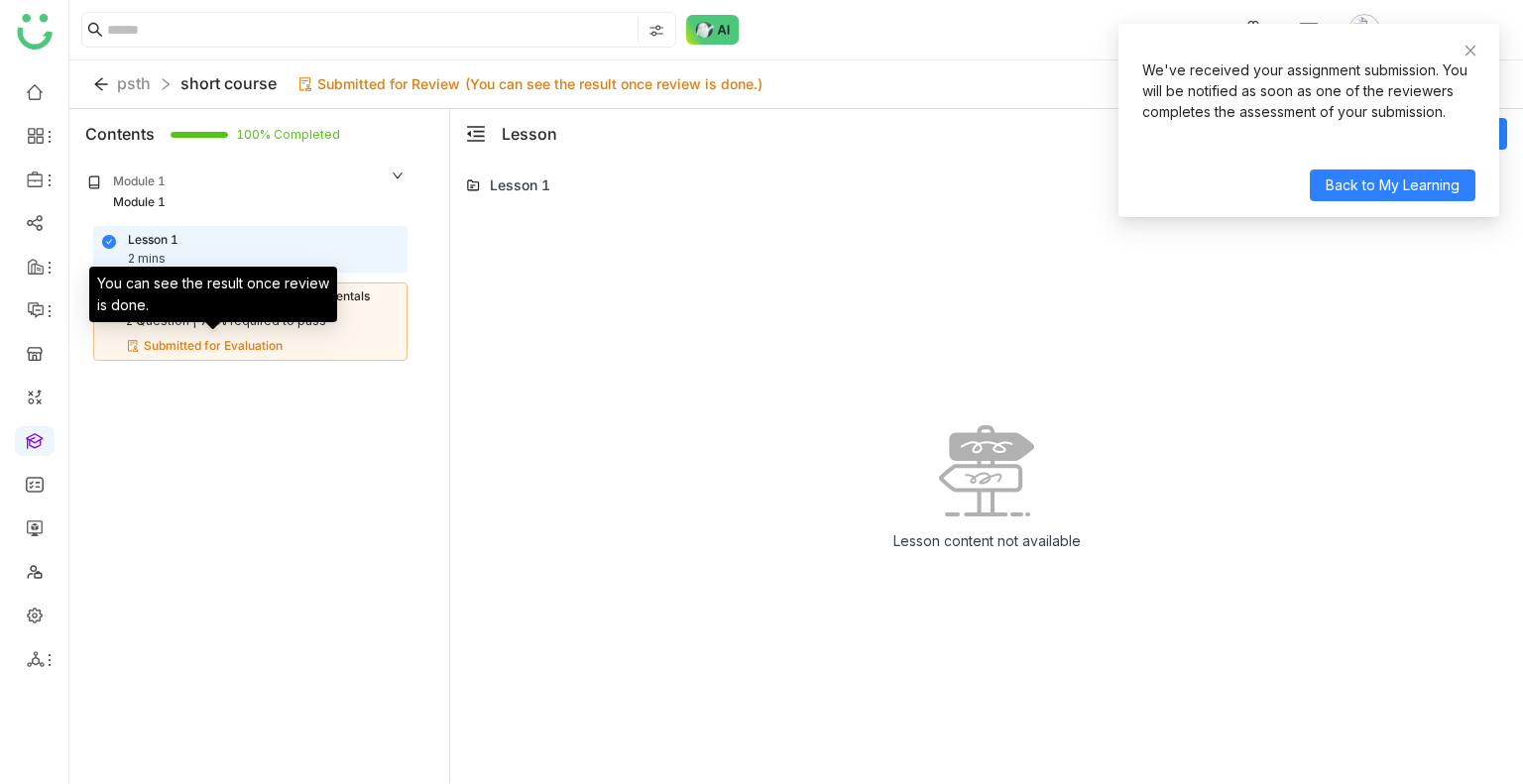 click on "Submitted for Evaluation" at bounding box center [263, 346] 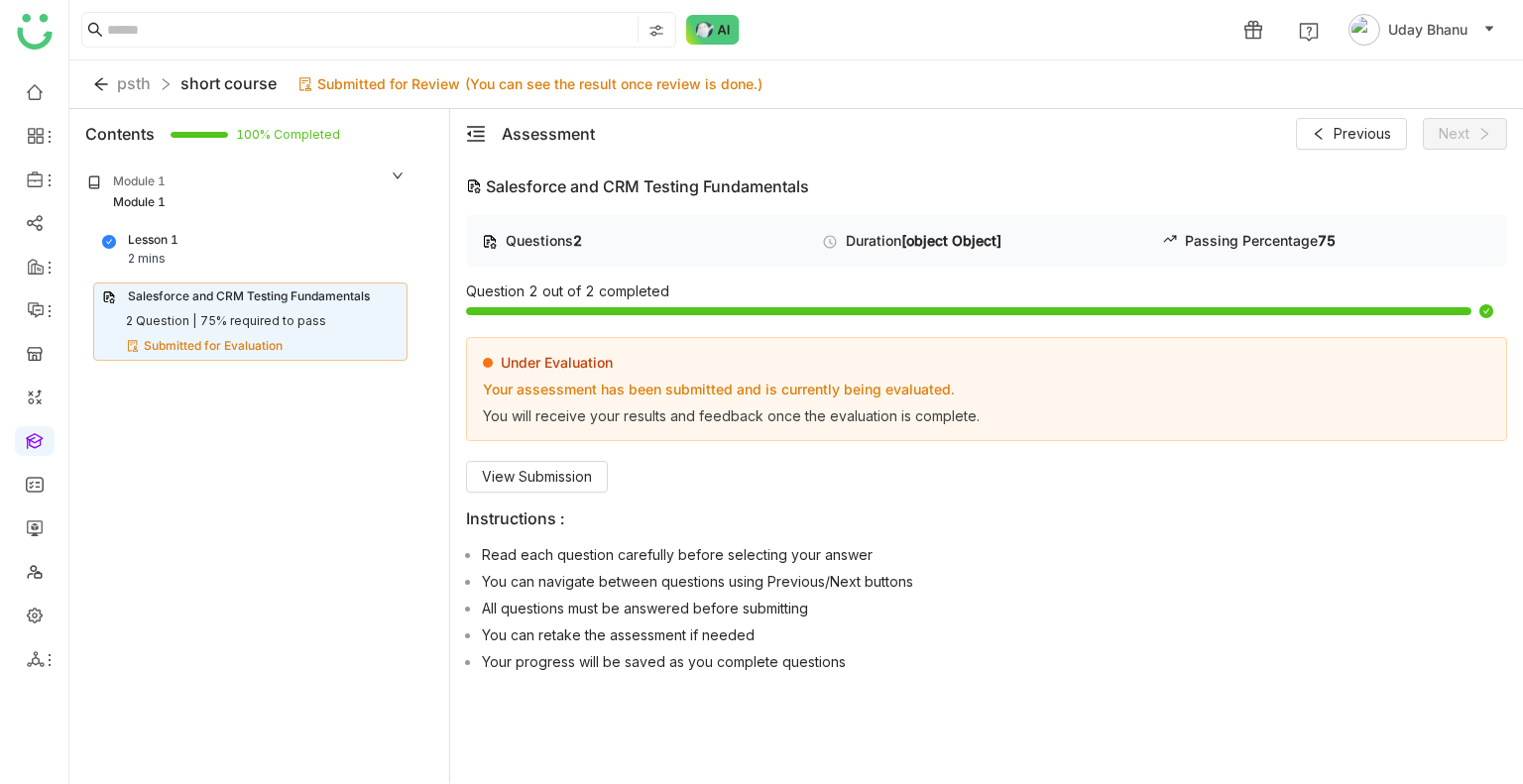 click on "75% required to pass" at bounding box center [263, 321] 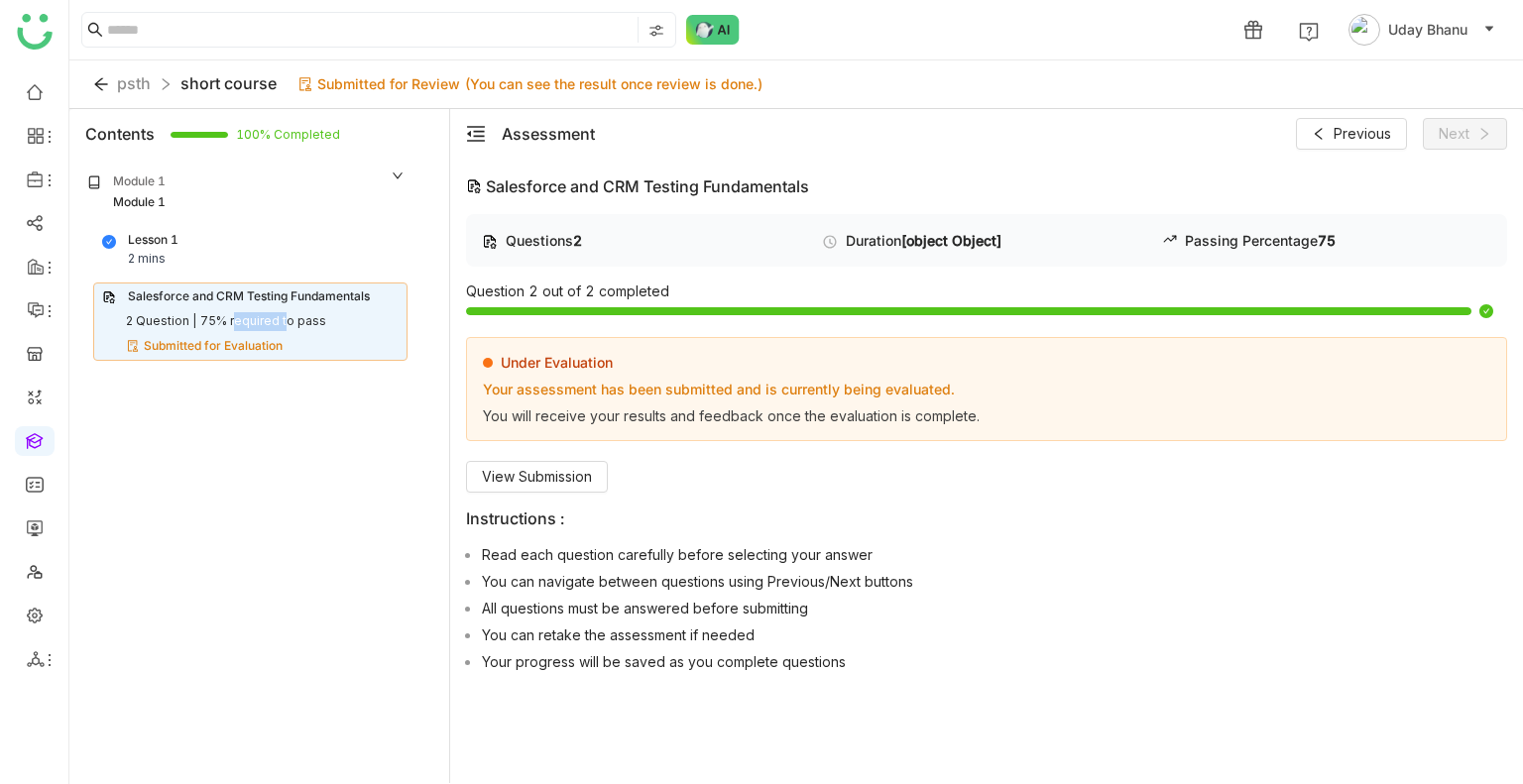 click on "75% required to pass" at bounding box center [263, 321] 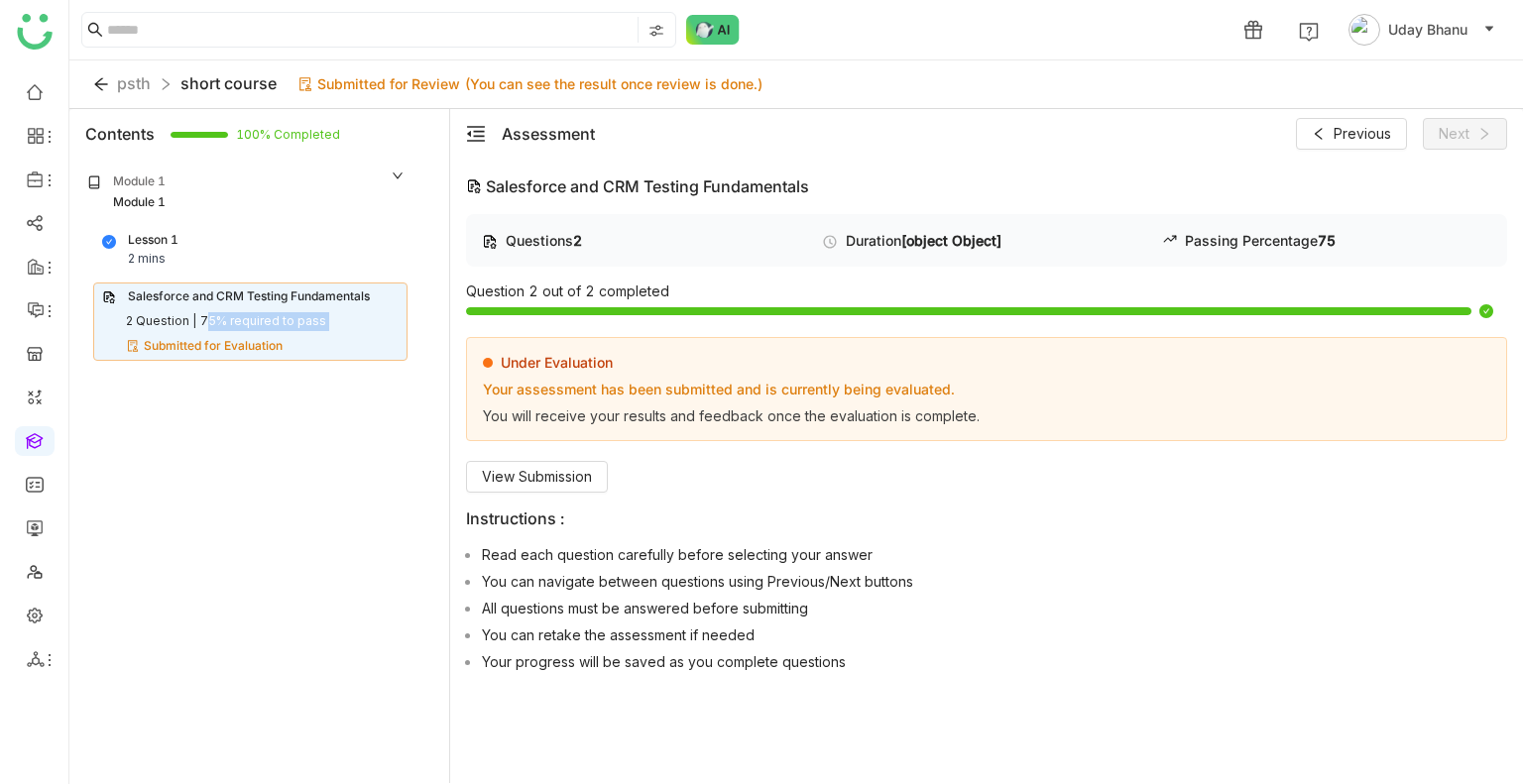 click on "75% required to pass" at bounding box center [263, 321] 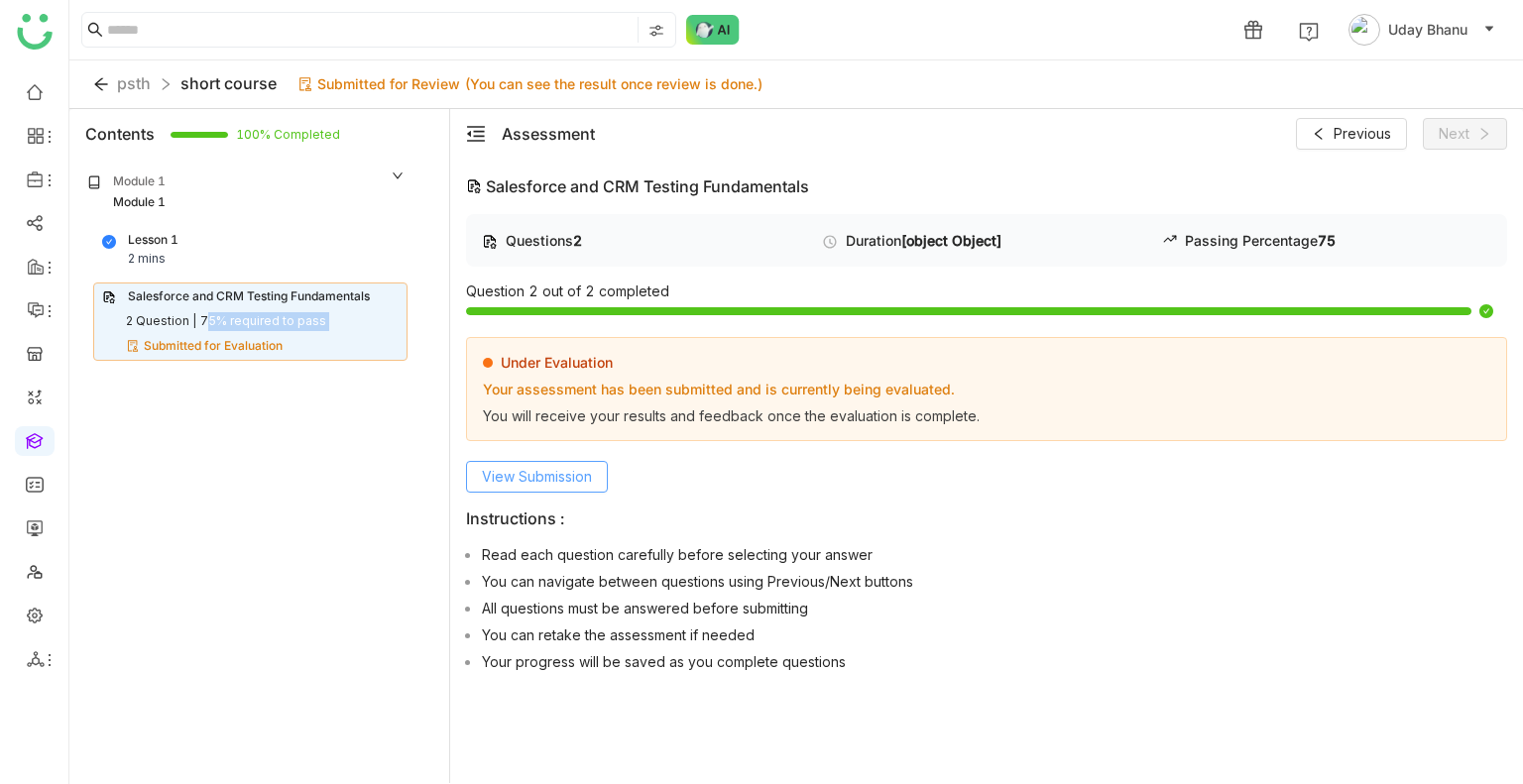 click on "View Submission" 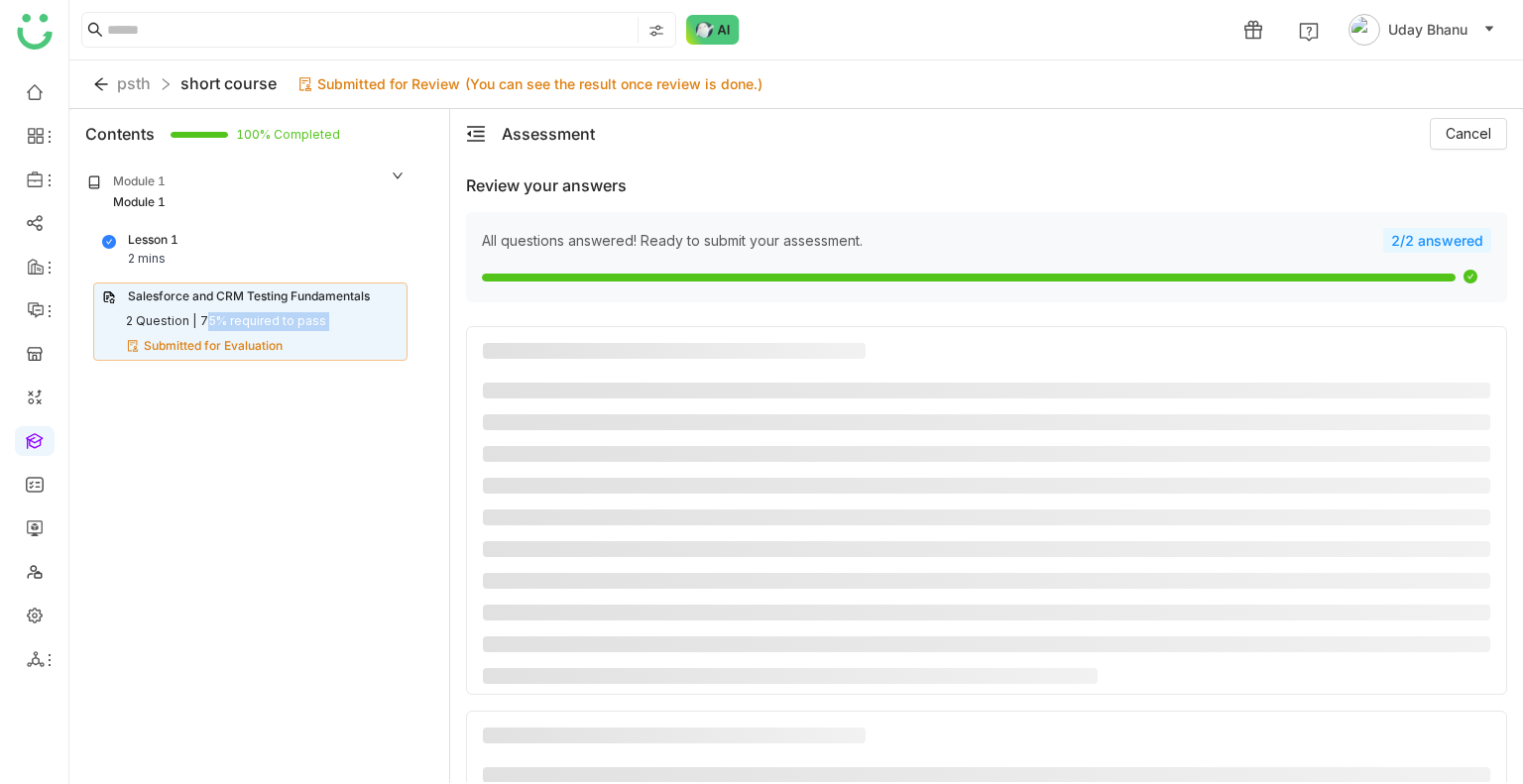 click 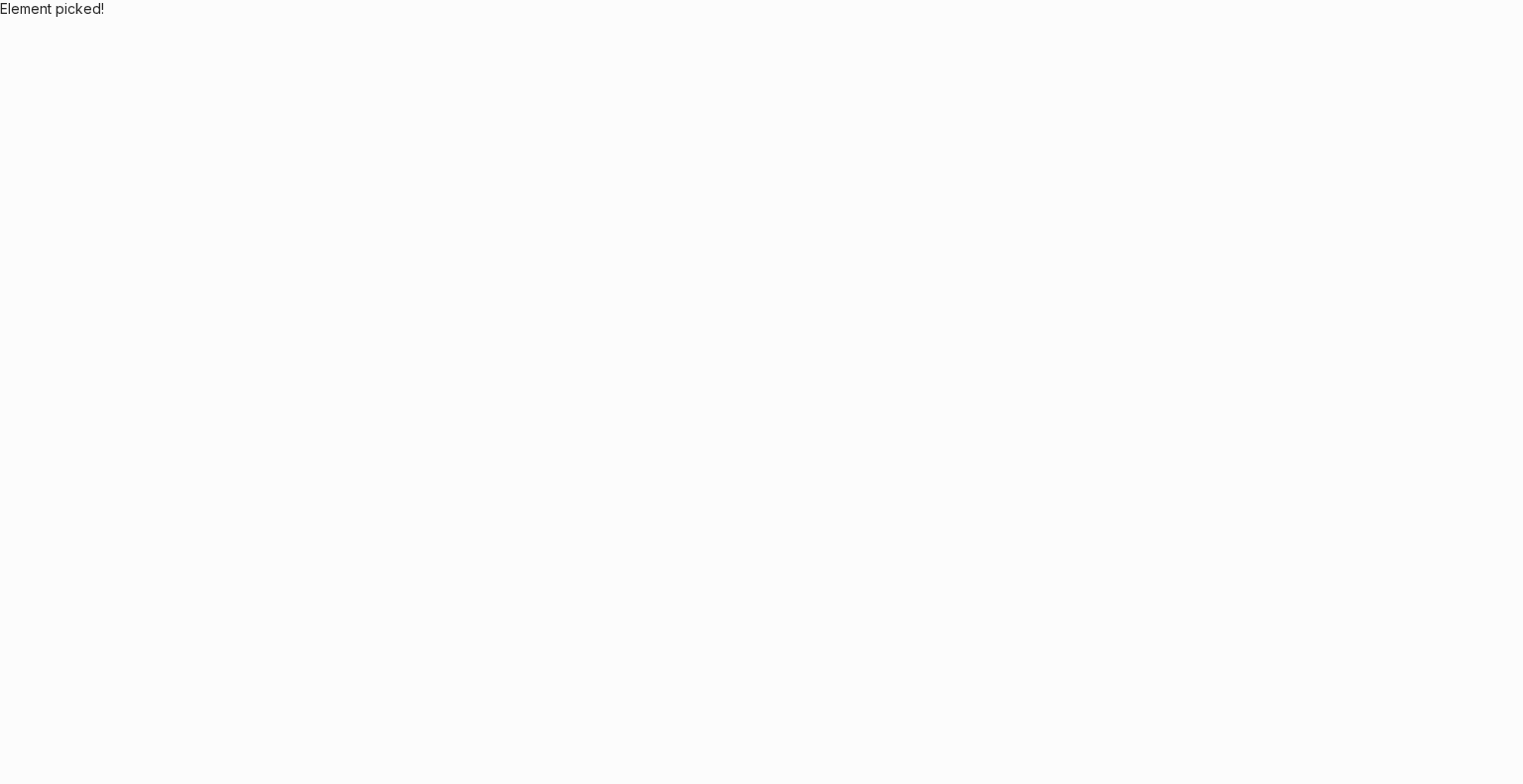 scroll, scrollTop: 0, scrollLeft: 0, axis: both 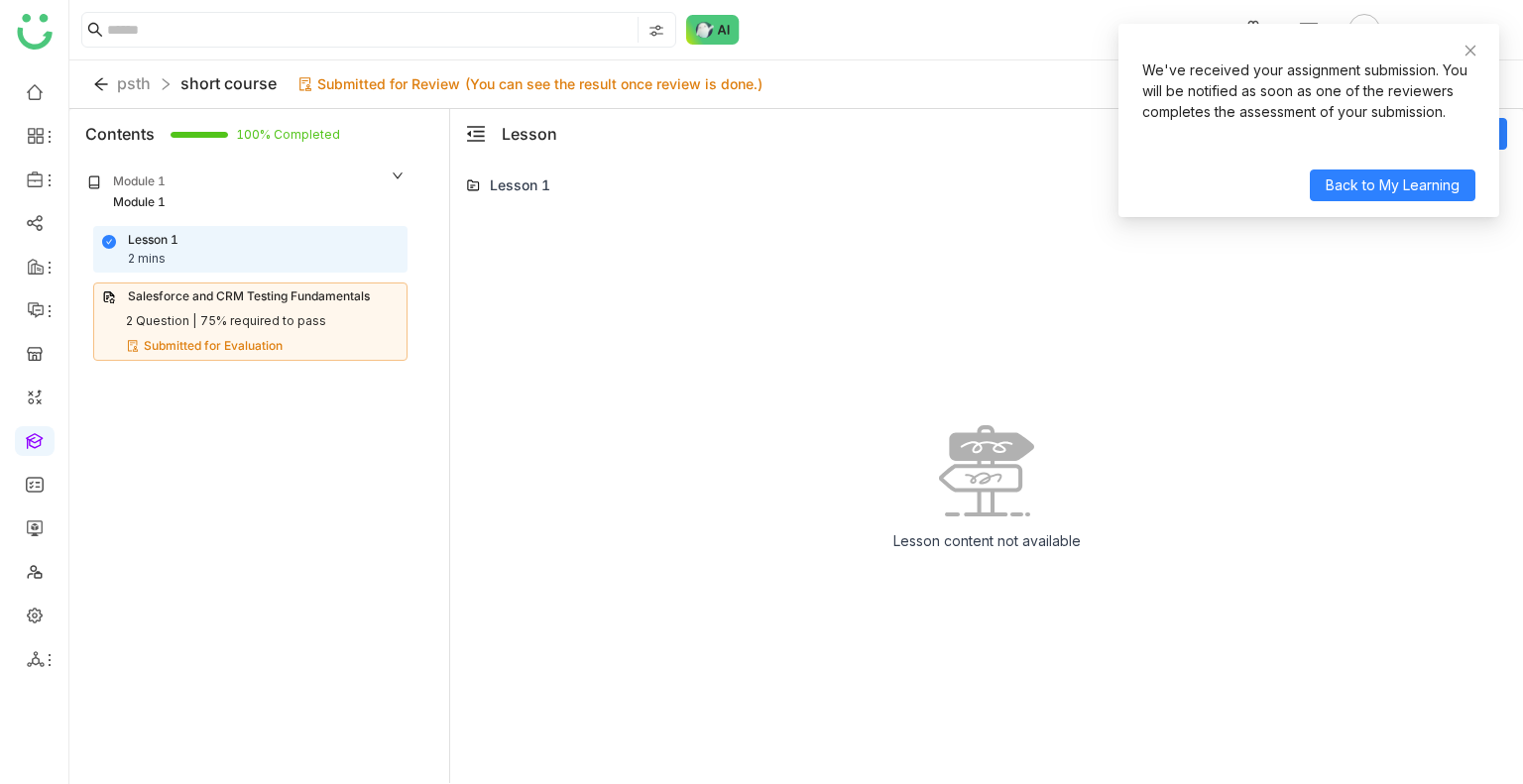 click on "Salesforce and CRM Testing Fundamentals   2 Question |   75% required to pass   Submitted for Evaluation" at bounding box center (250, 321) 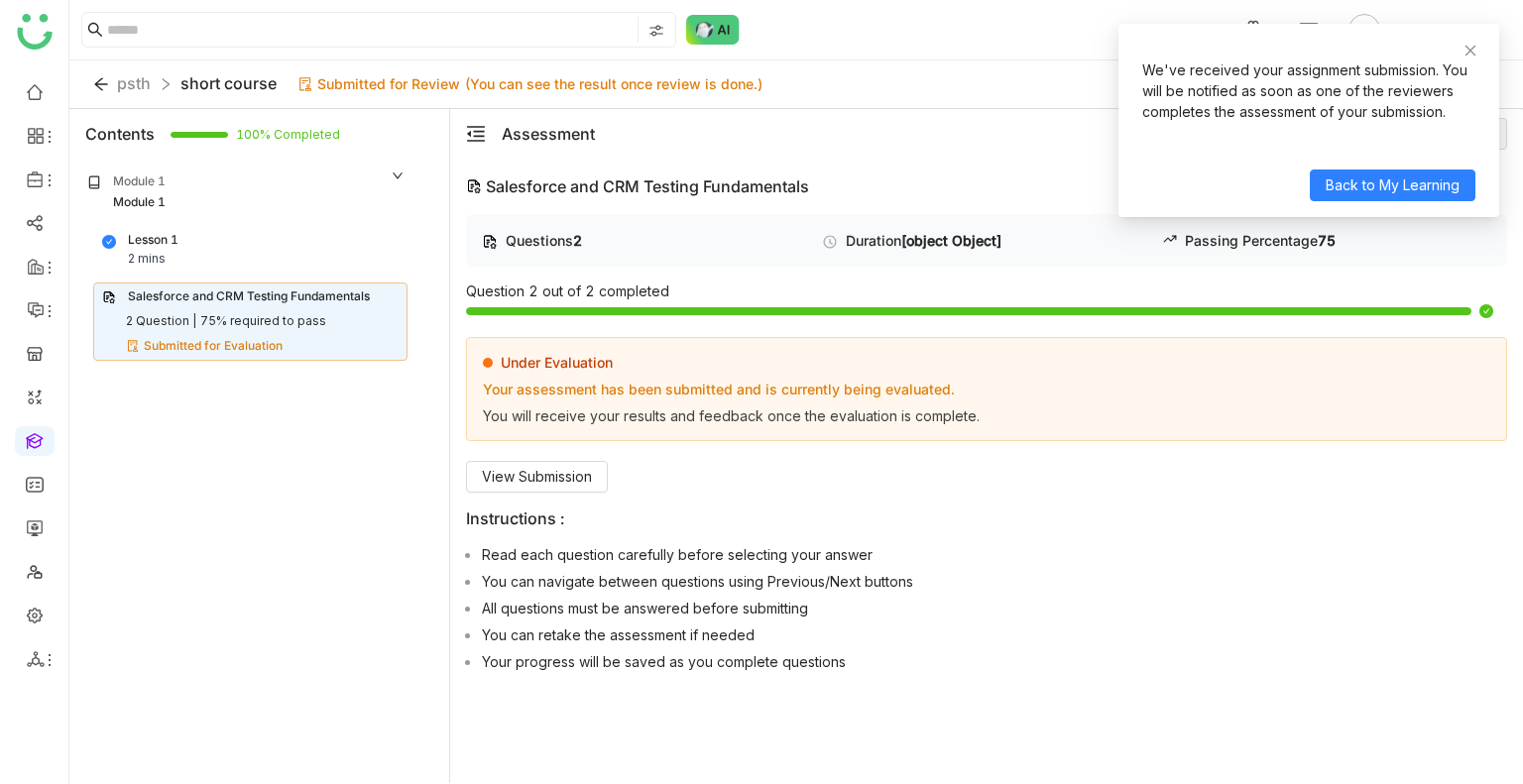 drag, startPoint x: 1034, startPoint y: 236, endPoint x: 904, endPoint y: 245, distance: 130.31117 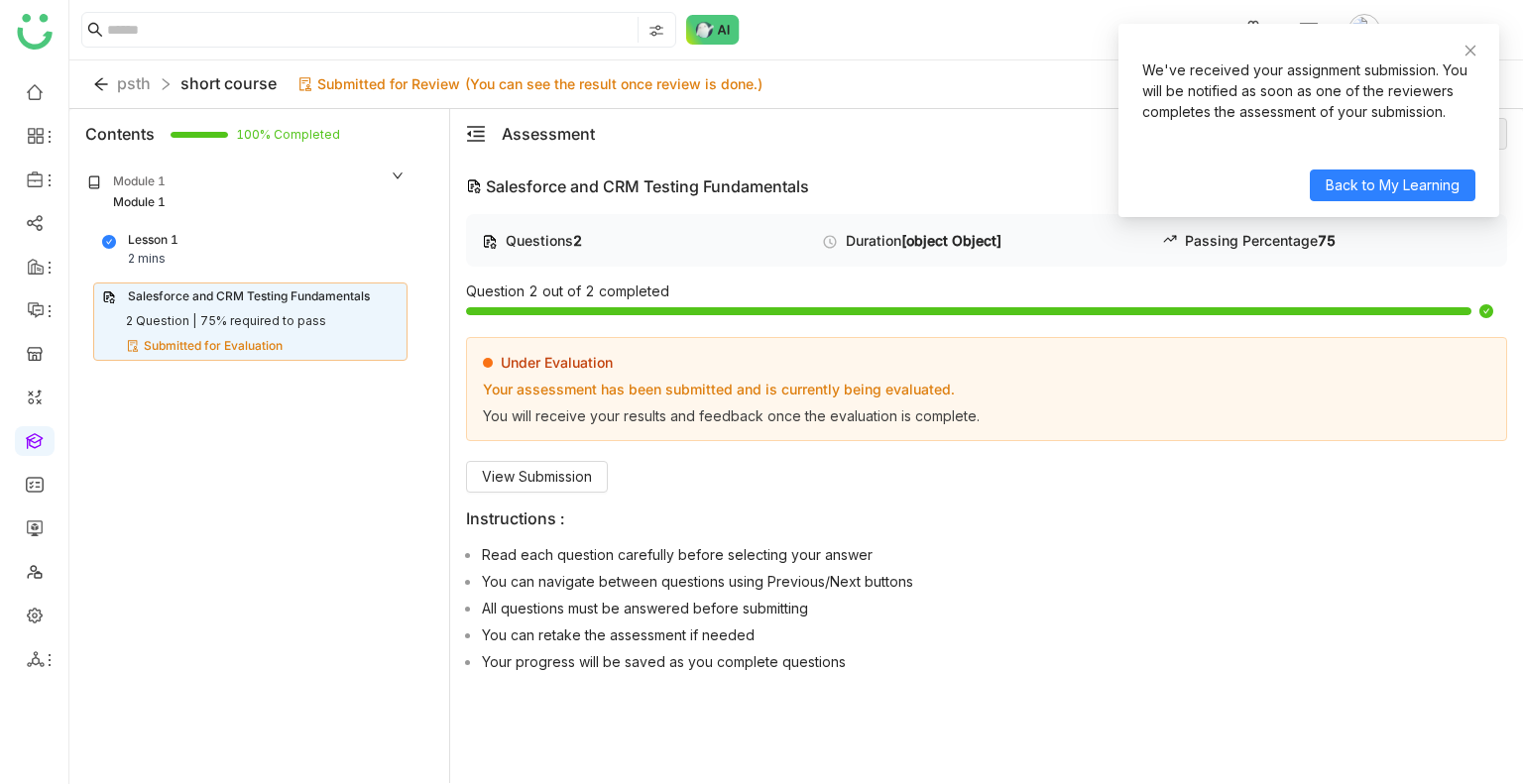 click on "Duration   [object Object]" 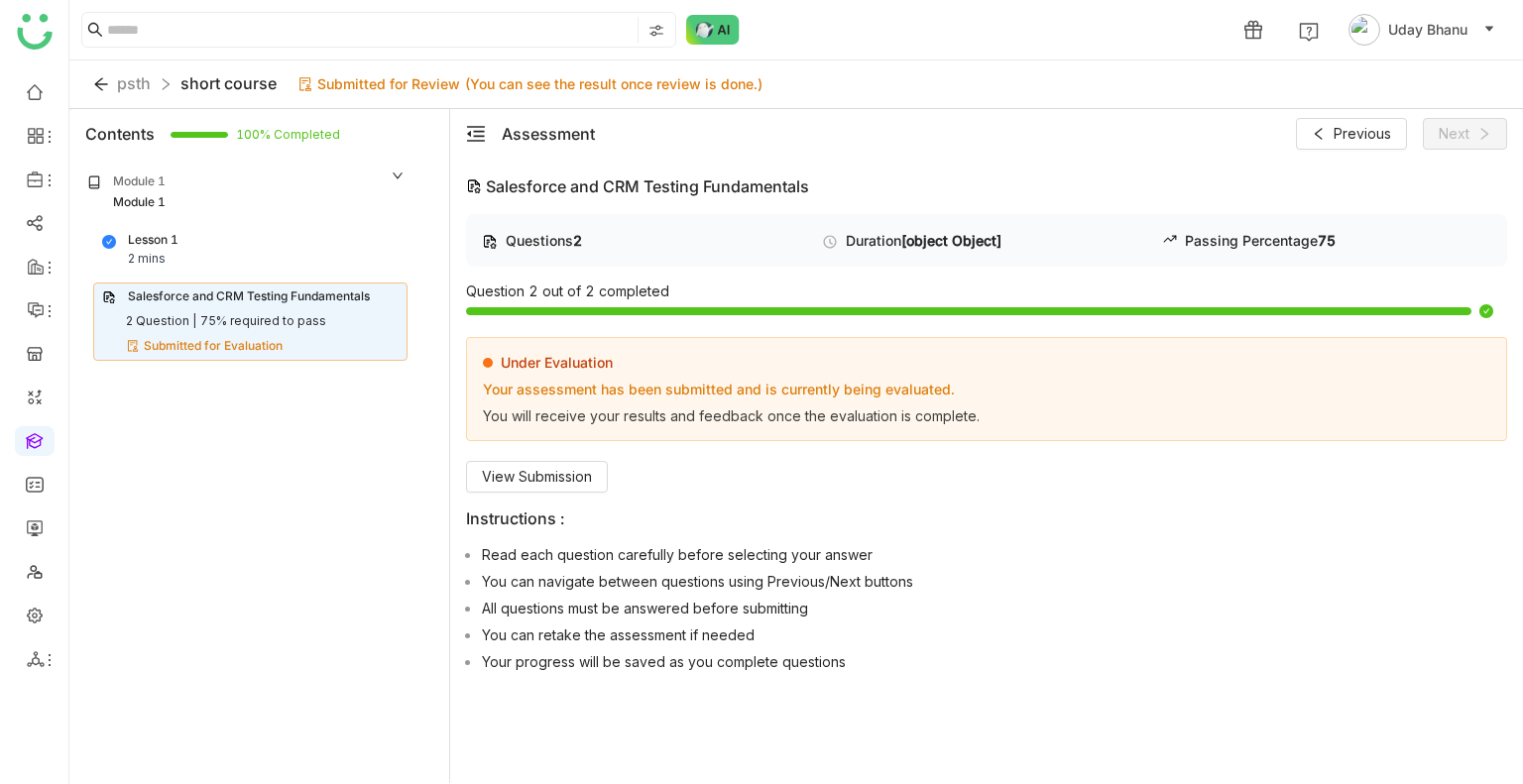copy on "[object Object]" 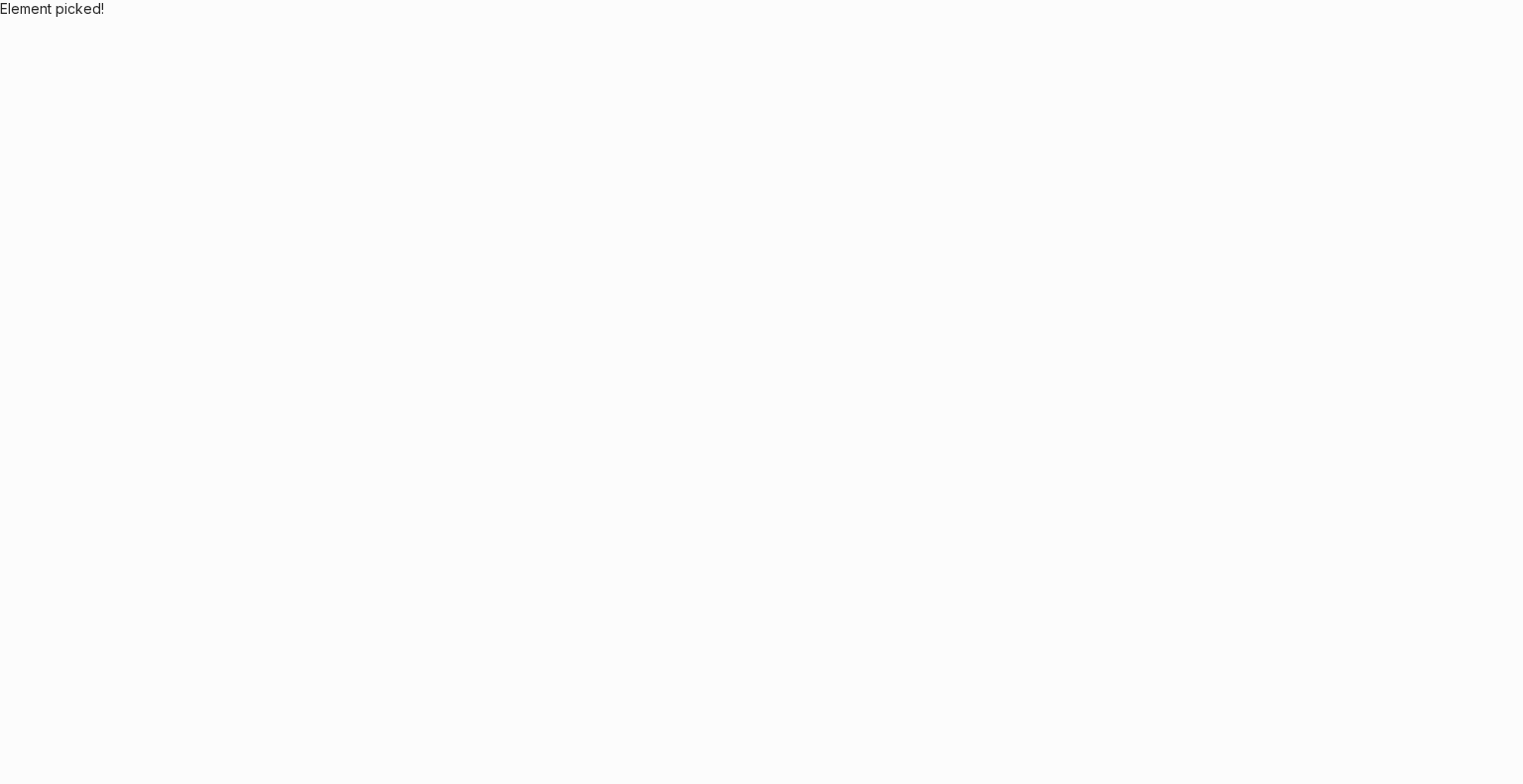 scroll, scrollTop: 0, scrollLeft: 0, axis: both 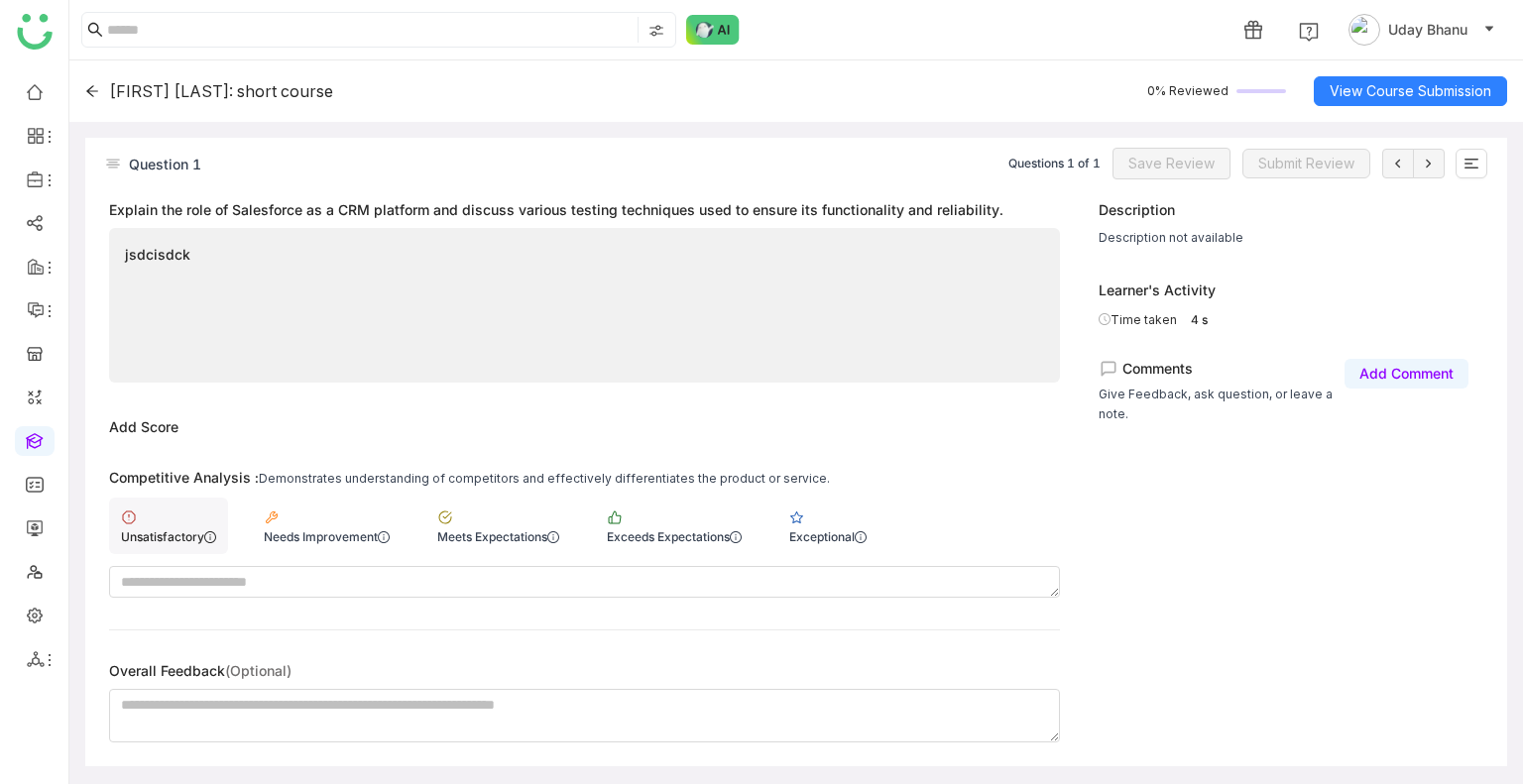 click on "Unsatisfactory" 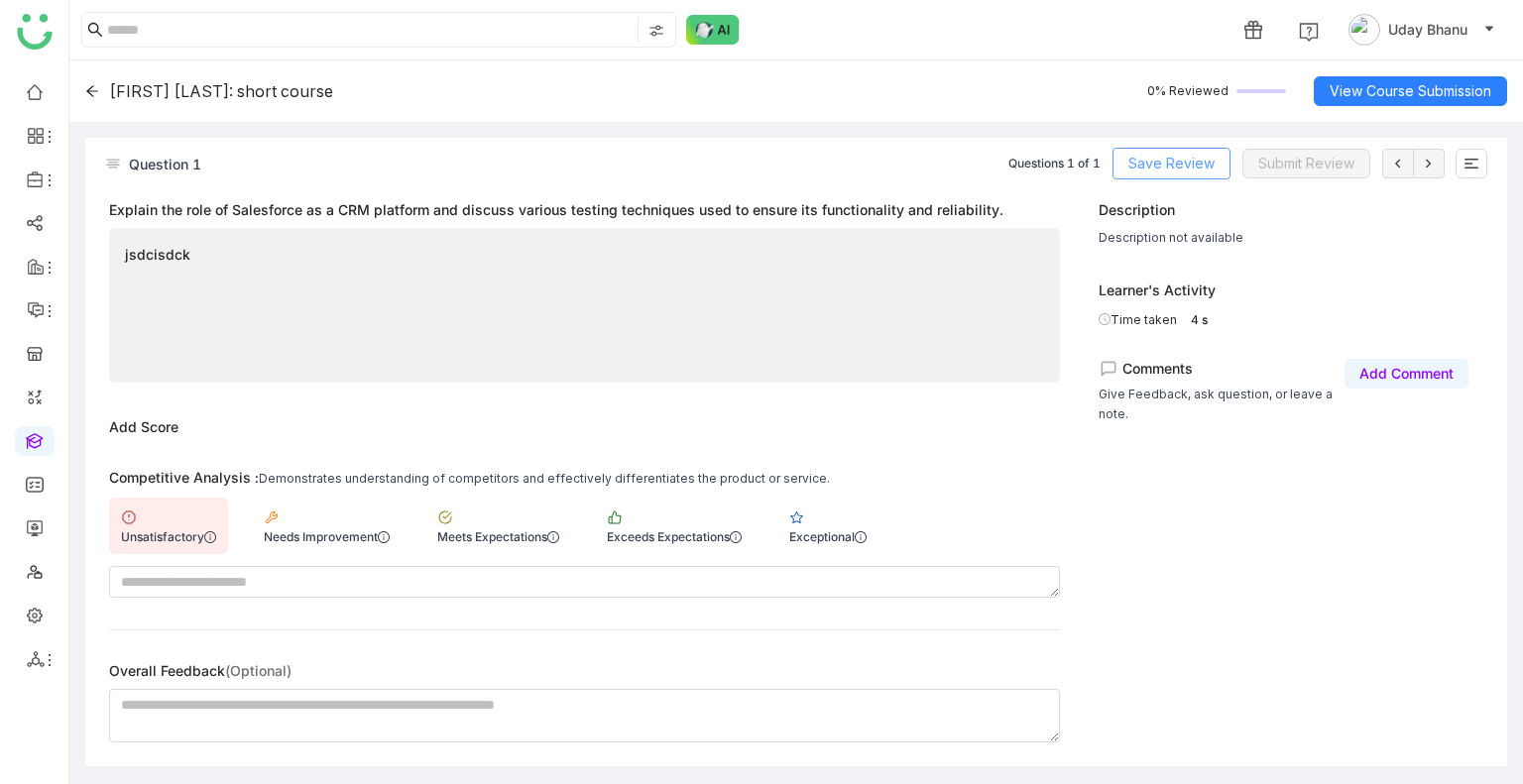 click on "Save Review" 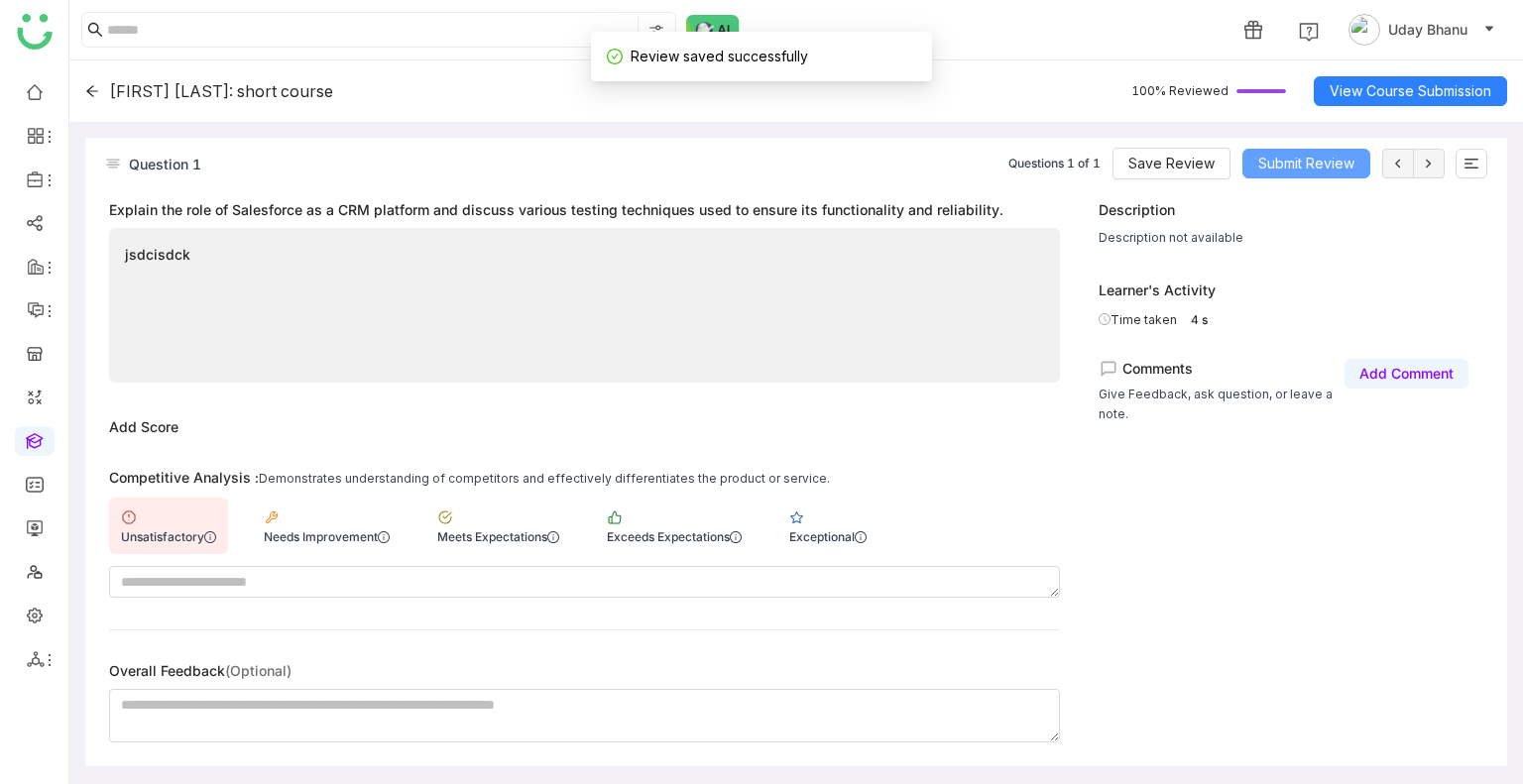 click on "Submit Review" 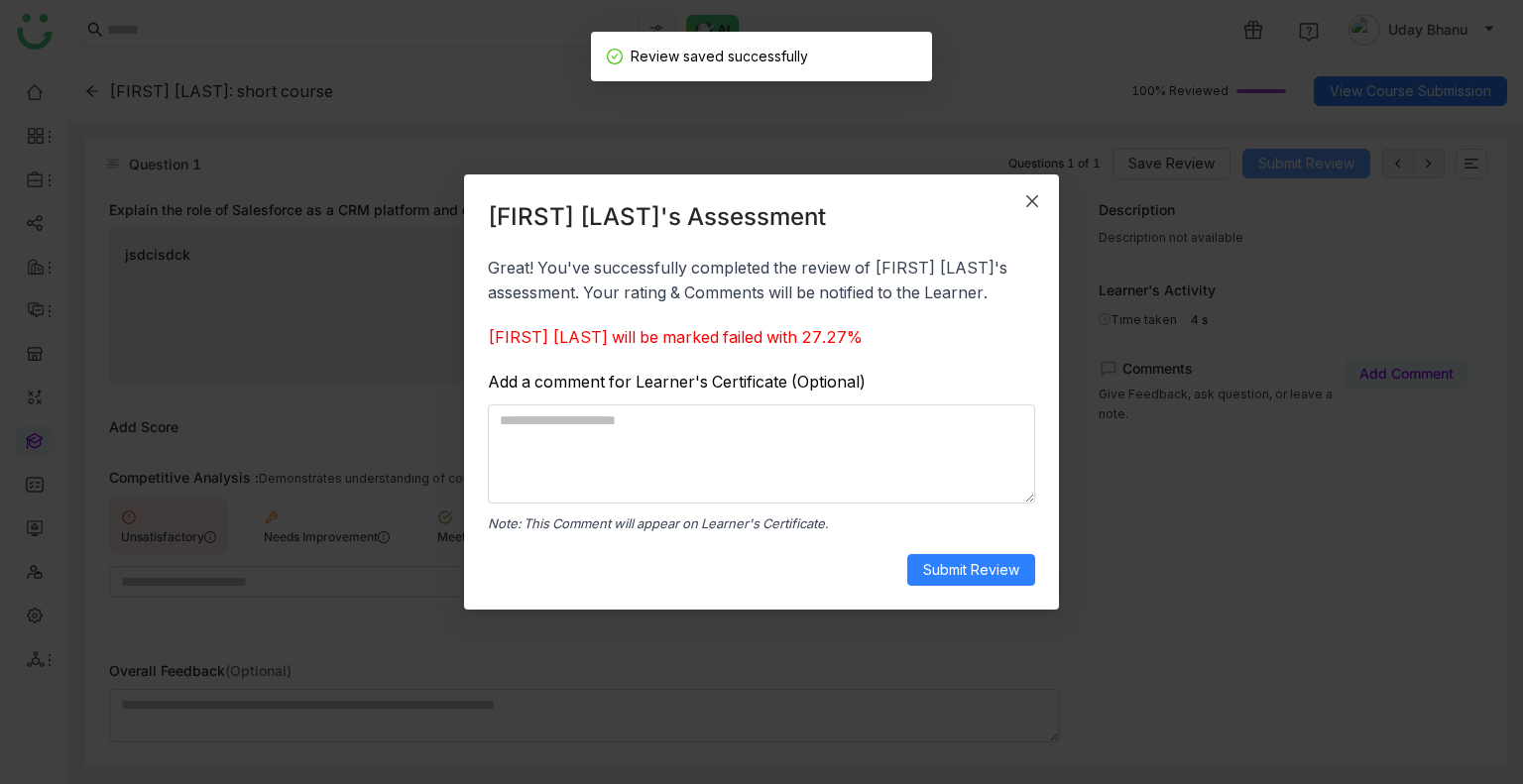 click on "[FIRST] [LAST]'s Assessment Great! You've successfully completed the review of [FIRST] [LAST]'s assessment. Your rating & Comments will be notified to the Learner.  [FIRST] [LAST] will be marked failed with 27.27%  Add a comment for Learner's Certificate (Optional) Note: This Comment will appear on Learner's Certificate. Submit Review" at bounding box center [762, 392] 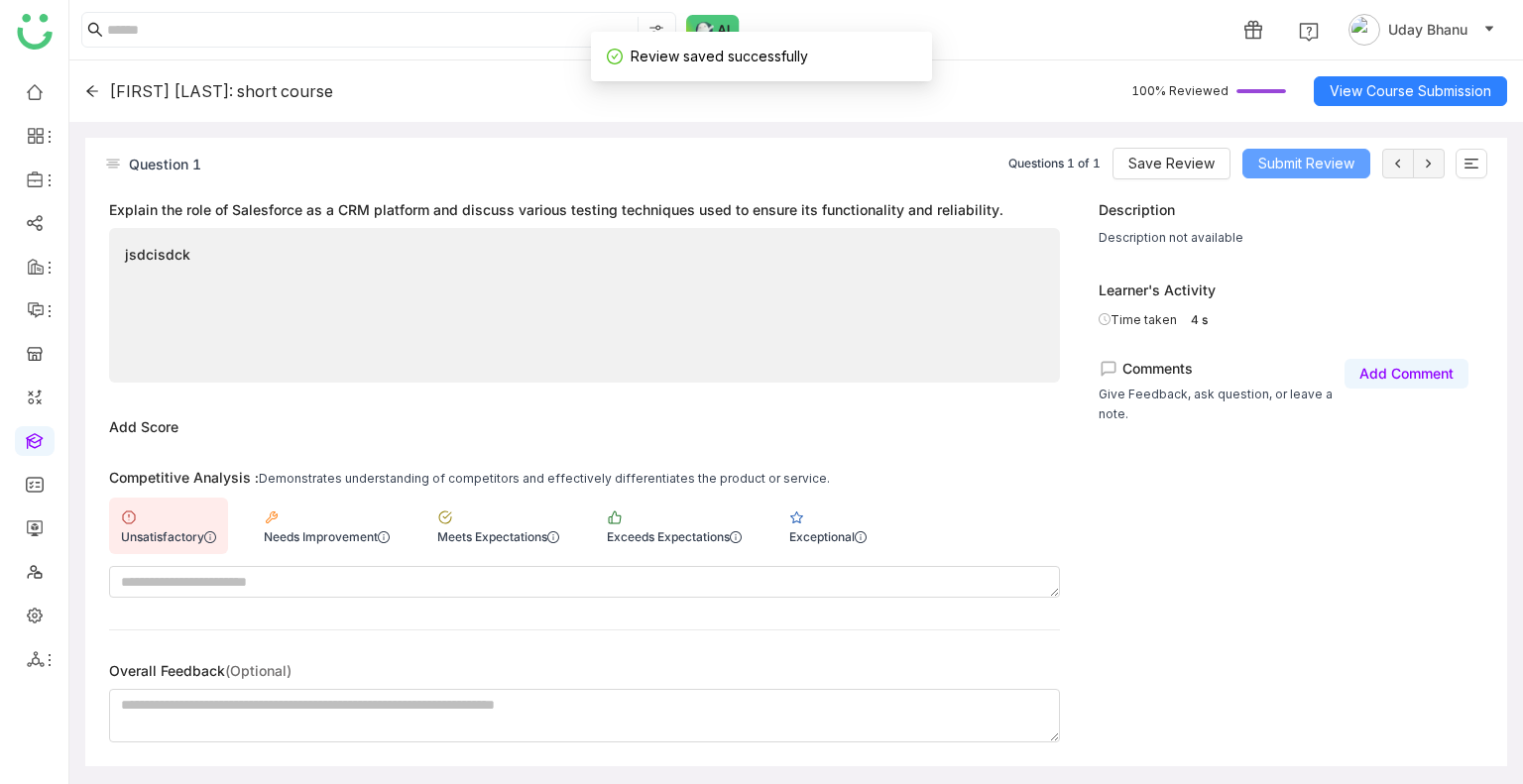click on "Submit Review" 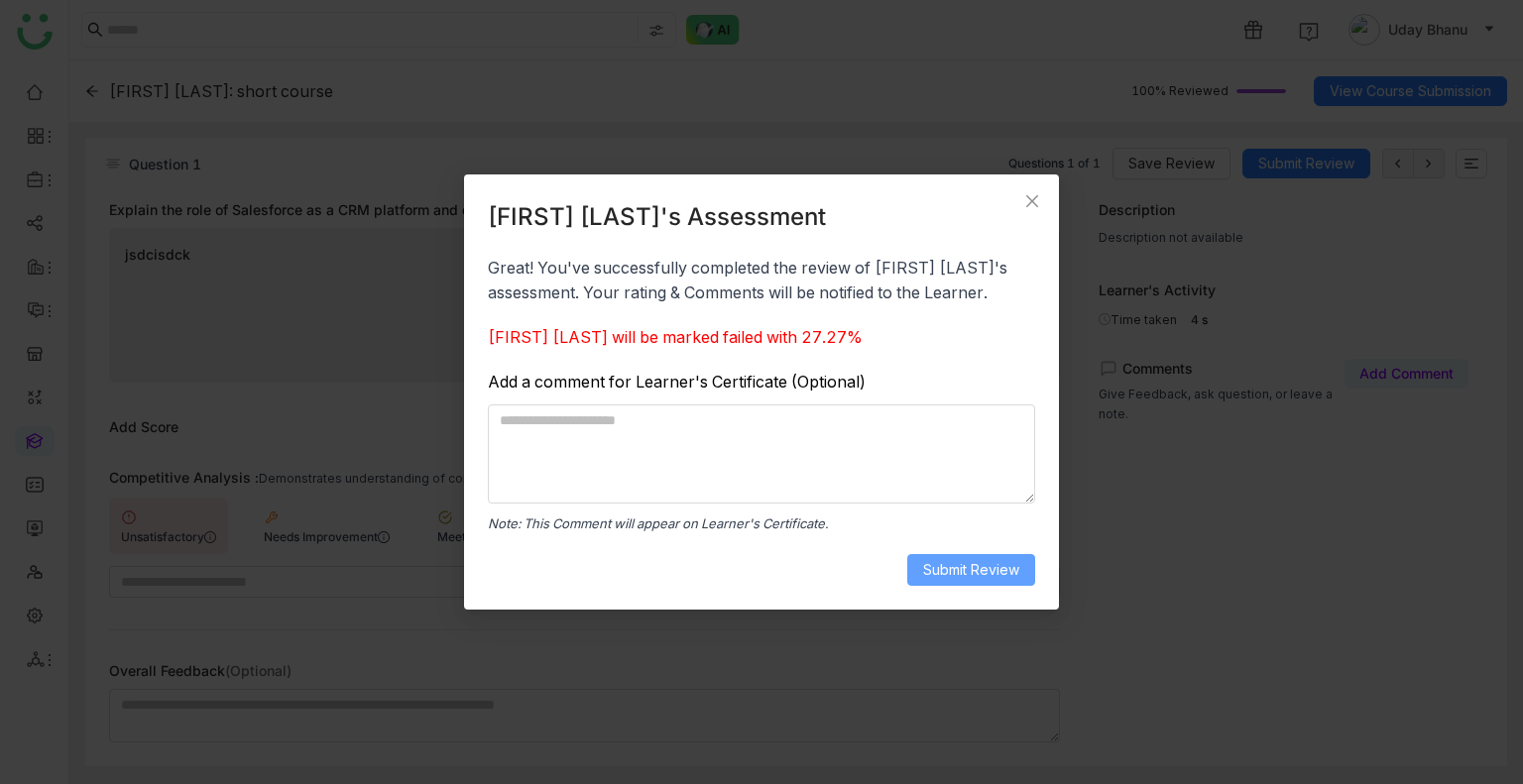 click on "Submit Review" at bounding box center [971, 570] 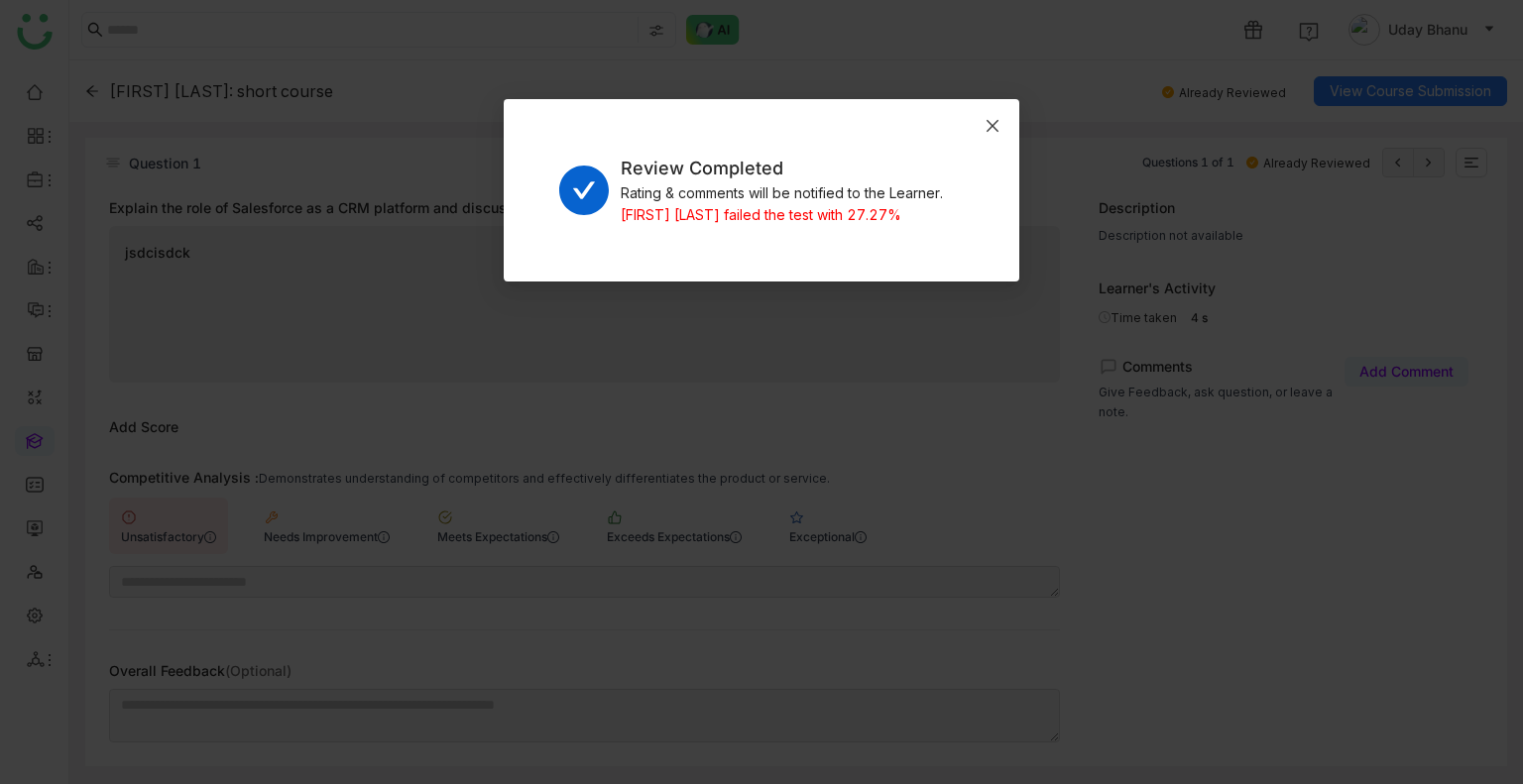 click 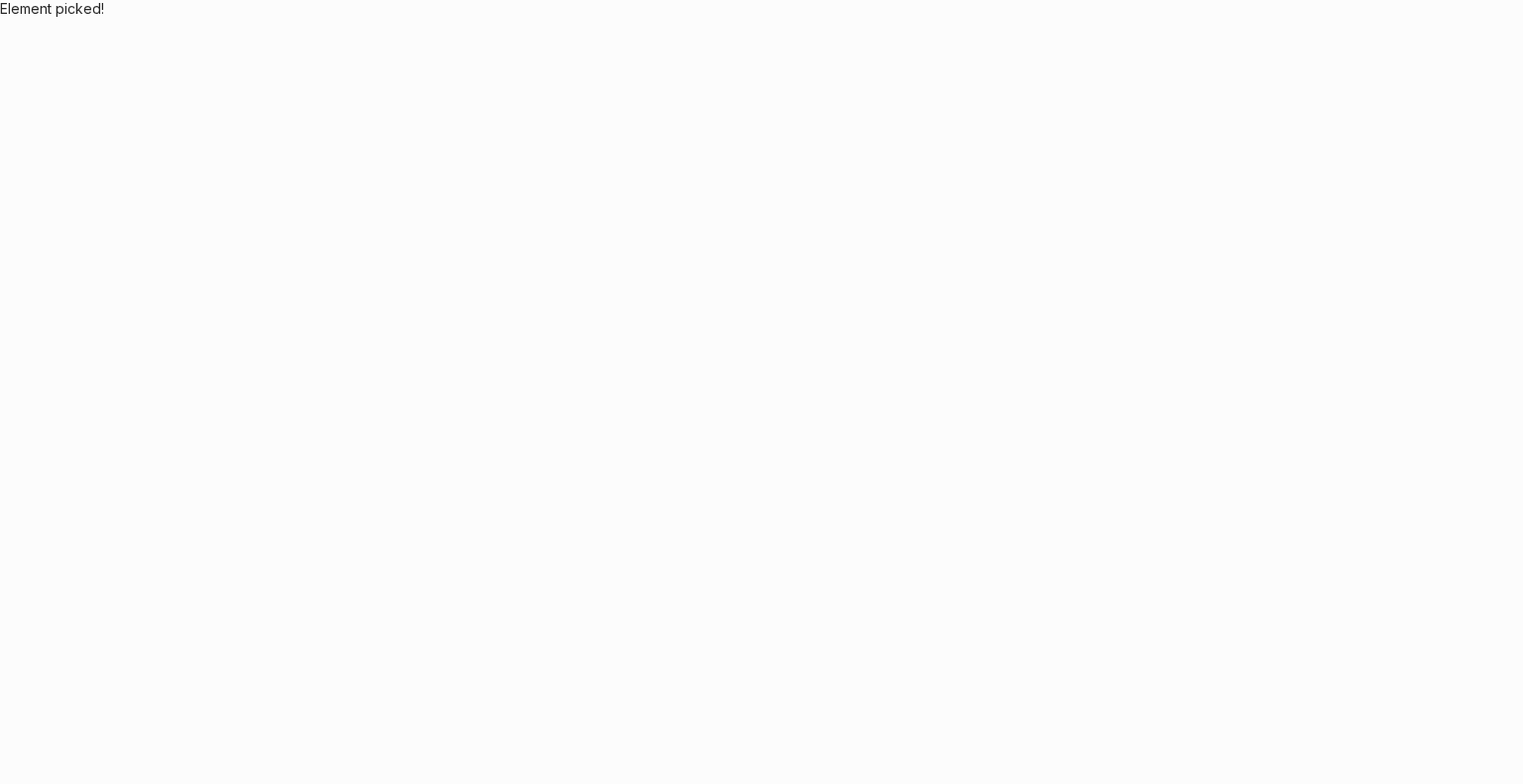 scroll, scrollTop: 0, scrollLeft: 0, axis: both 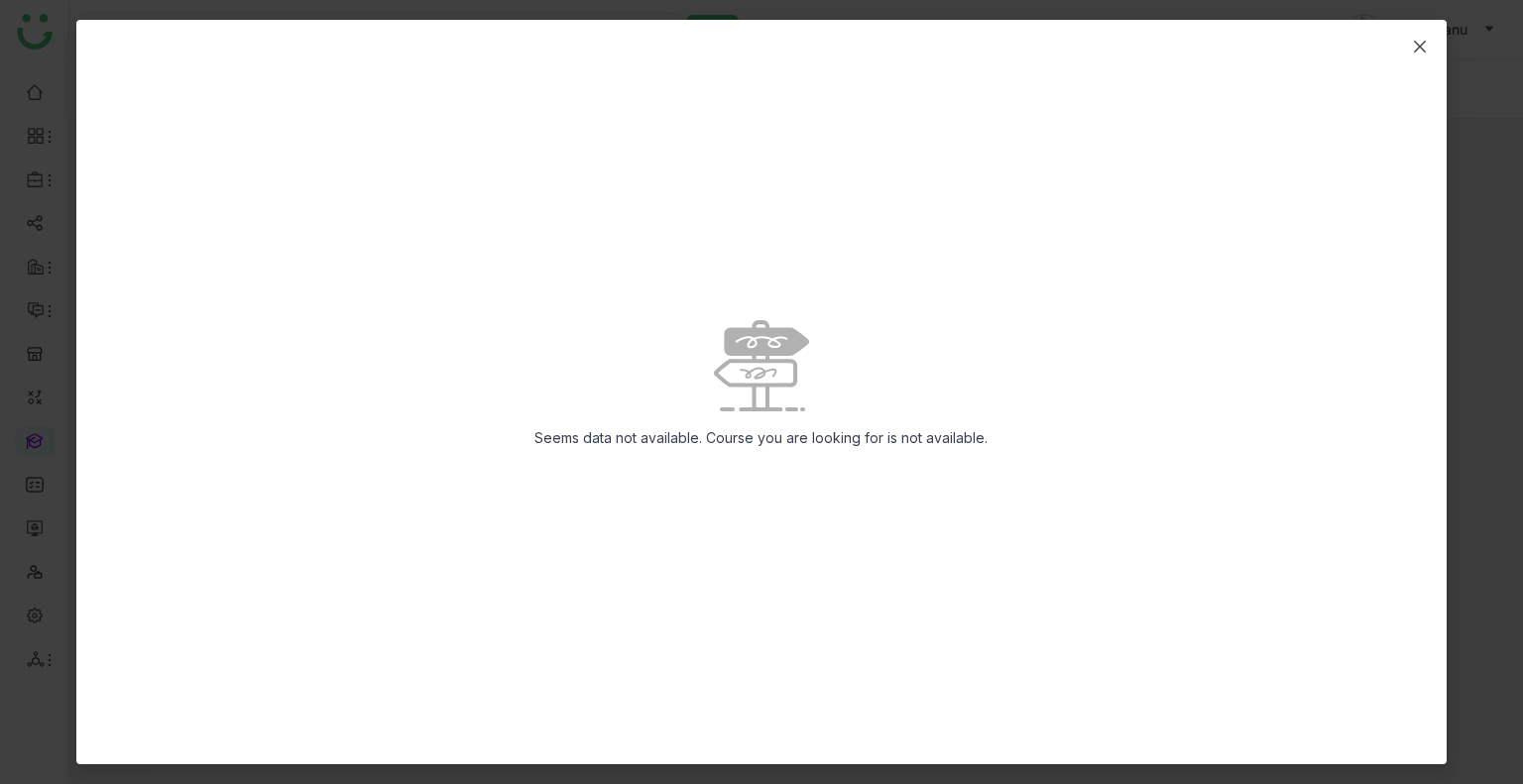 click 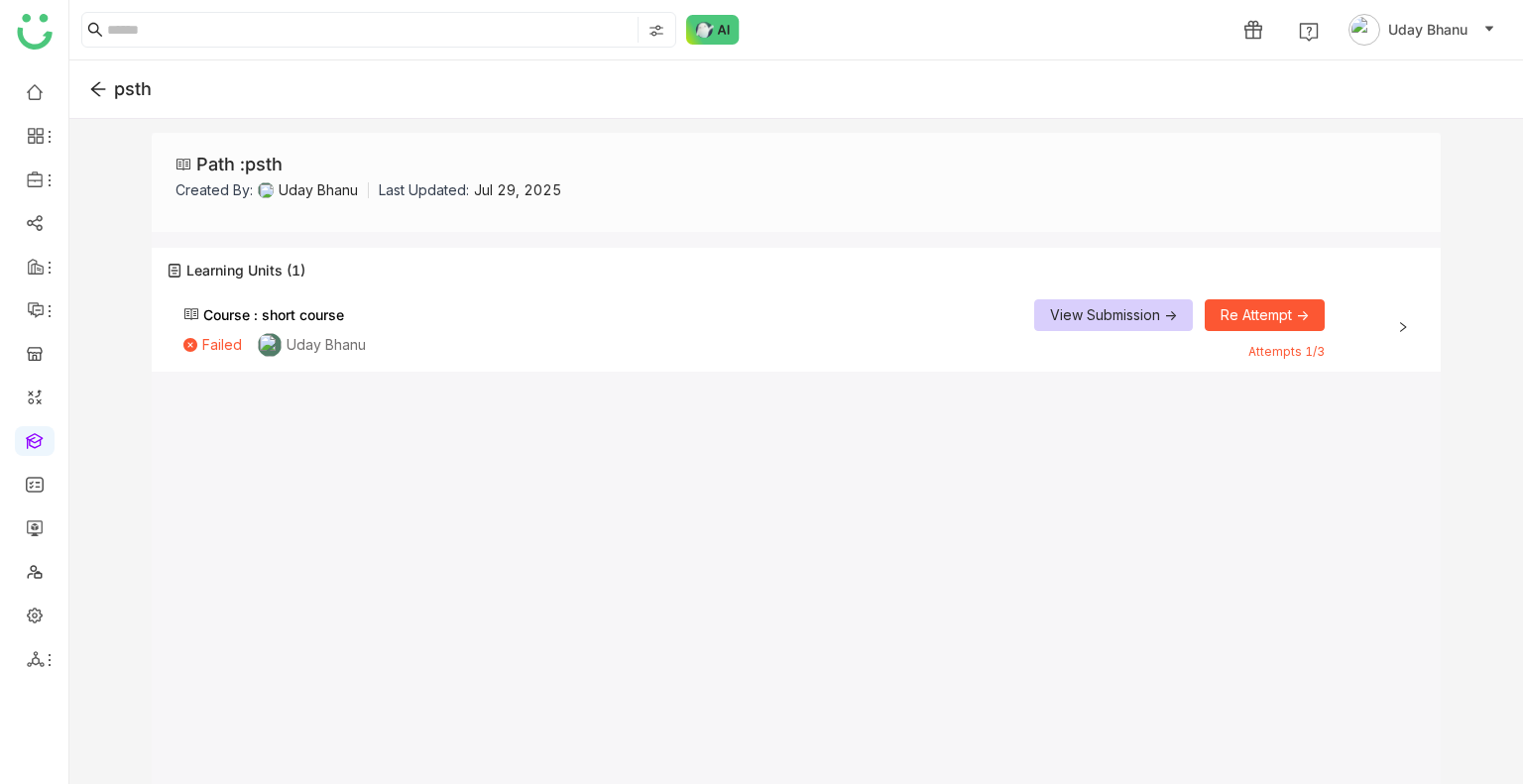 click 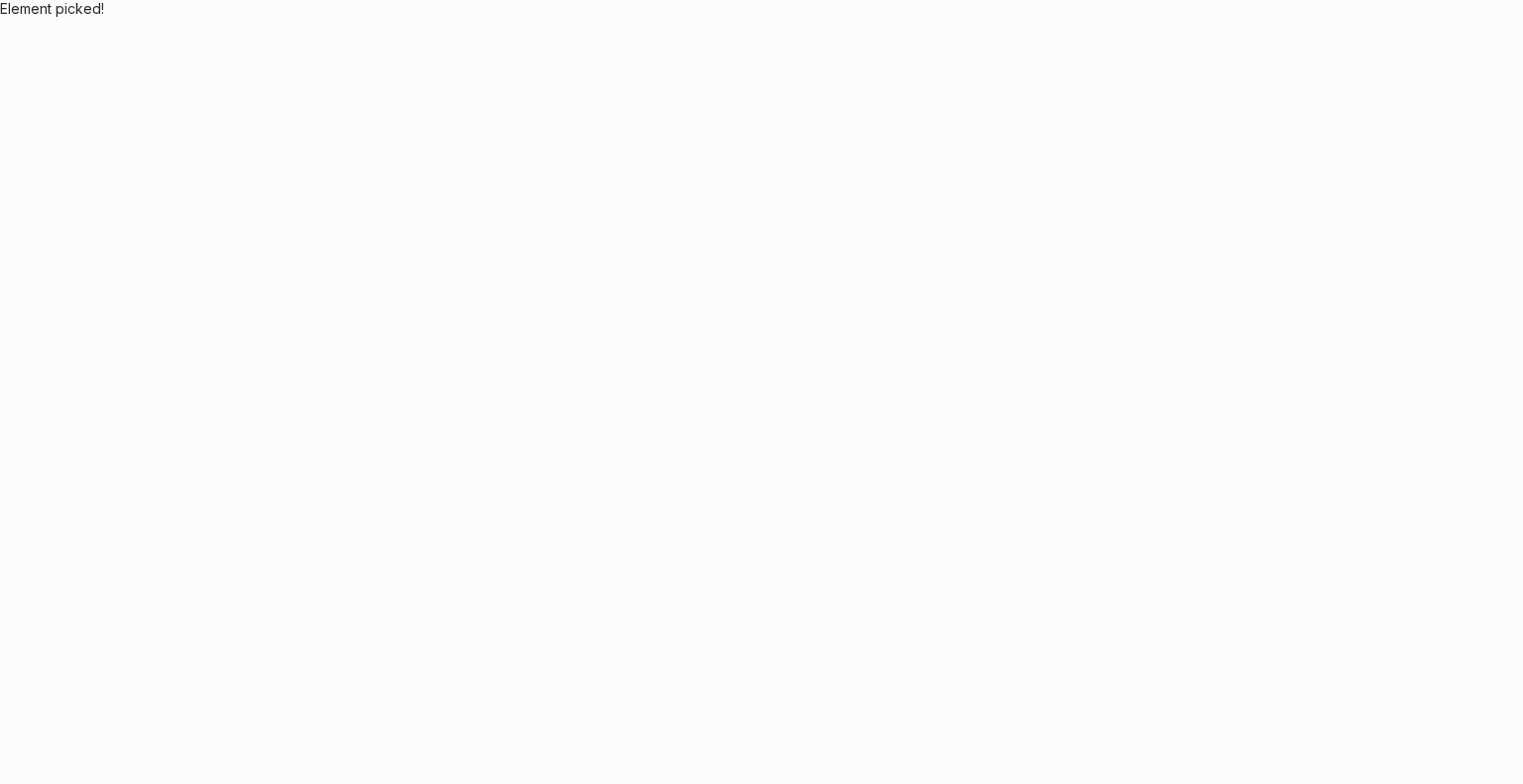 scroll, scrollTop: 0, scrollLeft: 0, axis: both 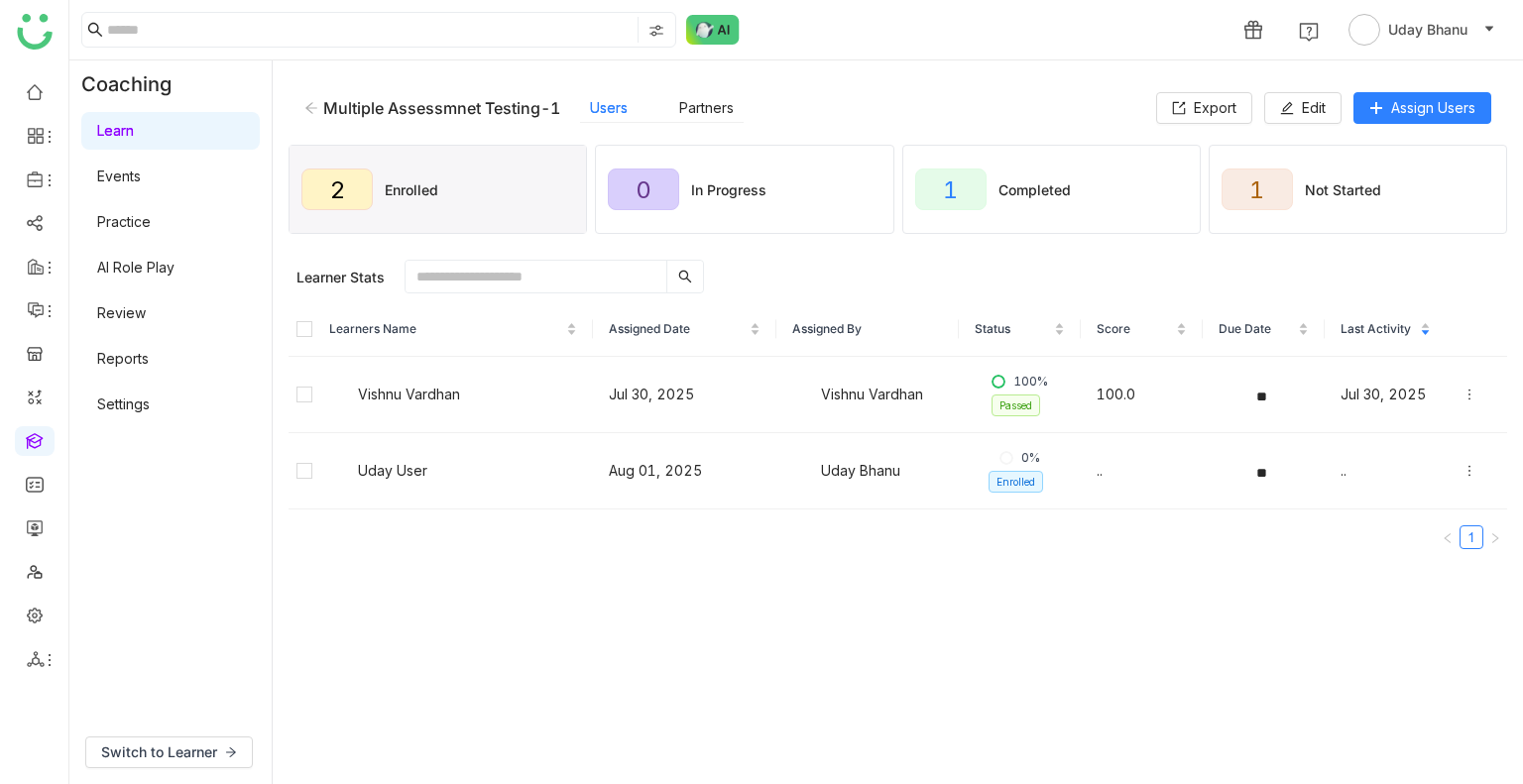 drag, startPoint x: 560, startPoint y: 110, endPoint x: 324, endPoint y: 128, distance: 236.6854 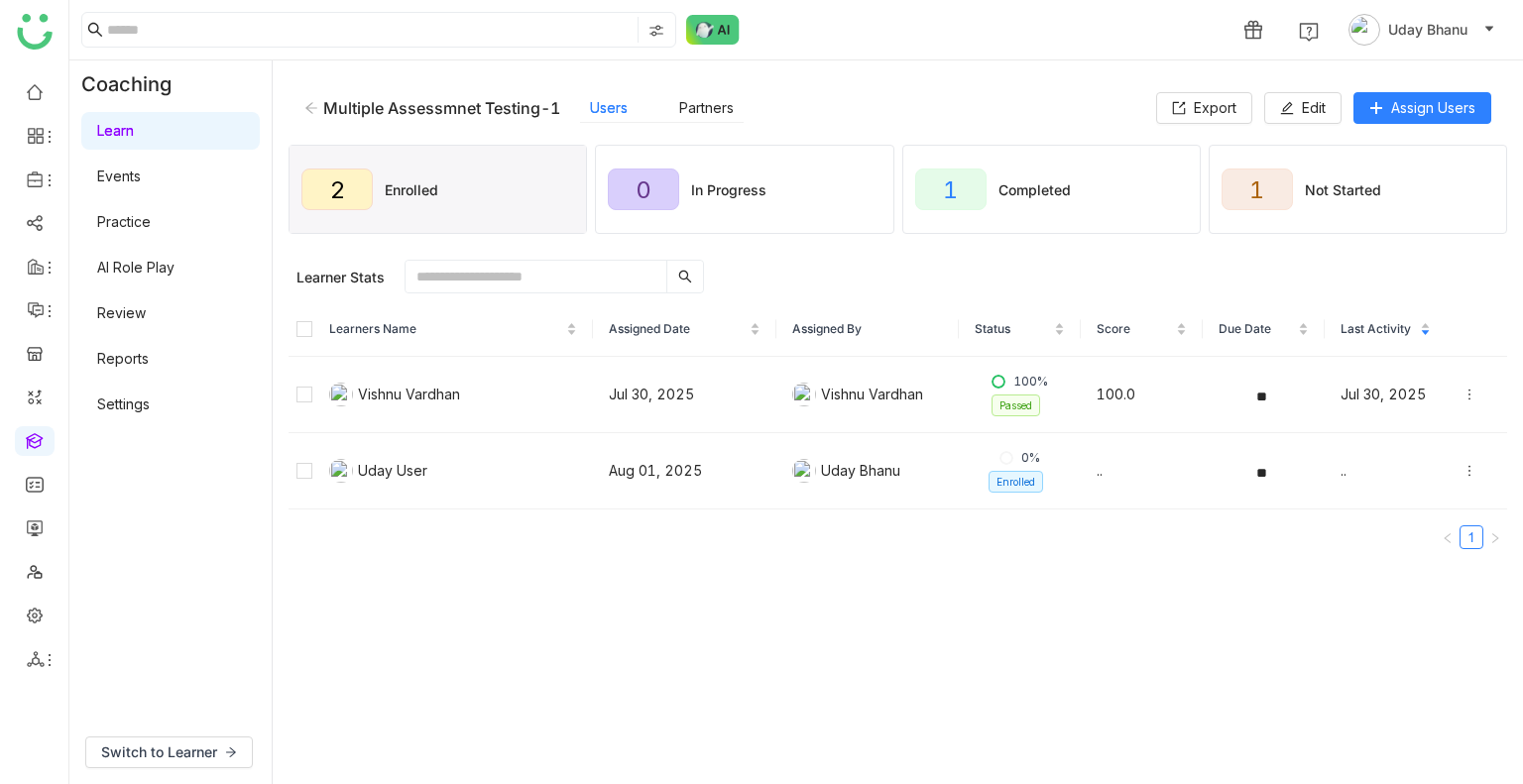 click on "Multiple Assessmnet Testing-1   Users   Partners   Export   Edit   Assign Users" 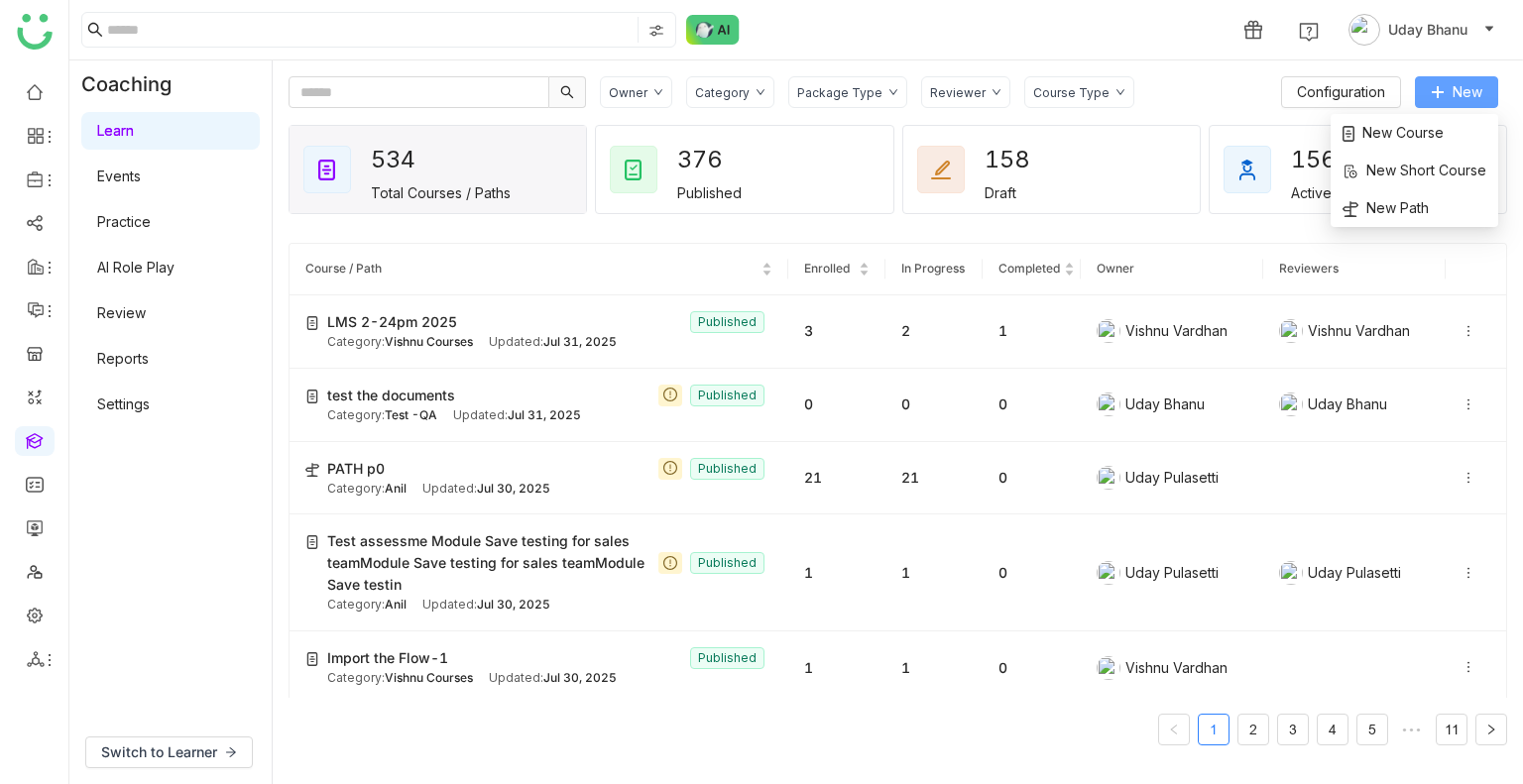 click on "New" 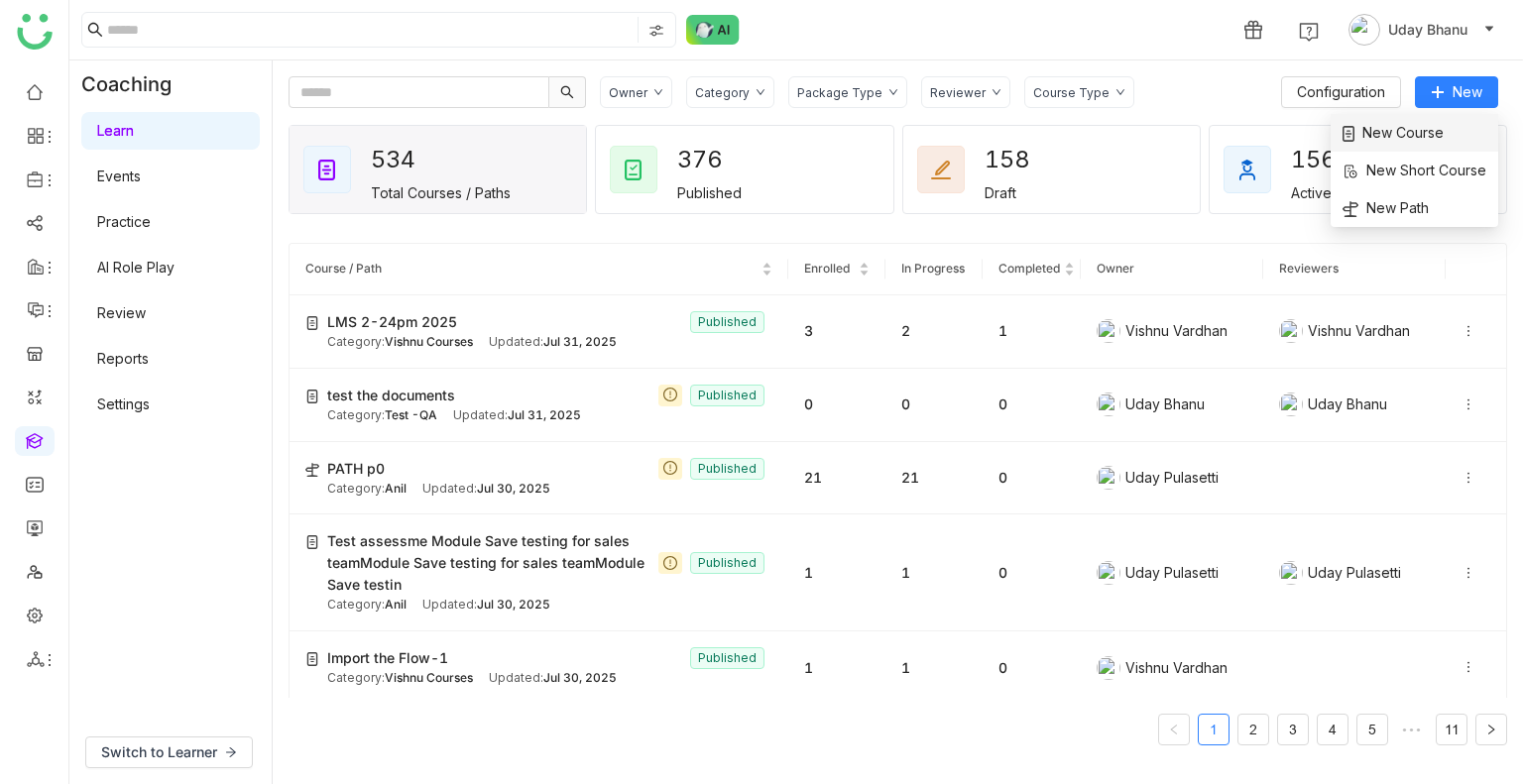 click on "New Course" at bounding box center (1393, 133) 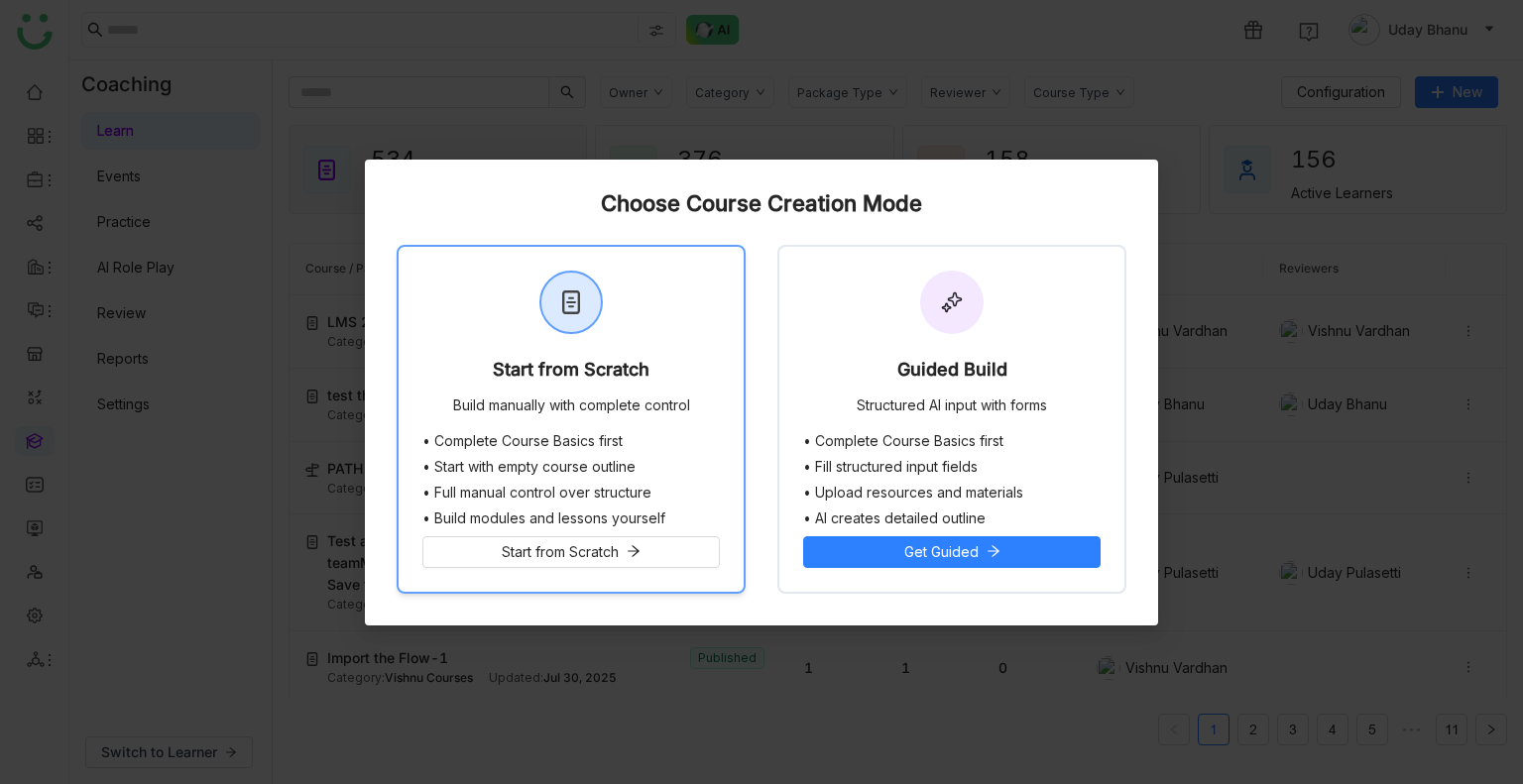 click on "• Complete Course Basics first" at bounding box center (571, 441) 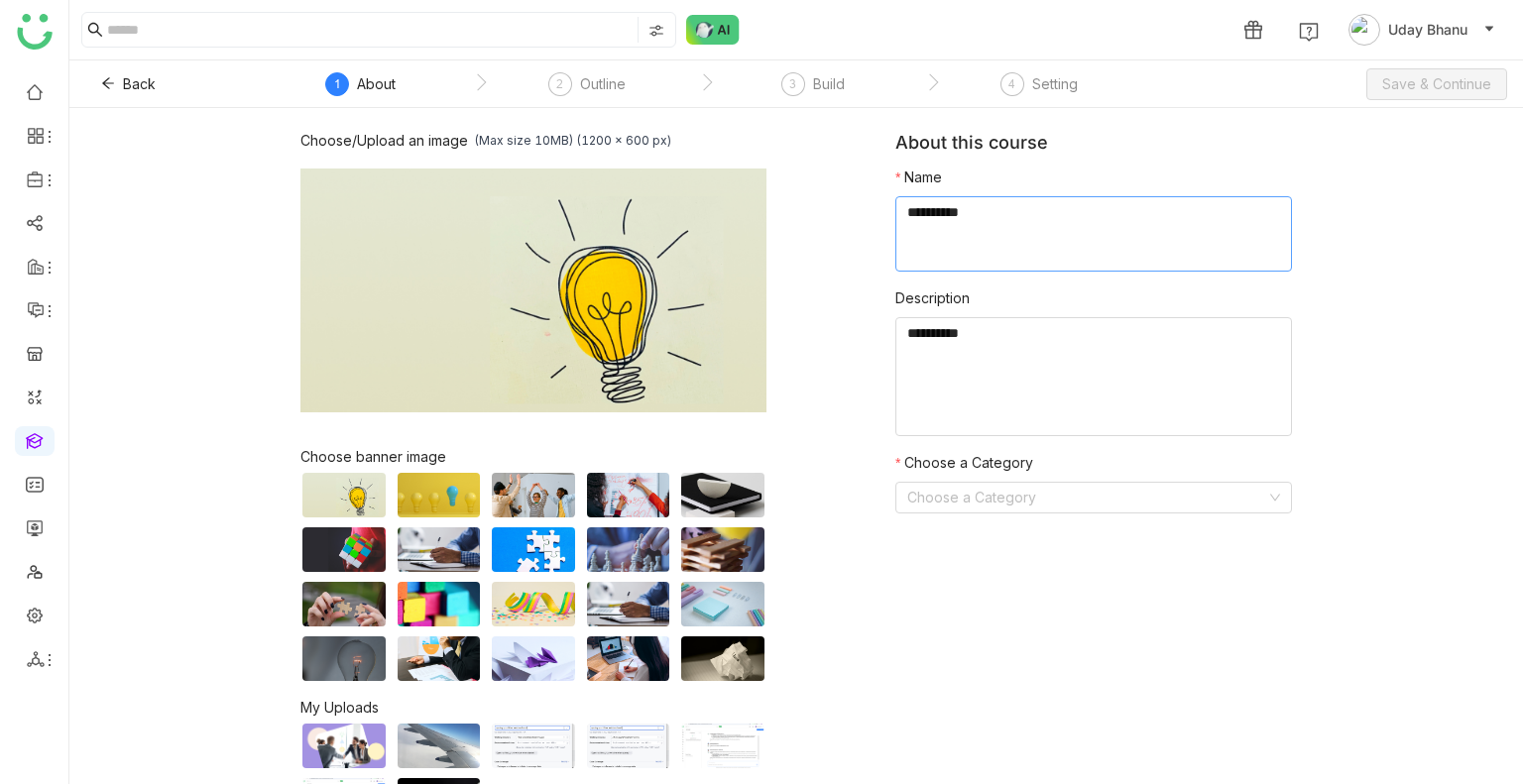 click 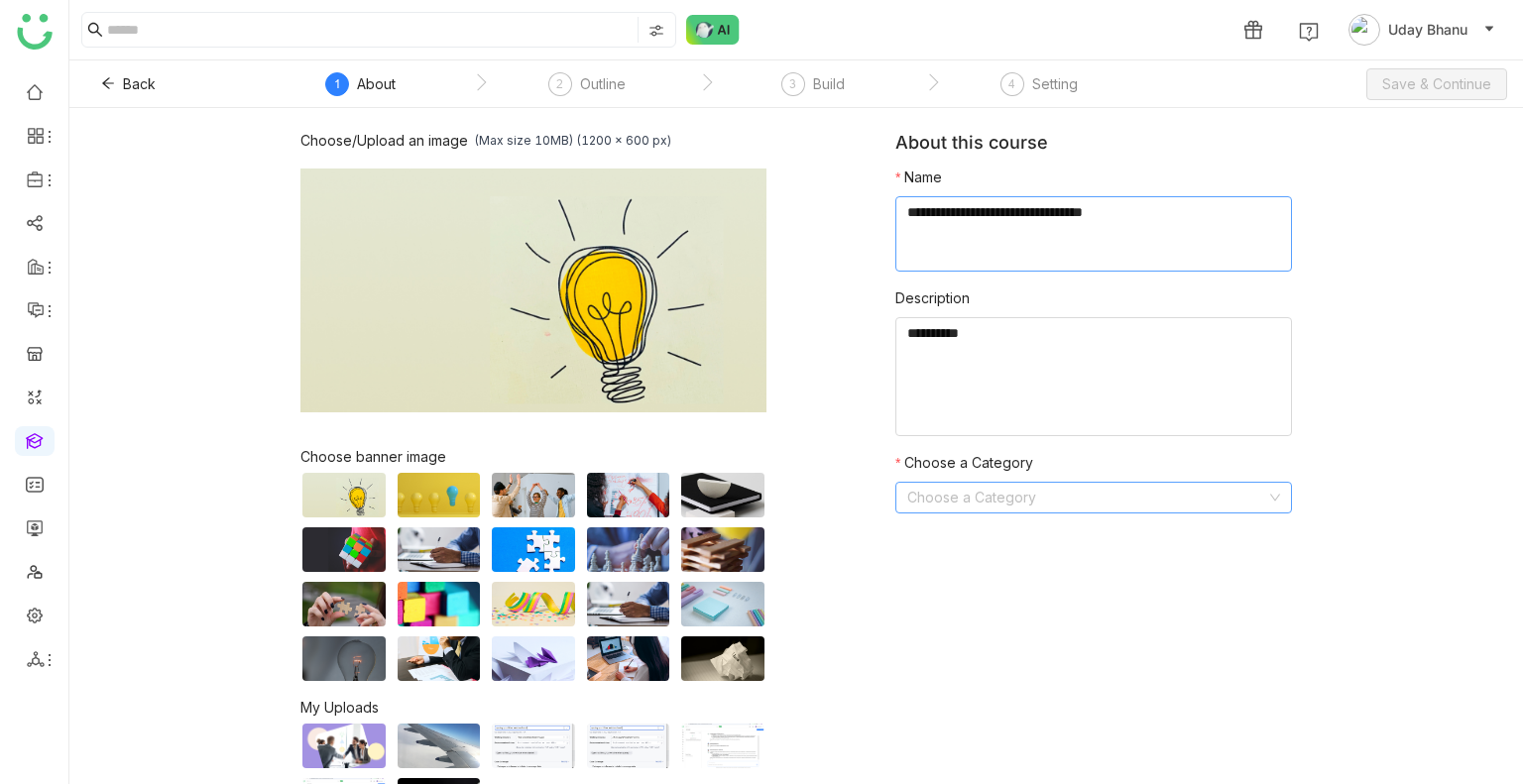 type on "**********" 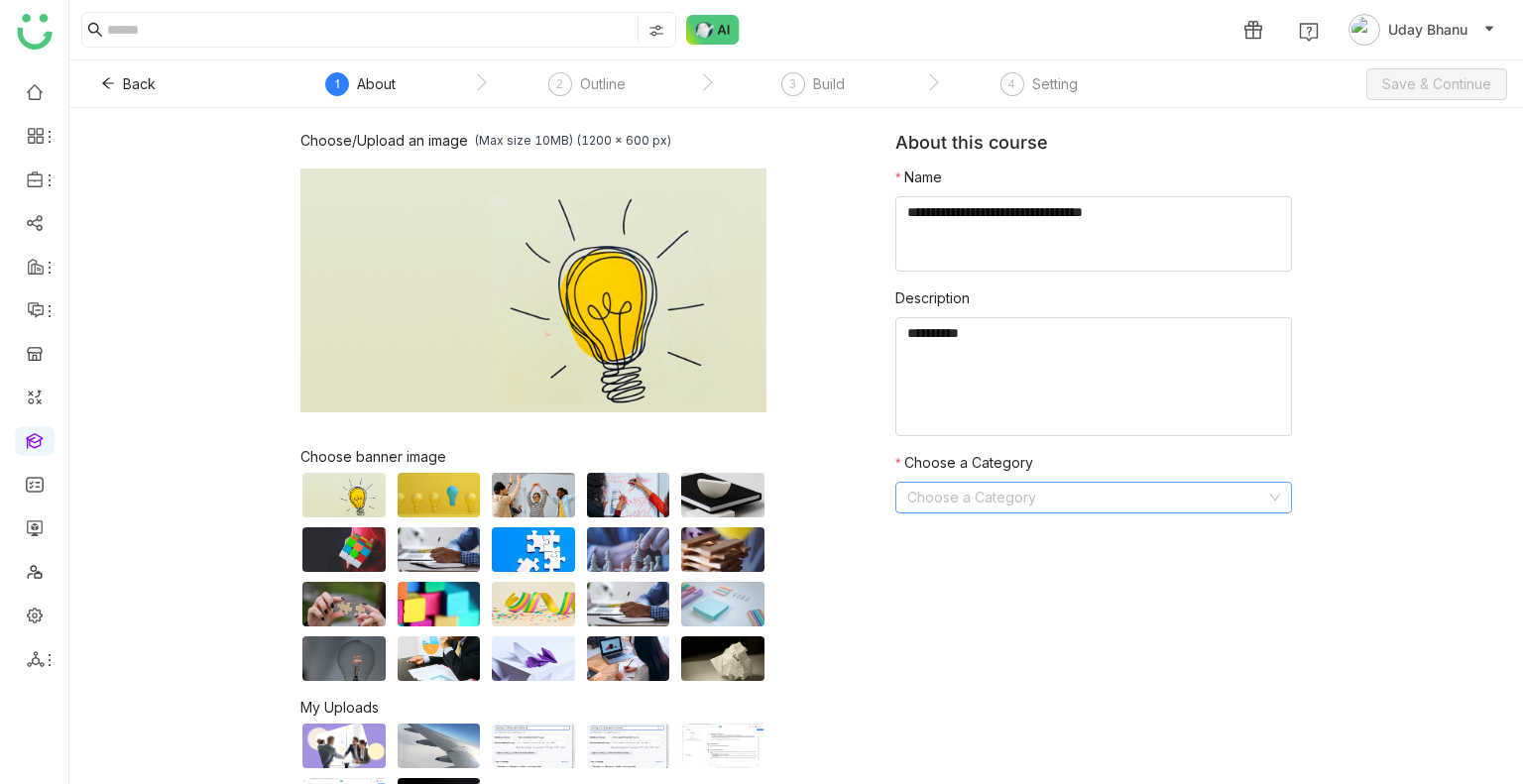 click 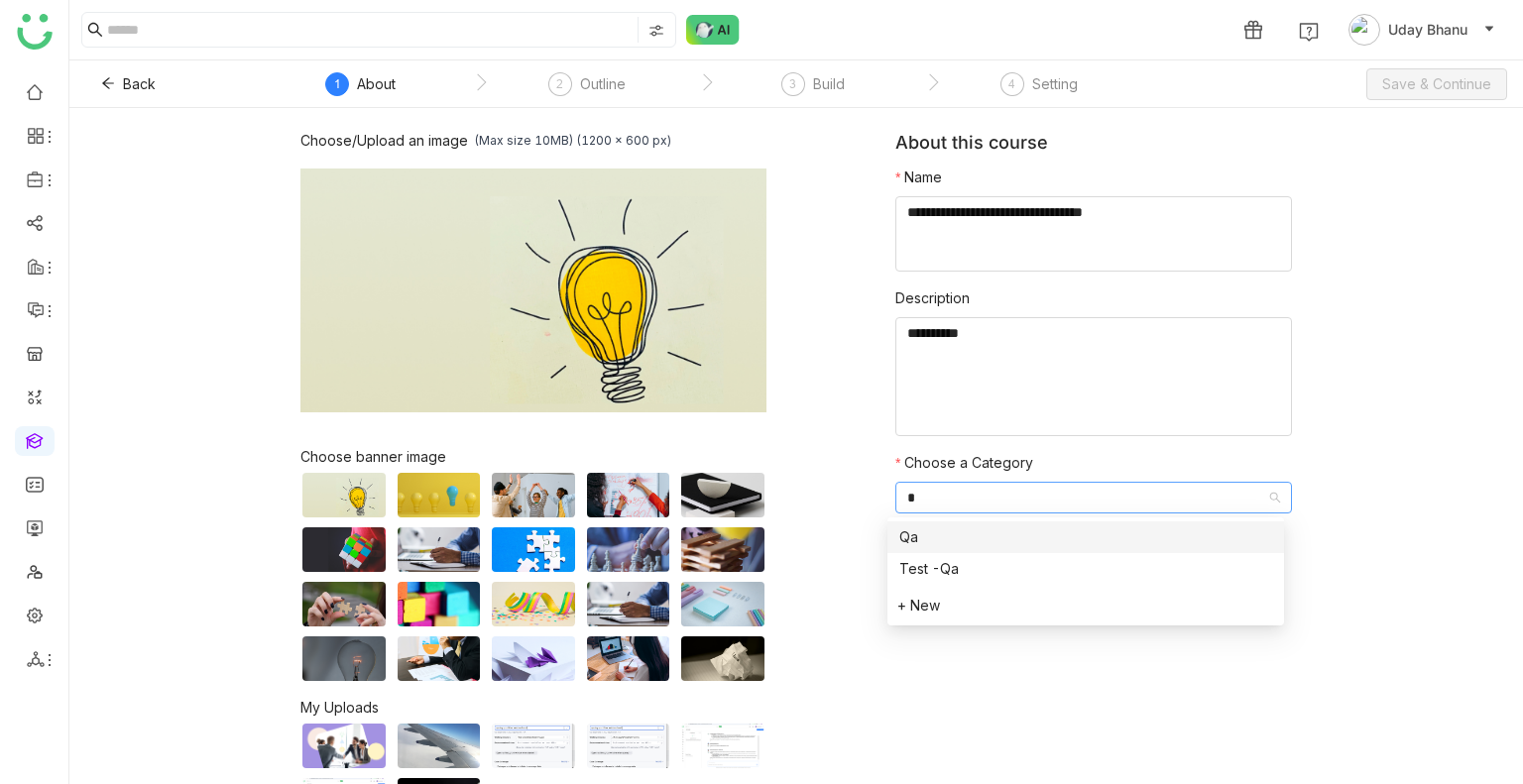 type on "**" 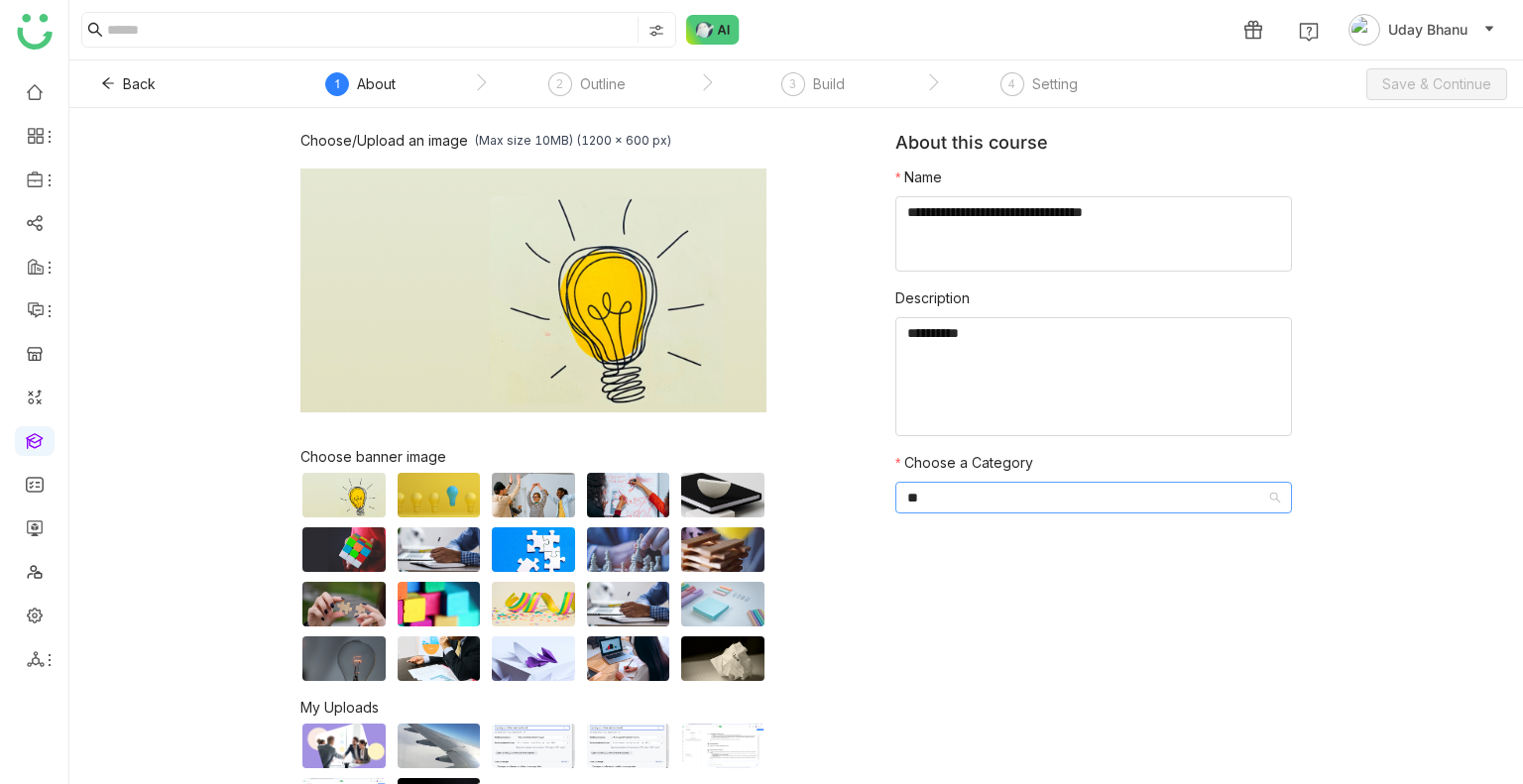 type 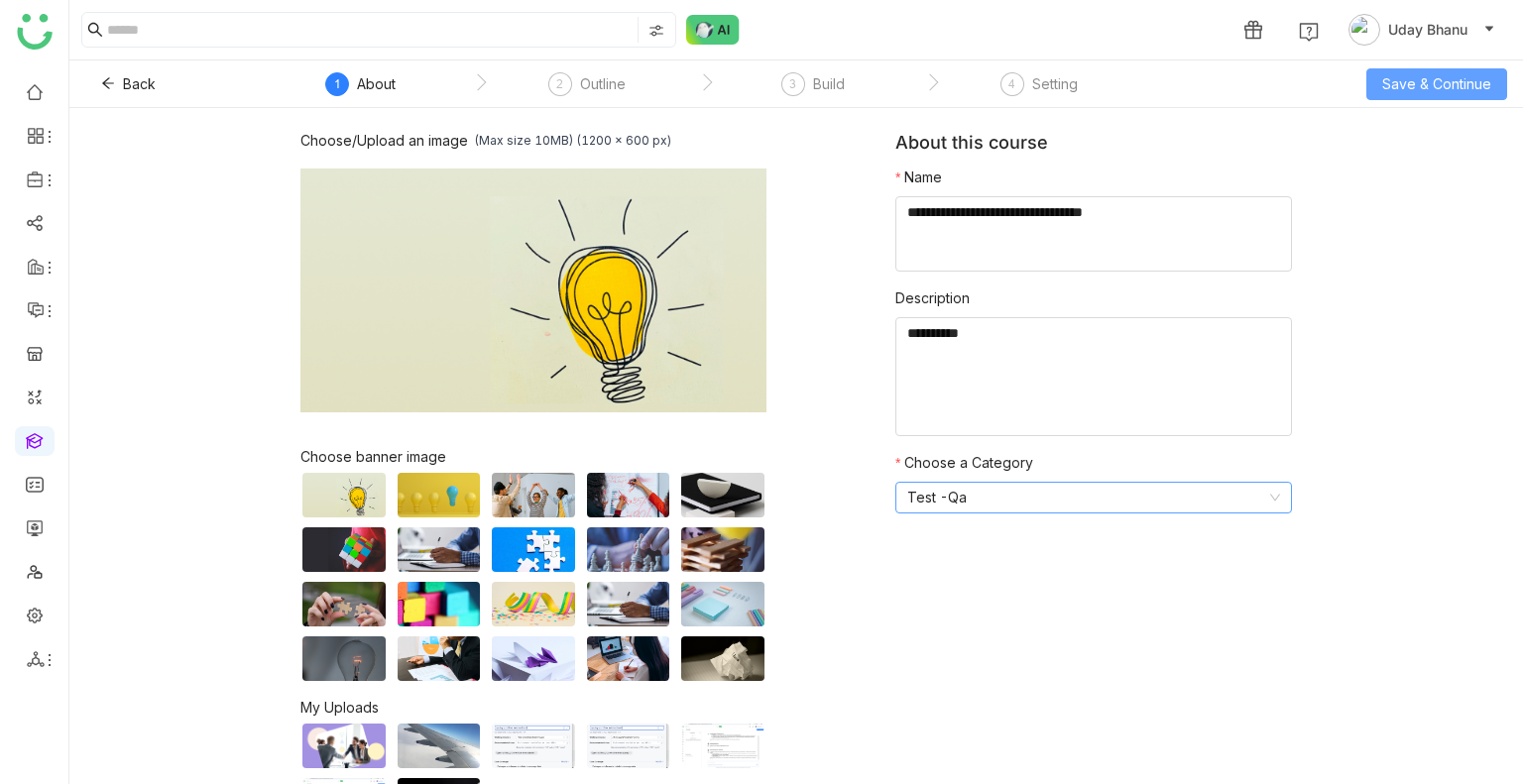 click on "Save & Continue" at bounding box center [1437, 84] 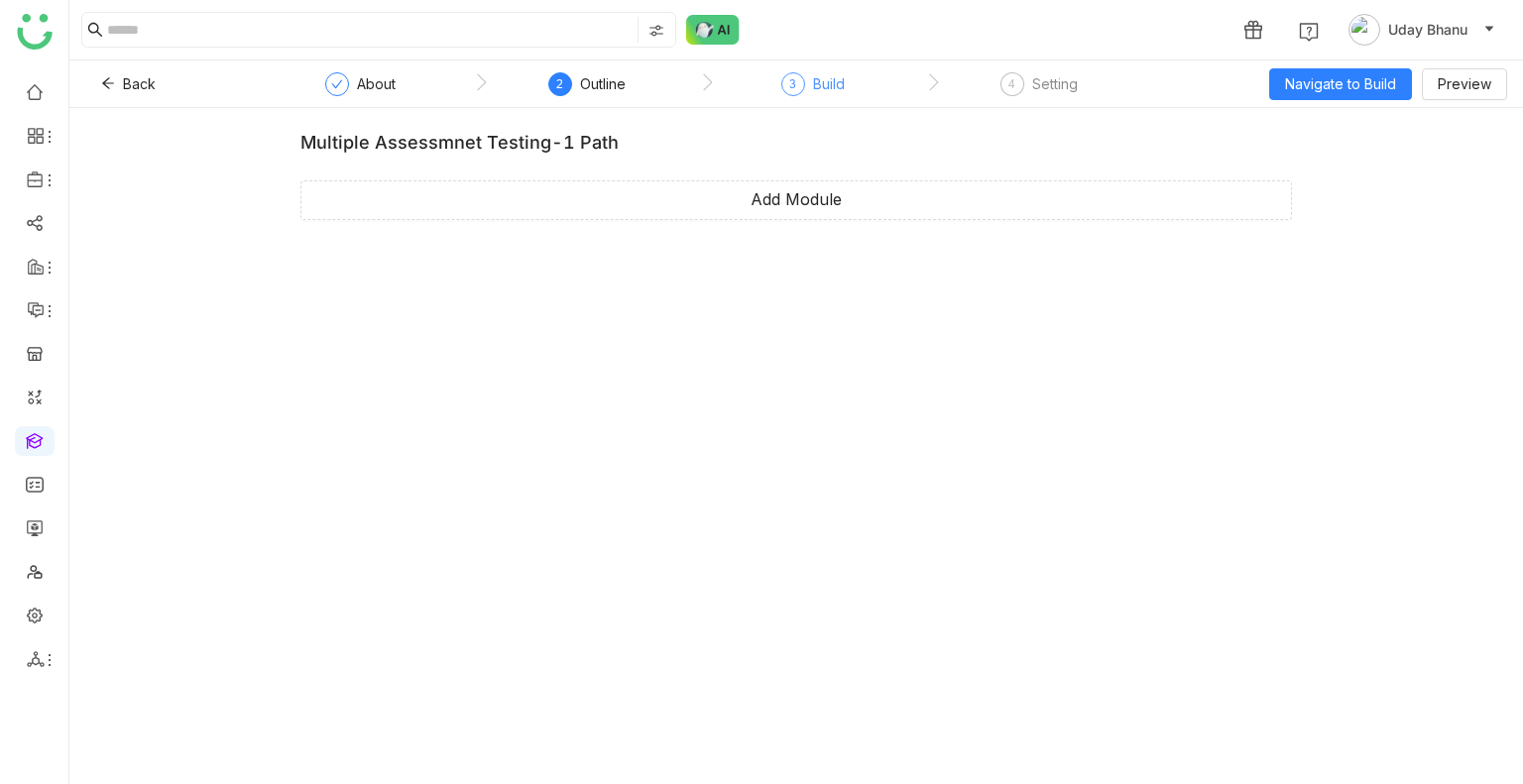 click on "3  Build" 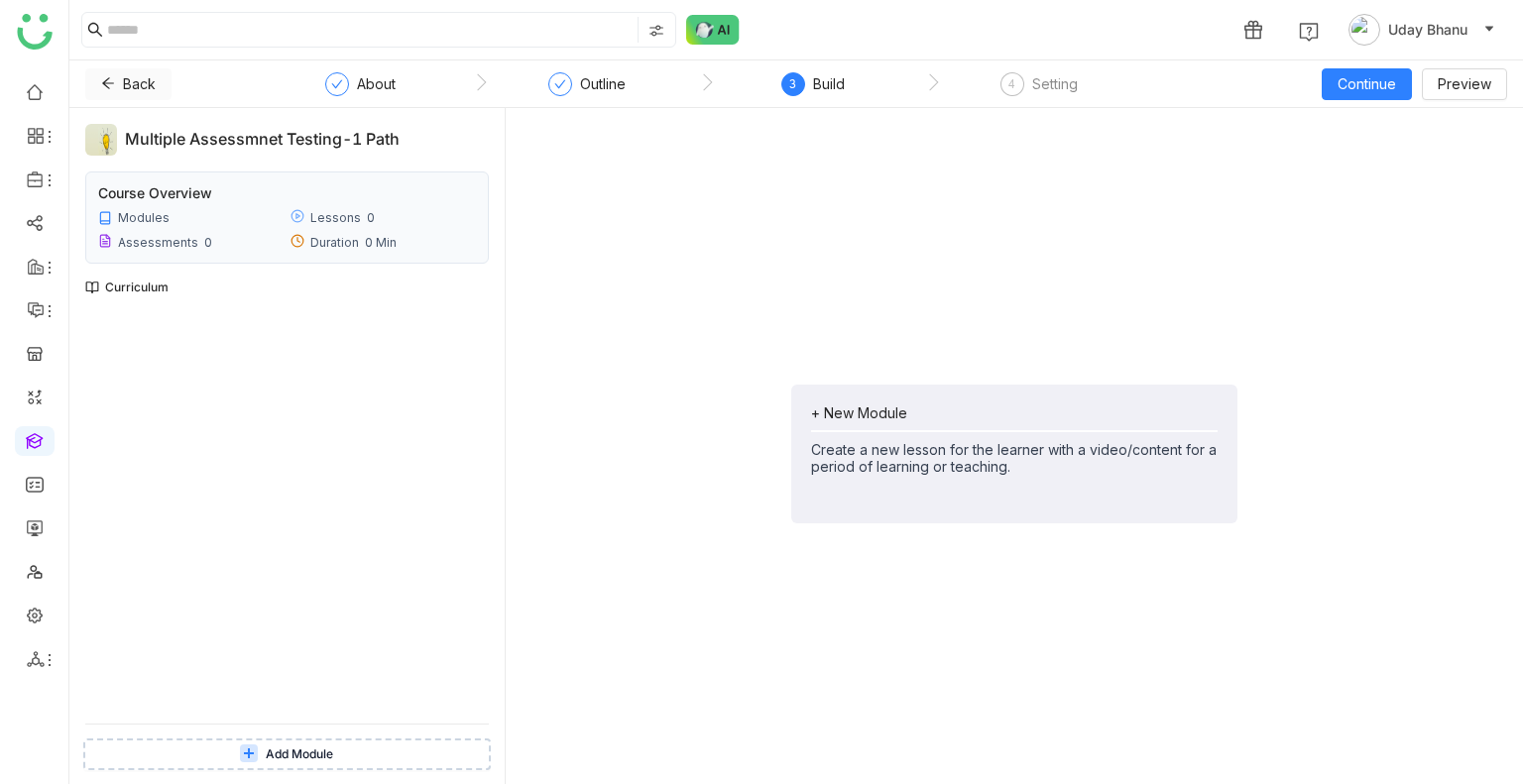 click on "Back" 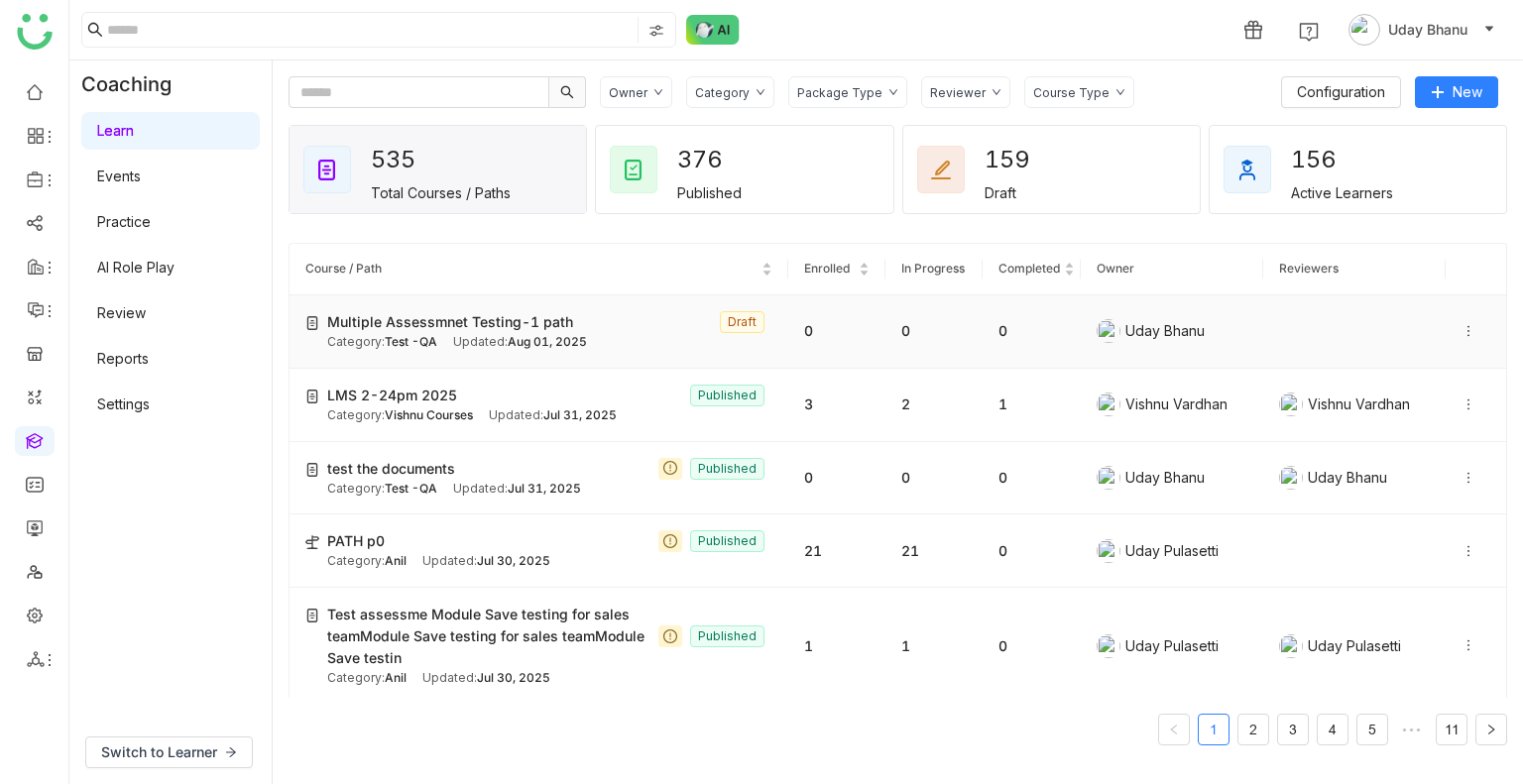 click 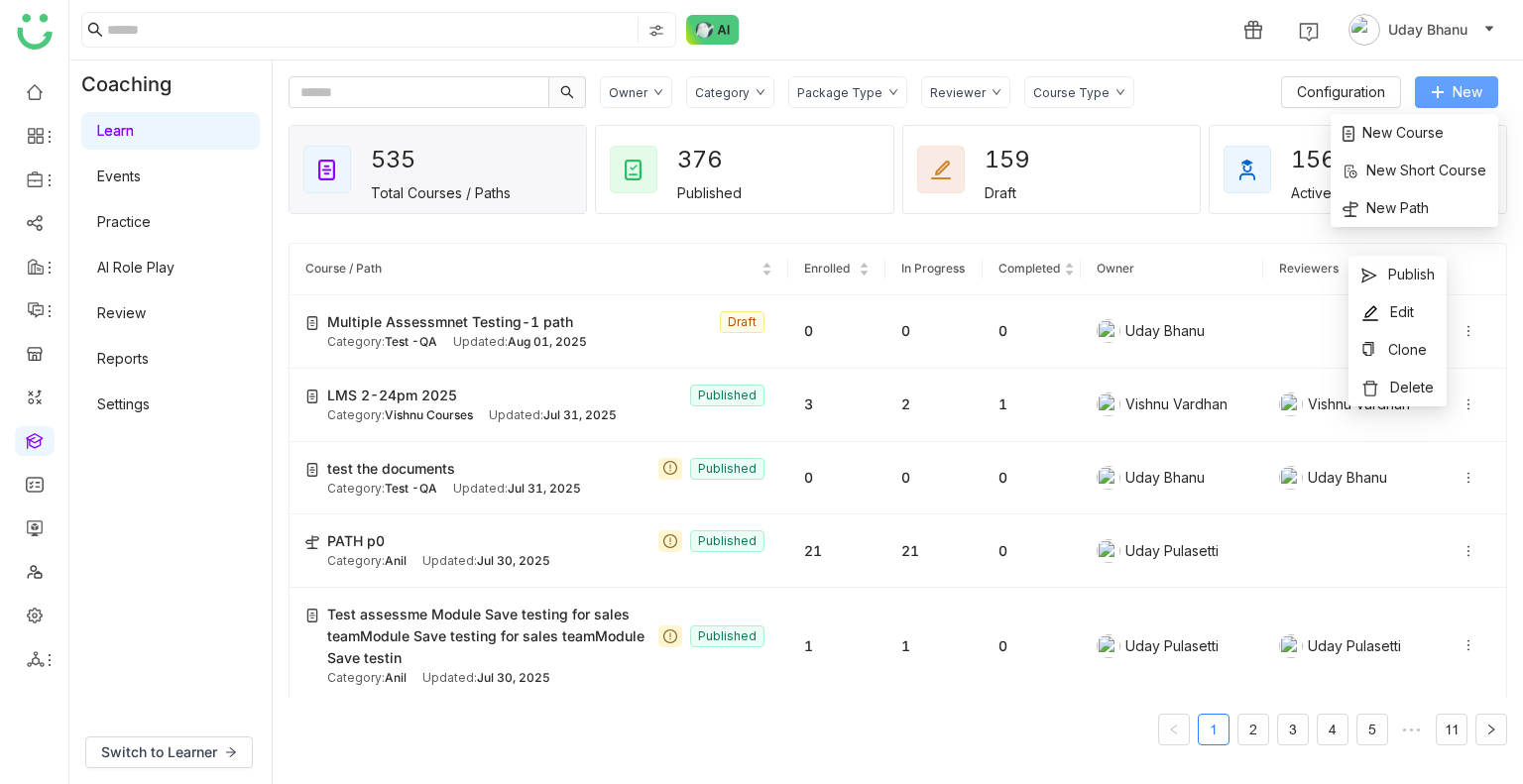 click on "New" 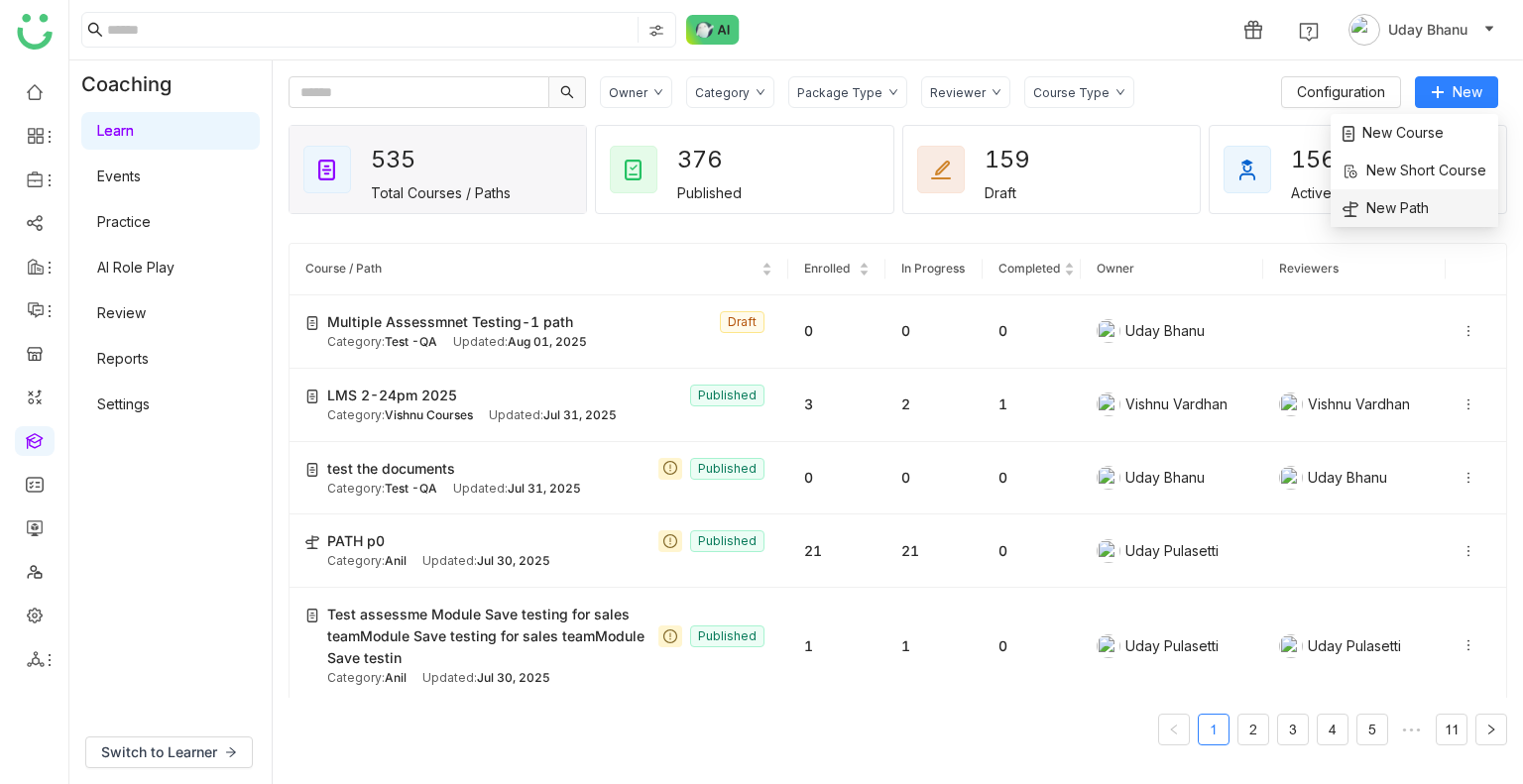 click on "New Path" at bounding box center (1385, 208) 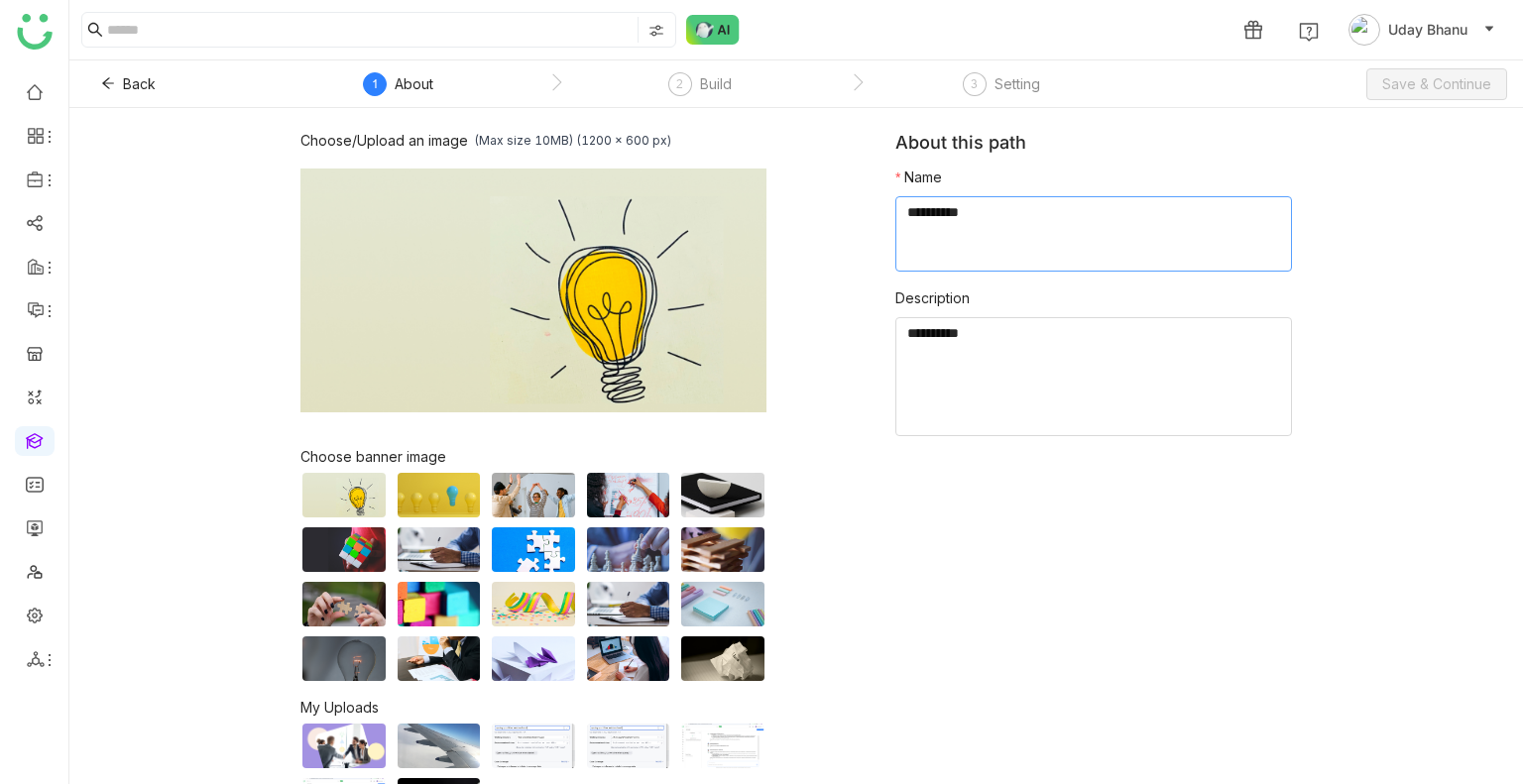 click 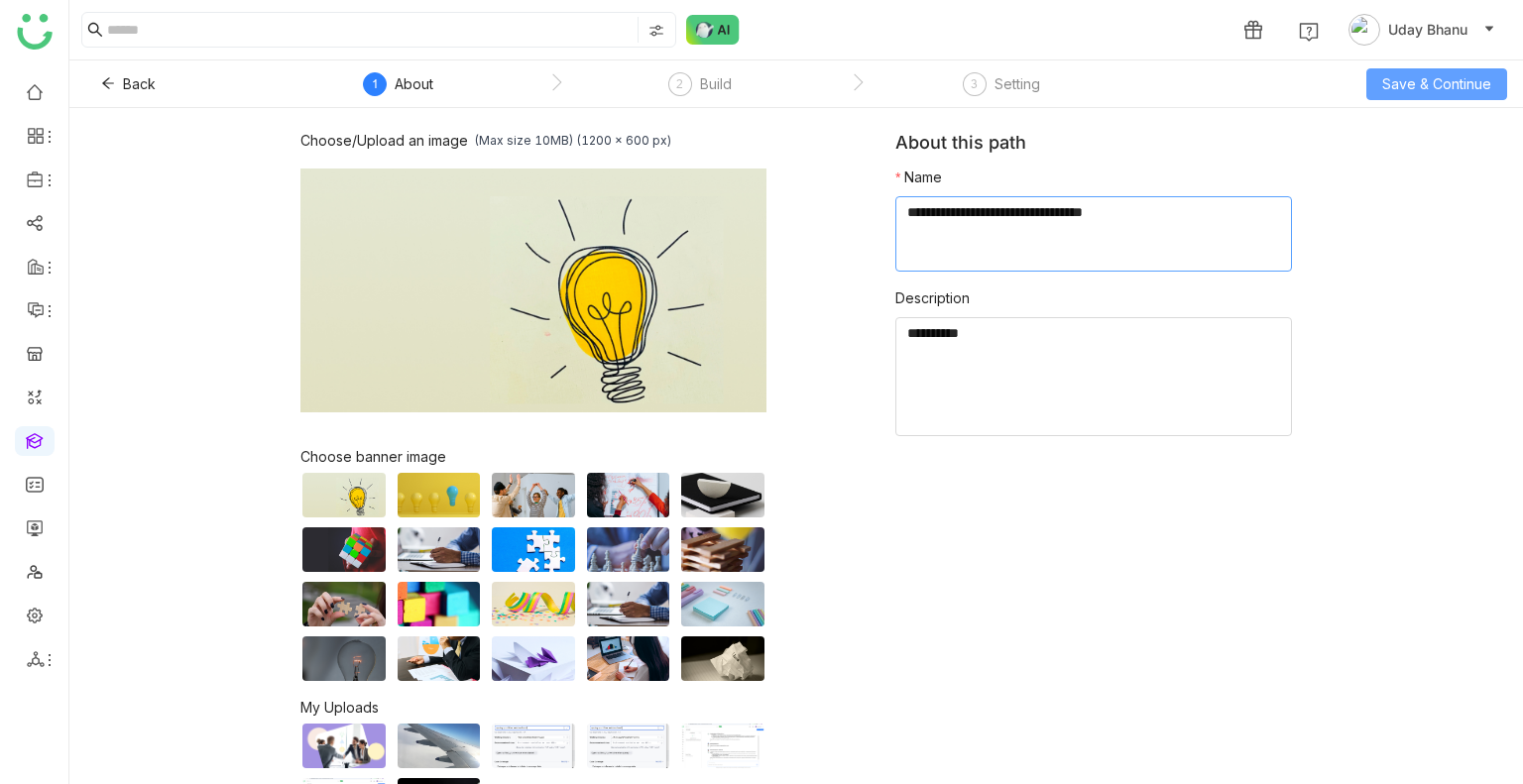 type on "**********" 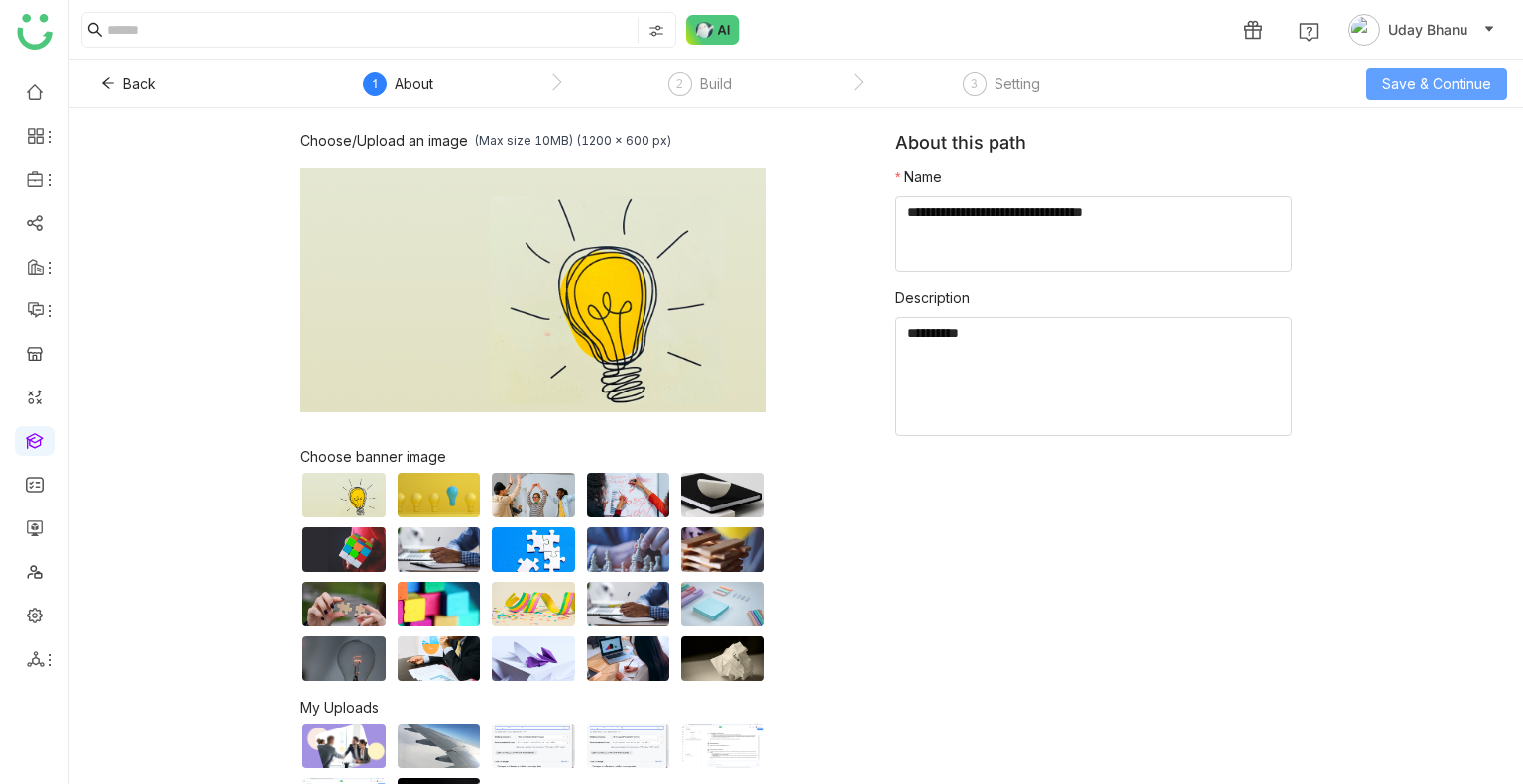 click on "Save & Continue" at bounding box center (1437, 84) 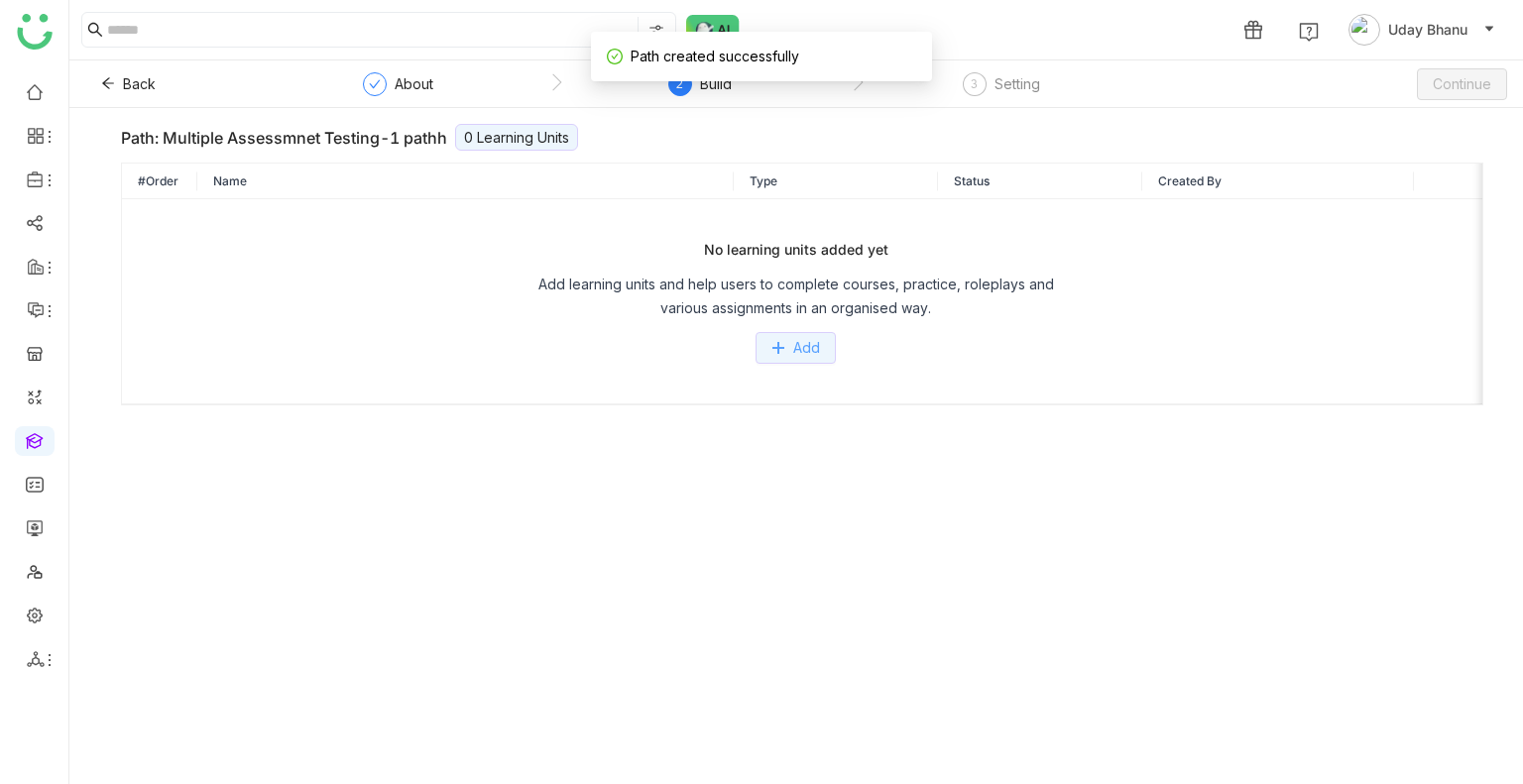 click on "Add" at bounding box center [795, 348] 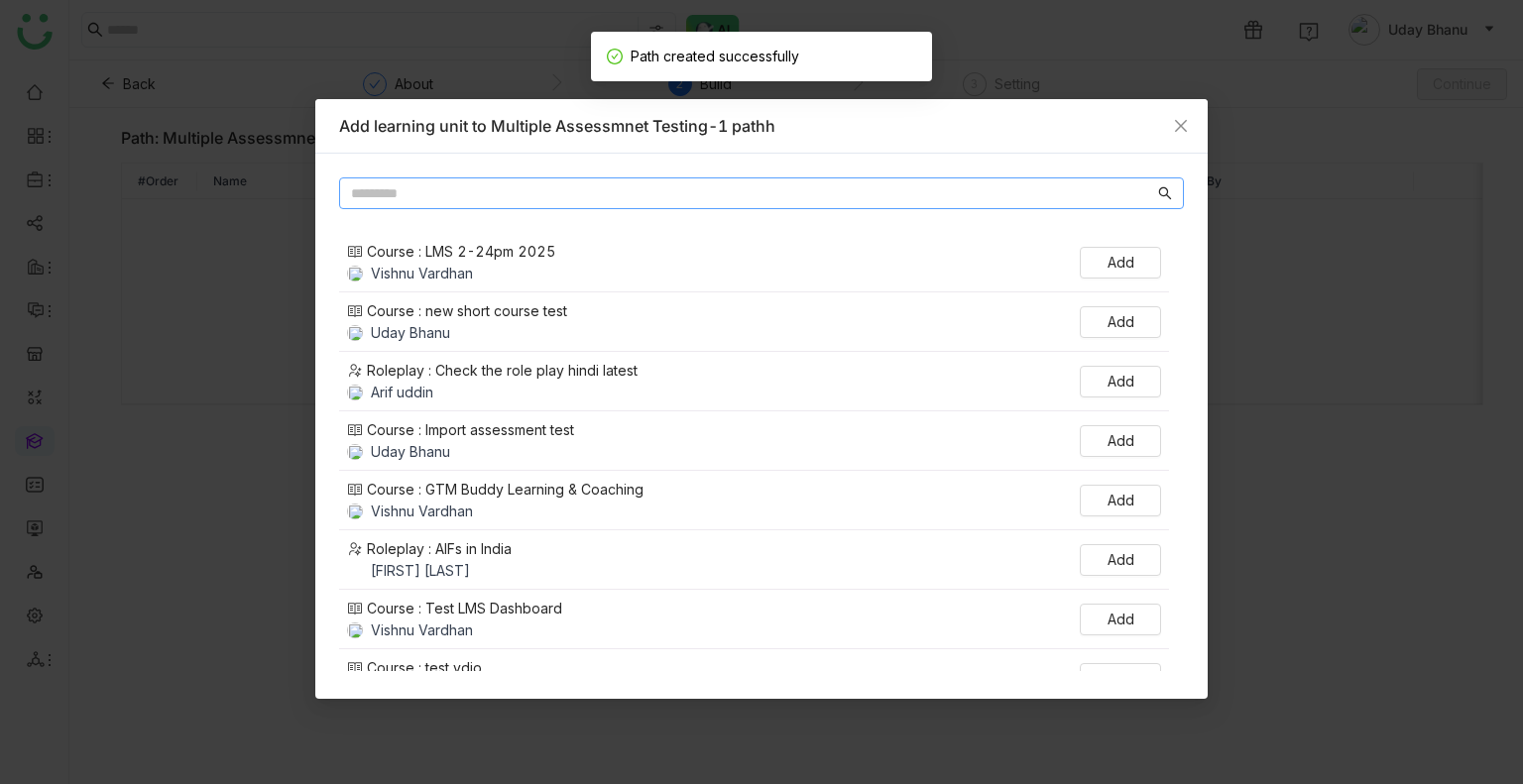 click at bounding box center (753, 193) 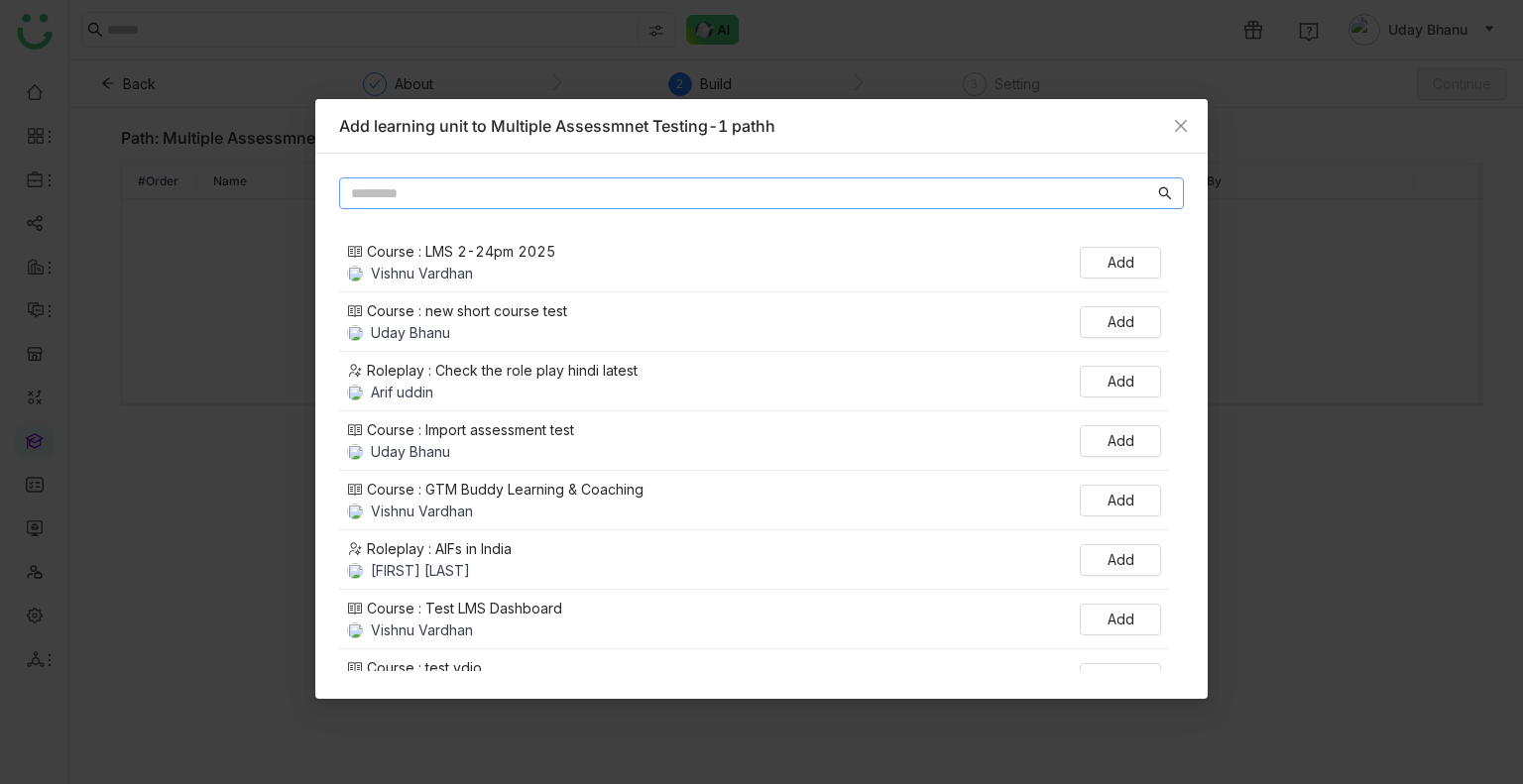 paste on "**********" 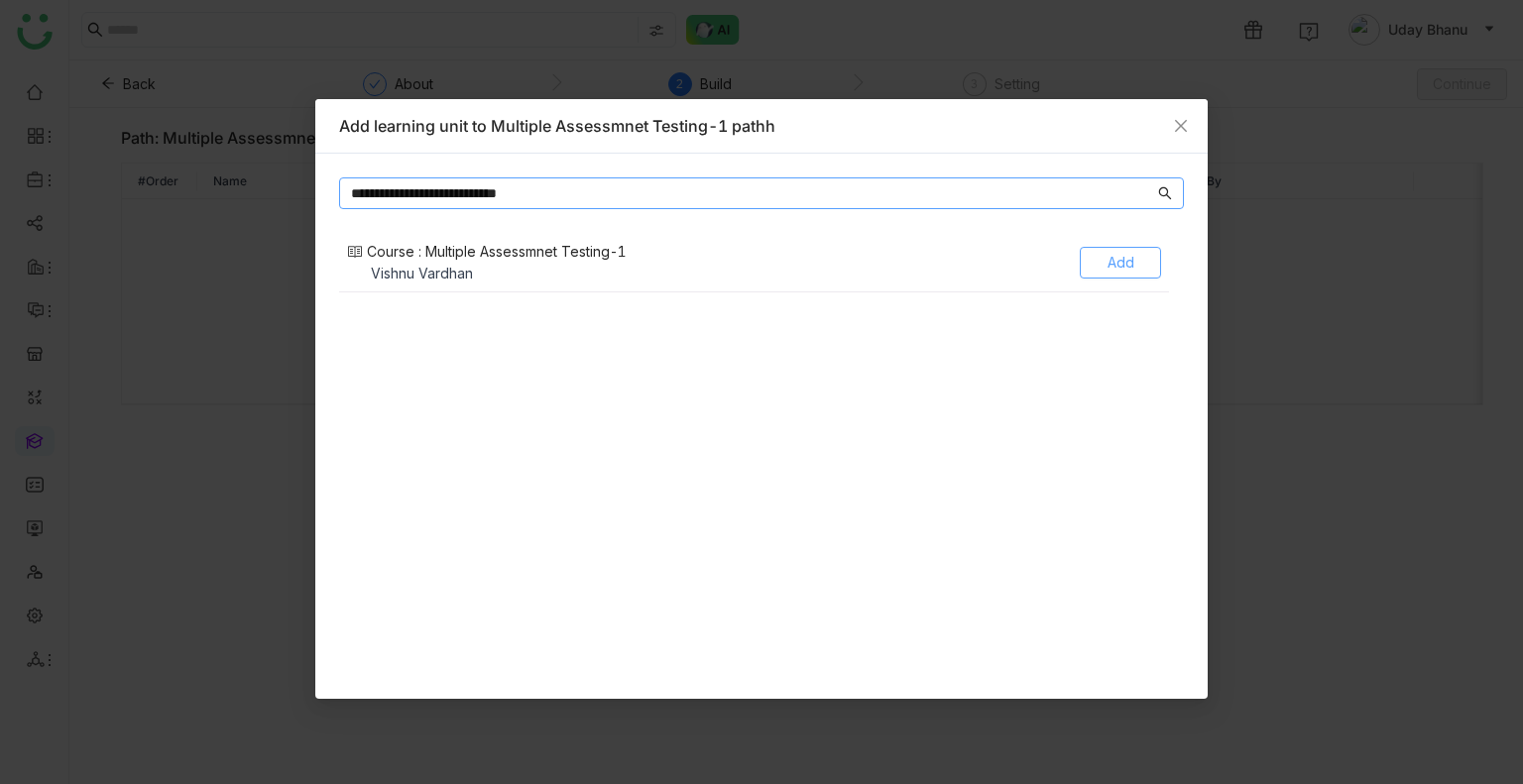 type on "**********" 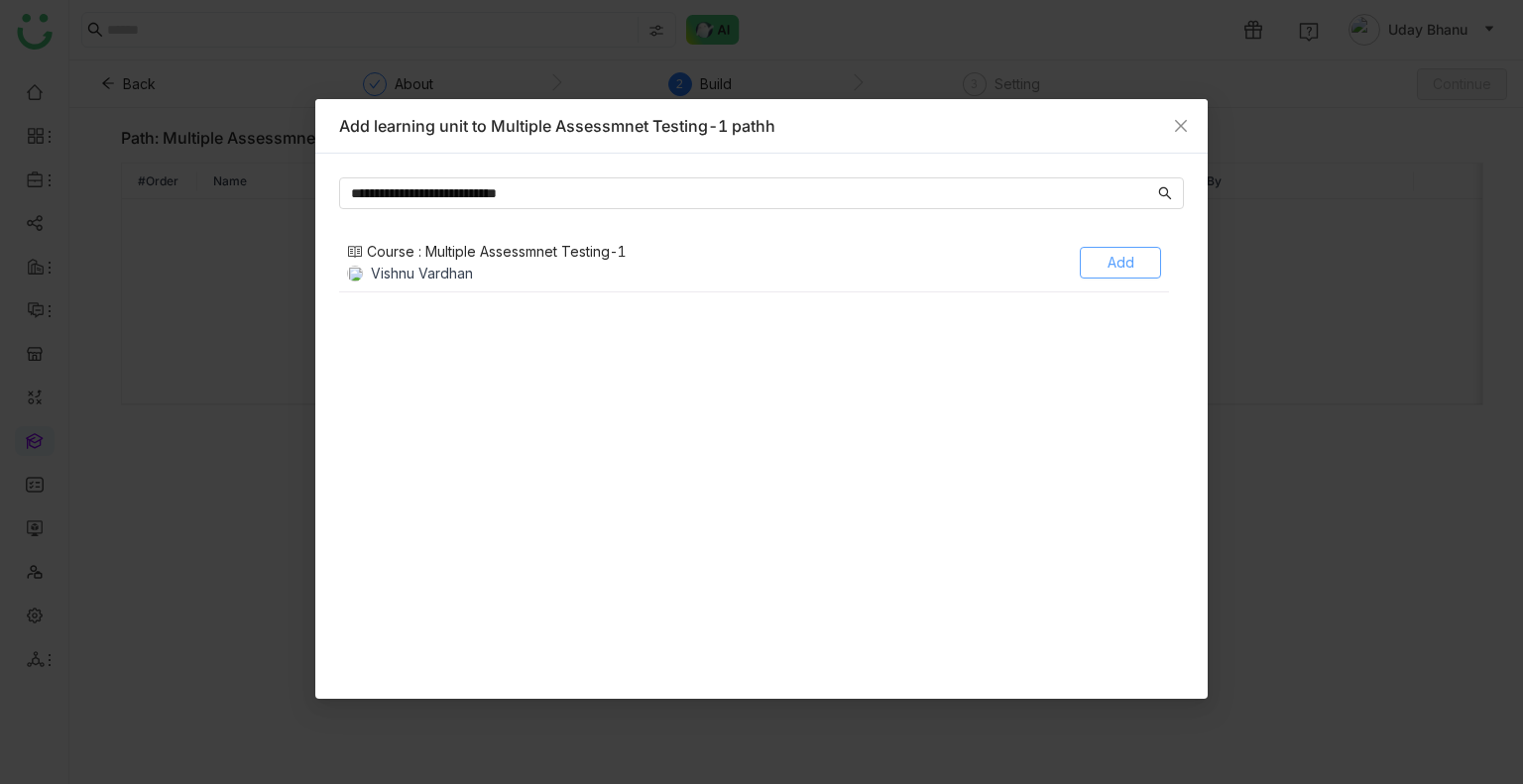 click on "Add" at bounding box center [1120, 263] 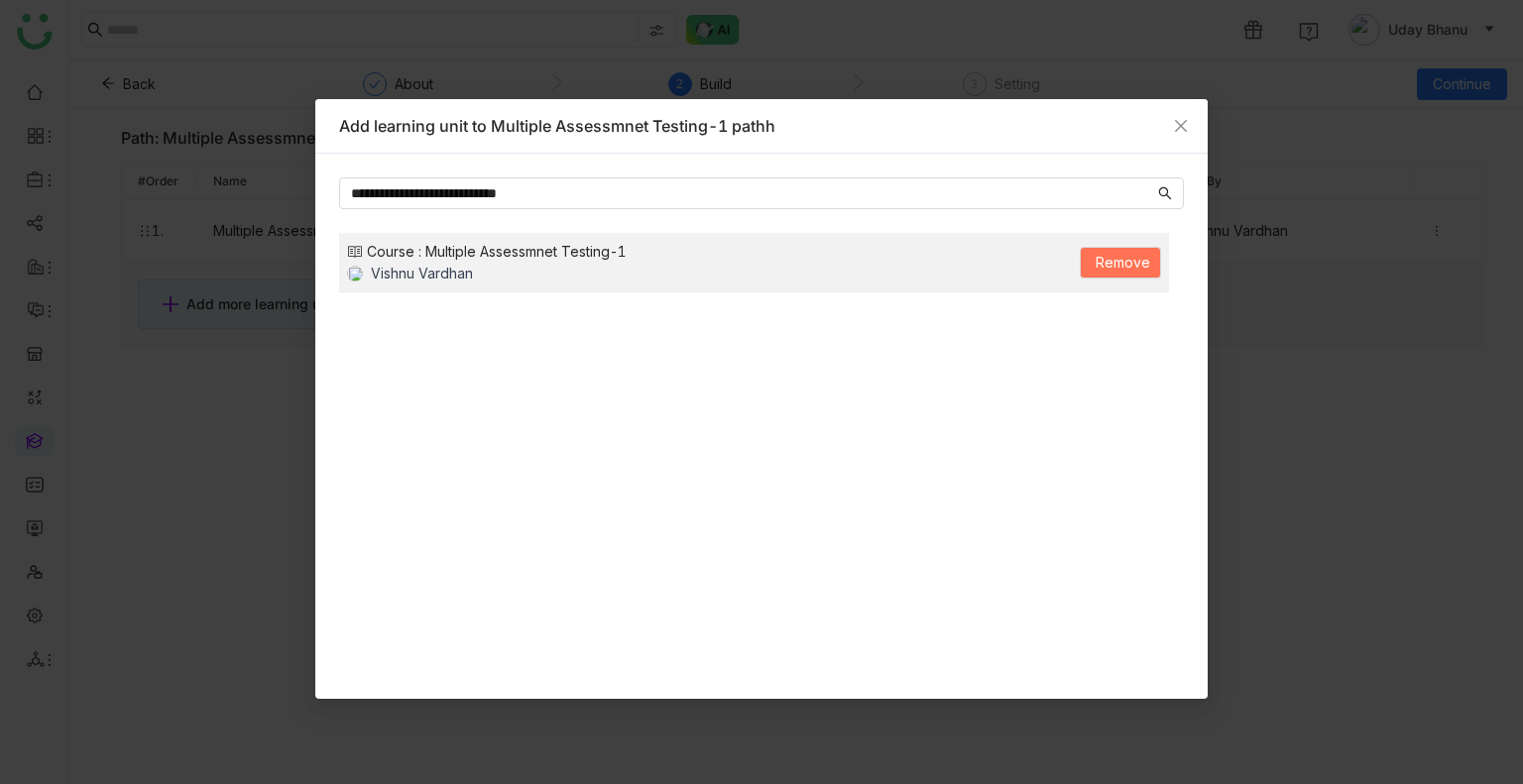 click on "**********" at bounding box center [762, 392] 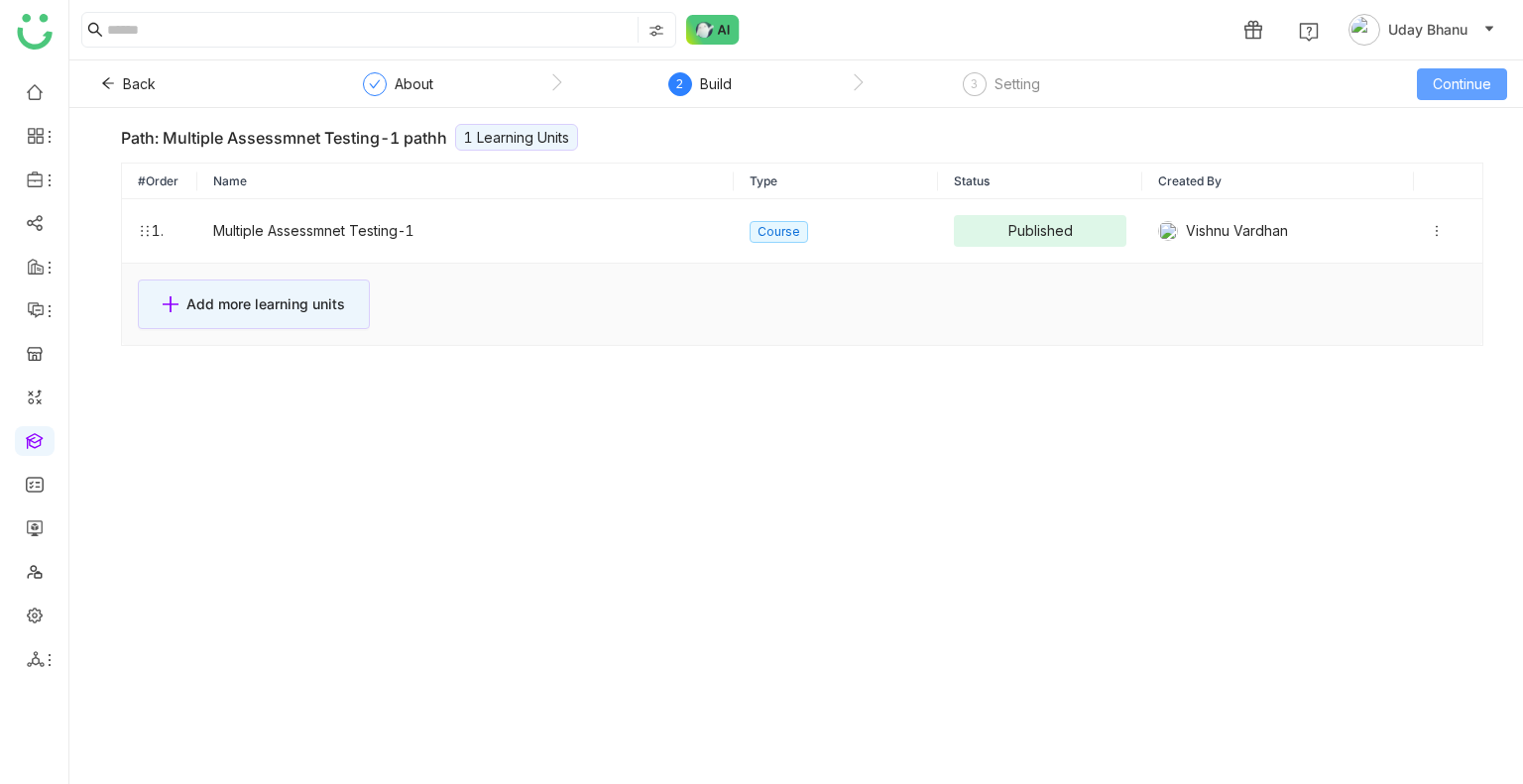 click on "Continue" at bounding box center (1462, 84) 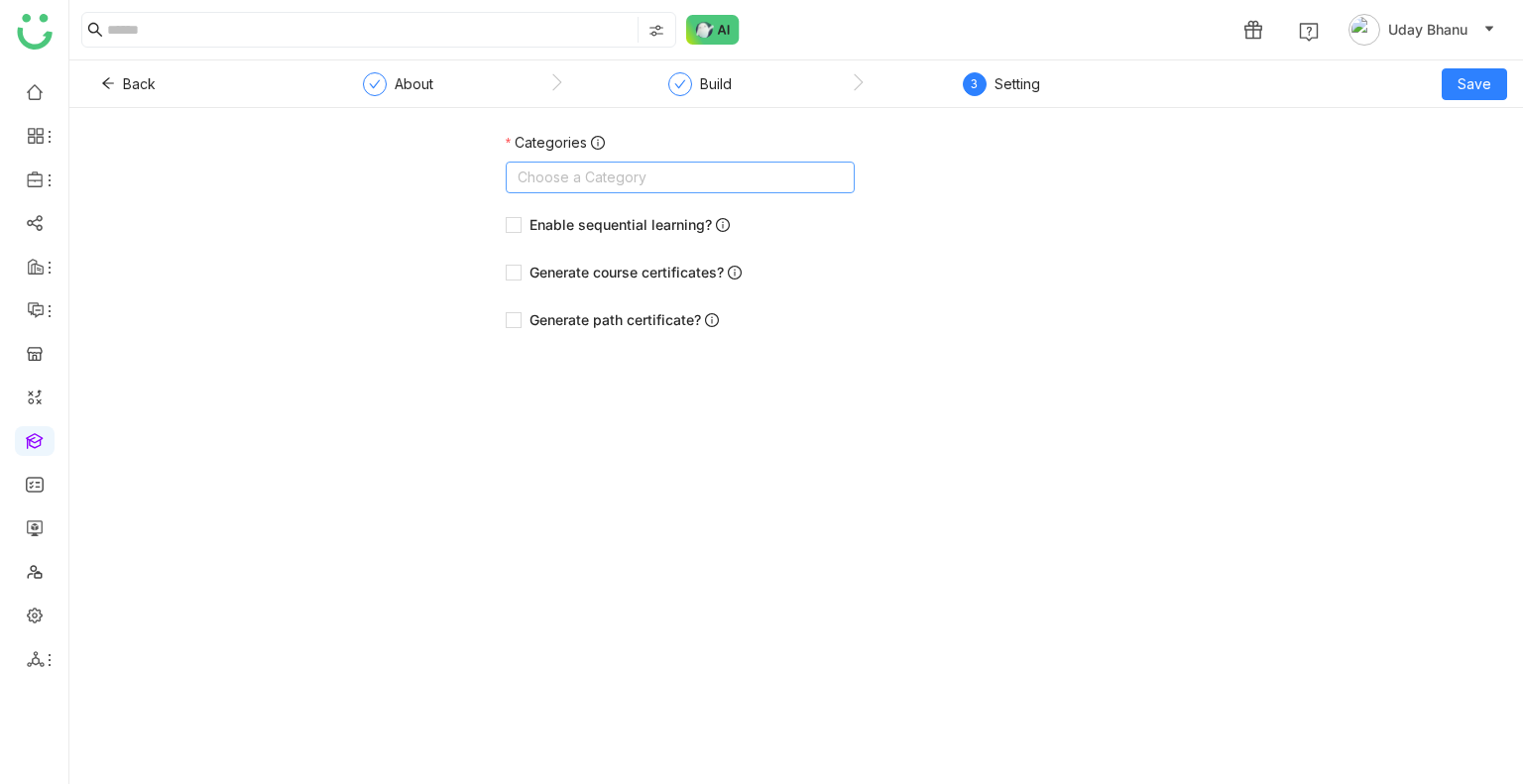 click on "Choose a Category" 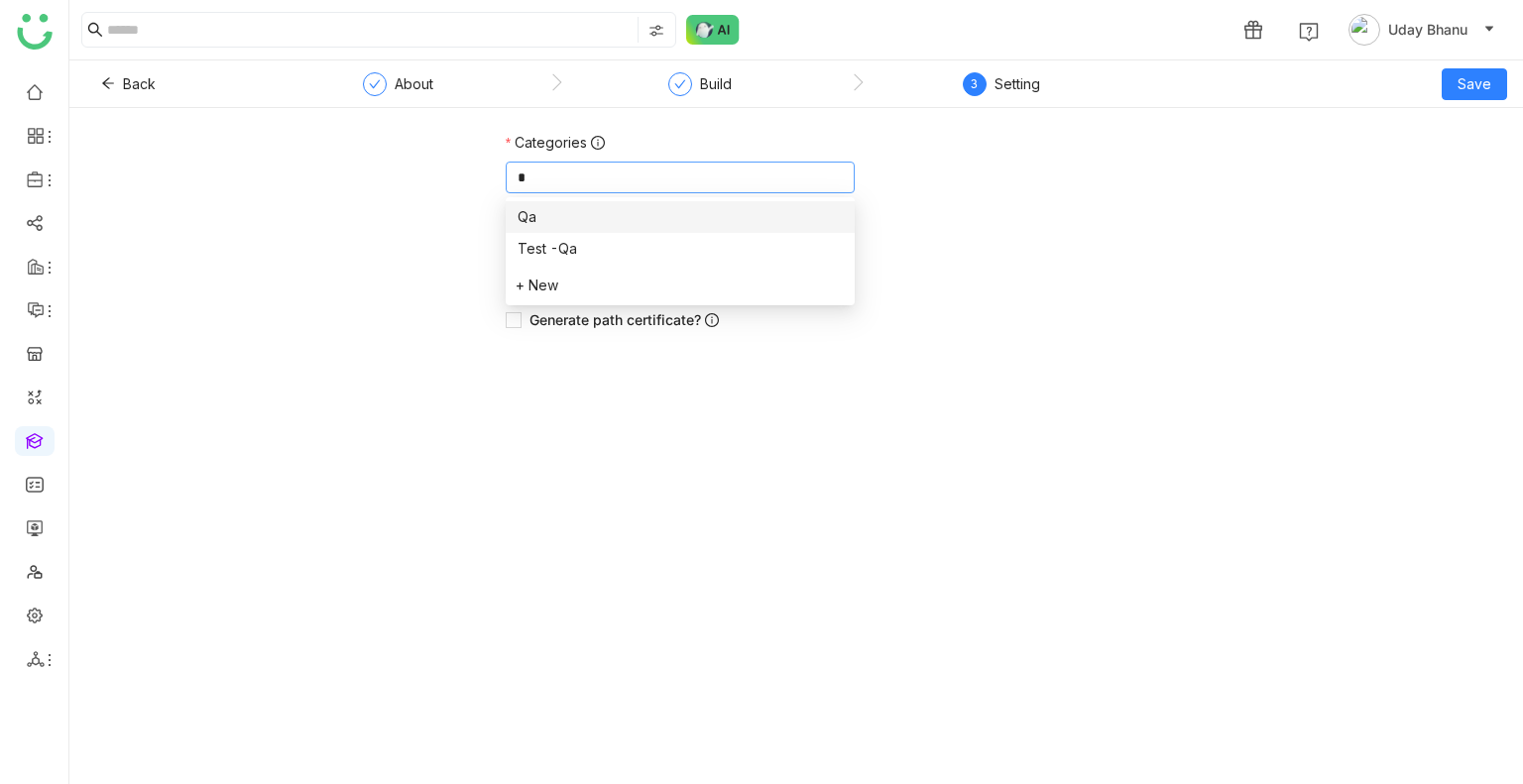 type on "**" 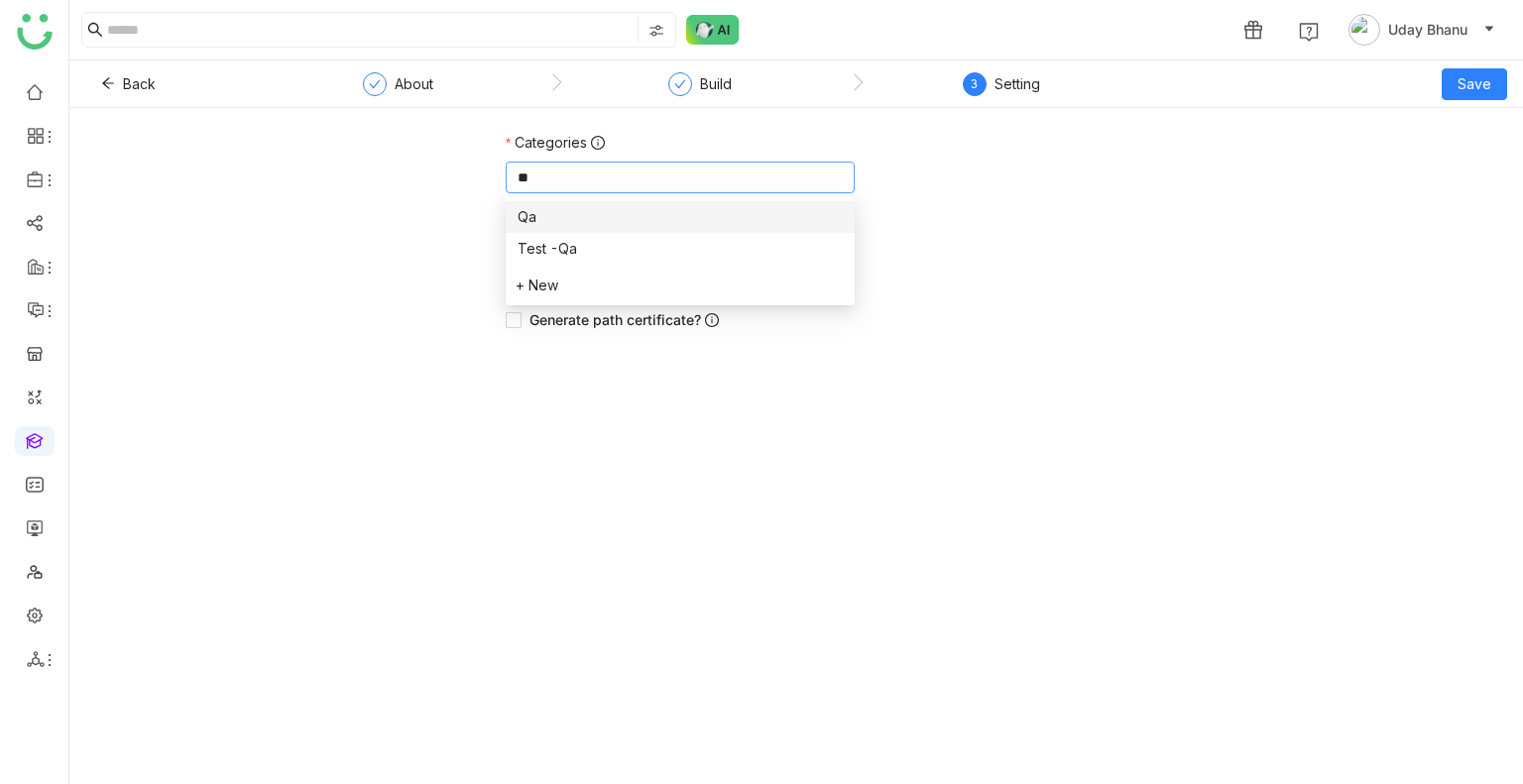 scroll, scrollTop: 0, scrollLeft: 0, axis: both 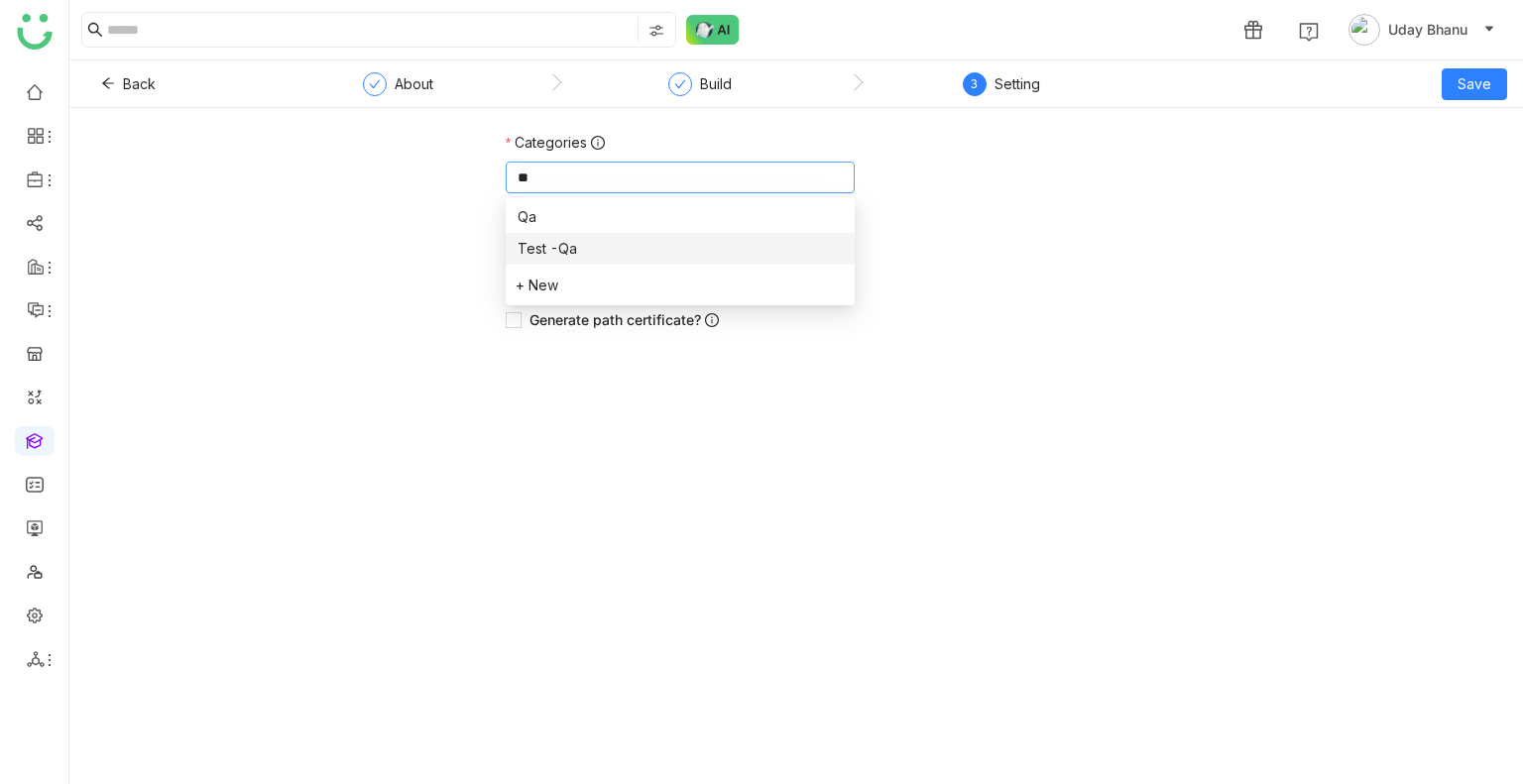 type 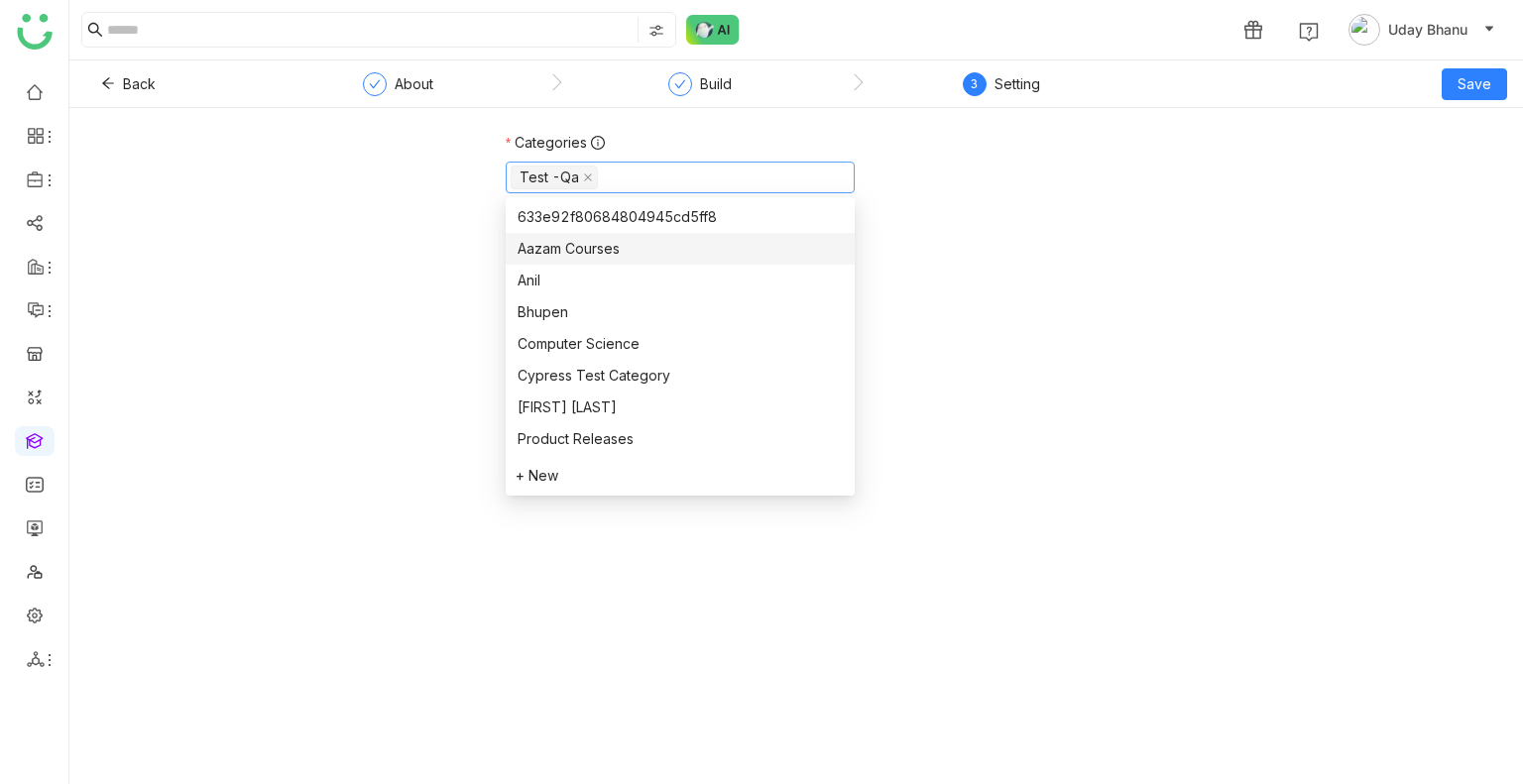 click on "Generate course certificates?" 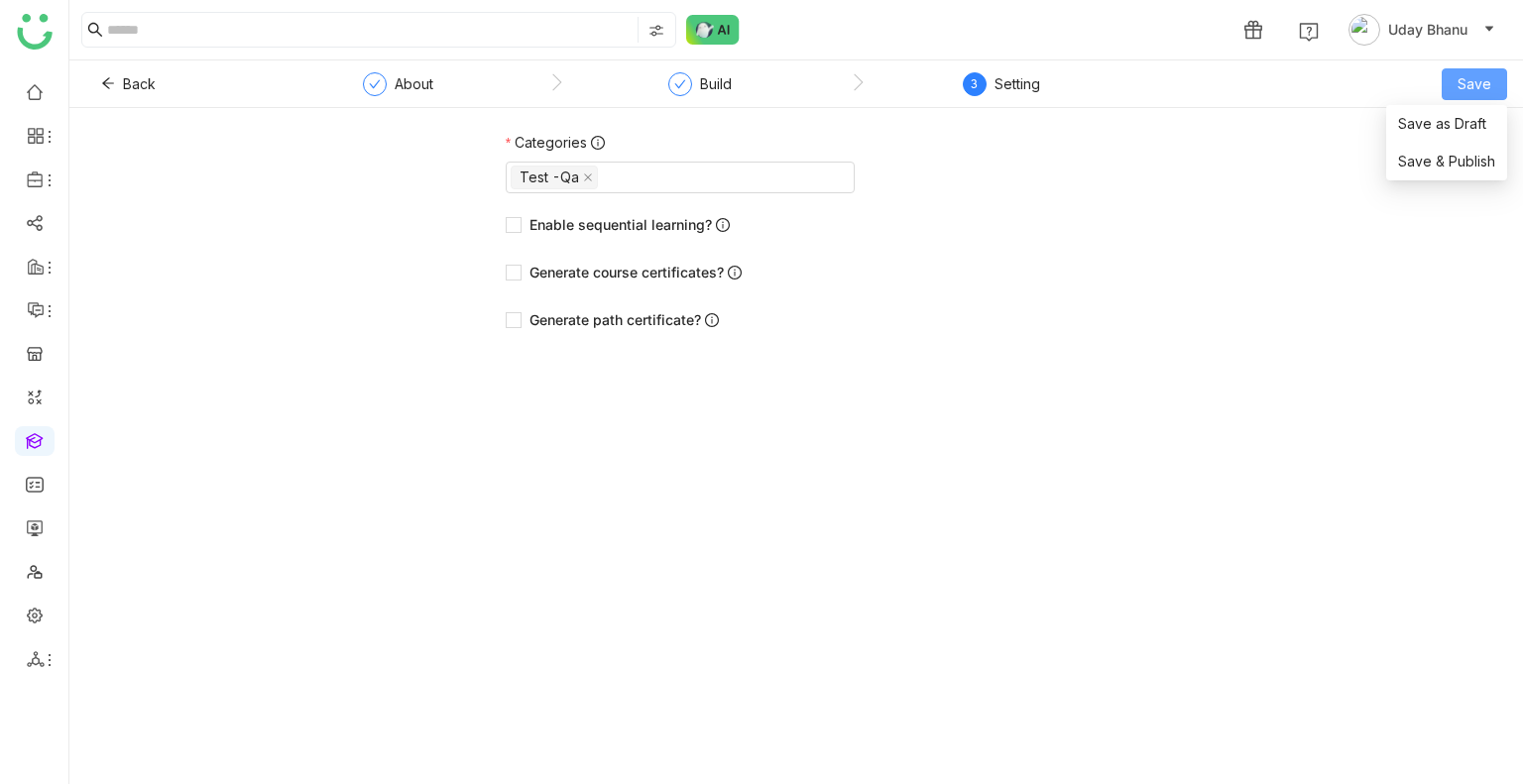 click on "Save" 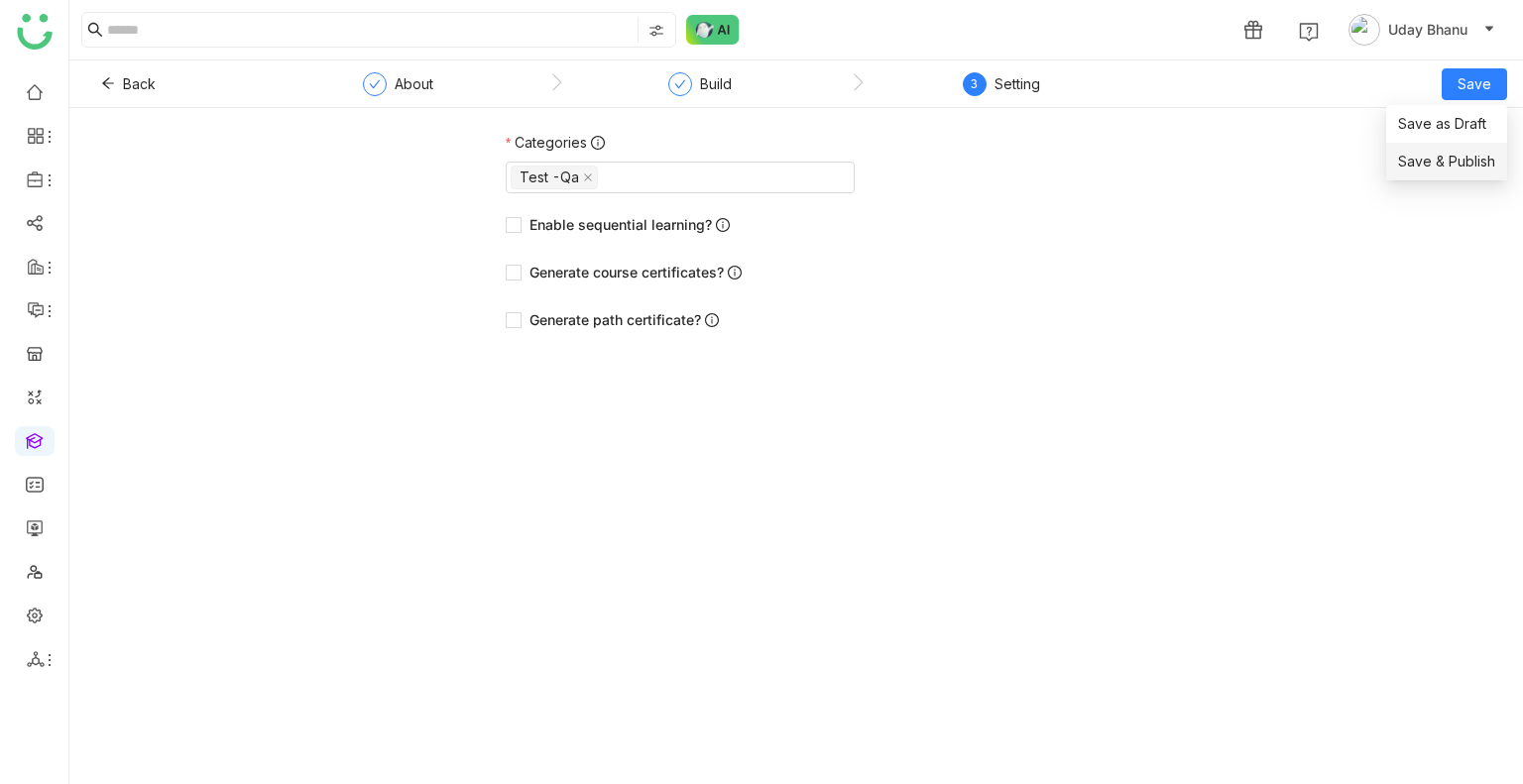 click on "Save & Publish" at bounding box center (1447, 162) 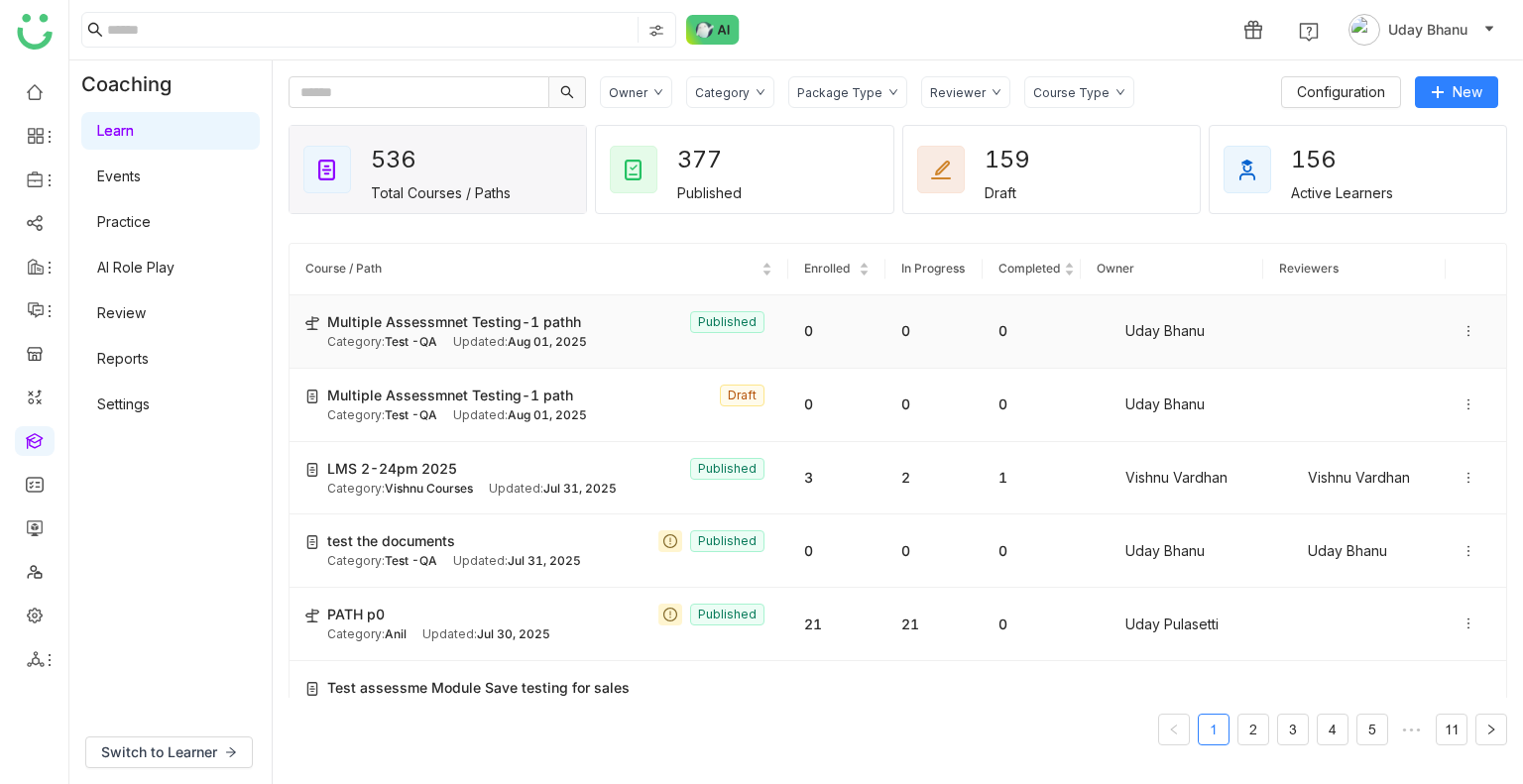 click 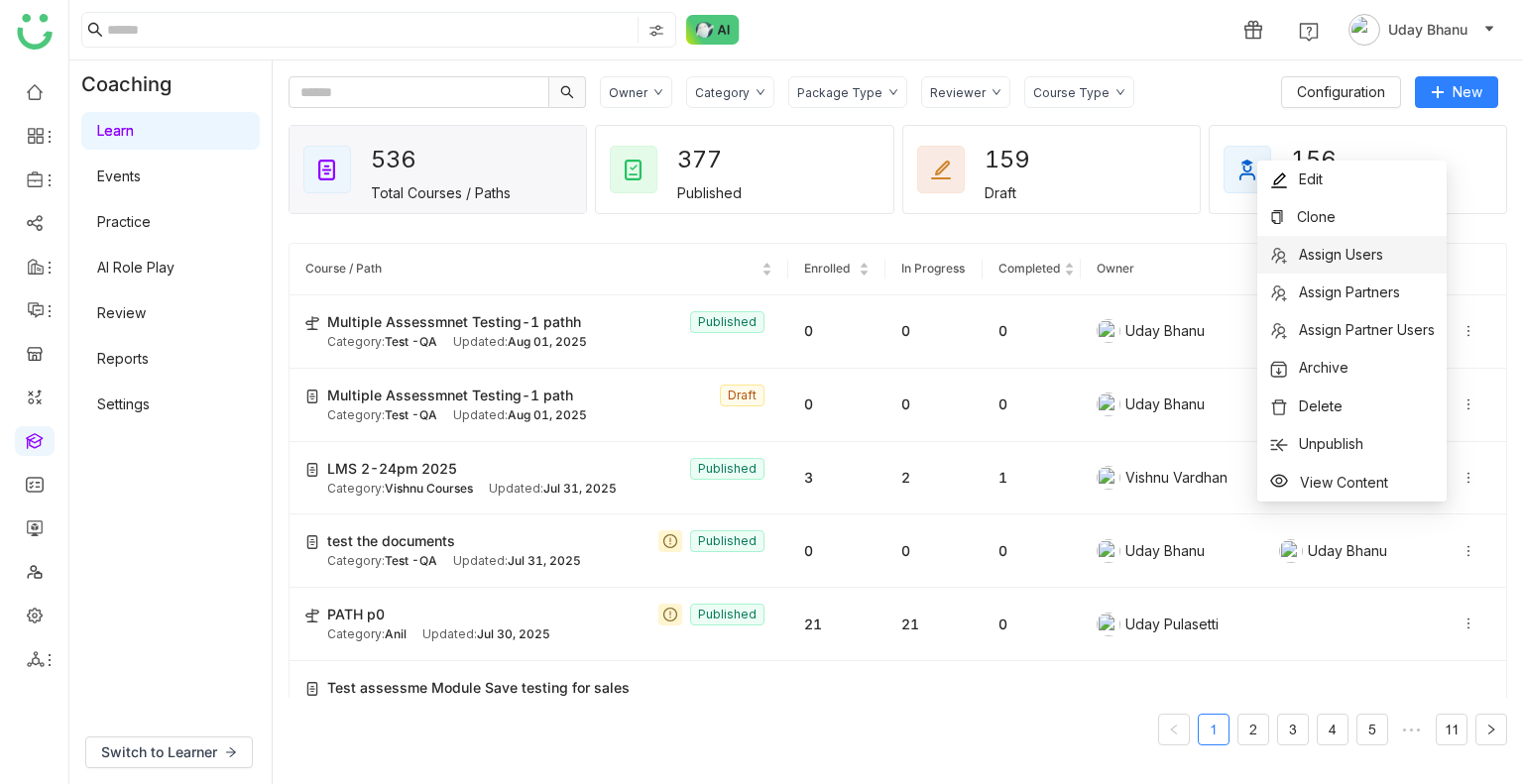 click on "Assign Users" at bounding box center [1326, 255] 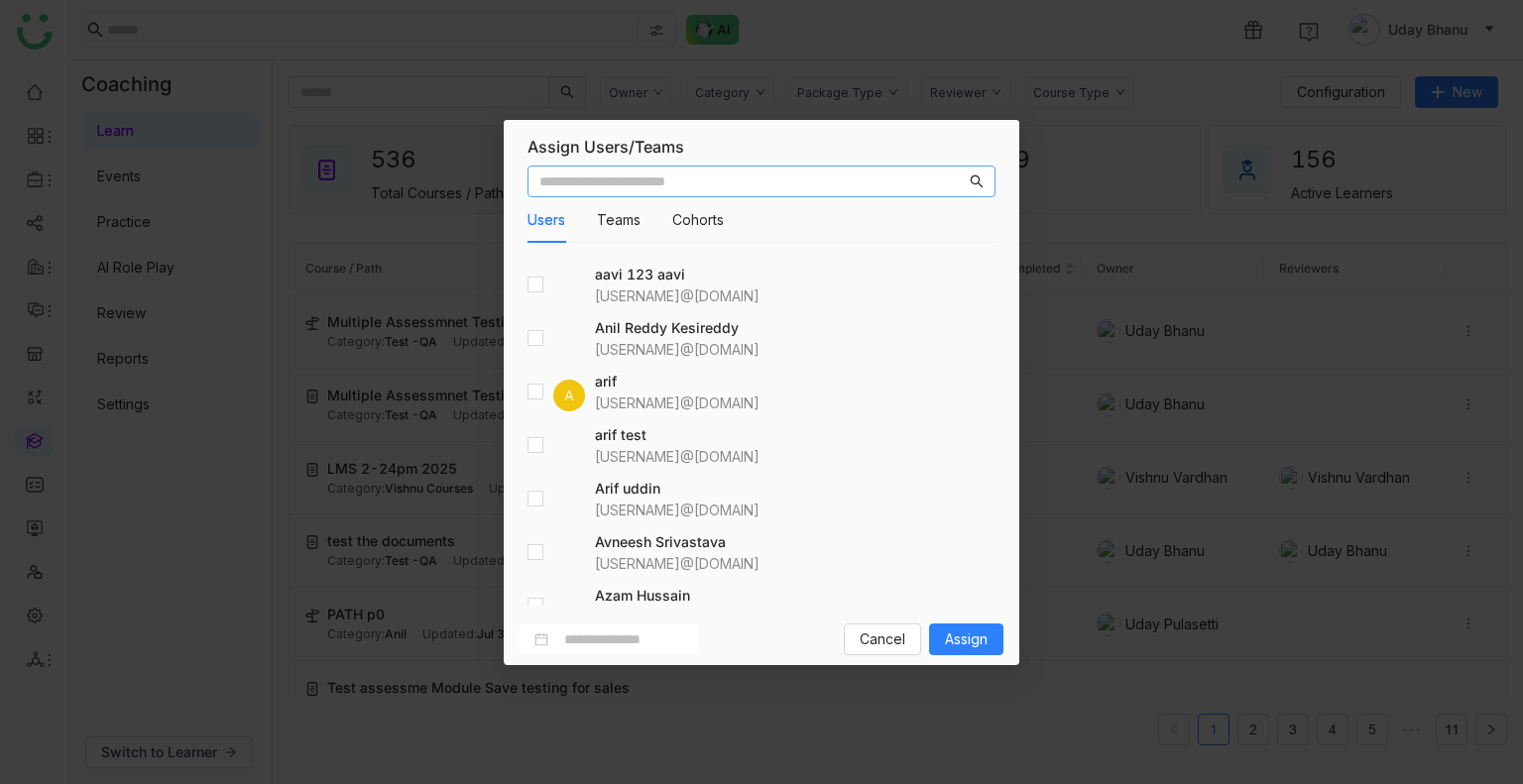 click at bounding box center (753, 181) 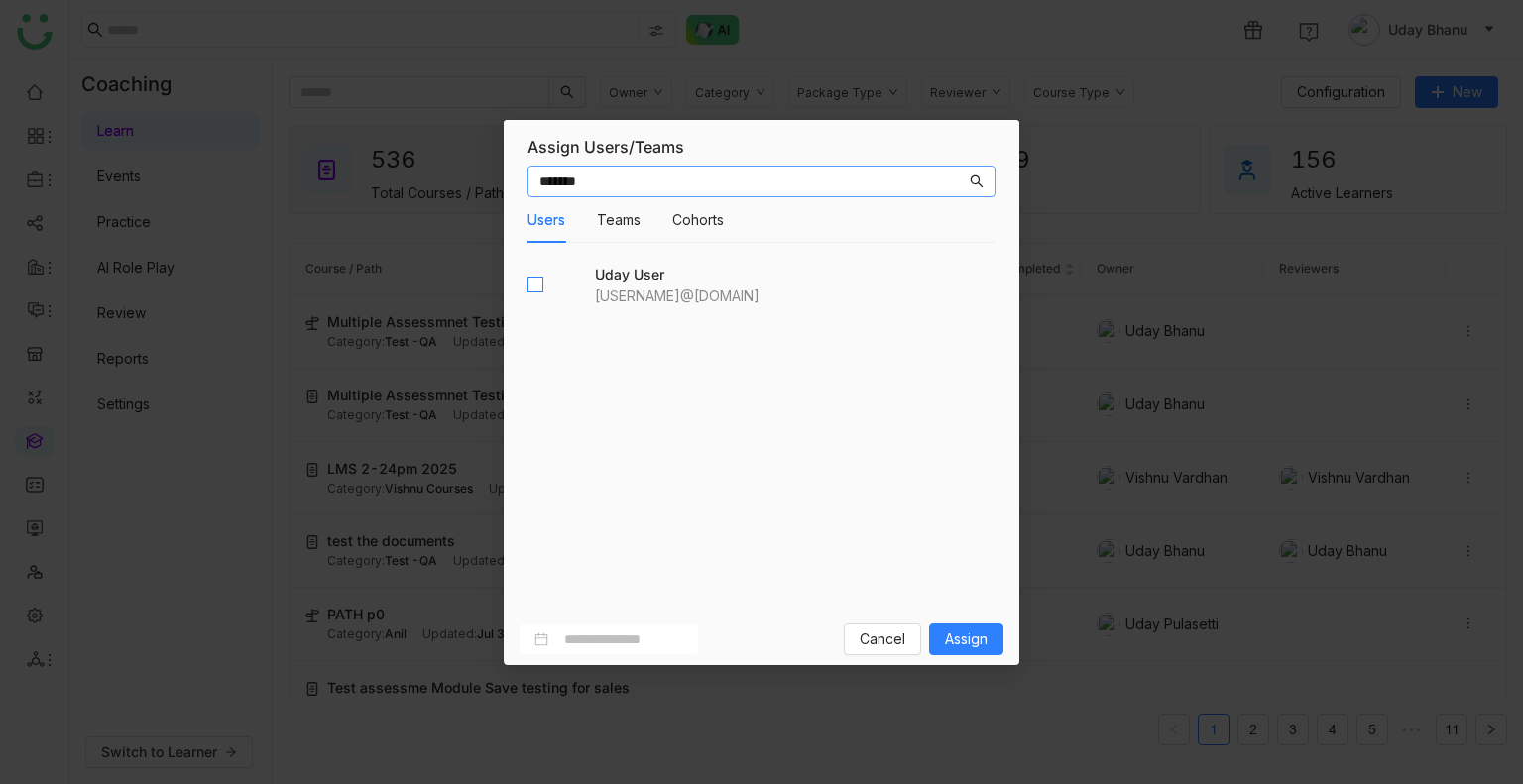type on "*******" 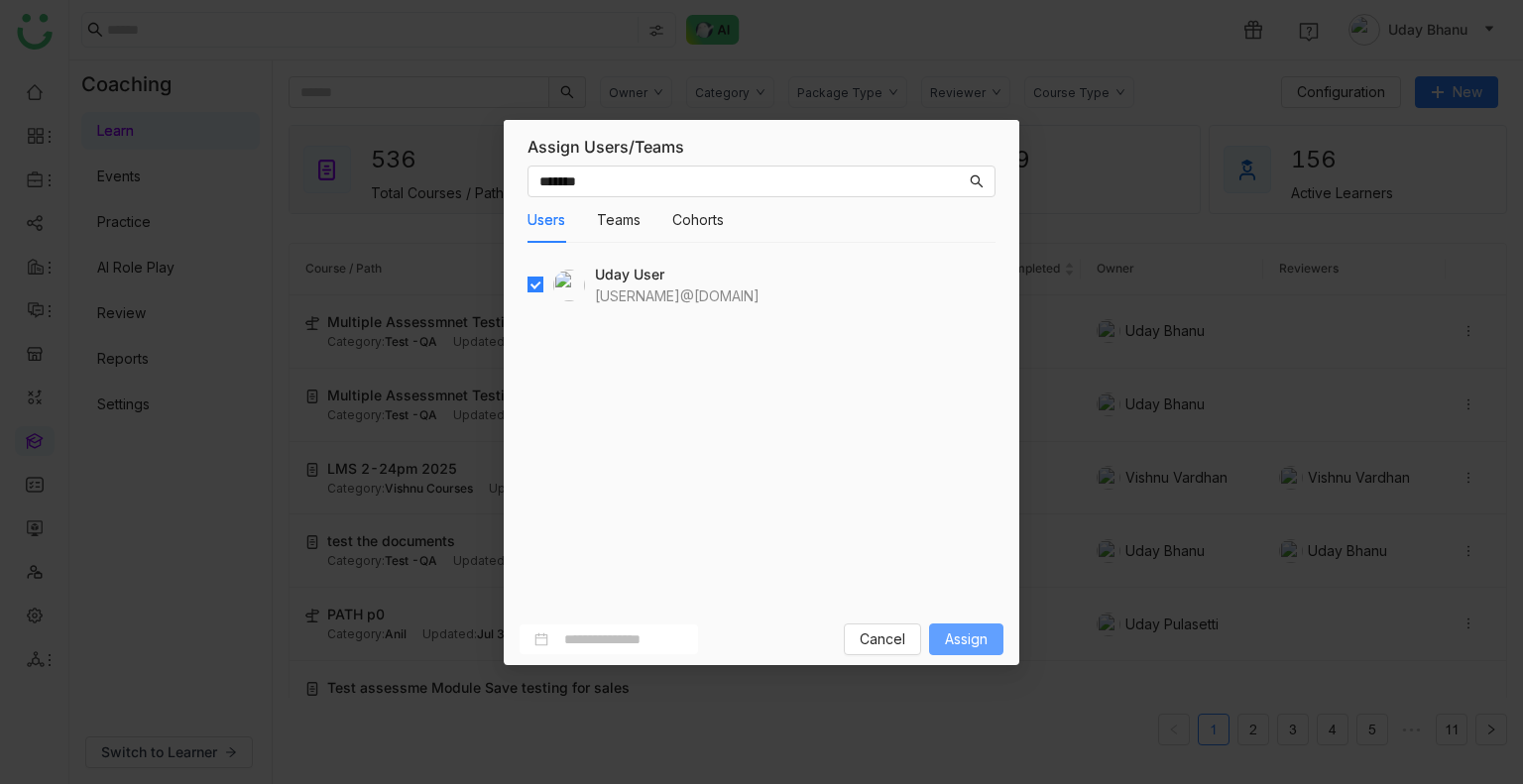 click on "Assign" at bounding box center (966, 639) 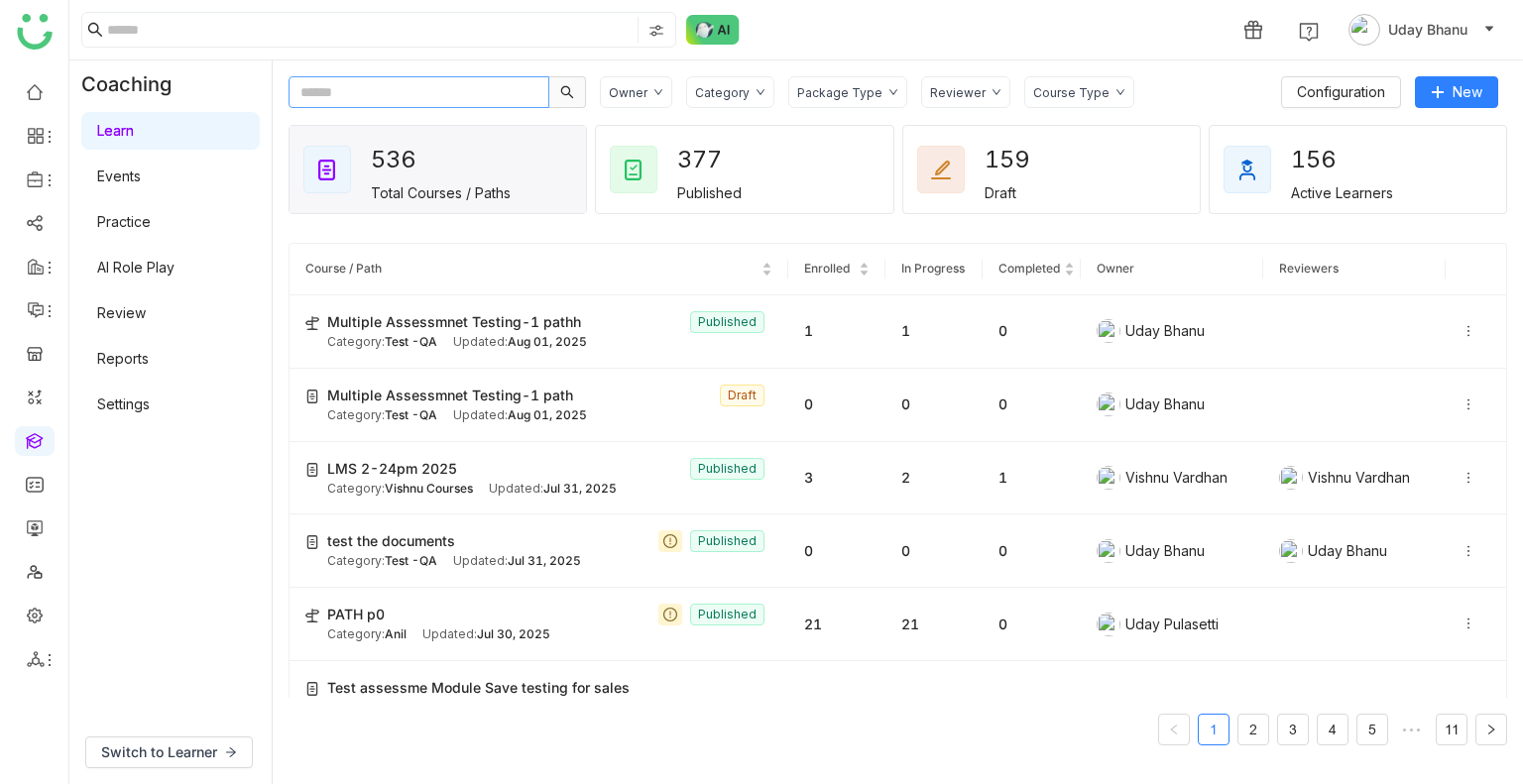 click 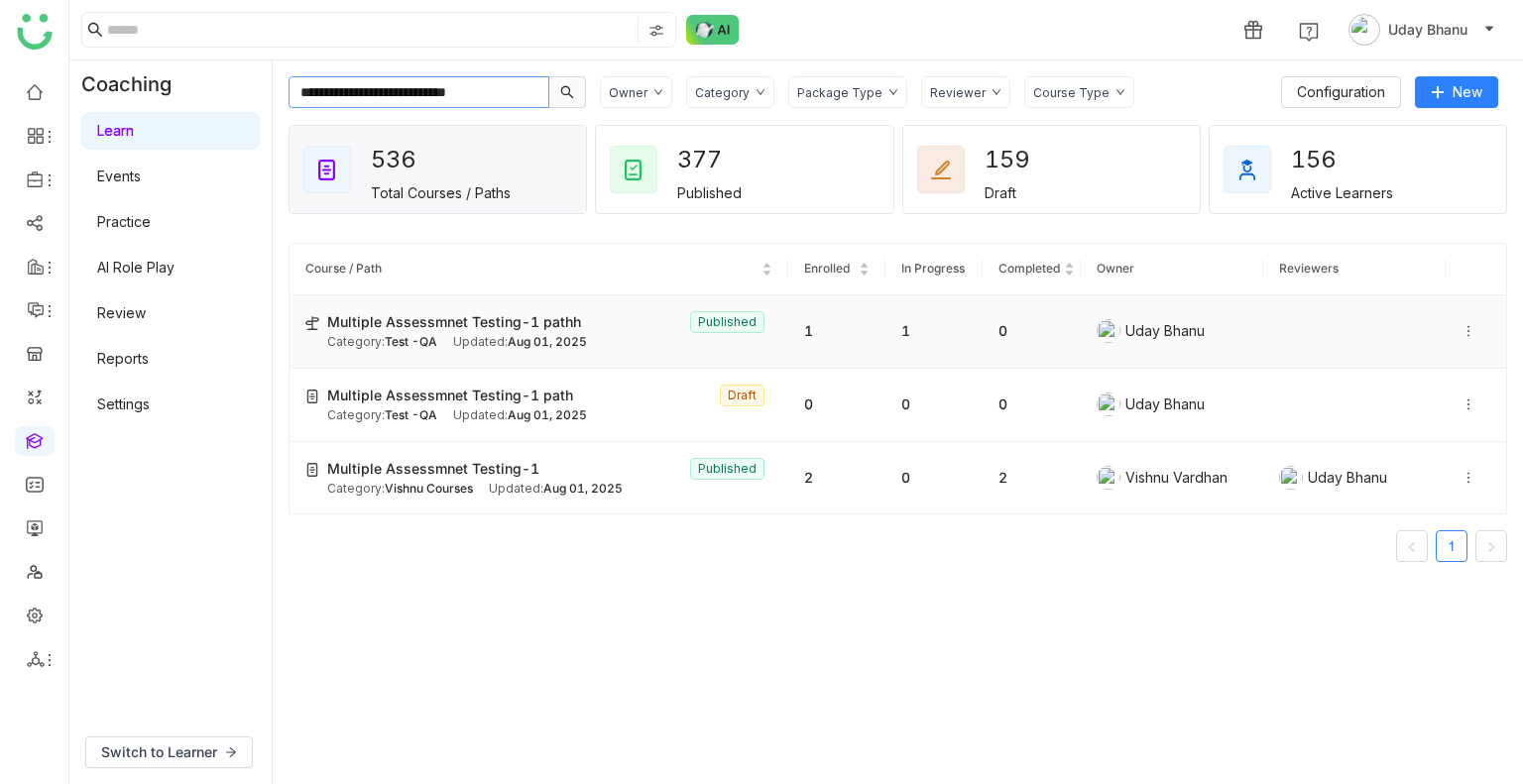 type on "**********" 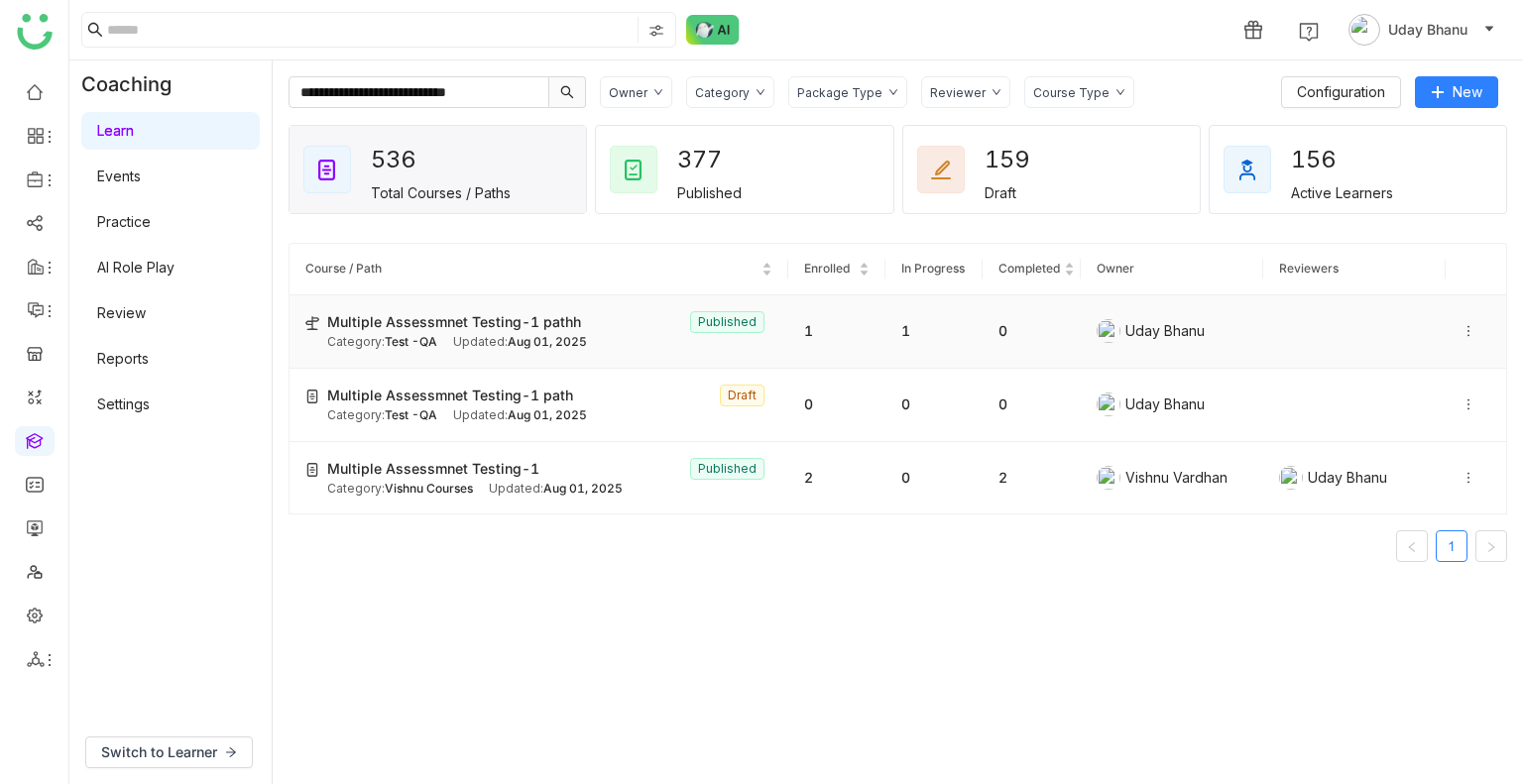 click on "Multiple Assessmnet Testing-1 pathh" 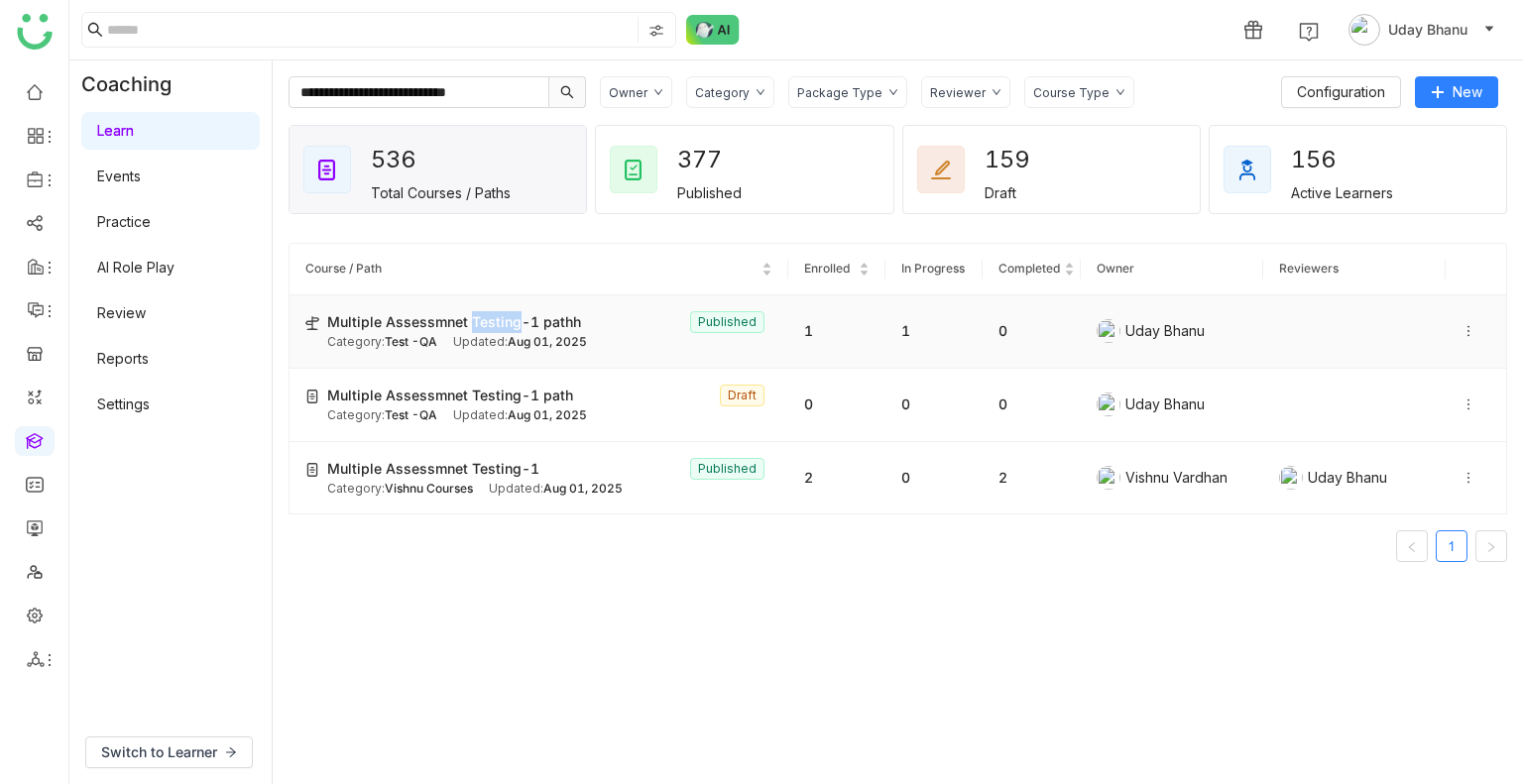 click on "Multiple Assessmnet Testing-1 pathh" 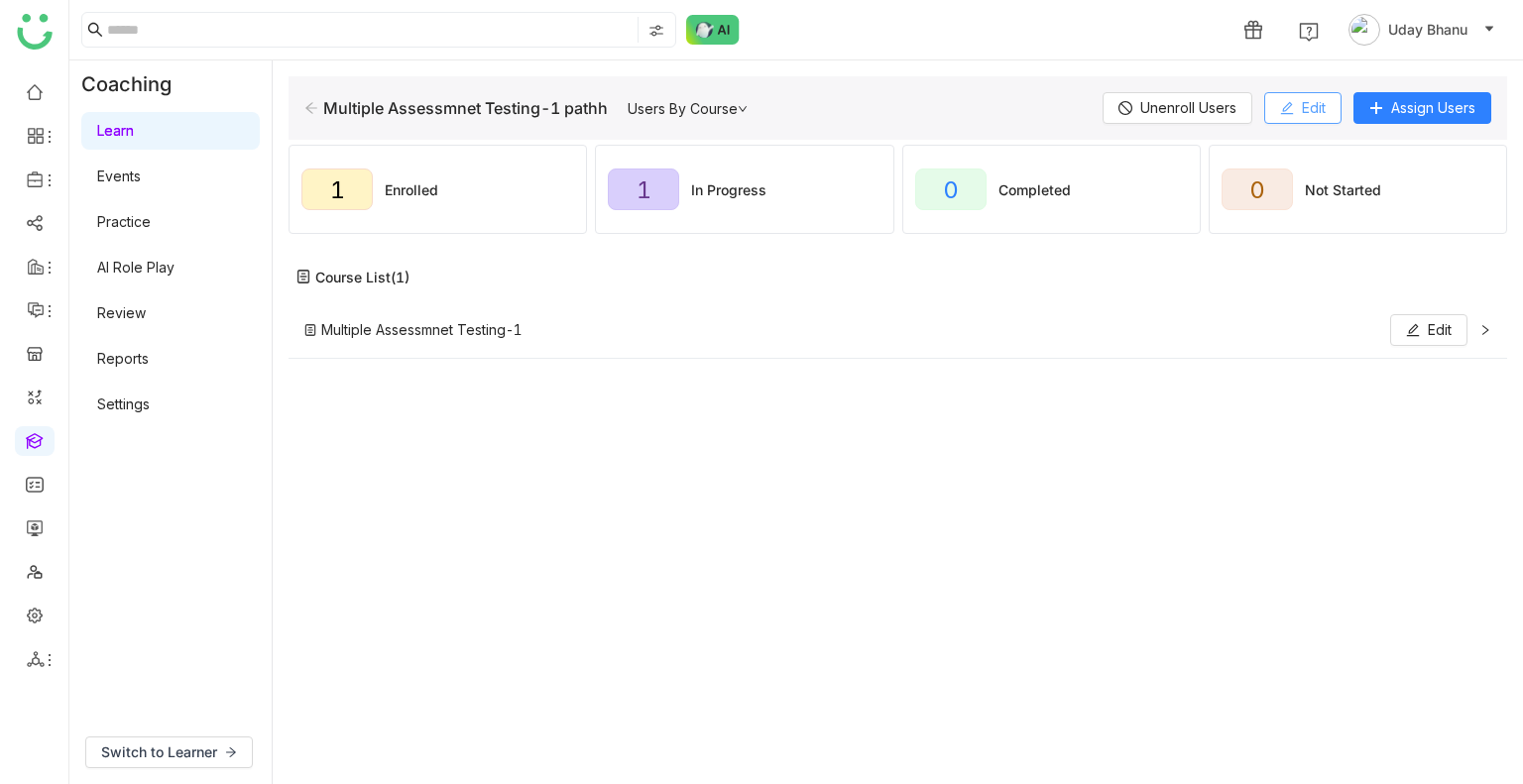 click 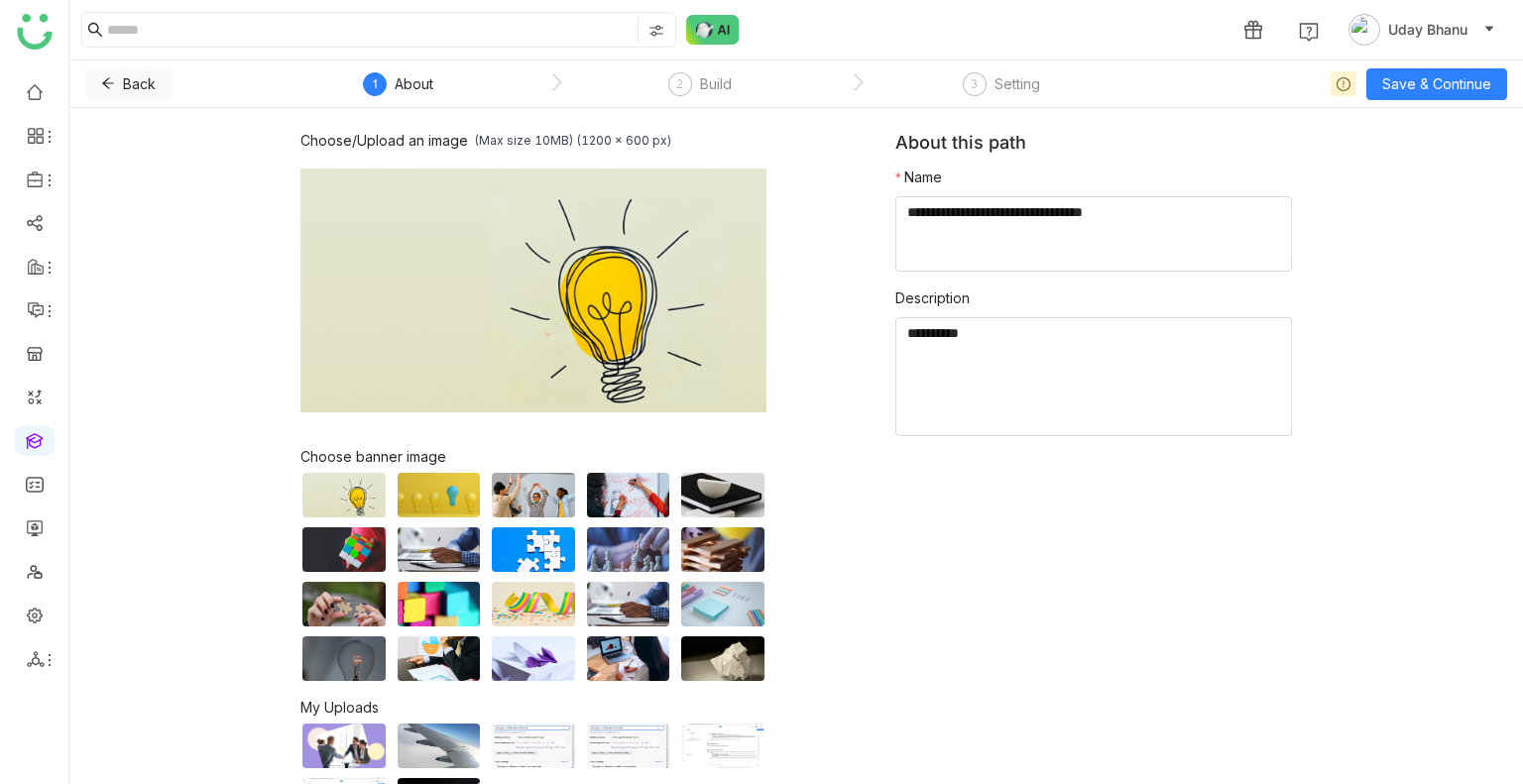 click 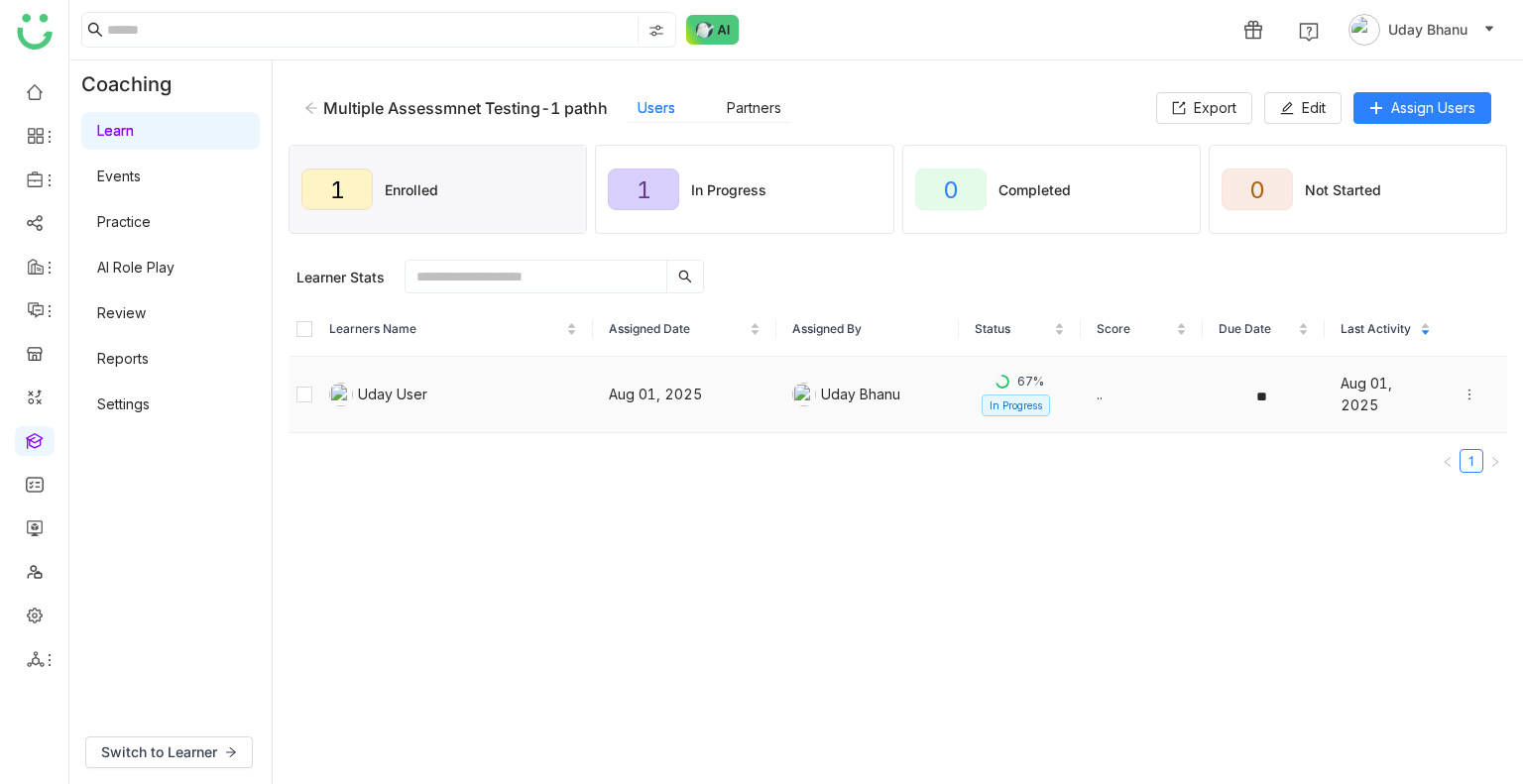 click 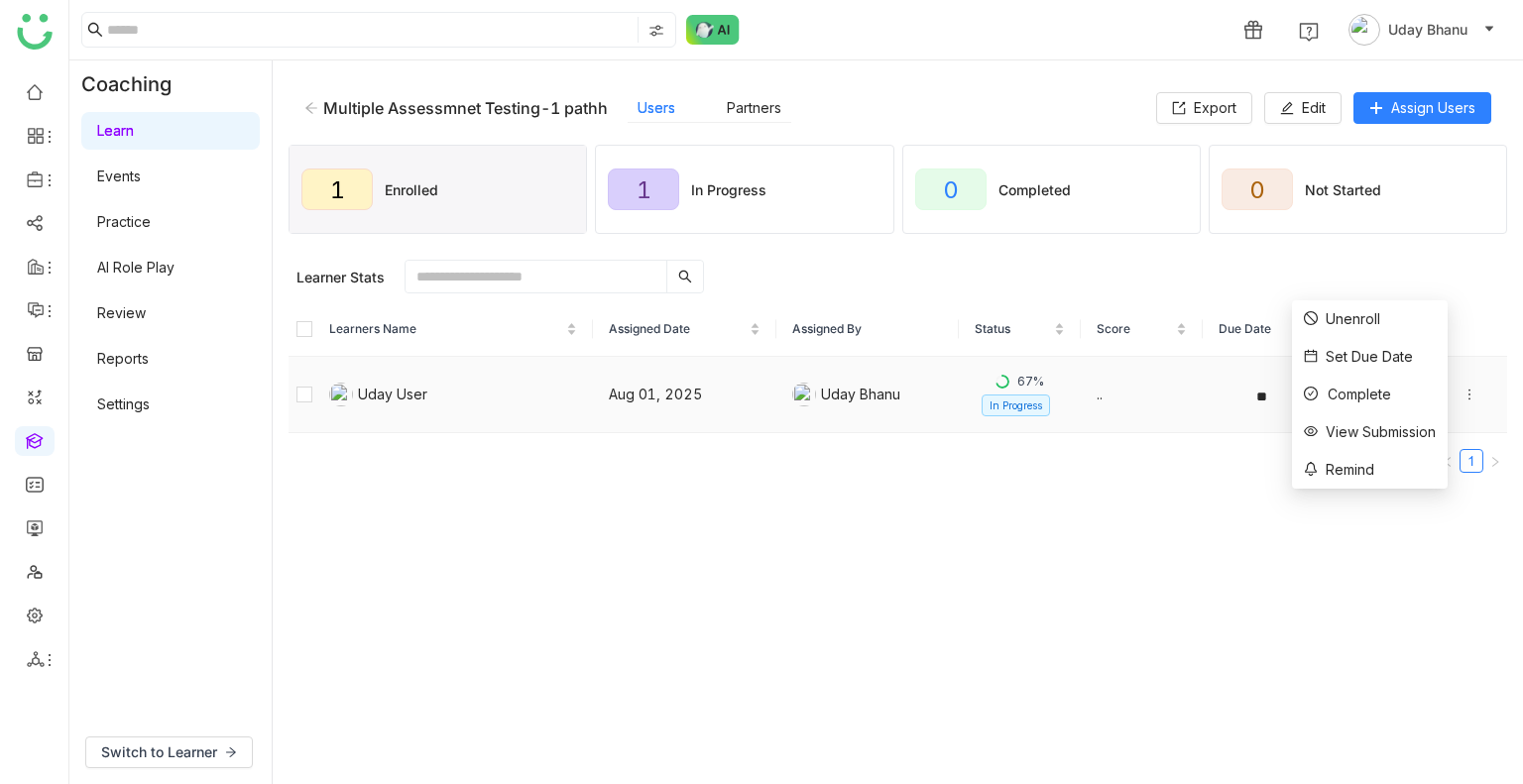 click on "Uday User" 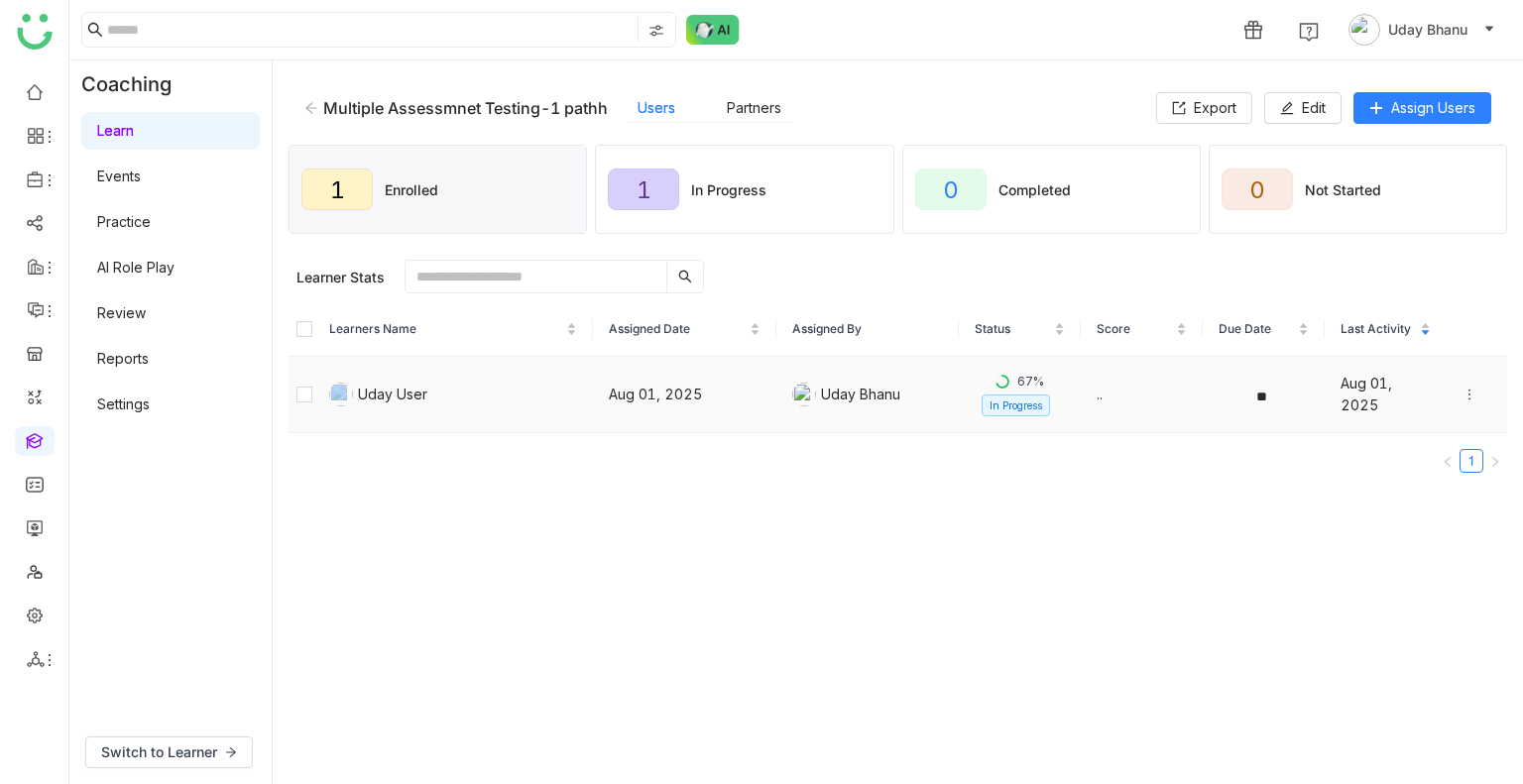 click on "Uday User" 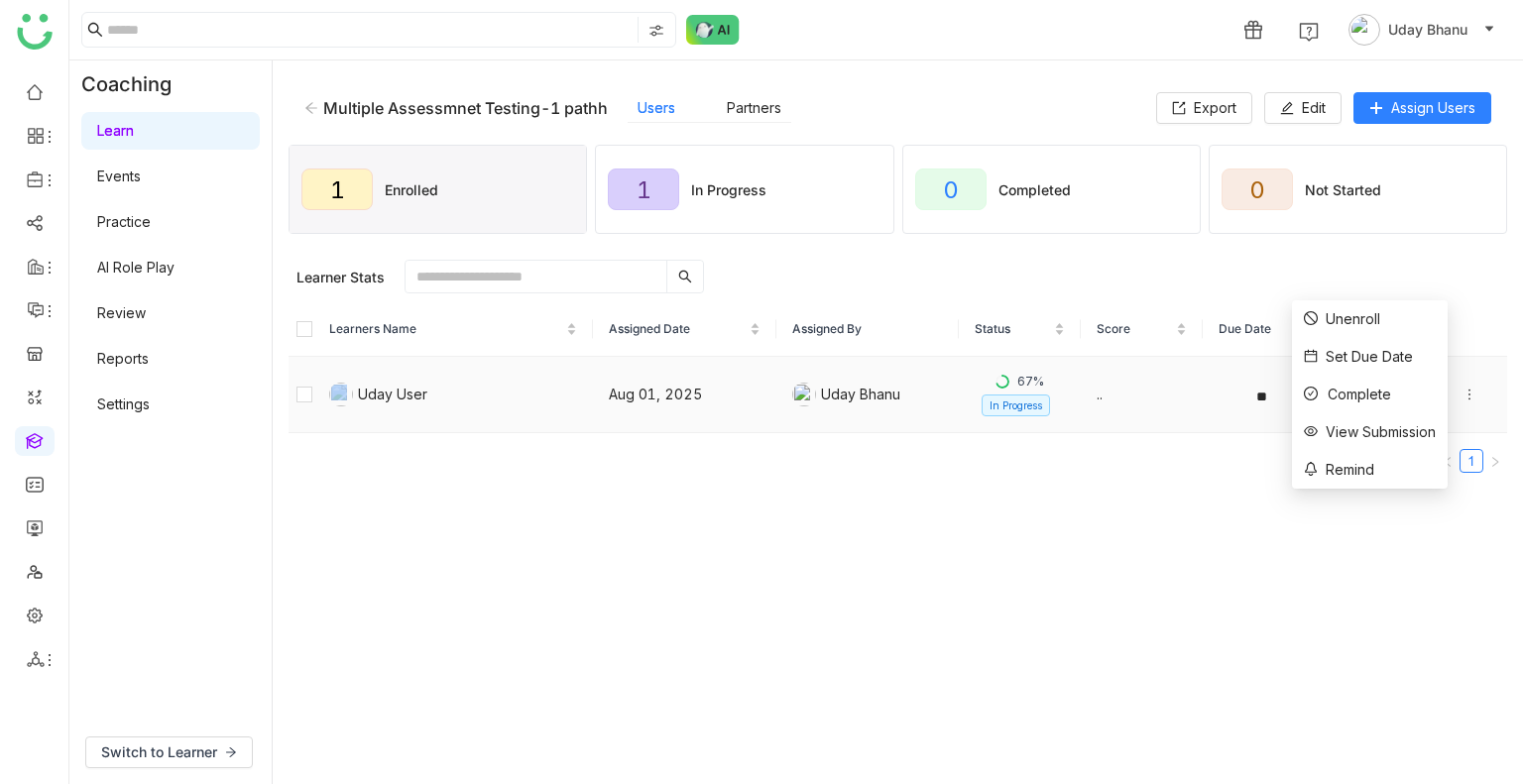 click on "Uday User" 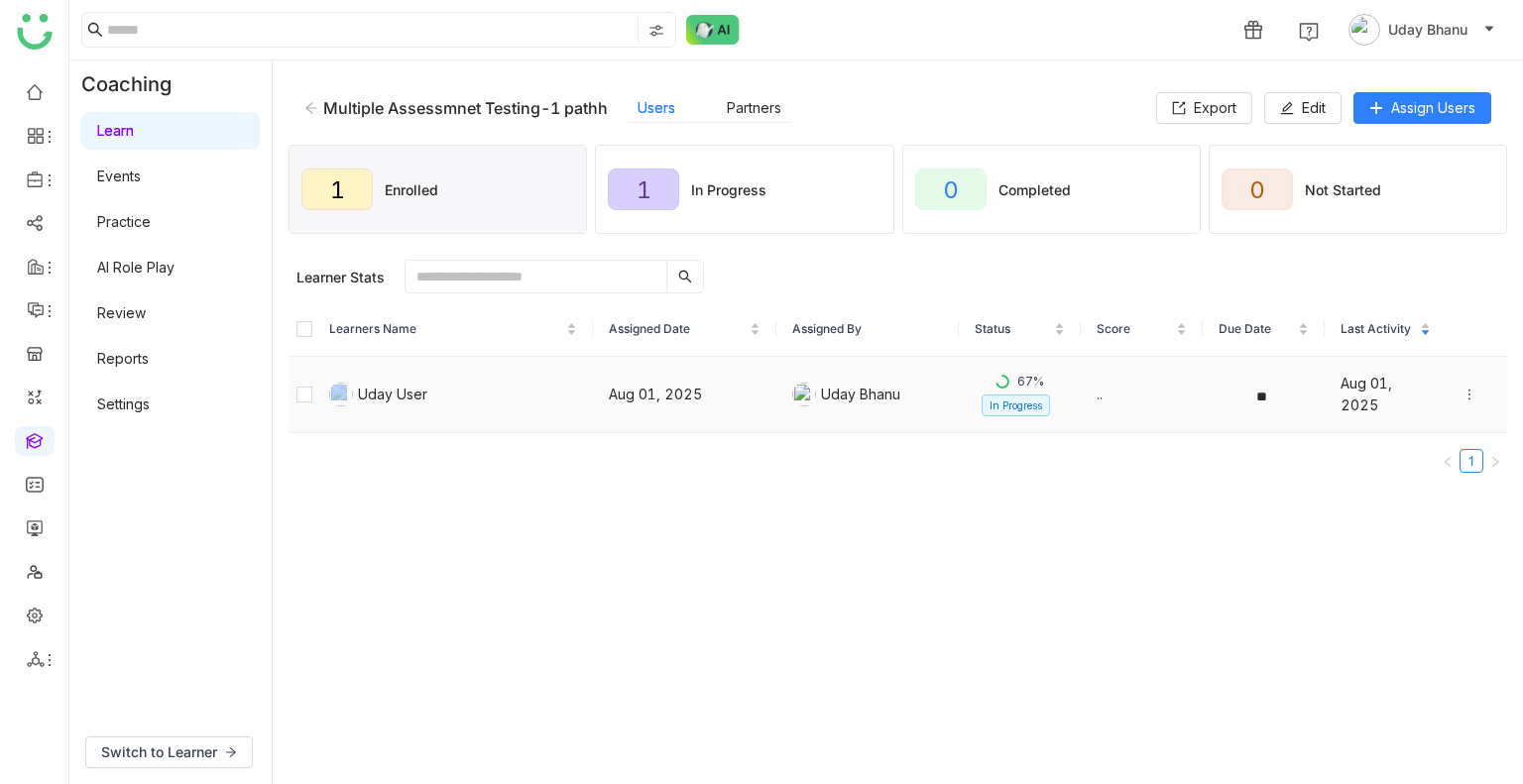 click on "Uday User" 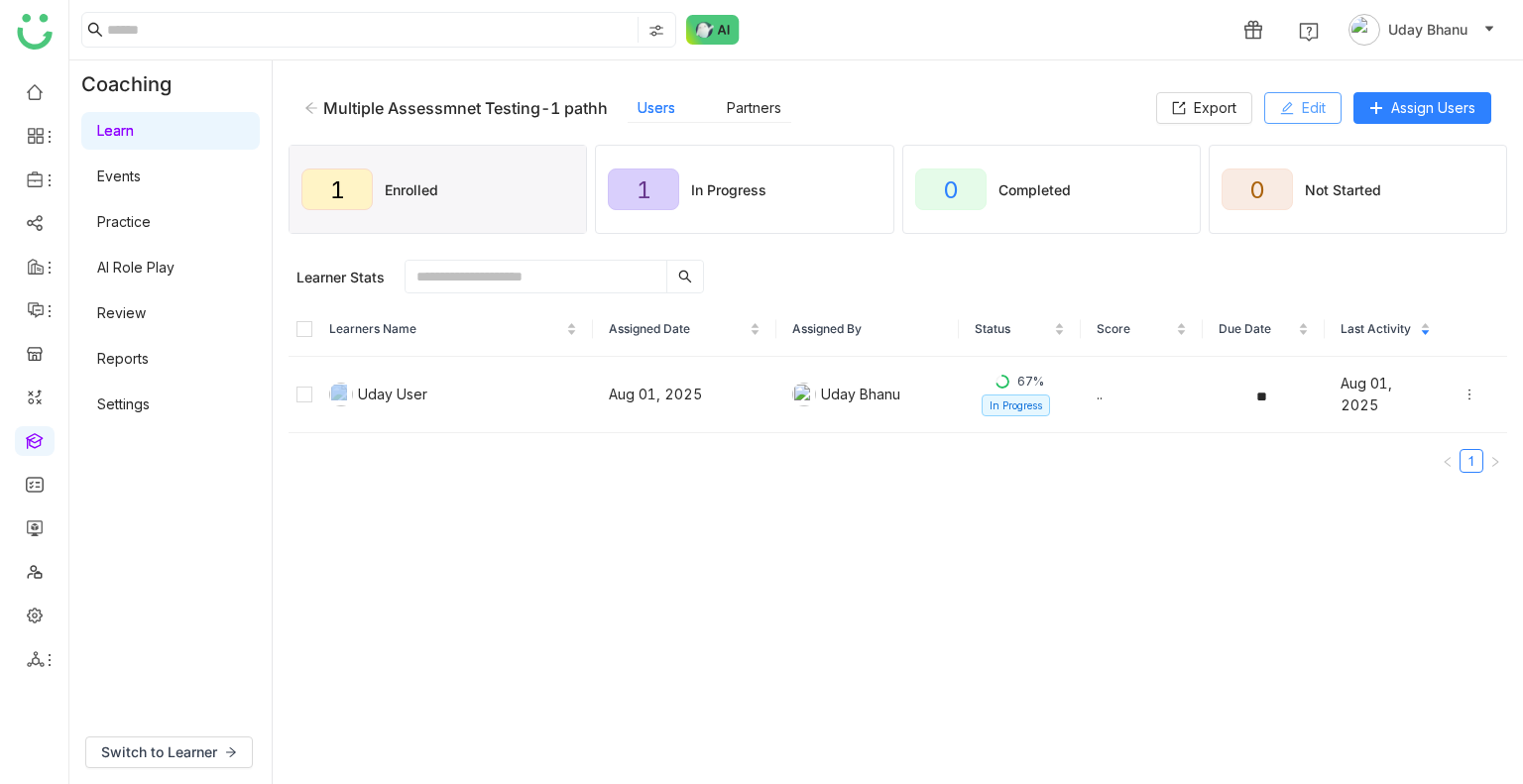 click on "Edit" 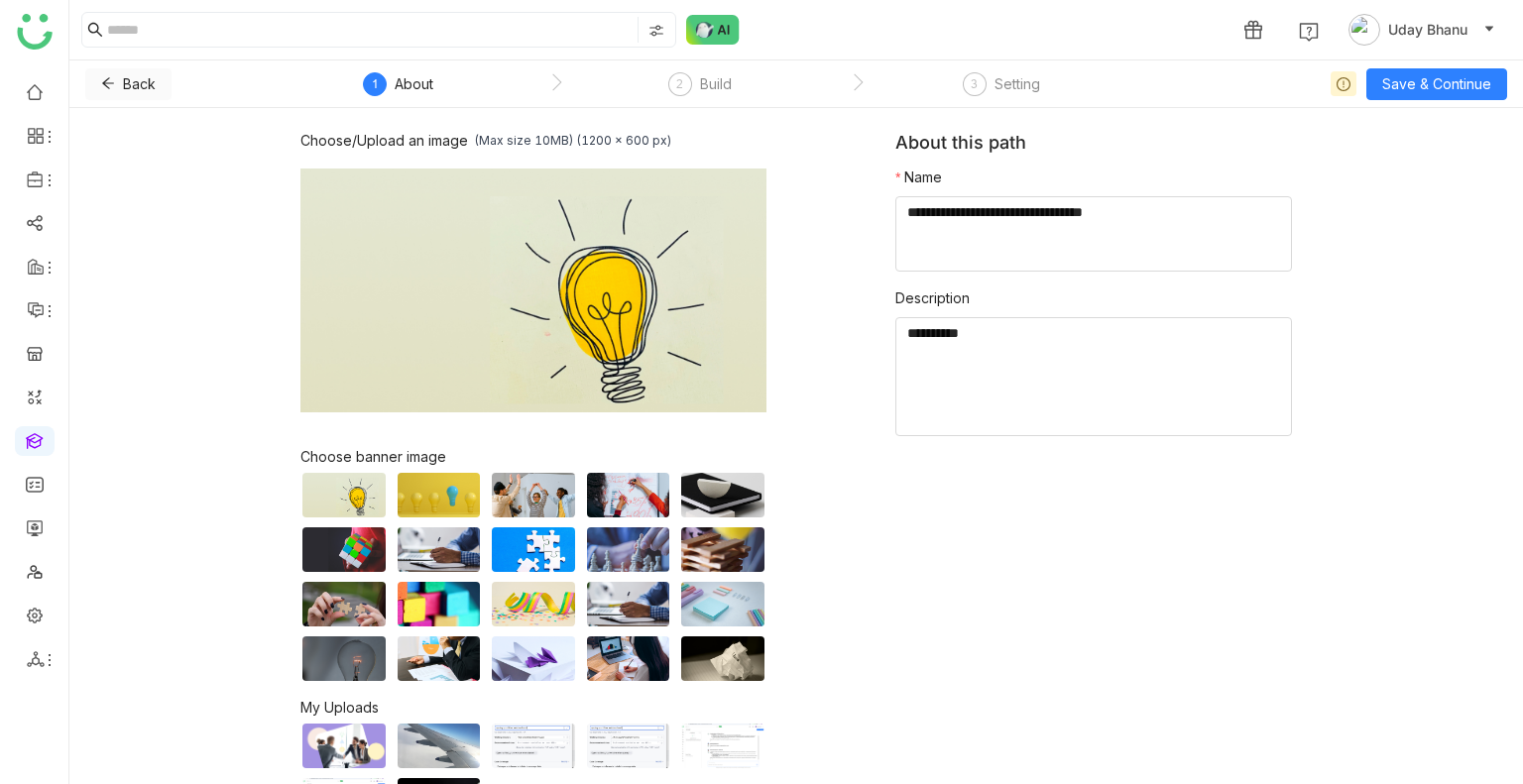 click 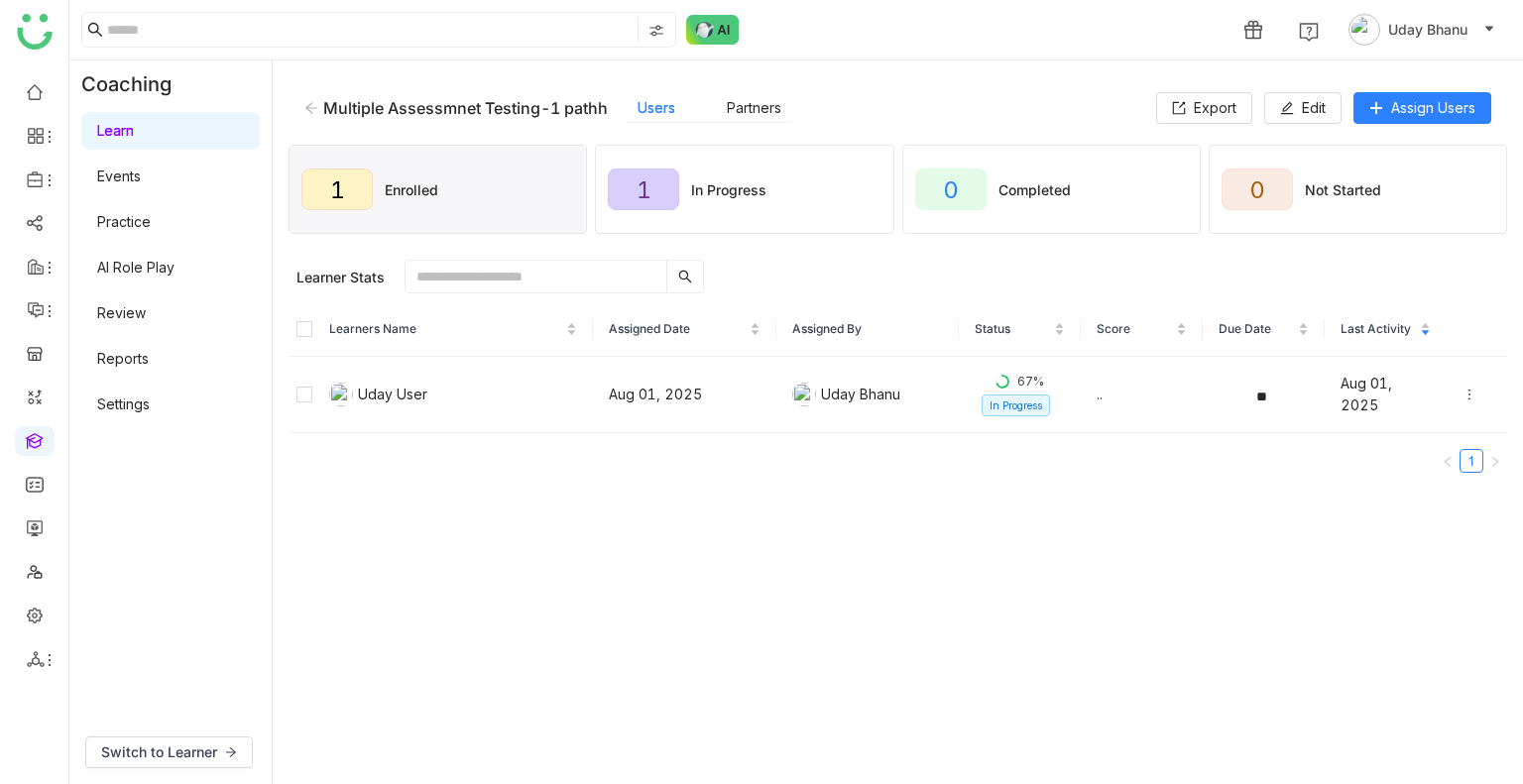 click on "Multiple Assessmnet Testing-1 pathh   Users   Partners" 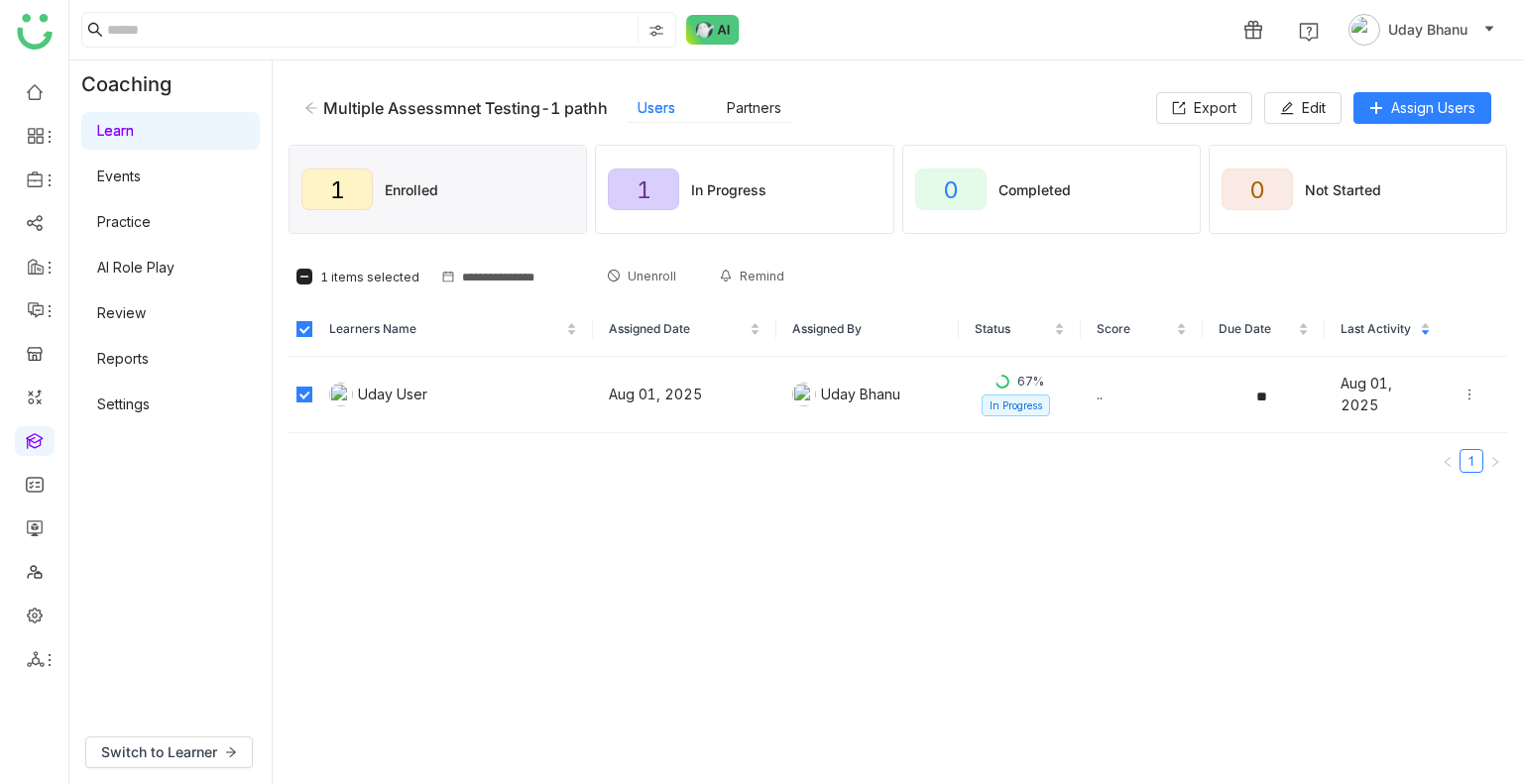 click on "Learner Stats 1 items selected  Unenroll
Remind" 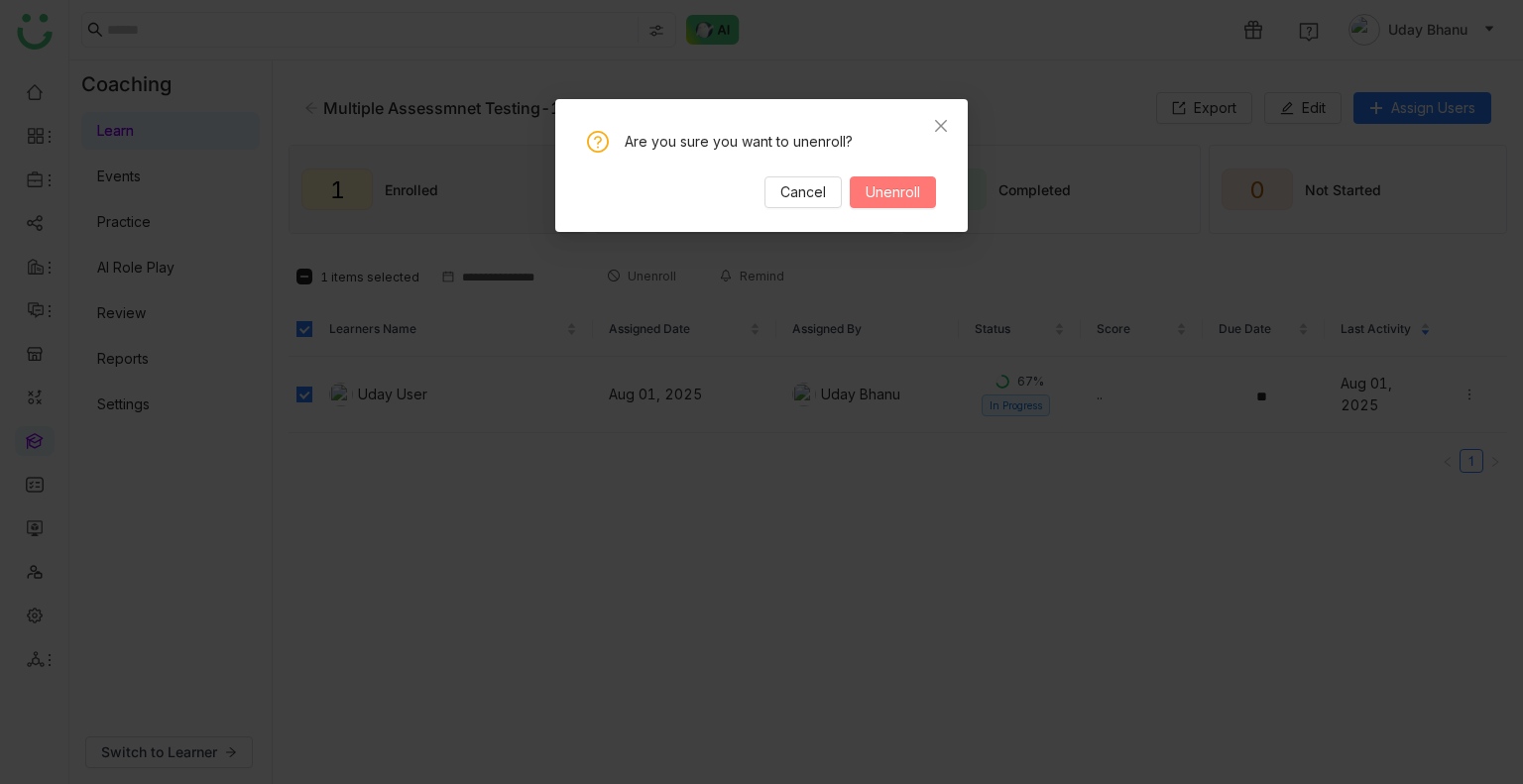 click on "Unenroll" at bounding box center (892, 192) 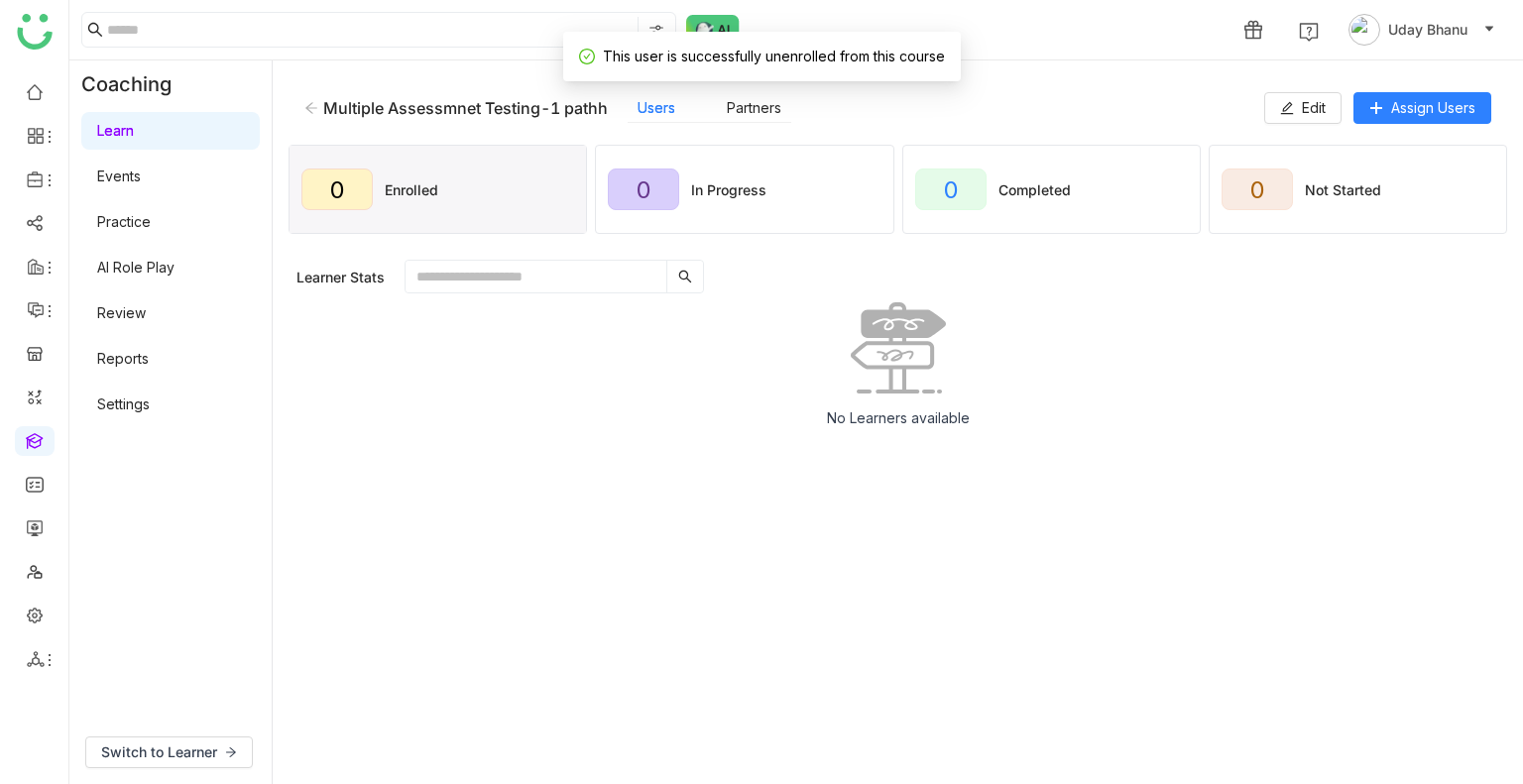 click 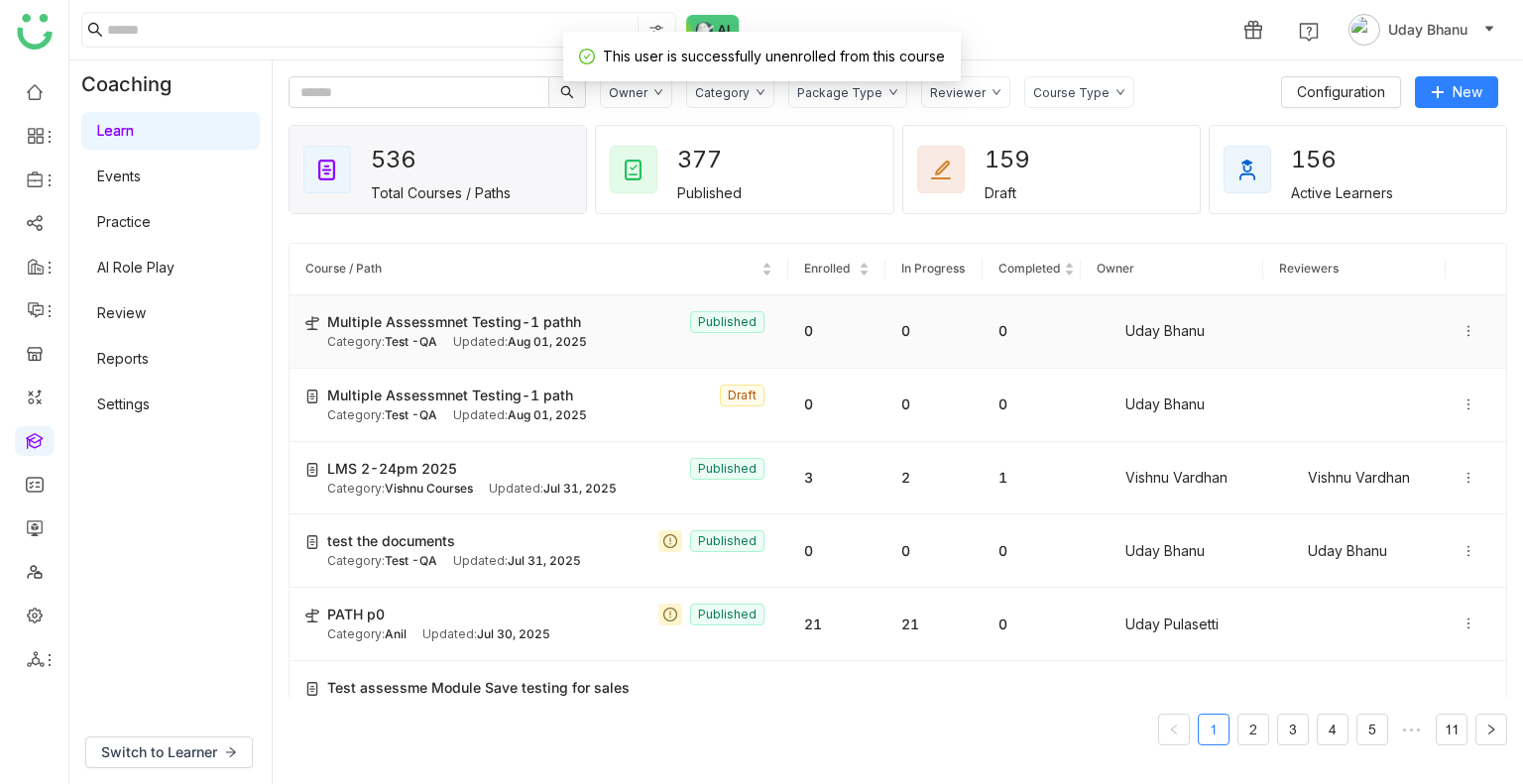 click on "Multiple Assessmnet Testing-1 pathh" 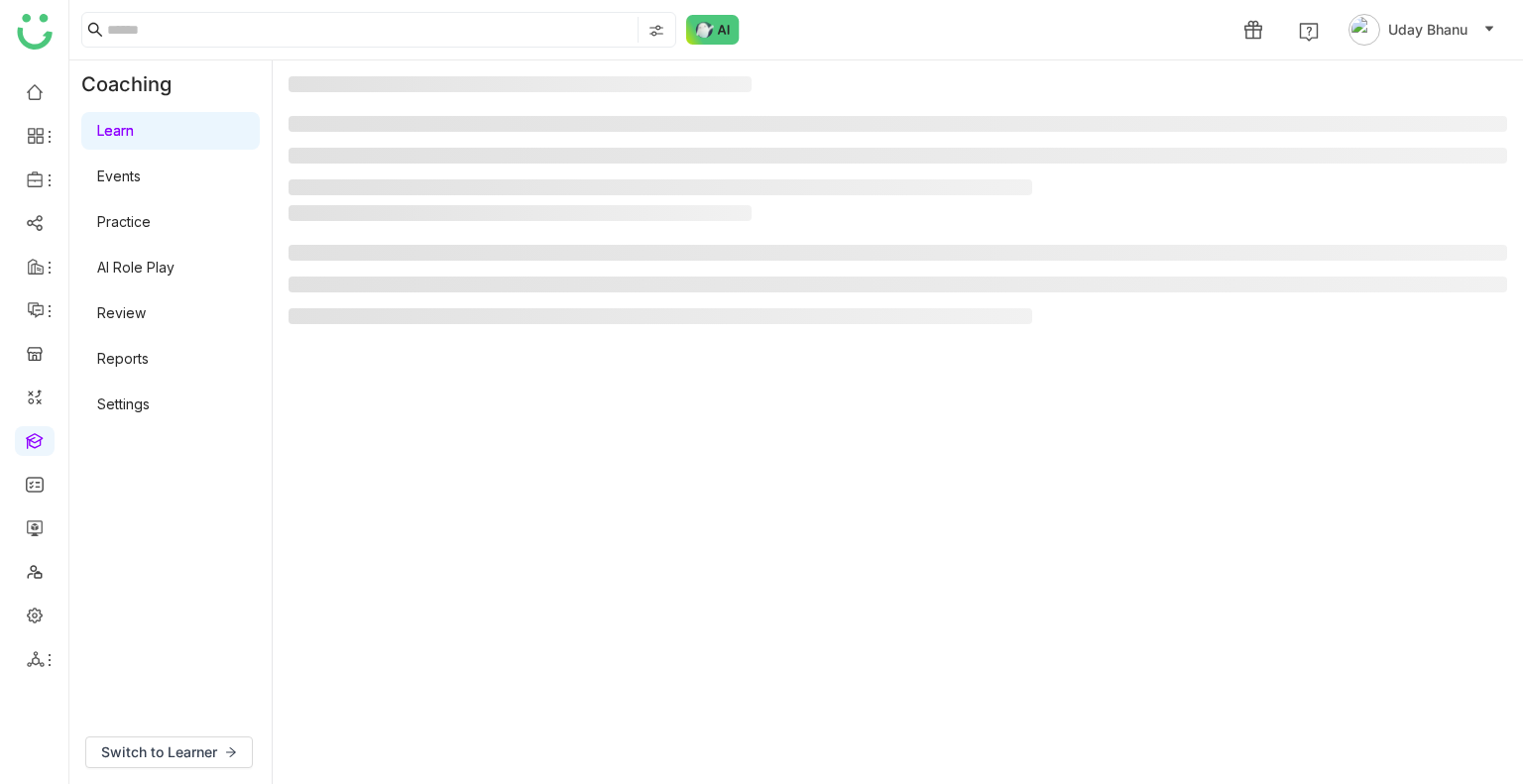 click 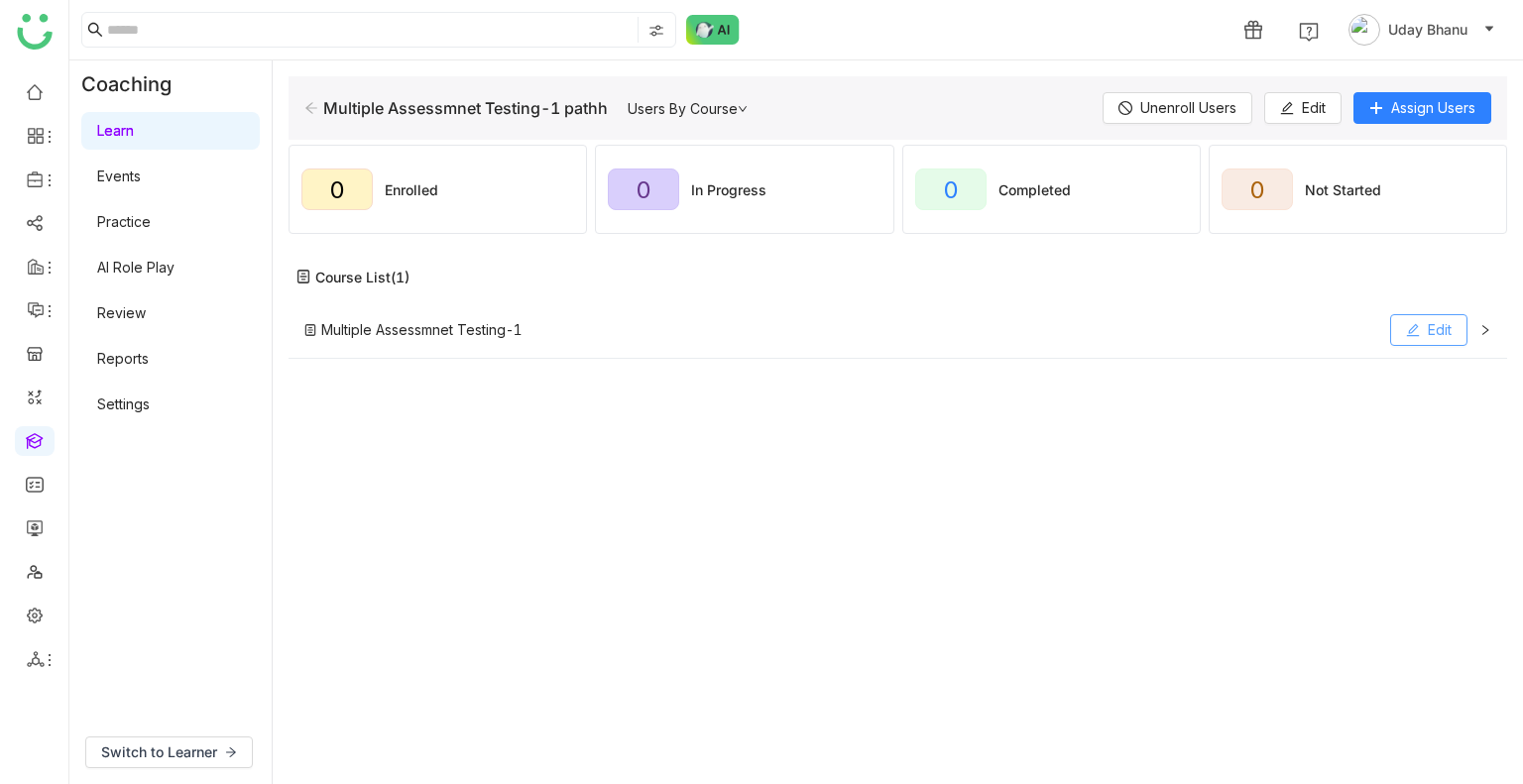 click on "Edit" 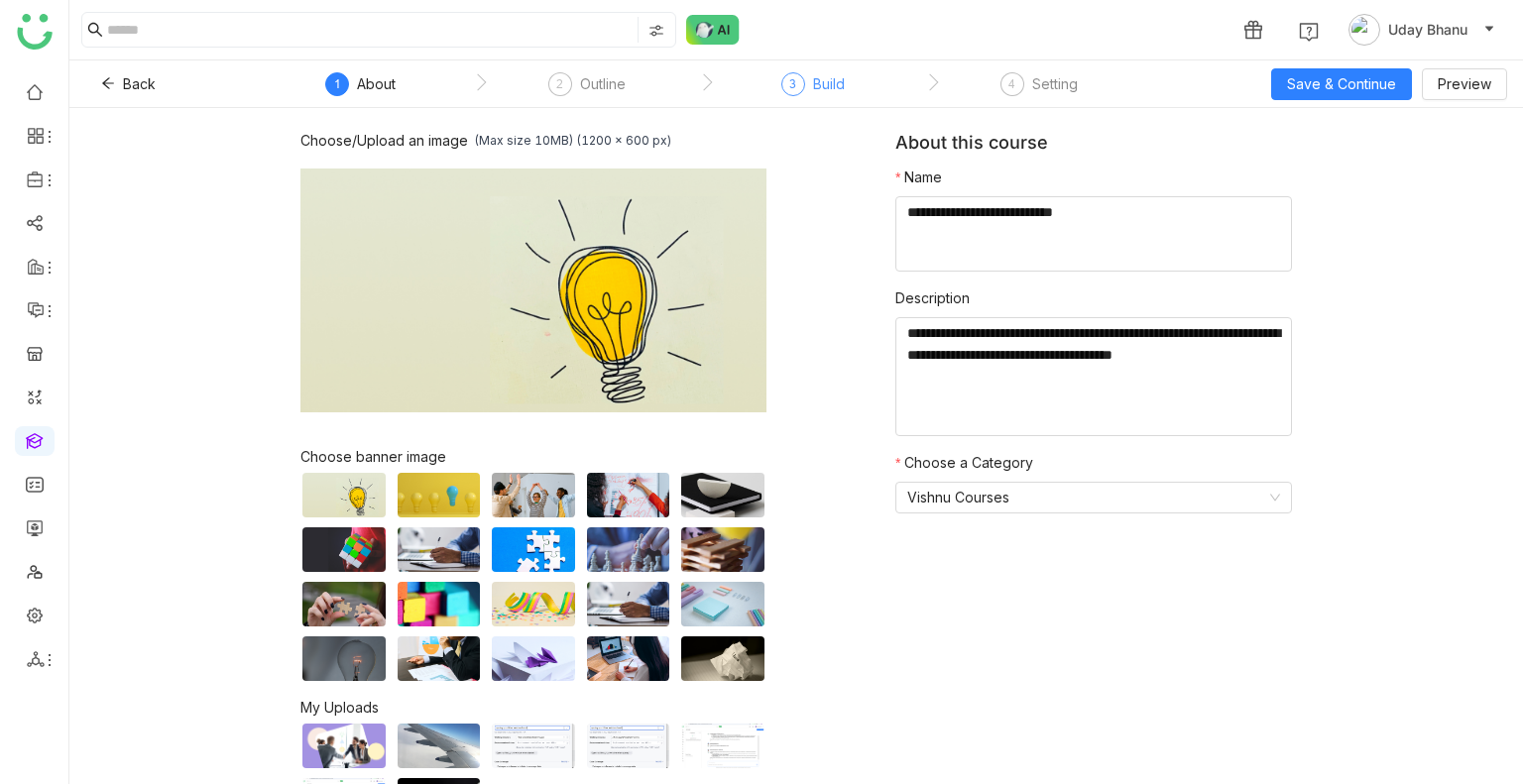 click on "3  Build" 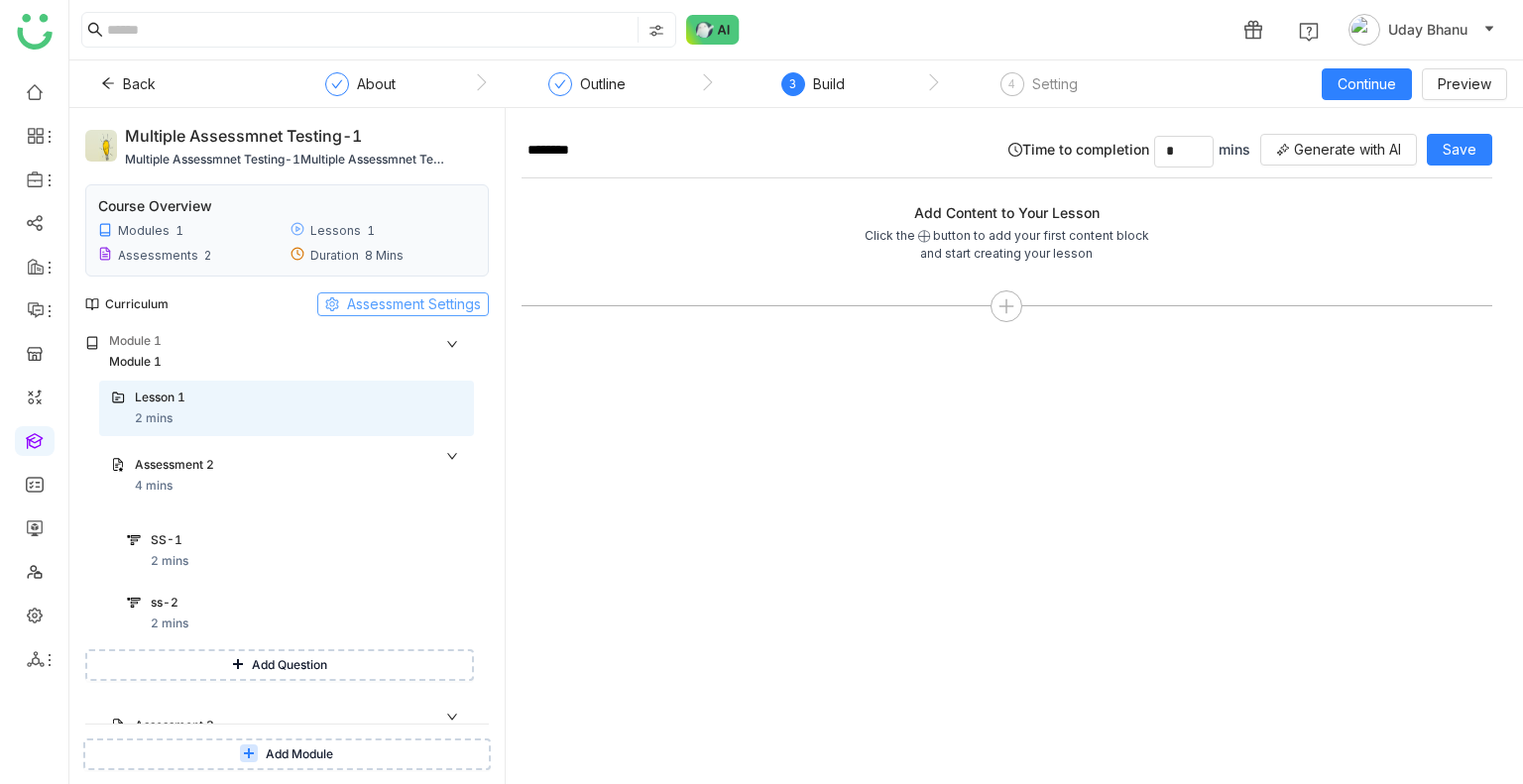 click on "Assessment Settings" 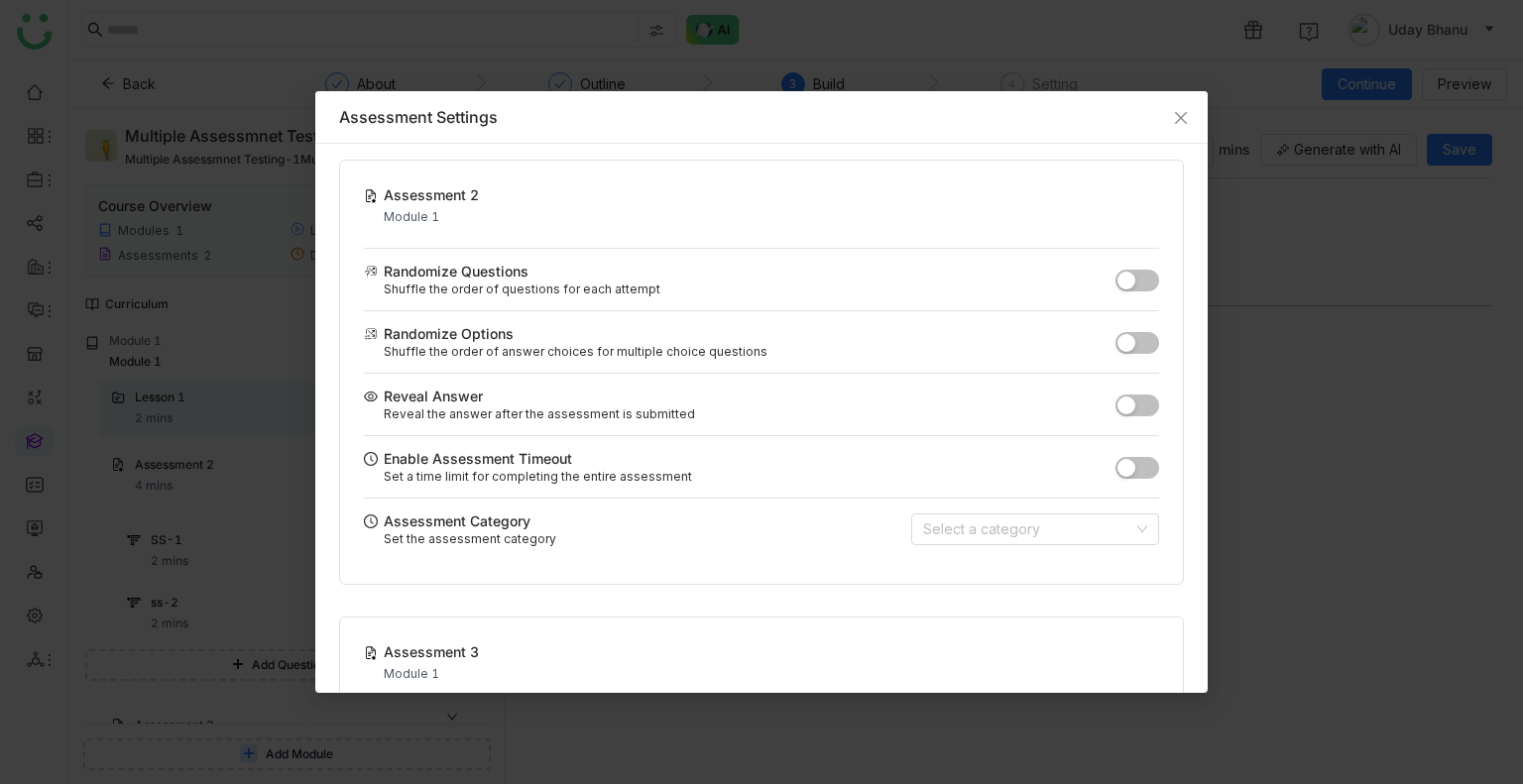click on "Enable Assessment Timeout" at bounding box center [740, 458] 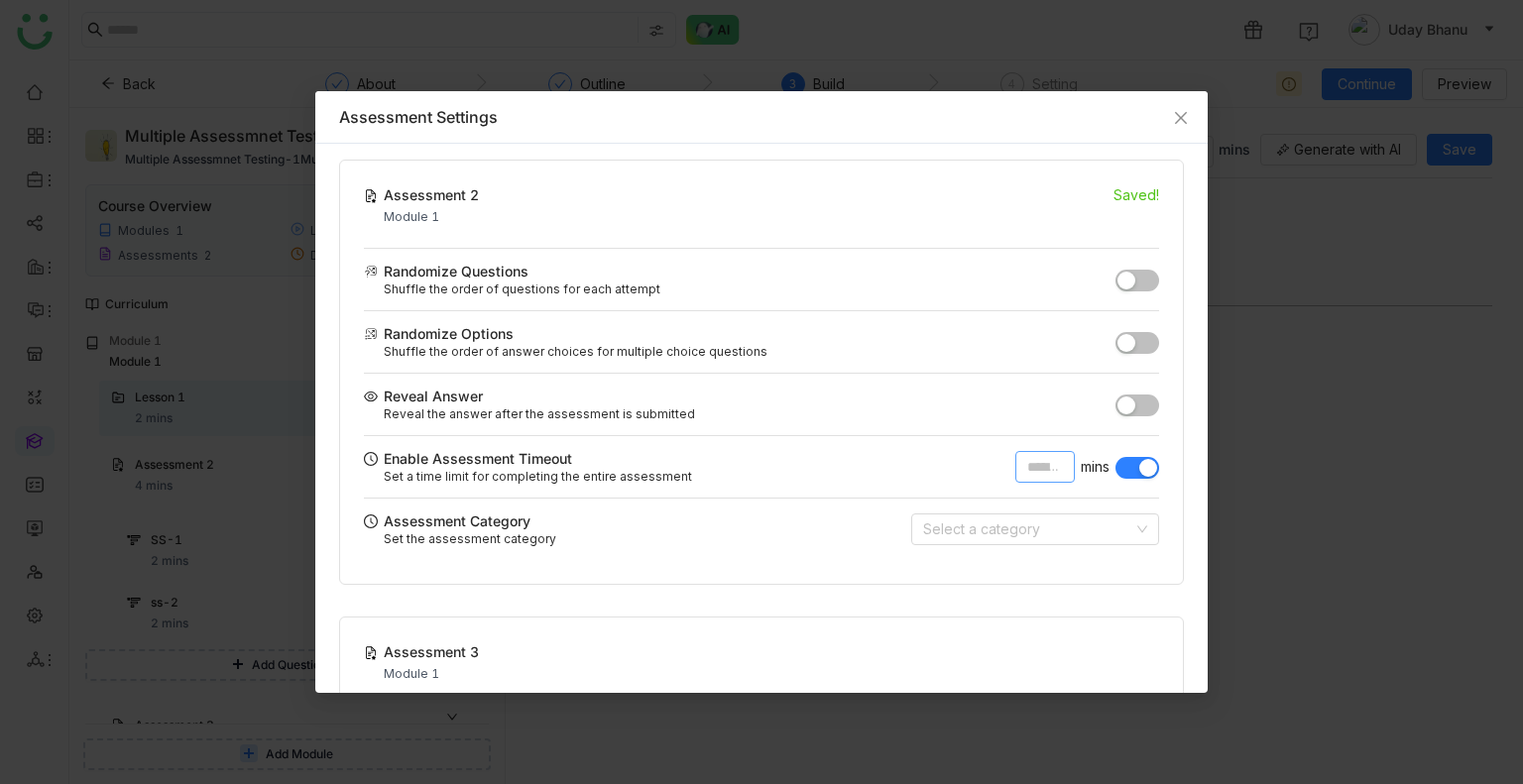 click on "*" at bounding box center (1045, 467) 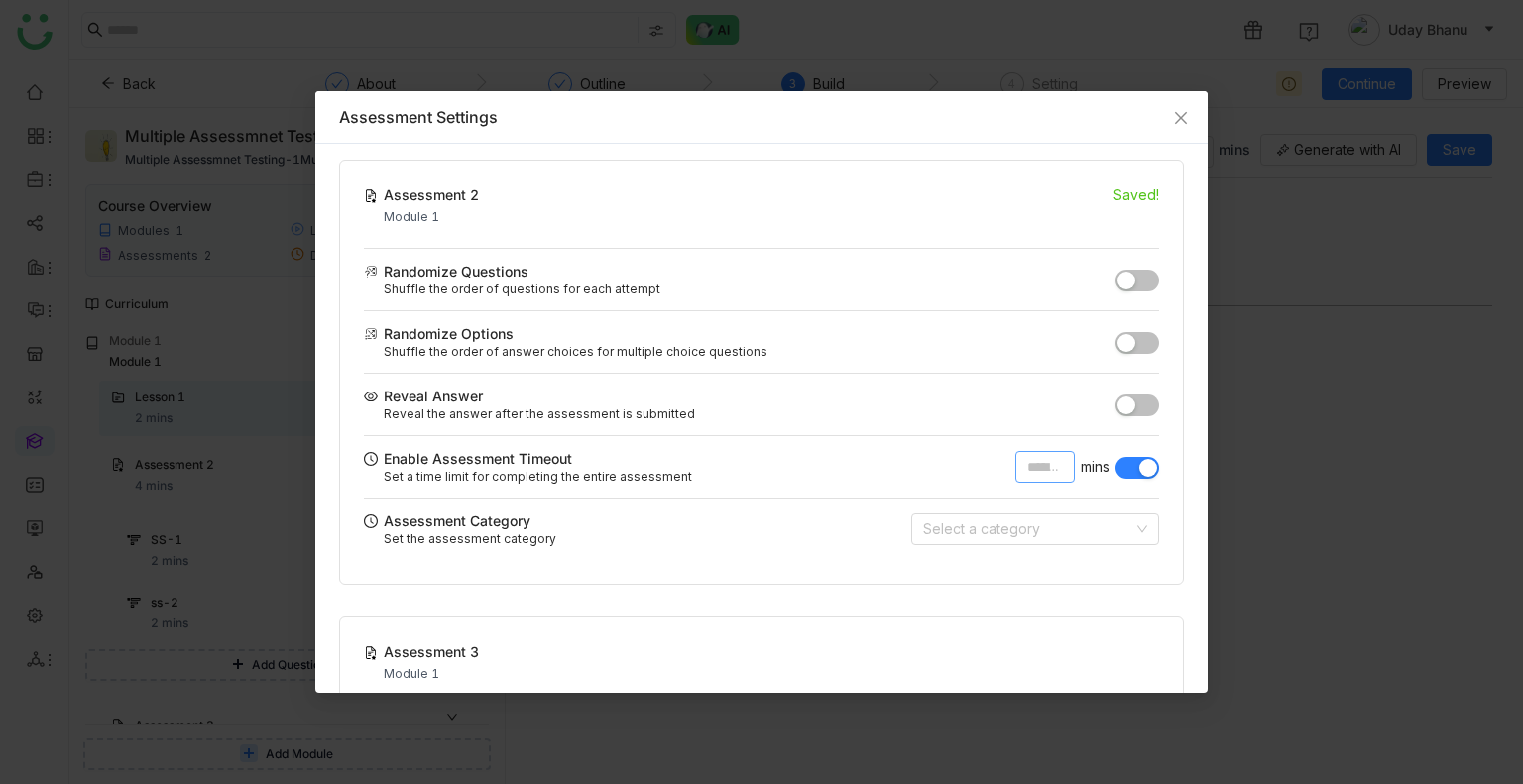 type on "*" 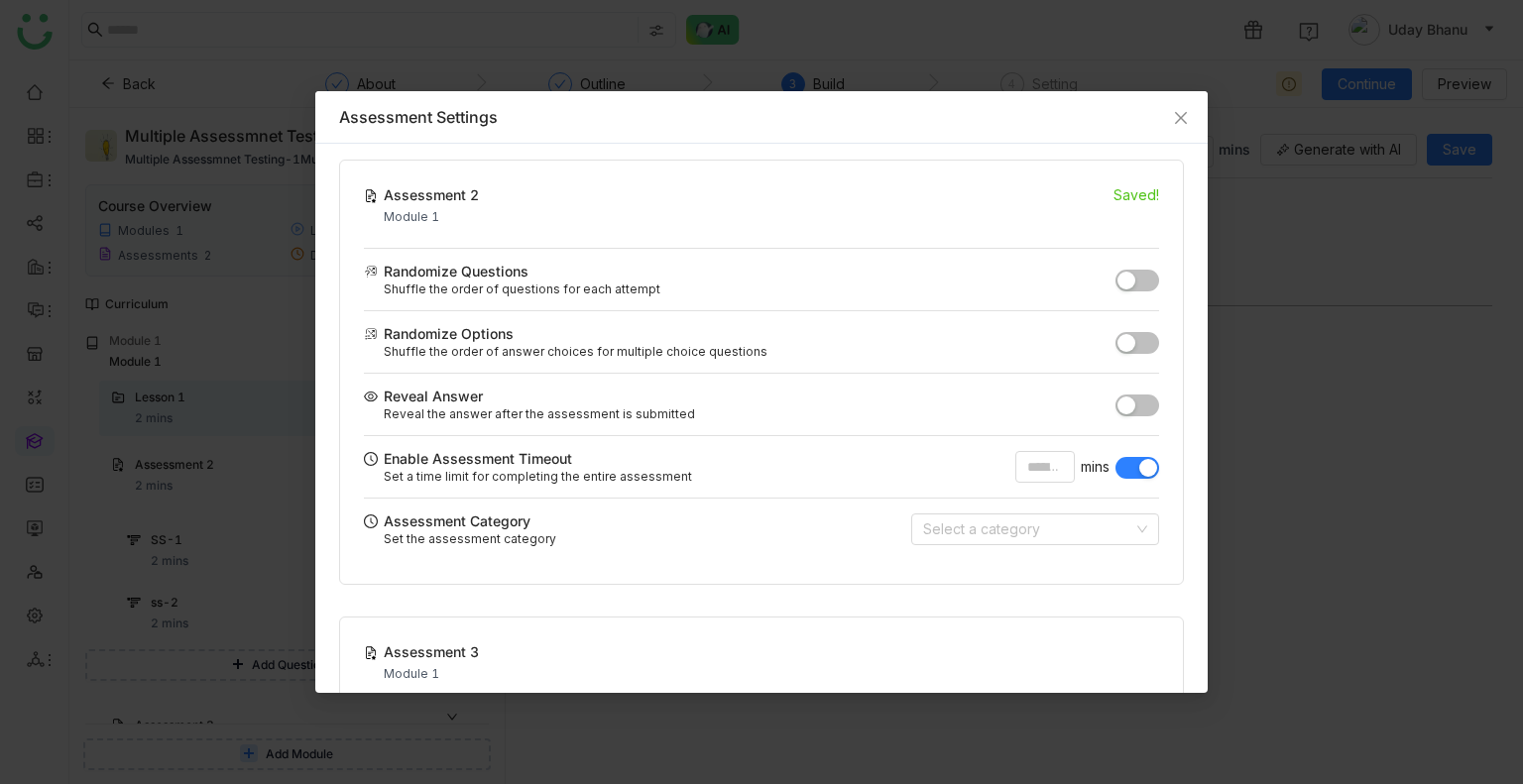 click on "Enable Assessment Timeout" at bounding box center (689, 458) 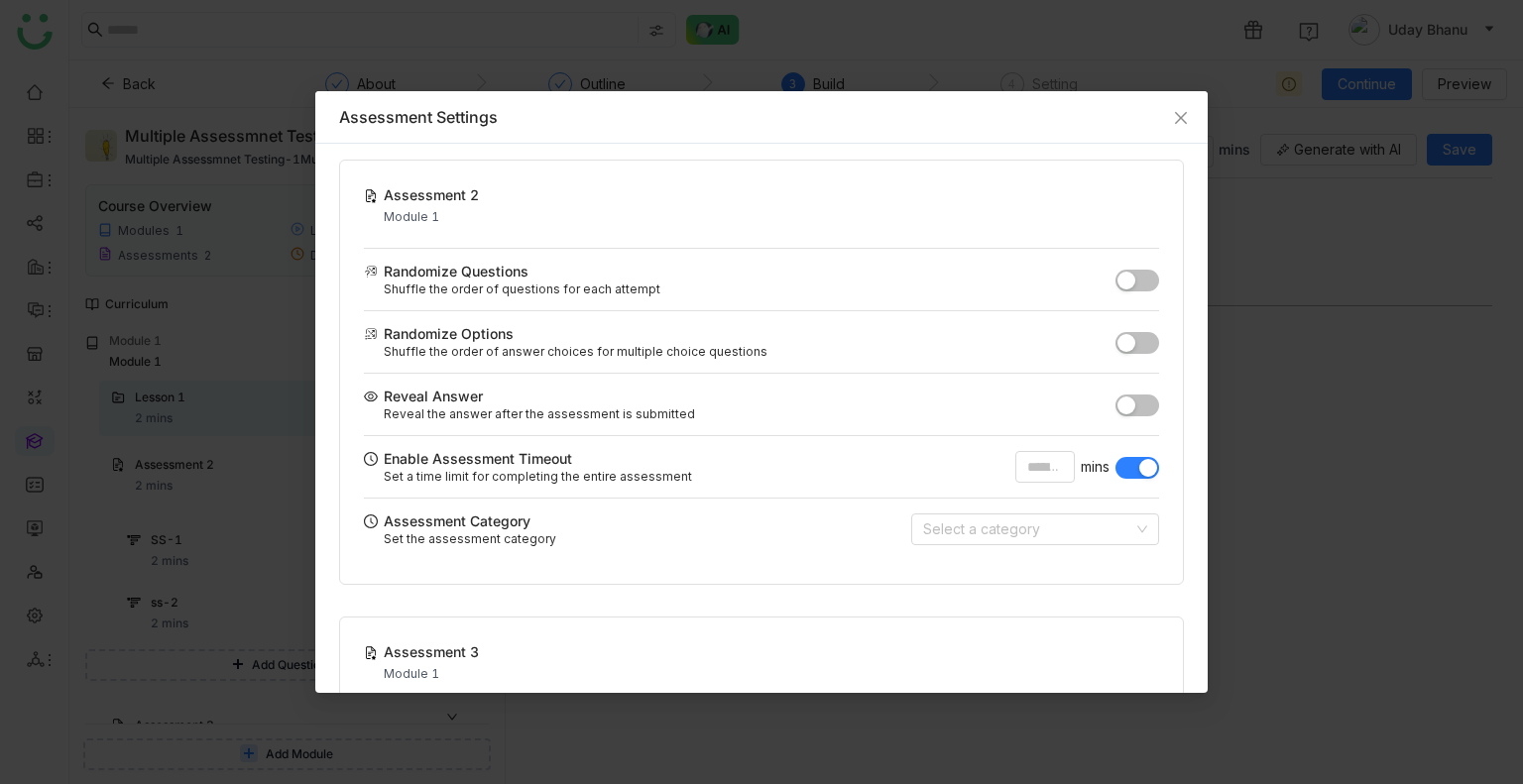 click at bounding box center (1126, 280) 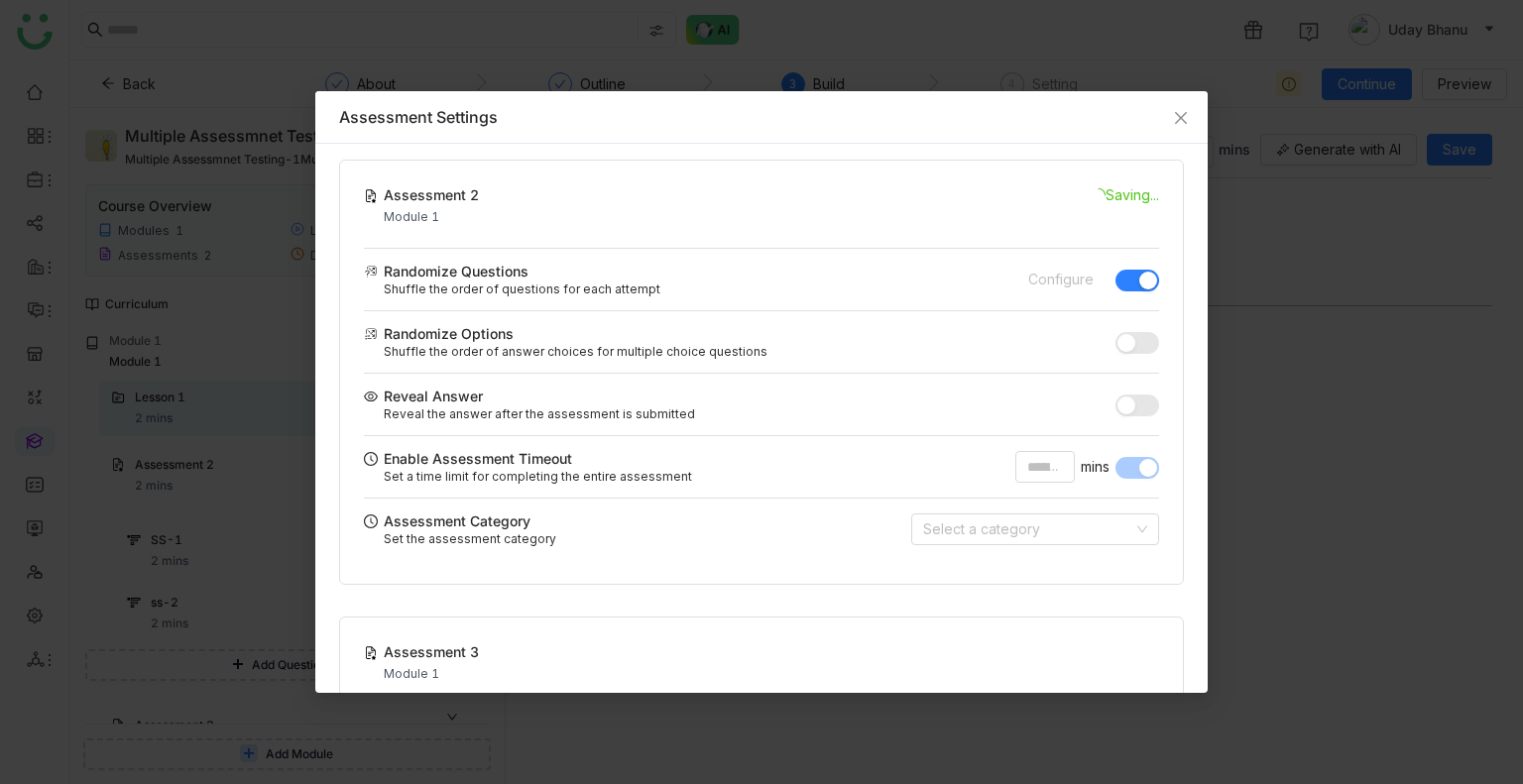 click at bounding box center [1137, 343] 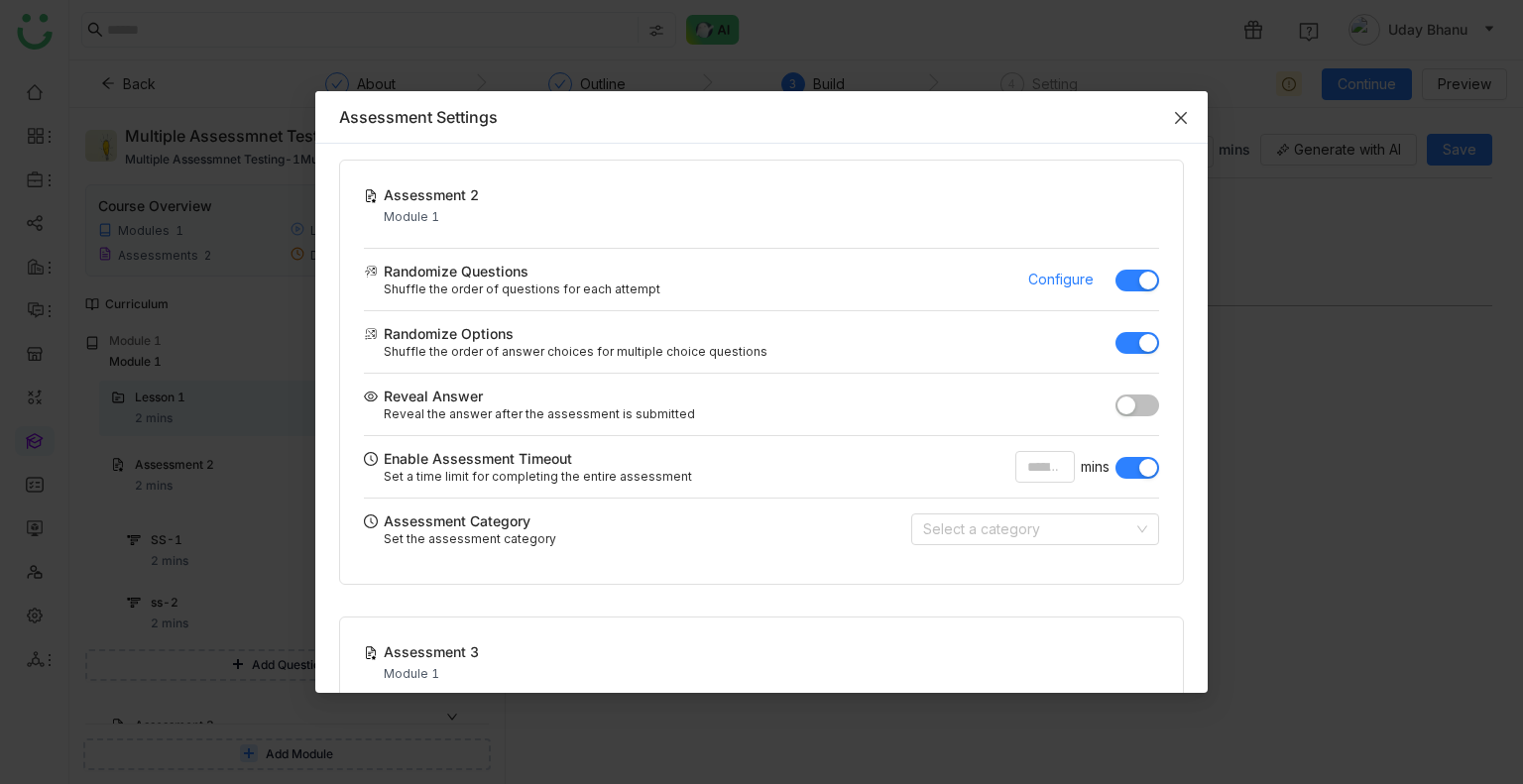 click 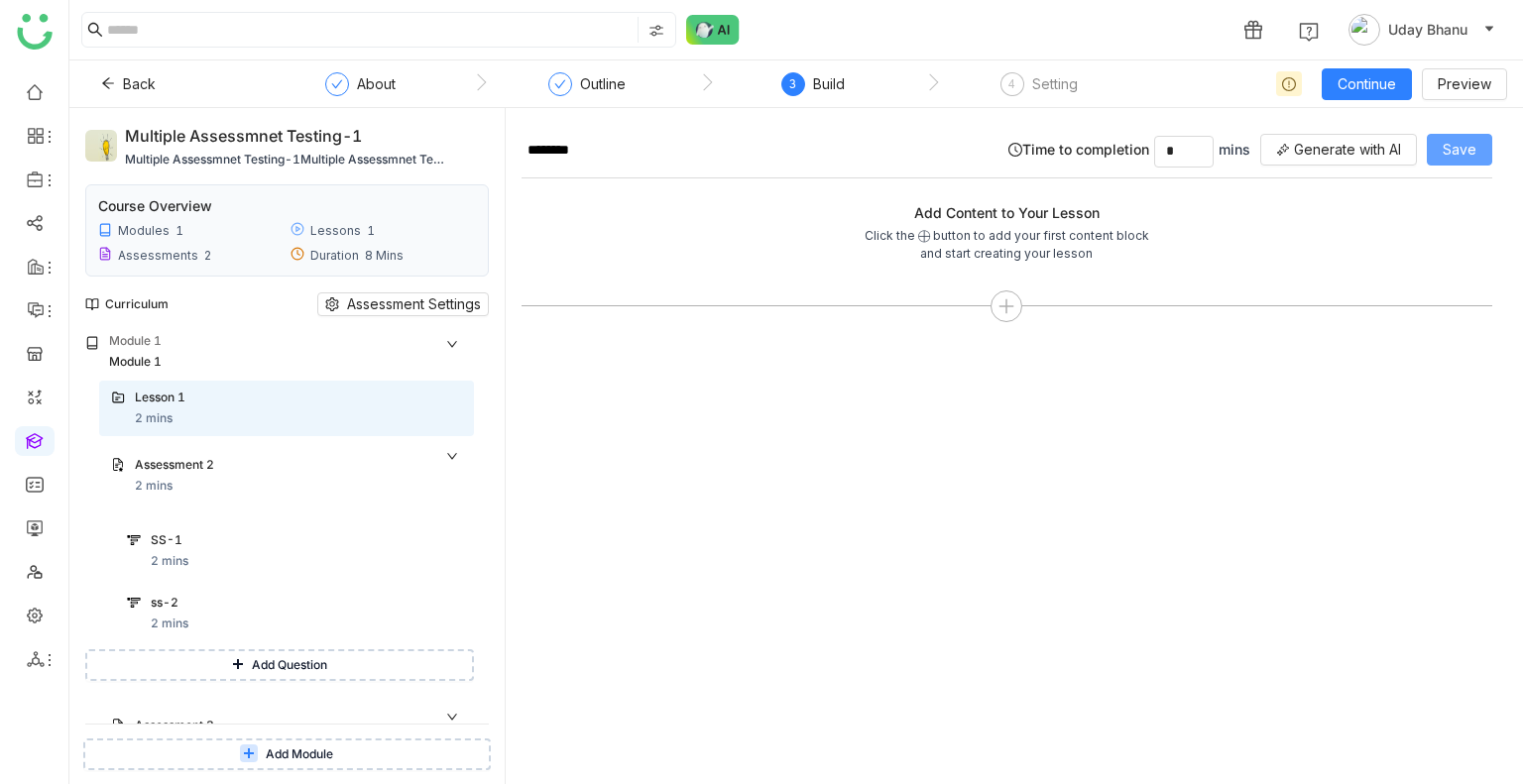 click on "Save" 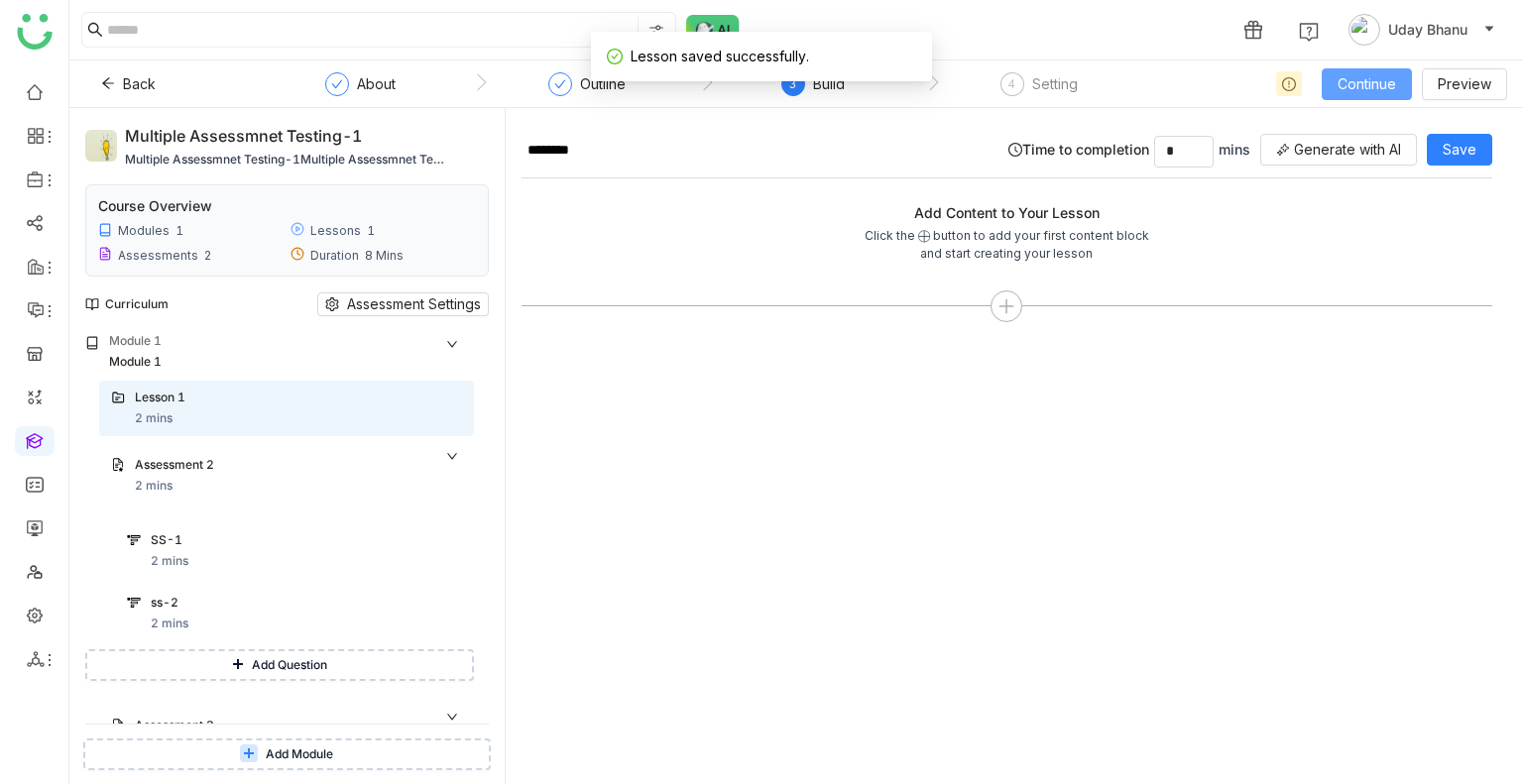 click on "Continue" at bounding box center [1366, 84] 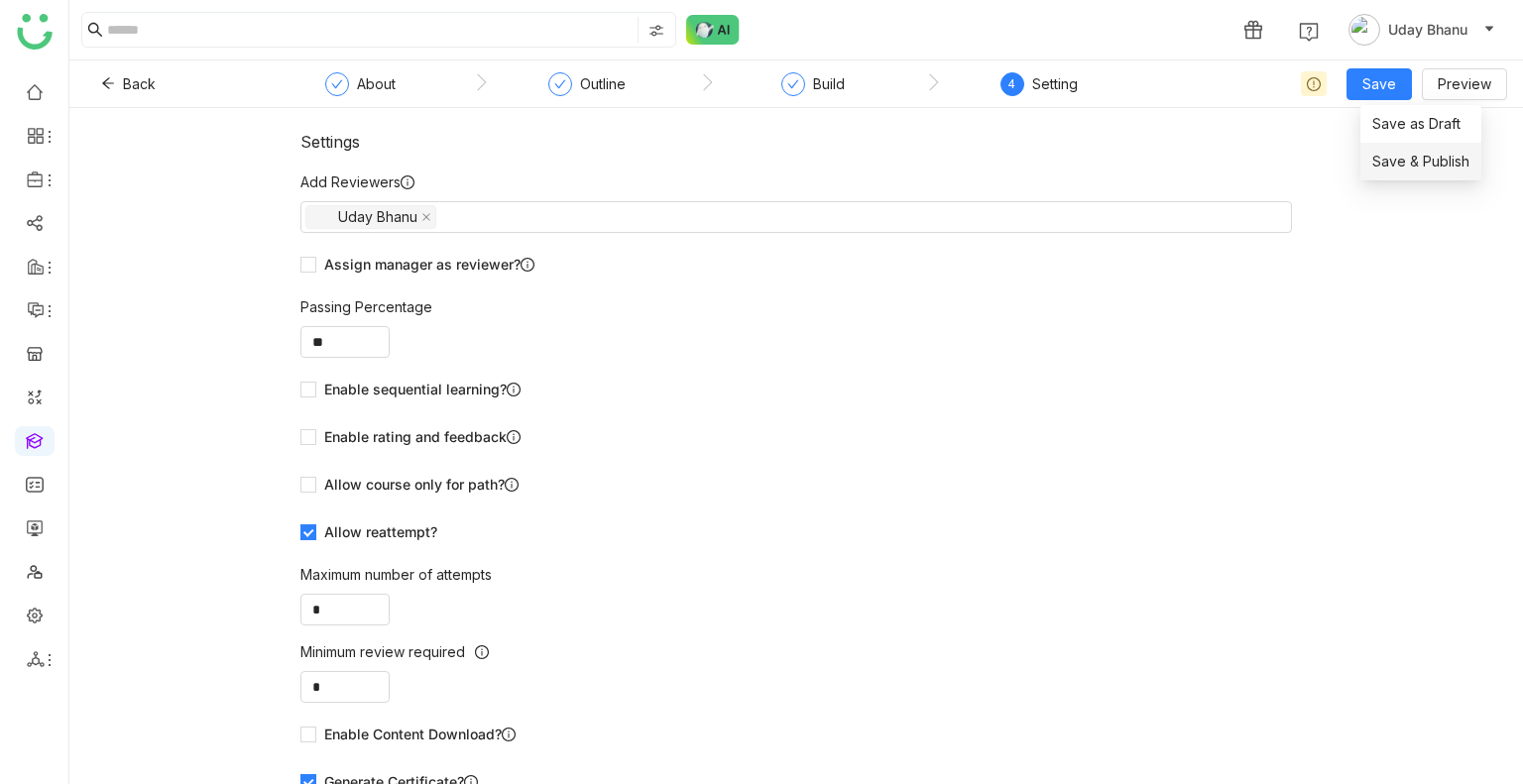 click on "Save & Publish" at bounding box center (1421, 162) 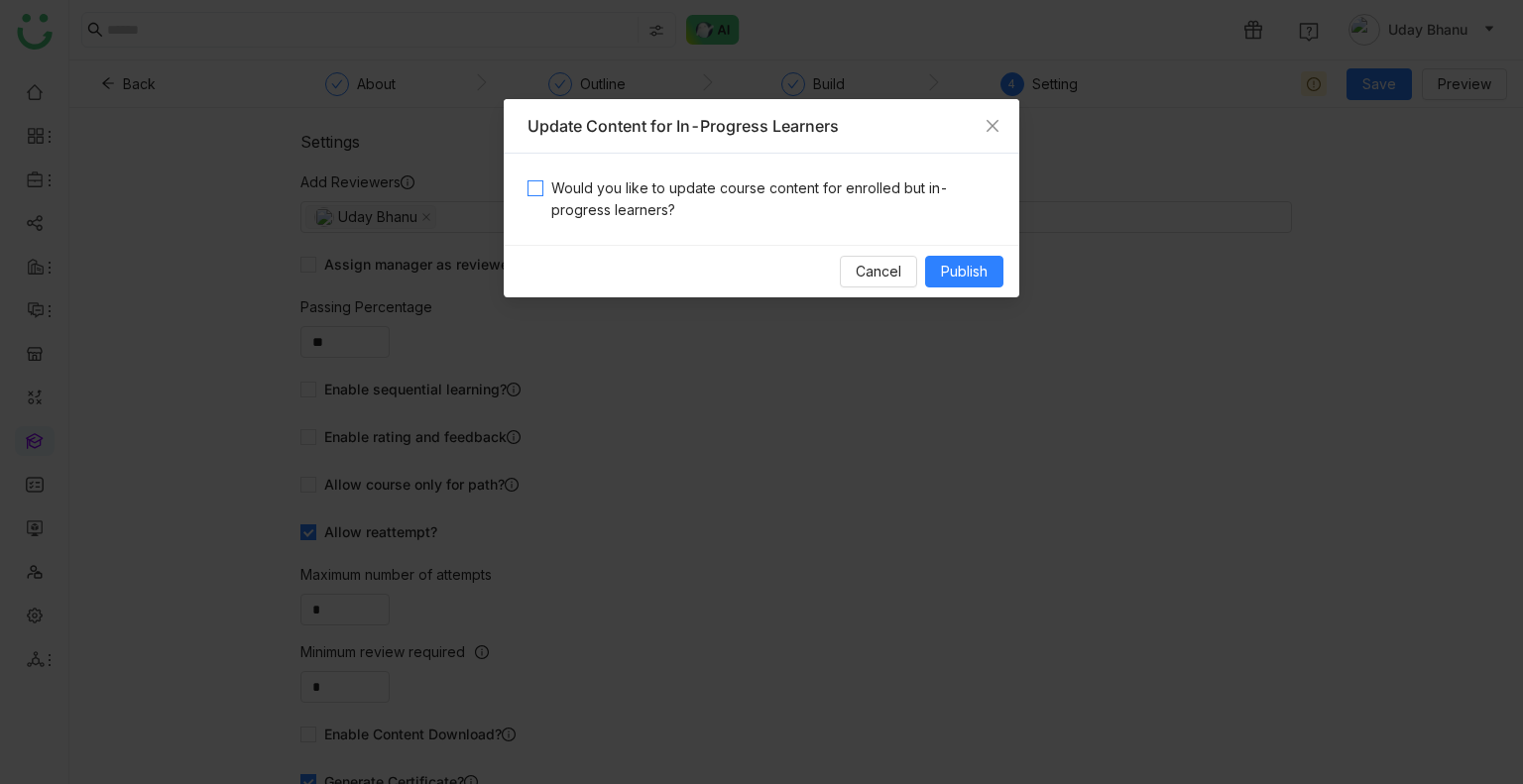 click on "Would you like to update course content for enrolled but in-progress learners?" at bounding box center (769, 199) 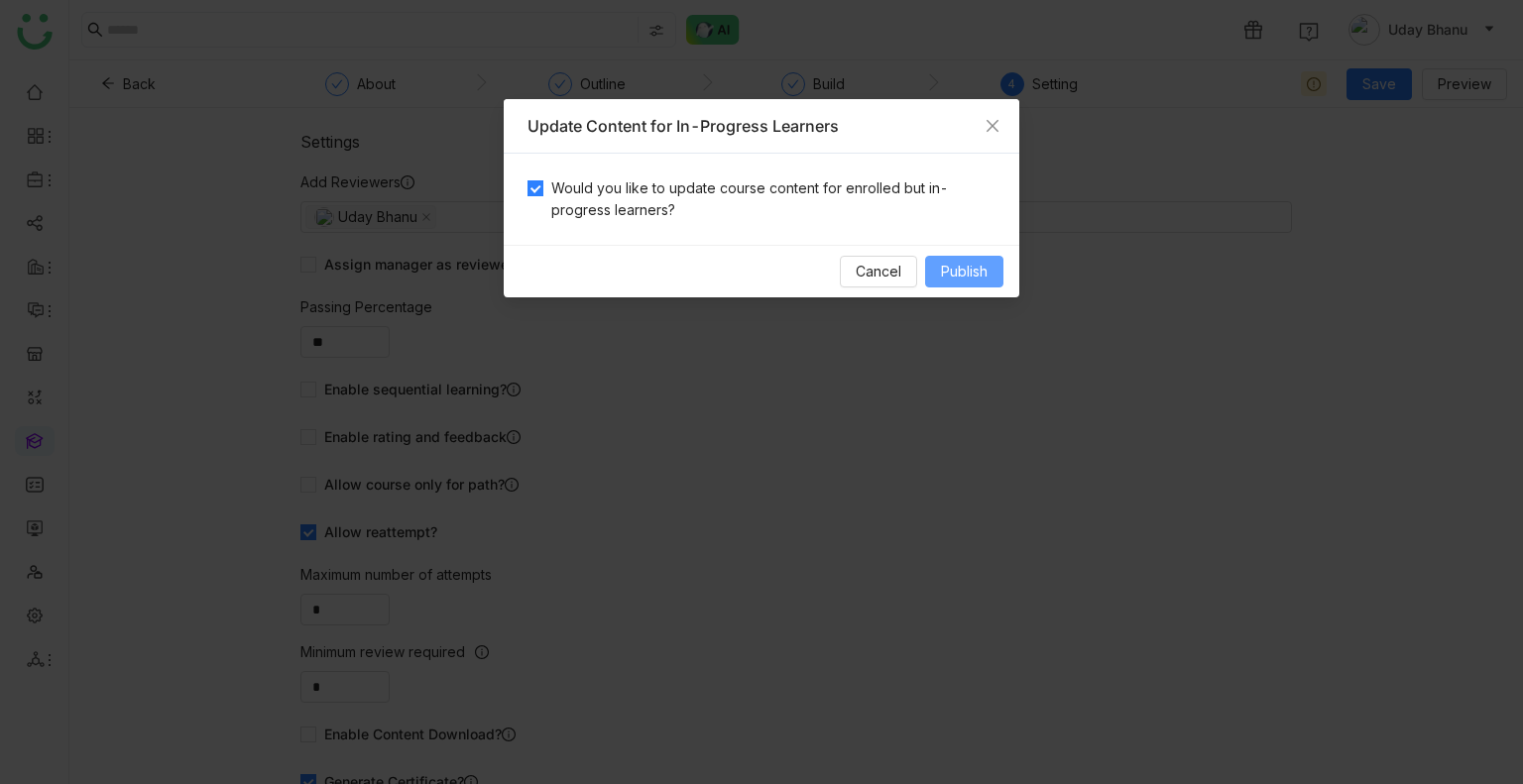 click on "Publish" at bounding box center [964, 272] 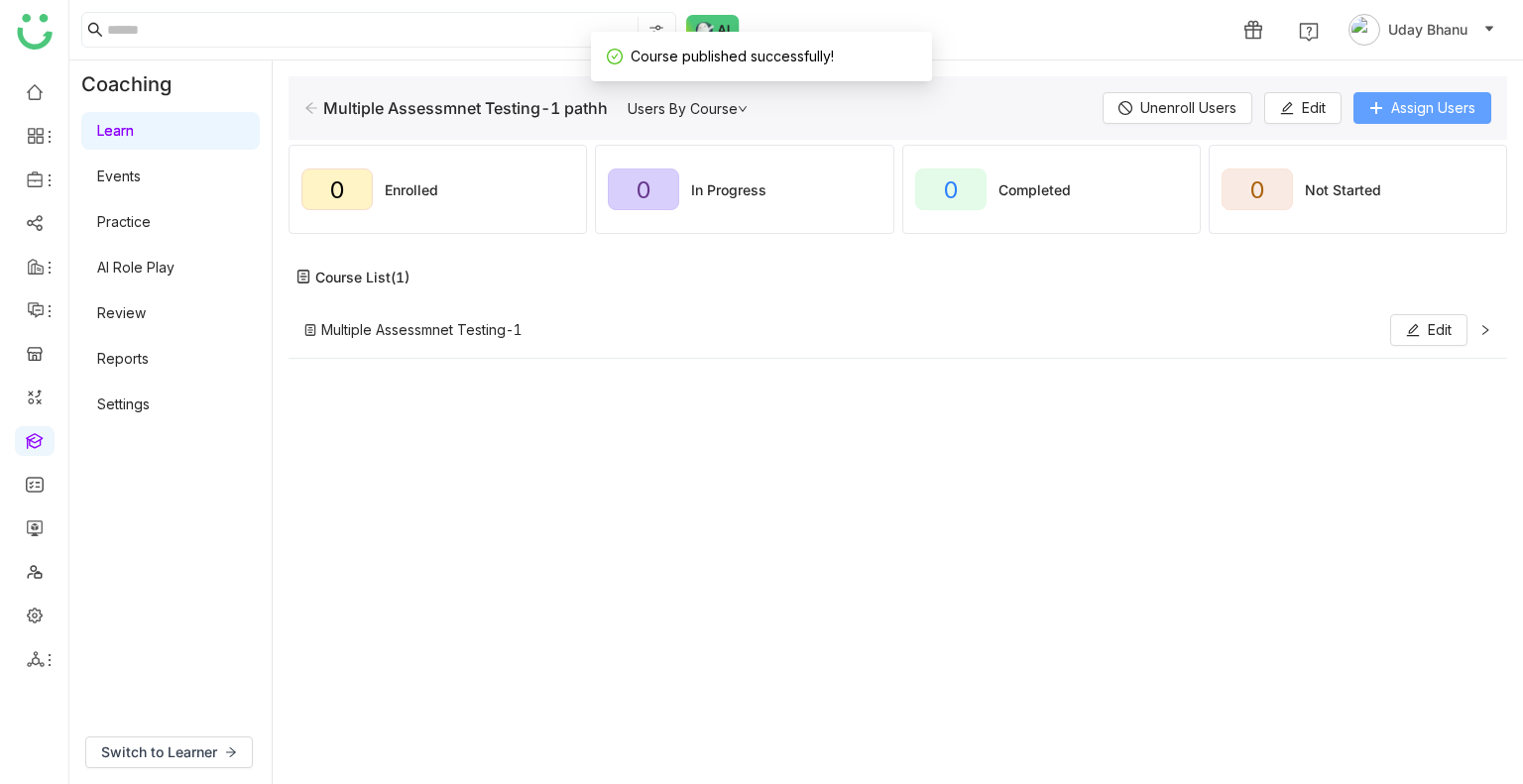click 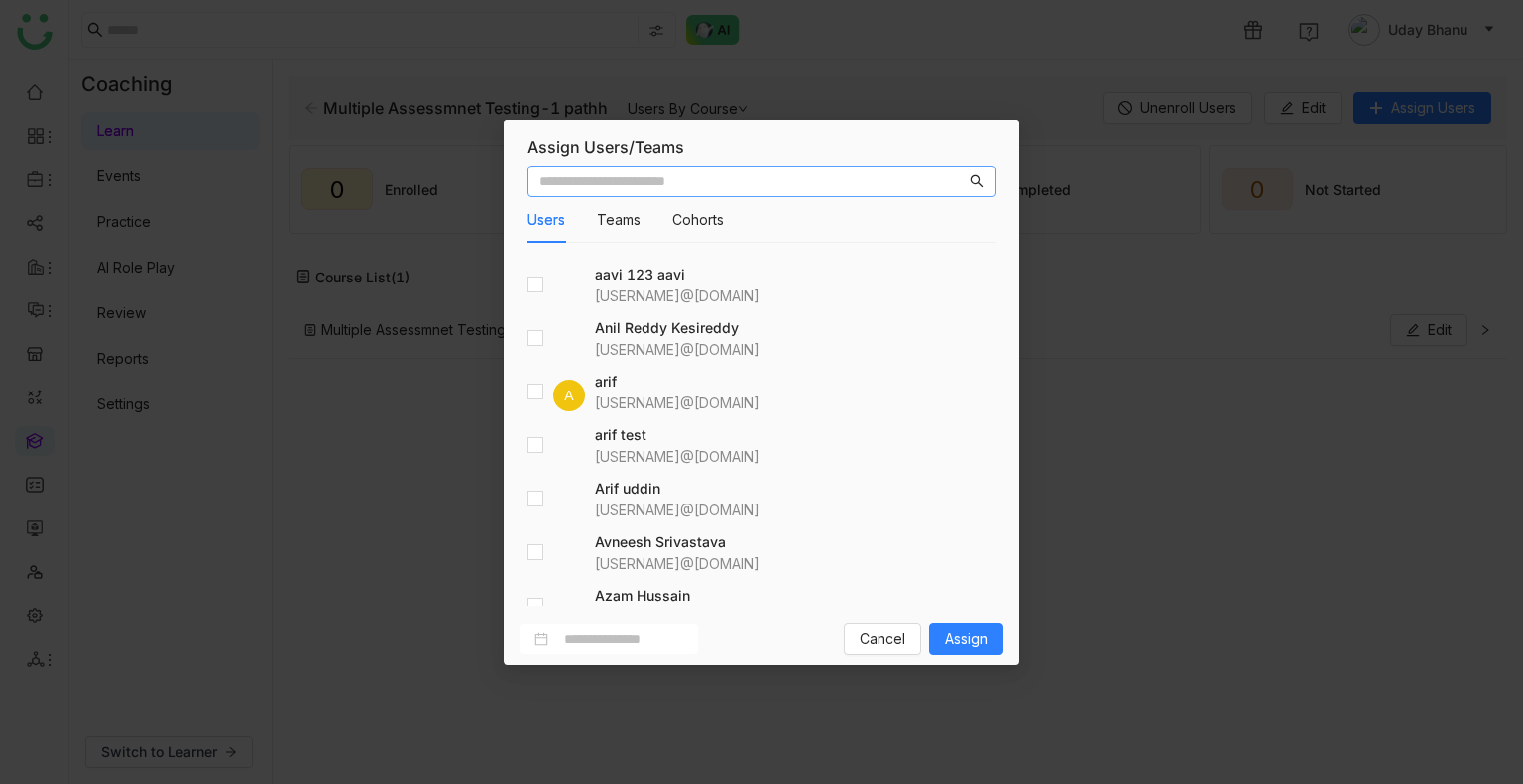 click at bounding box center (753, 181) 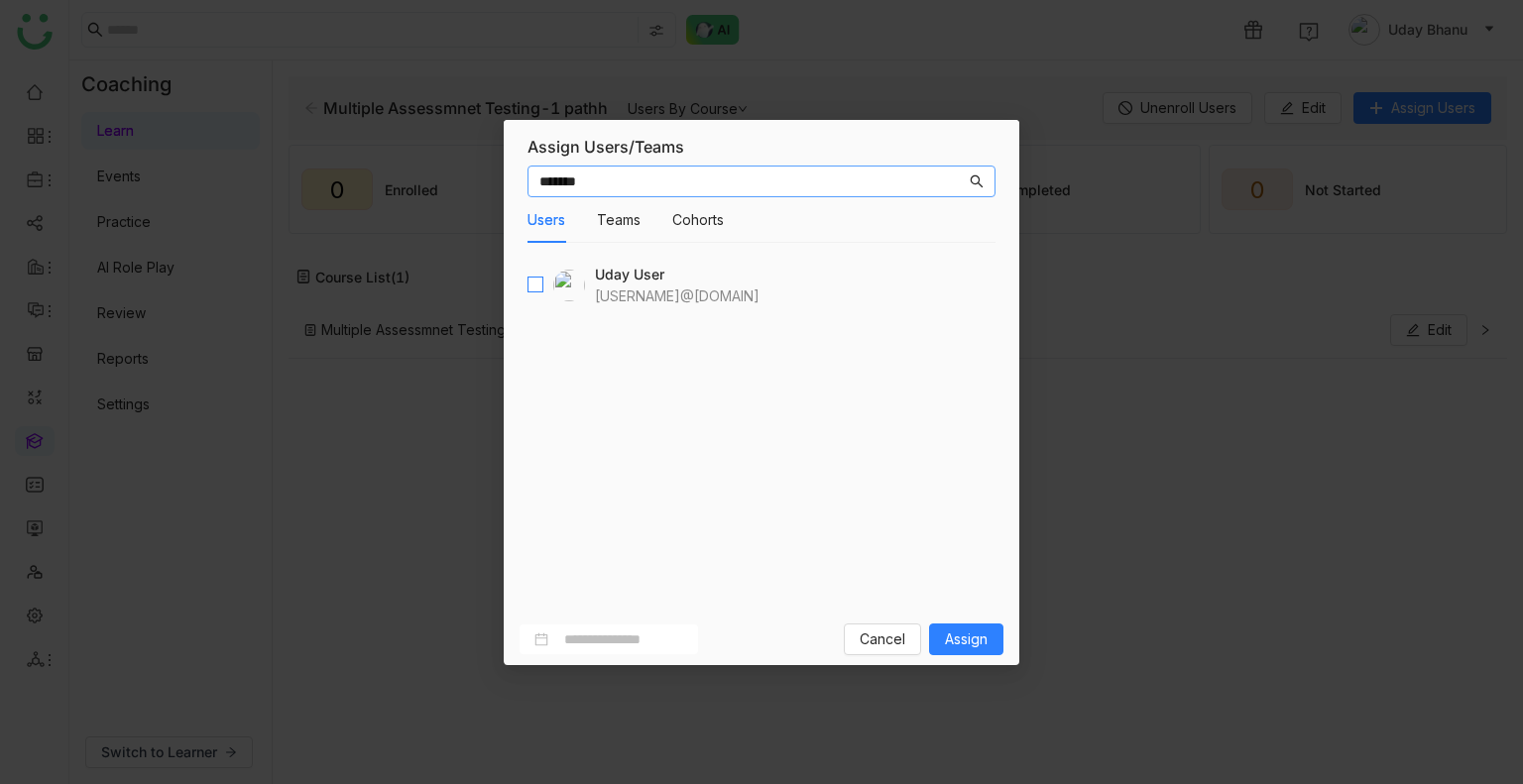 type on "*******" 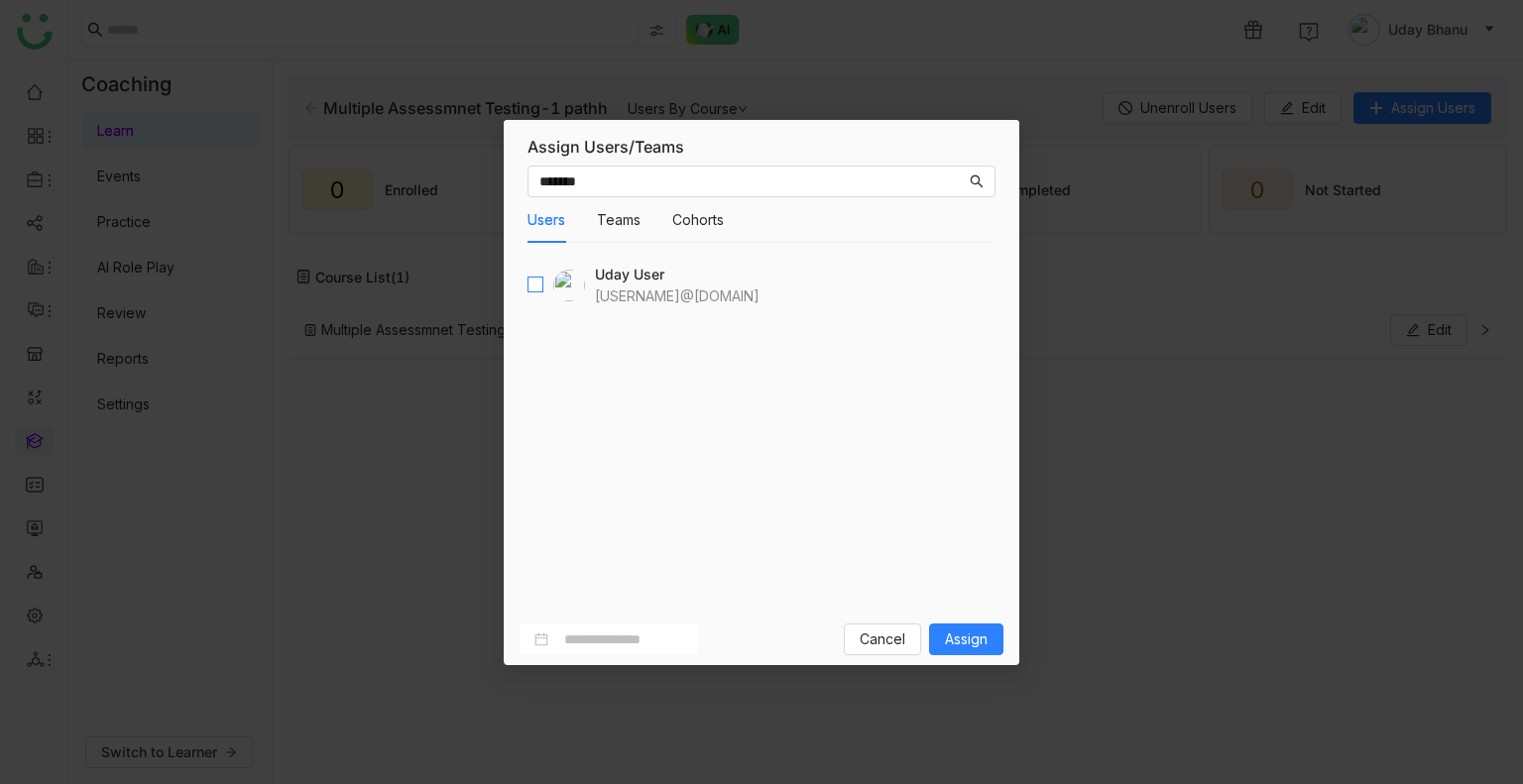 click at bounding box center (535, 285) 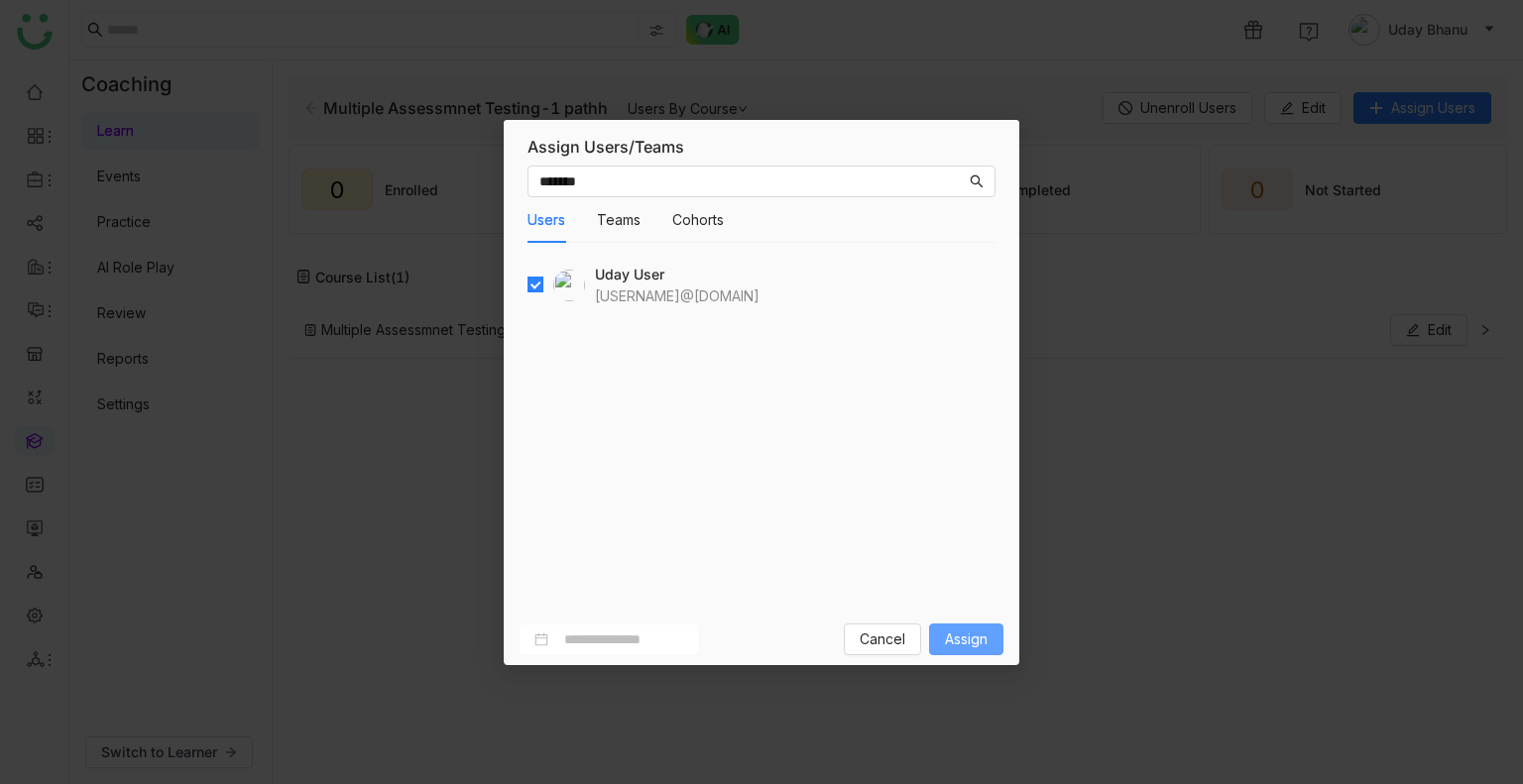 click on "Assign" at bounding box center (966, 639) 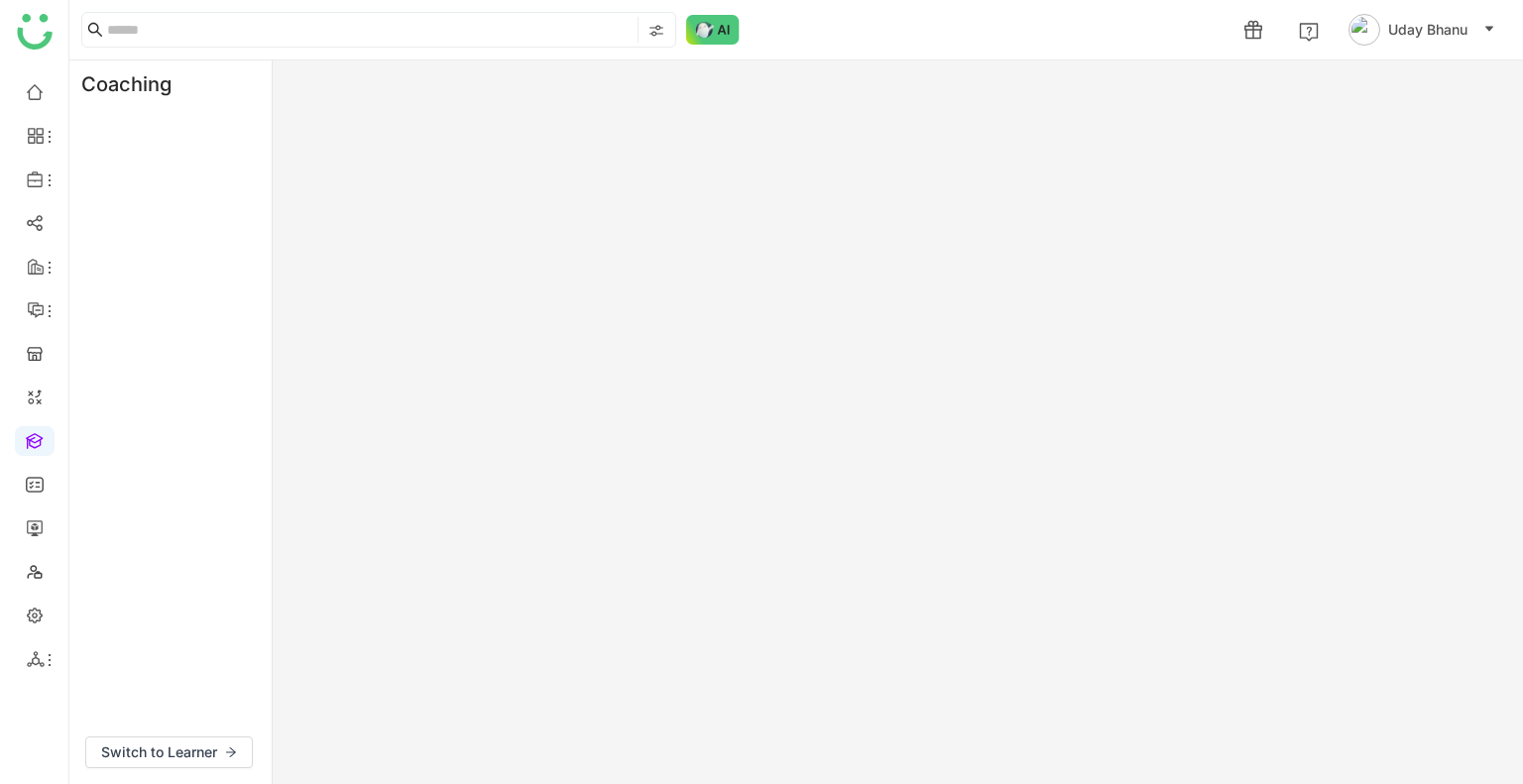 scroll, scrollTop: 0, scrollLeft: 0, axis: both 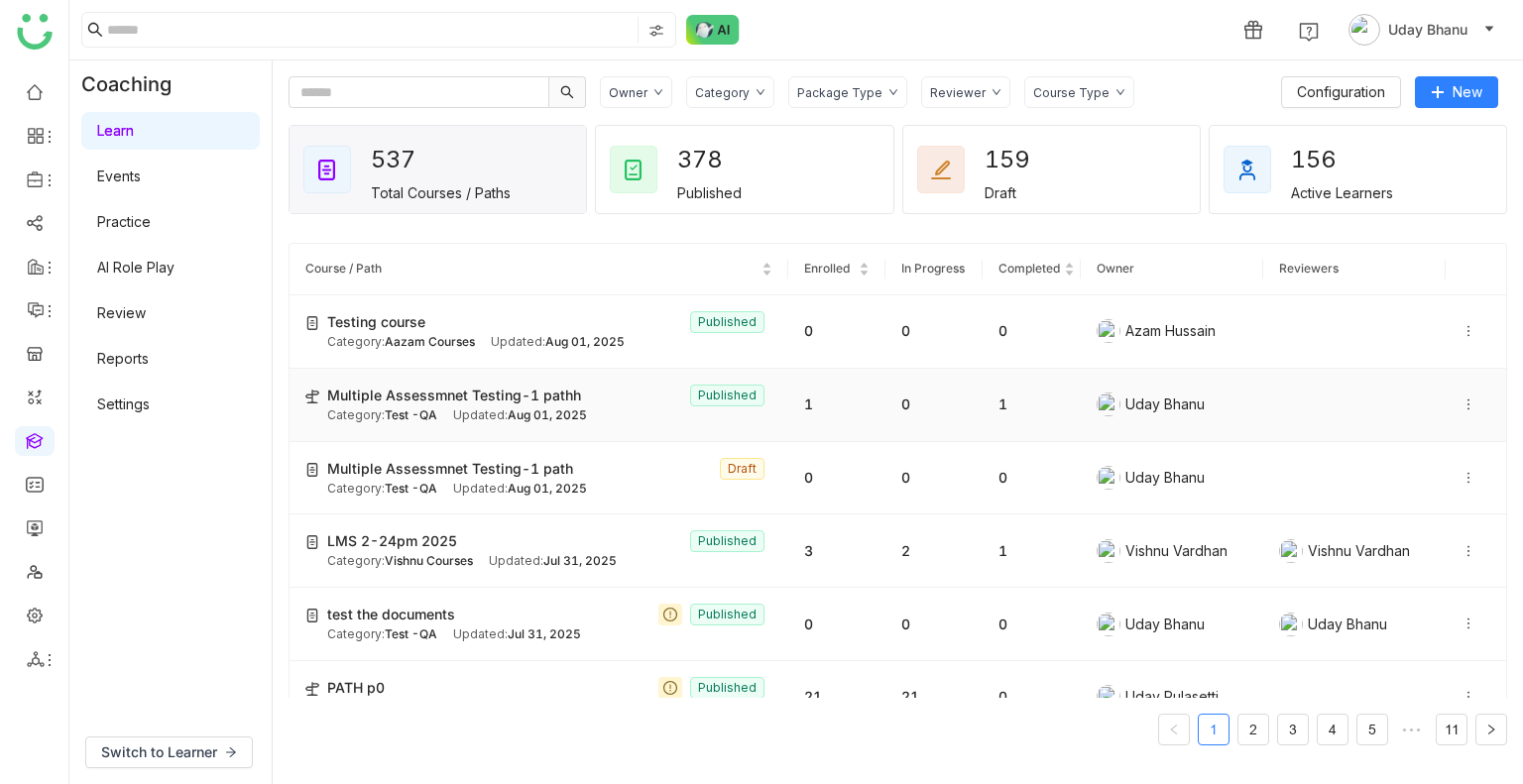click on "Multiple Assessmnet Testing-1 pathh  Published" 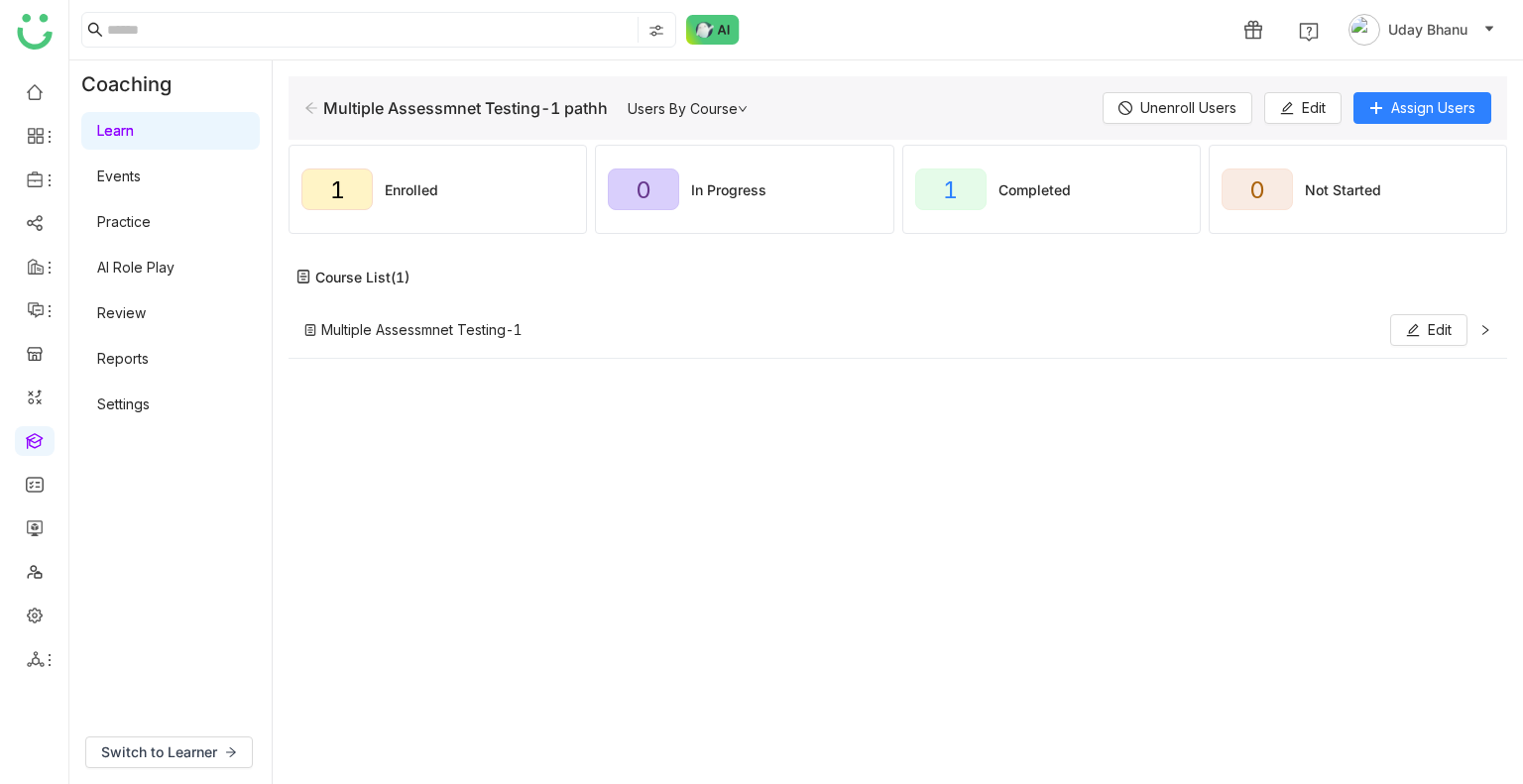 click 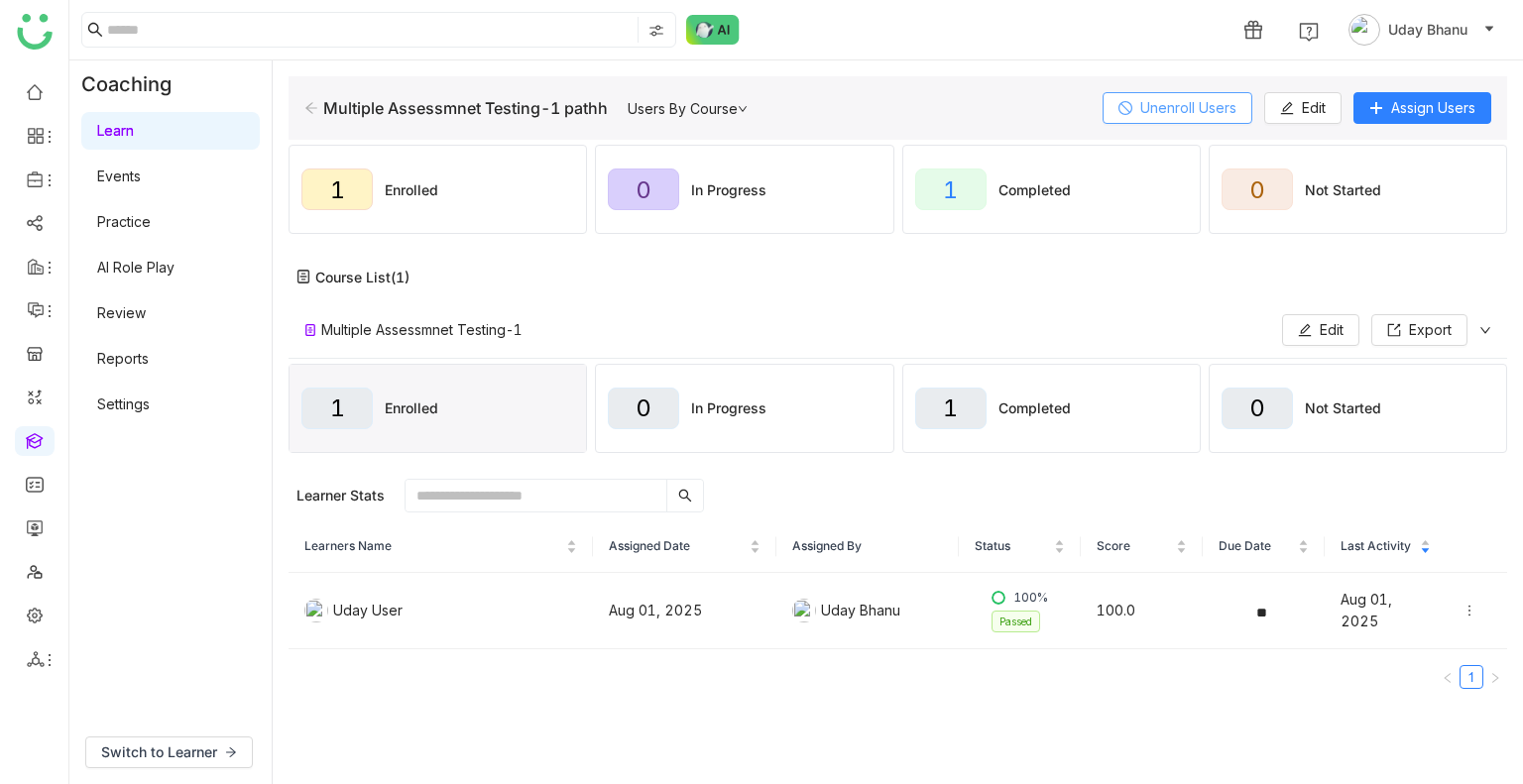 click on "Unenroll Users" 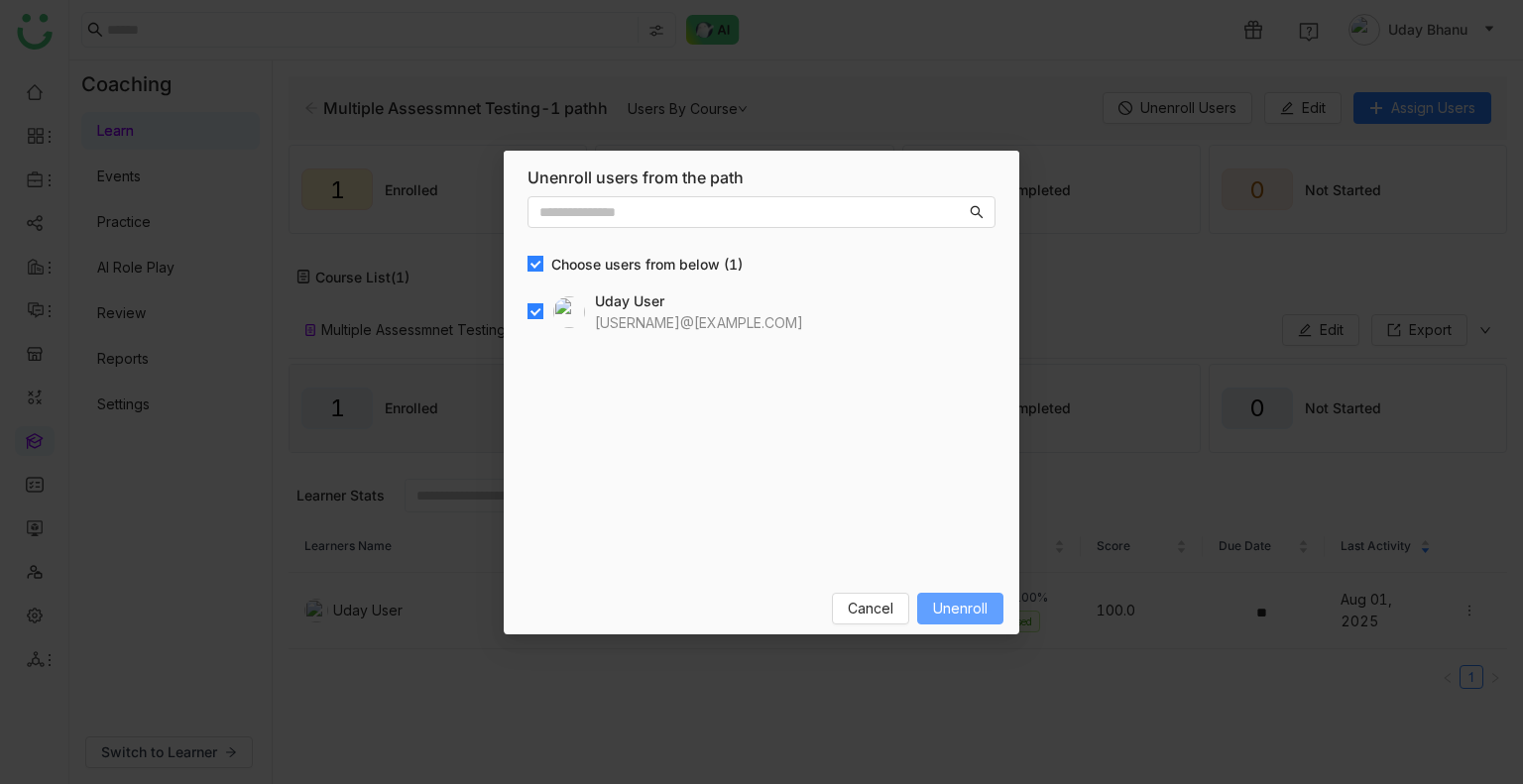 click on "Unenroll" at bounding box center [960, 609] 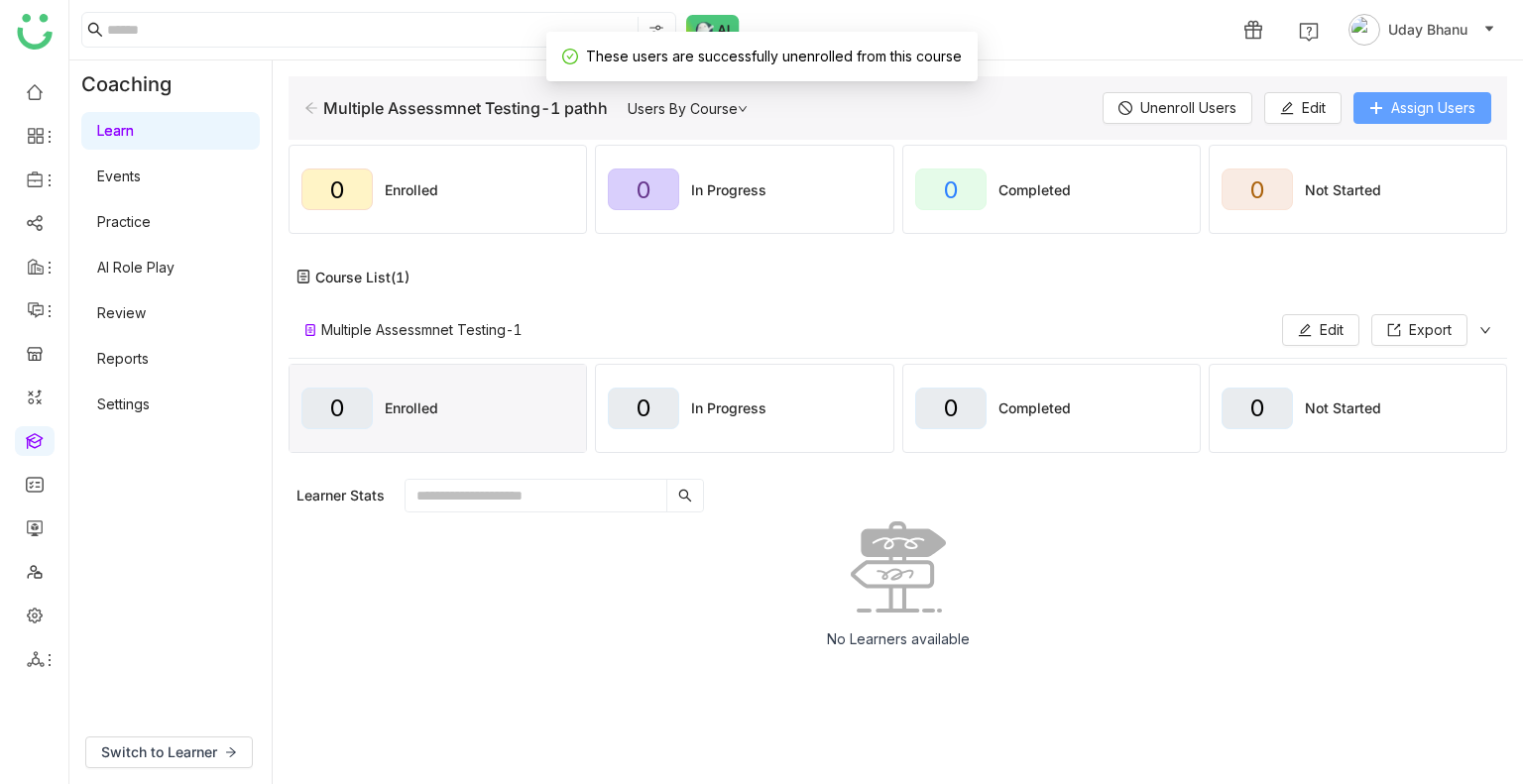 click on "Assign Users" 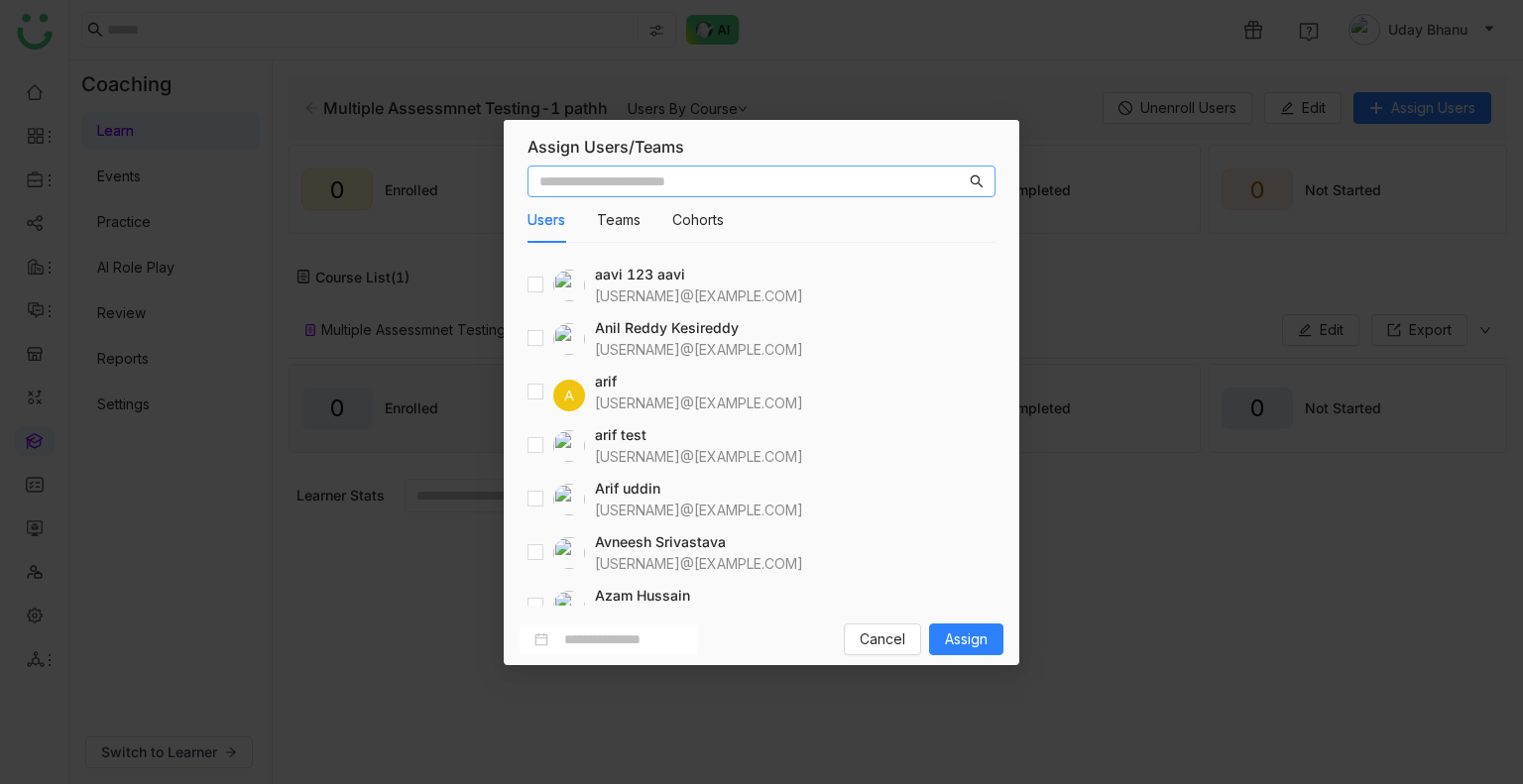 click at bounding box center (753, 181) 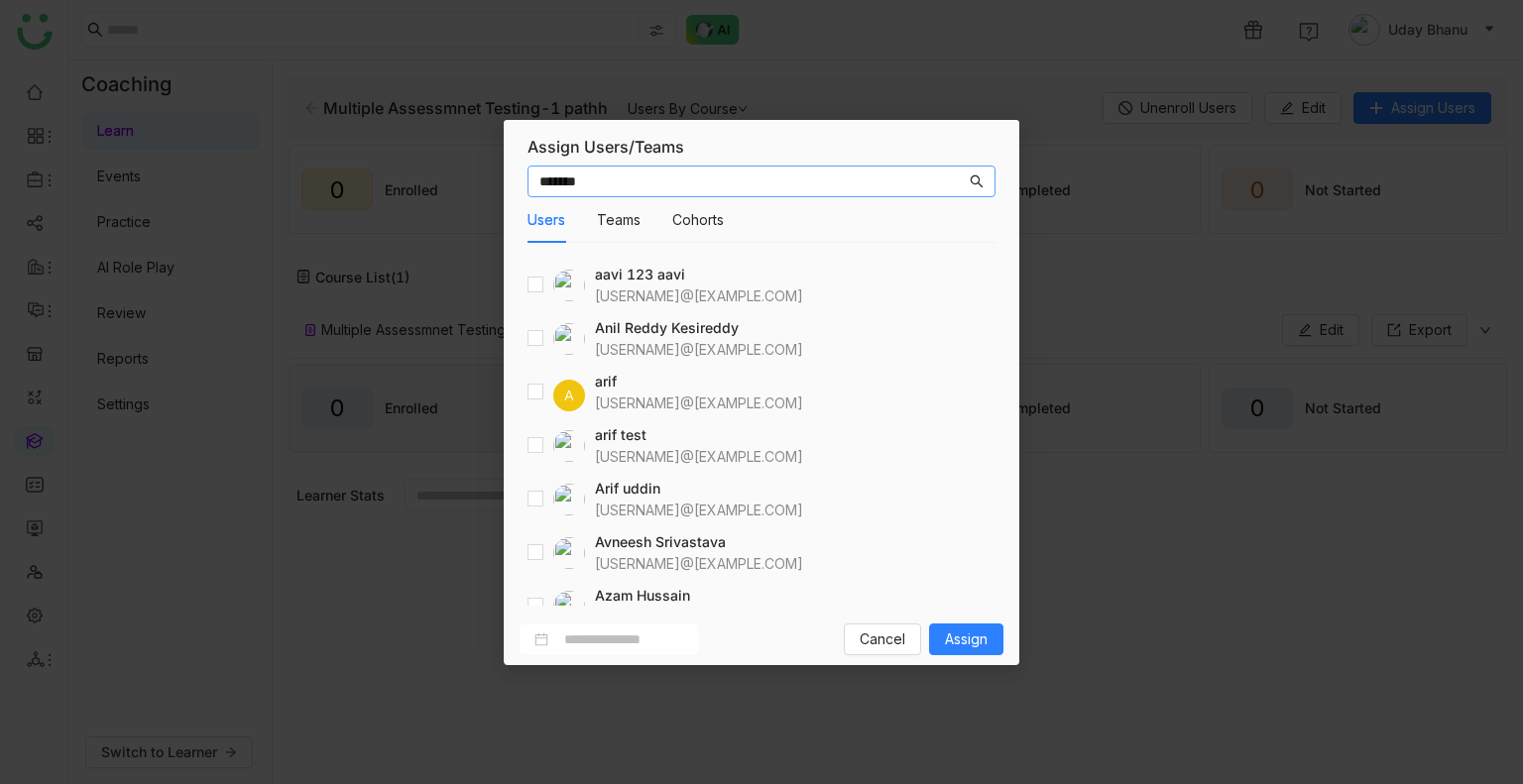 type on "*******" 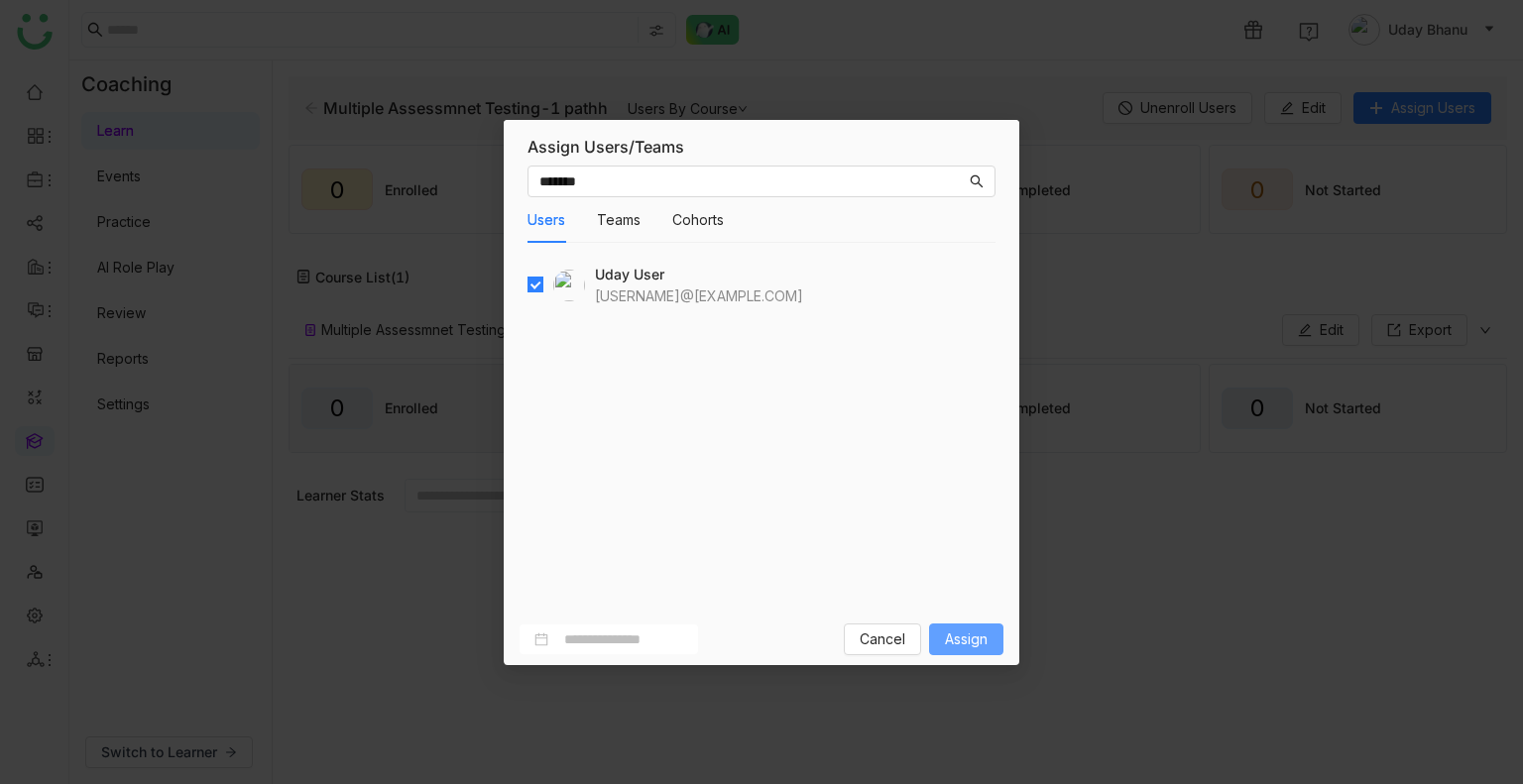 click on "Assign" at bounding box center (966, 639) 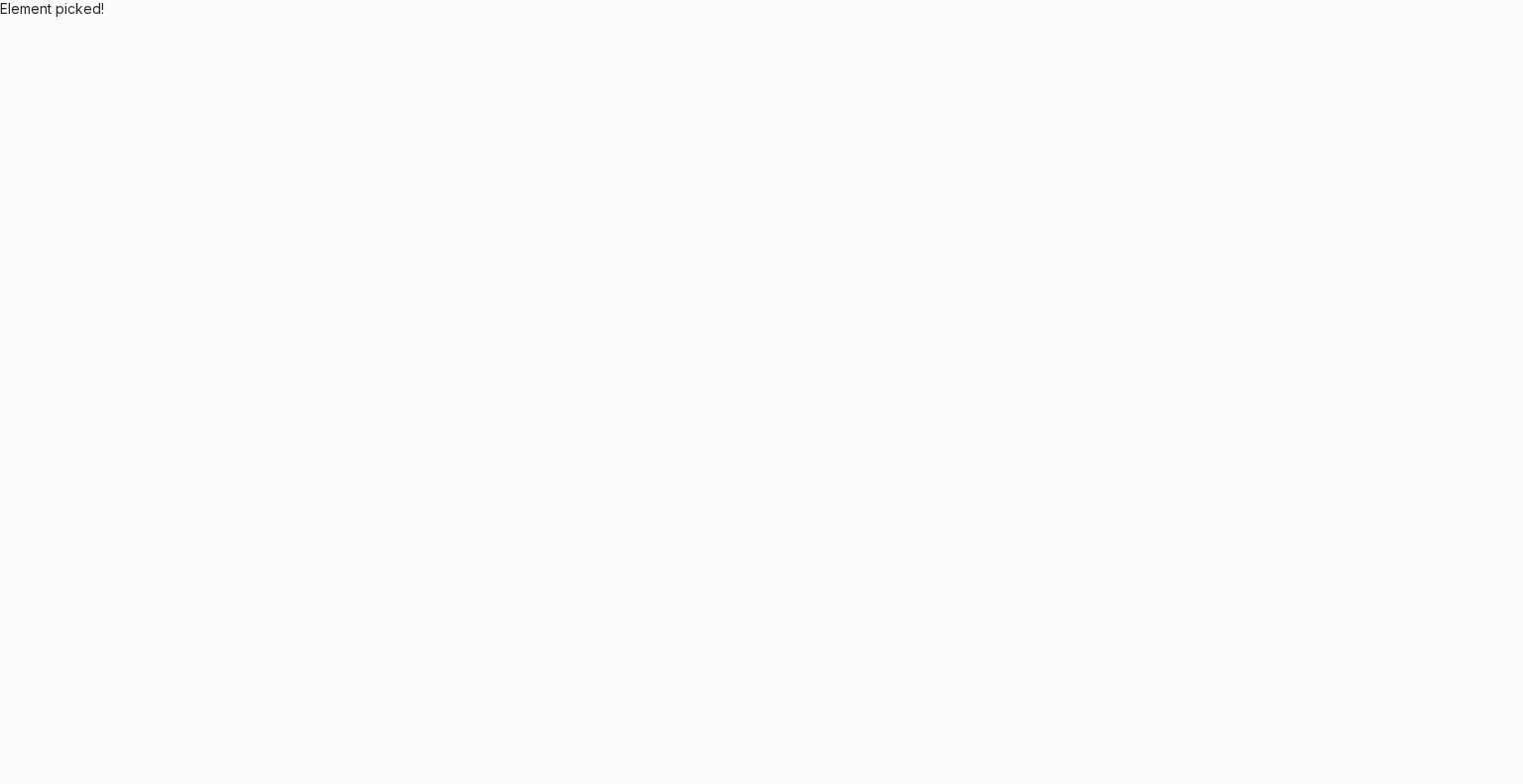 scroll, scrollTop: 0, scrollLeft: 0, axis: both 